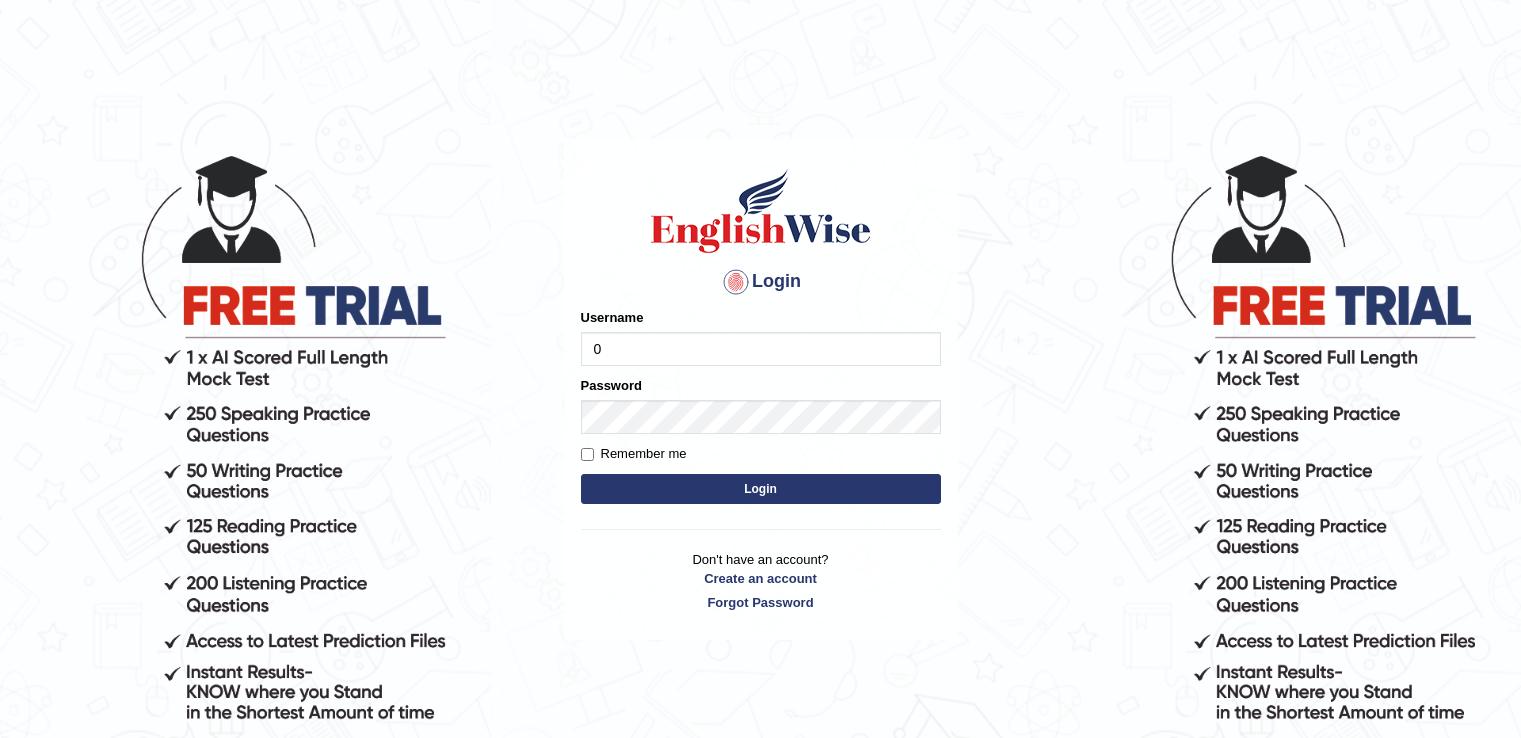 scroll, scrollTop: 0, scrollLeft: 0, axis: both 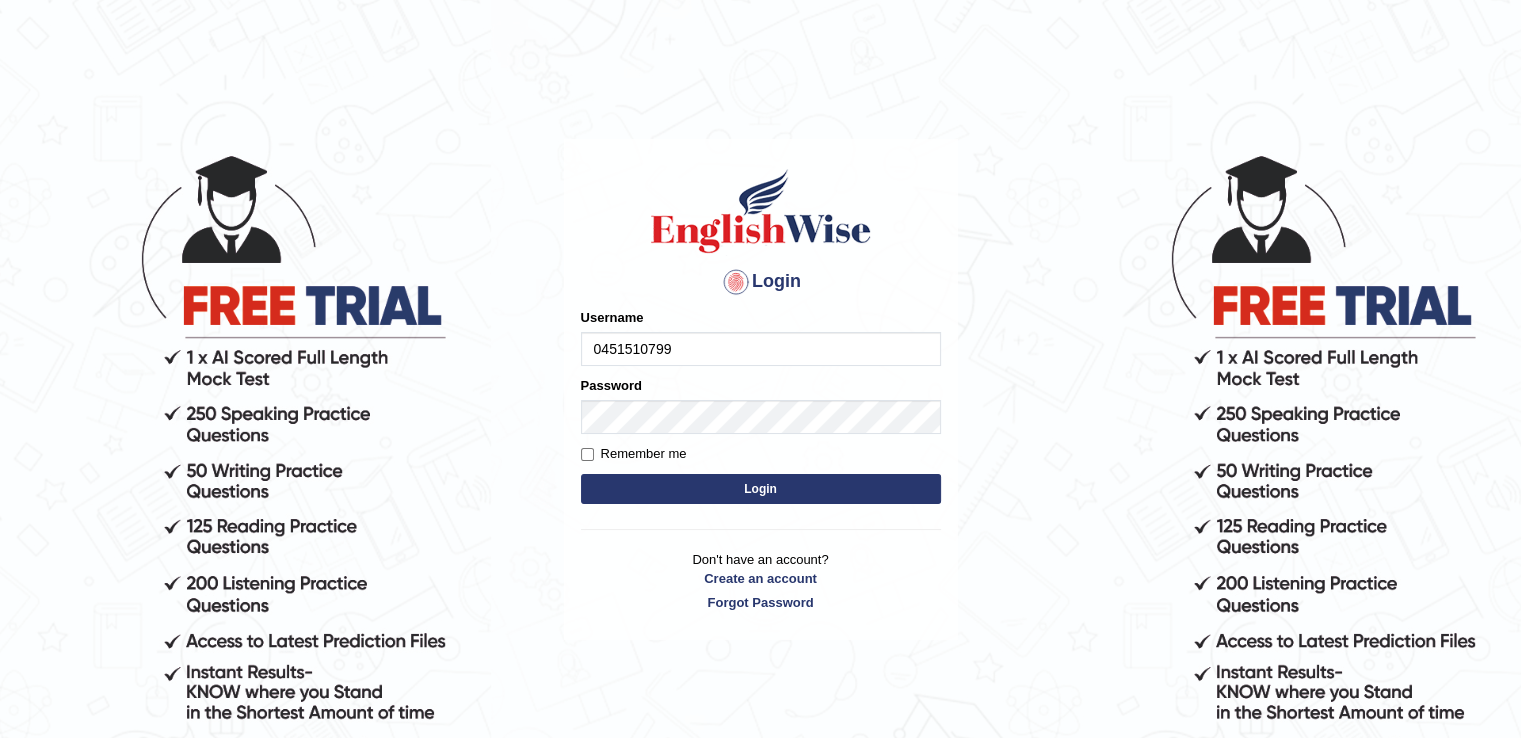 type on "0451510799" 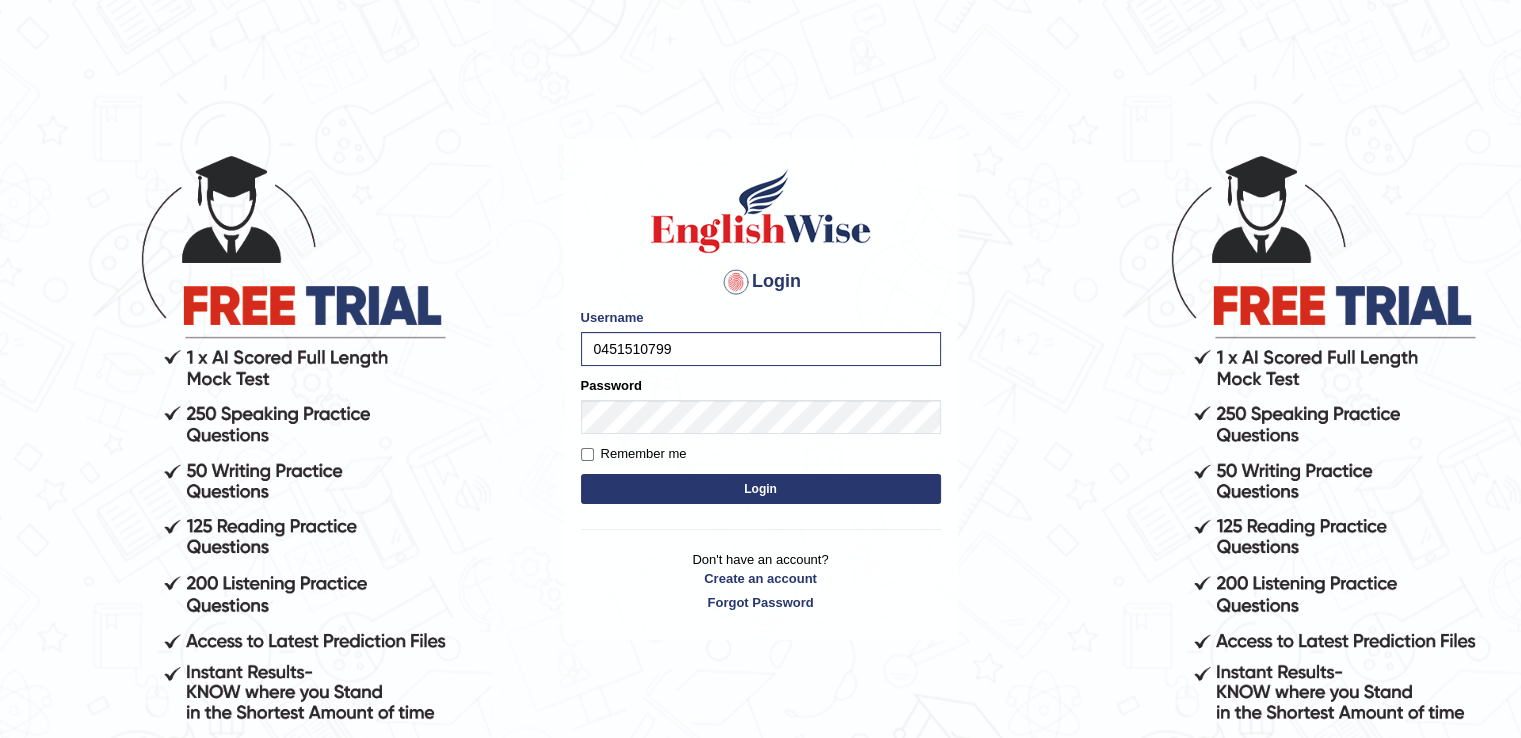 click on "Login" at bounding box center [761, 489] 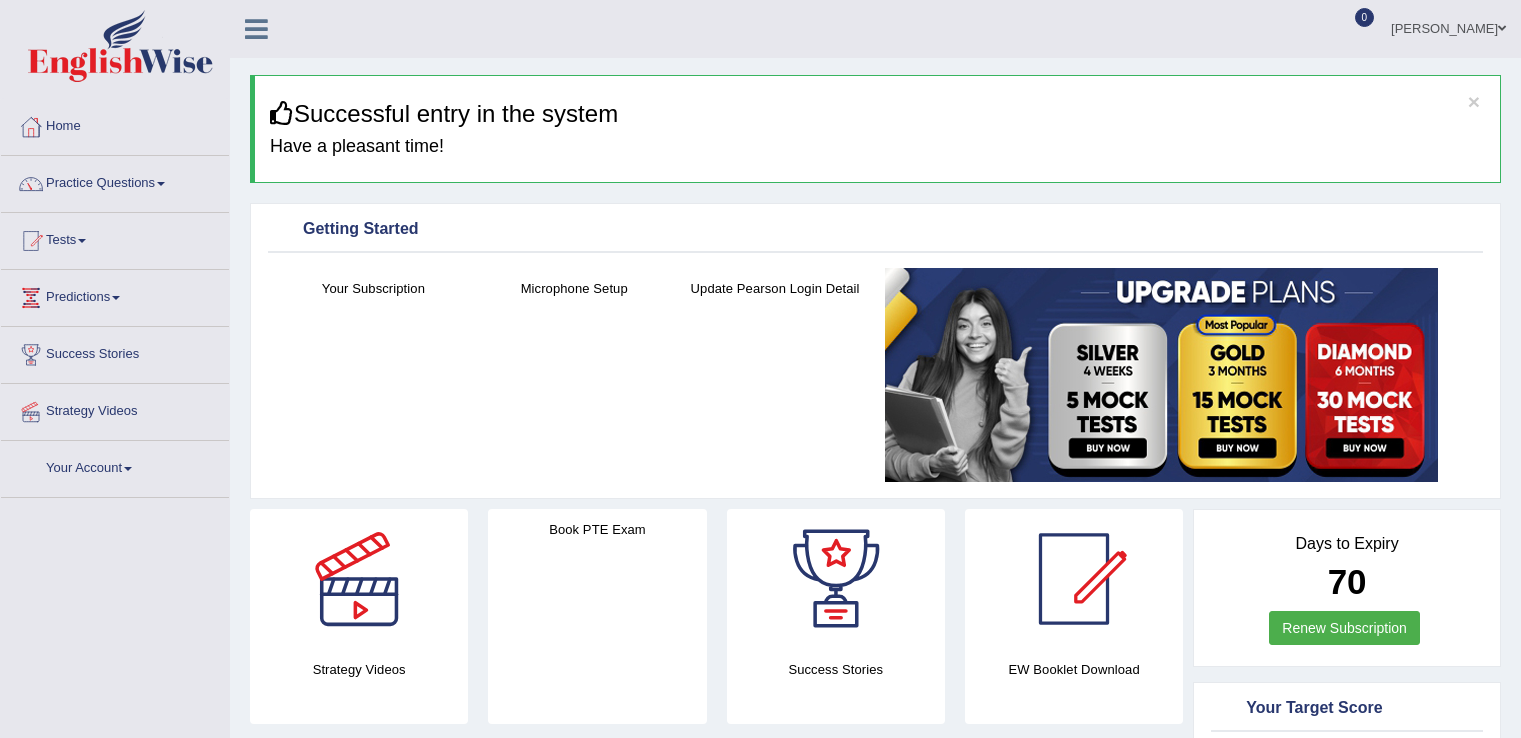 scroll, scrollTop: 0, scrollLeft: 0, axis: both 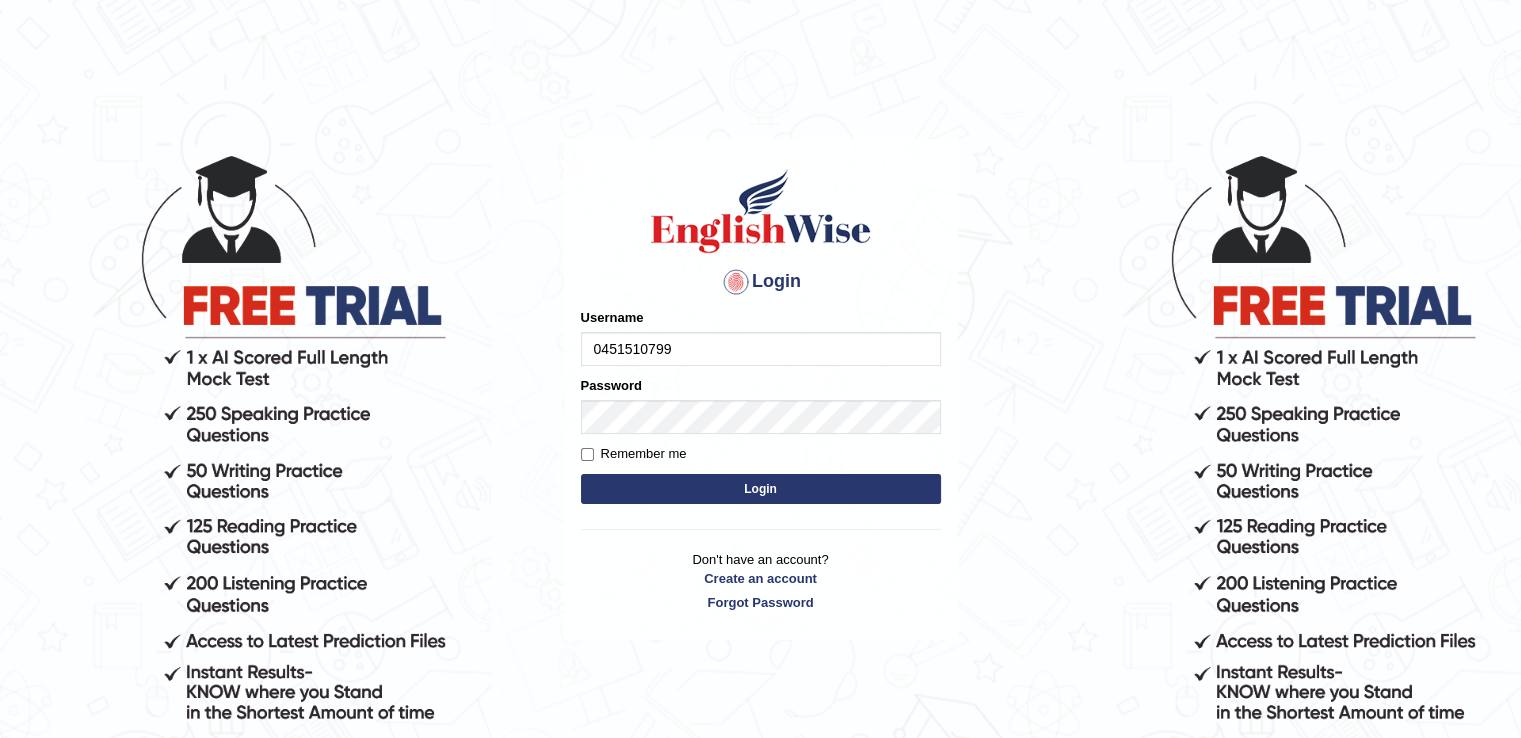 type on "0451510799" 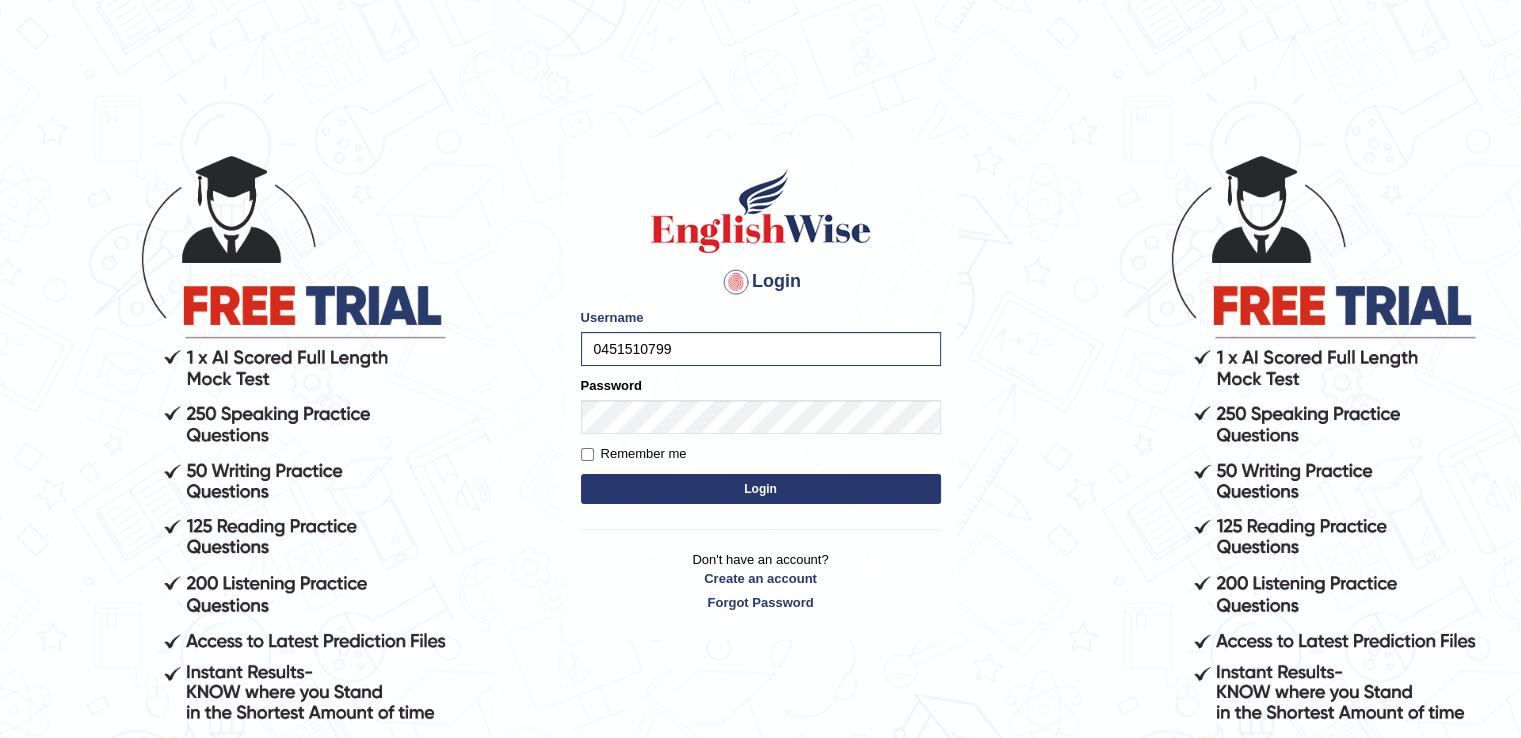 click on "Login" at bounding box center (761, 489) 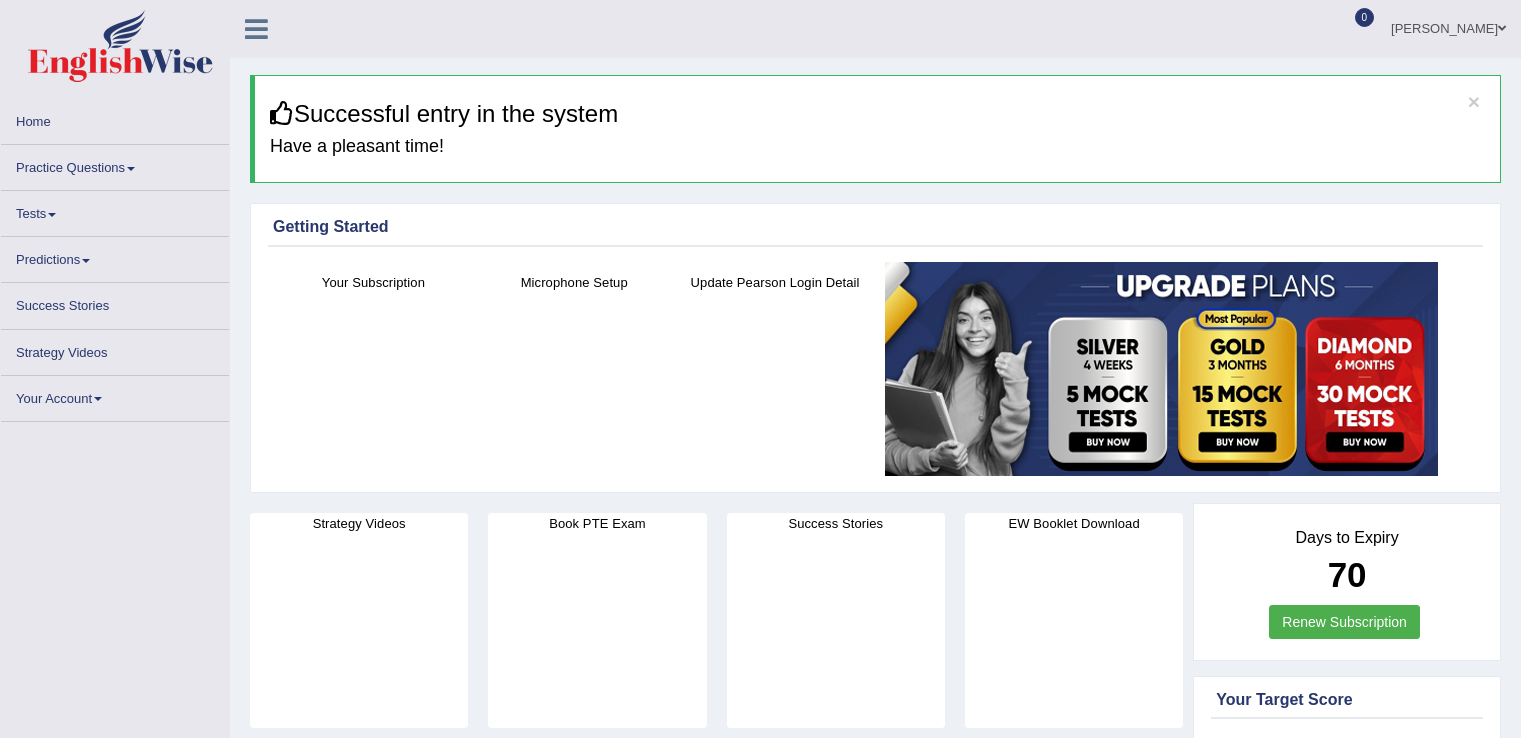 scroll, scrollTop: 0, scrollLeft: 0, axis: both 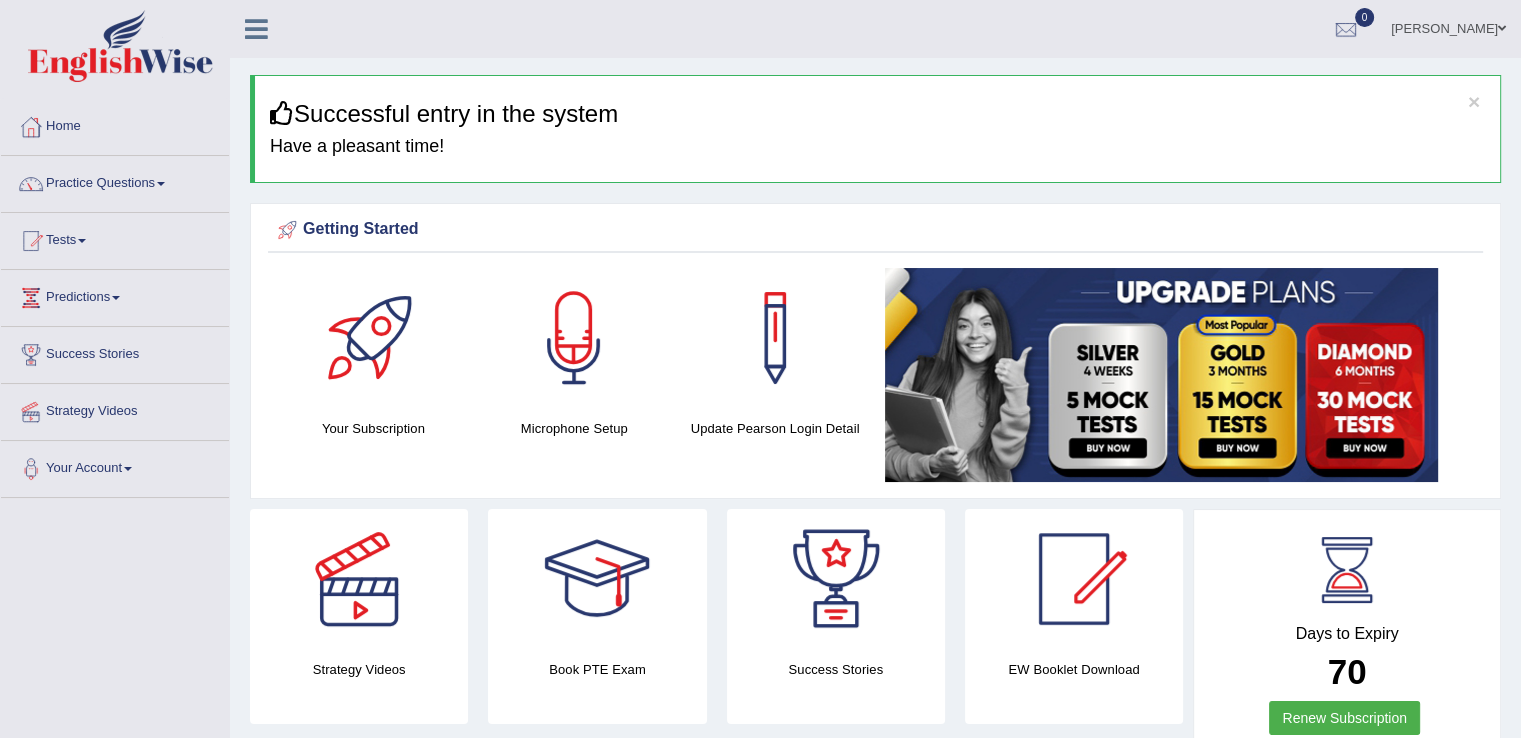 click on "Practice Questions" at bounding box center (115, 181) 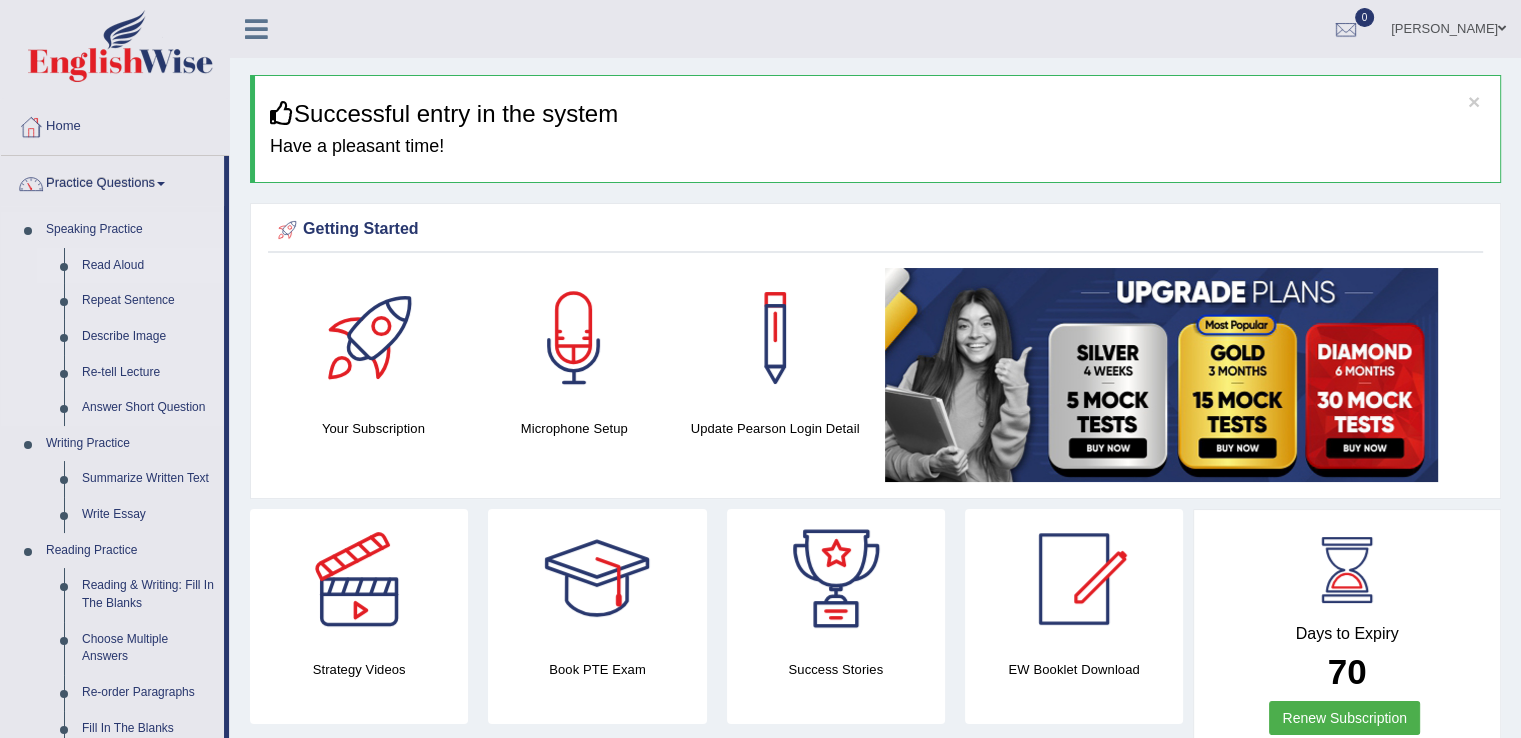 click on "Read Aloud" at bounding box center (148, 266) 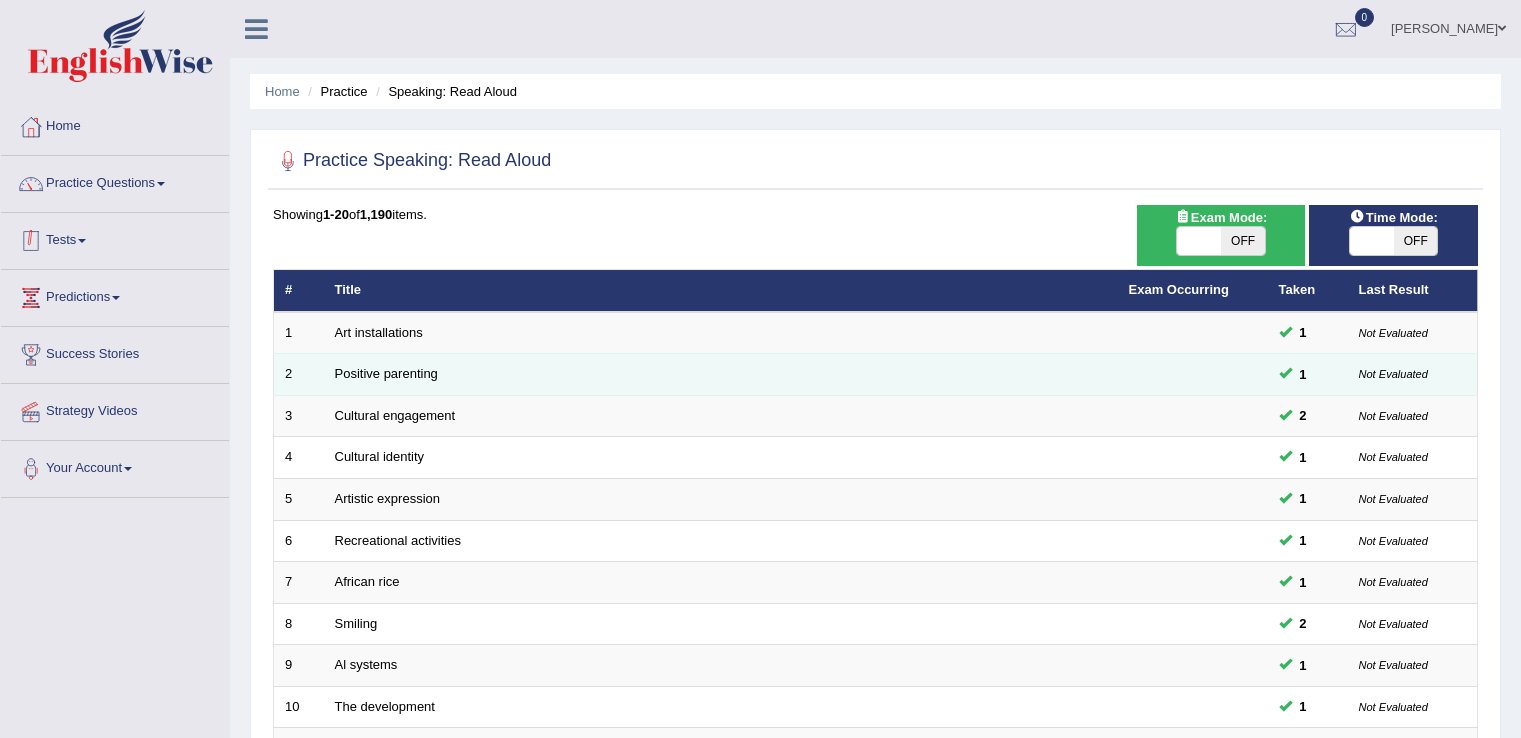scroll, scrollTop: 0, scrollLeft: 0, axis: both 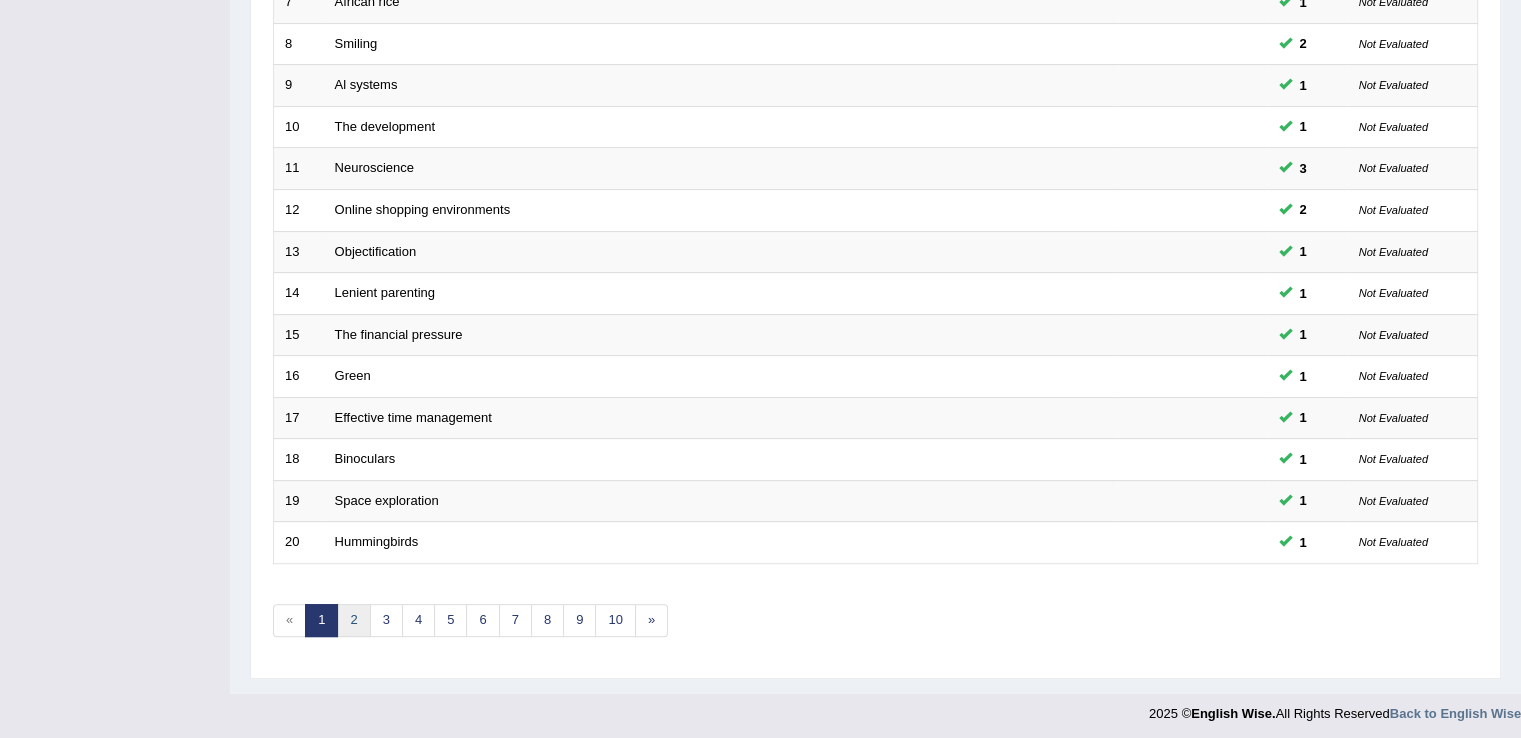 click on "2" at bounding box center (353, 620) 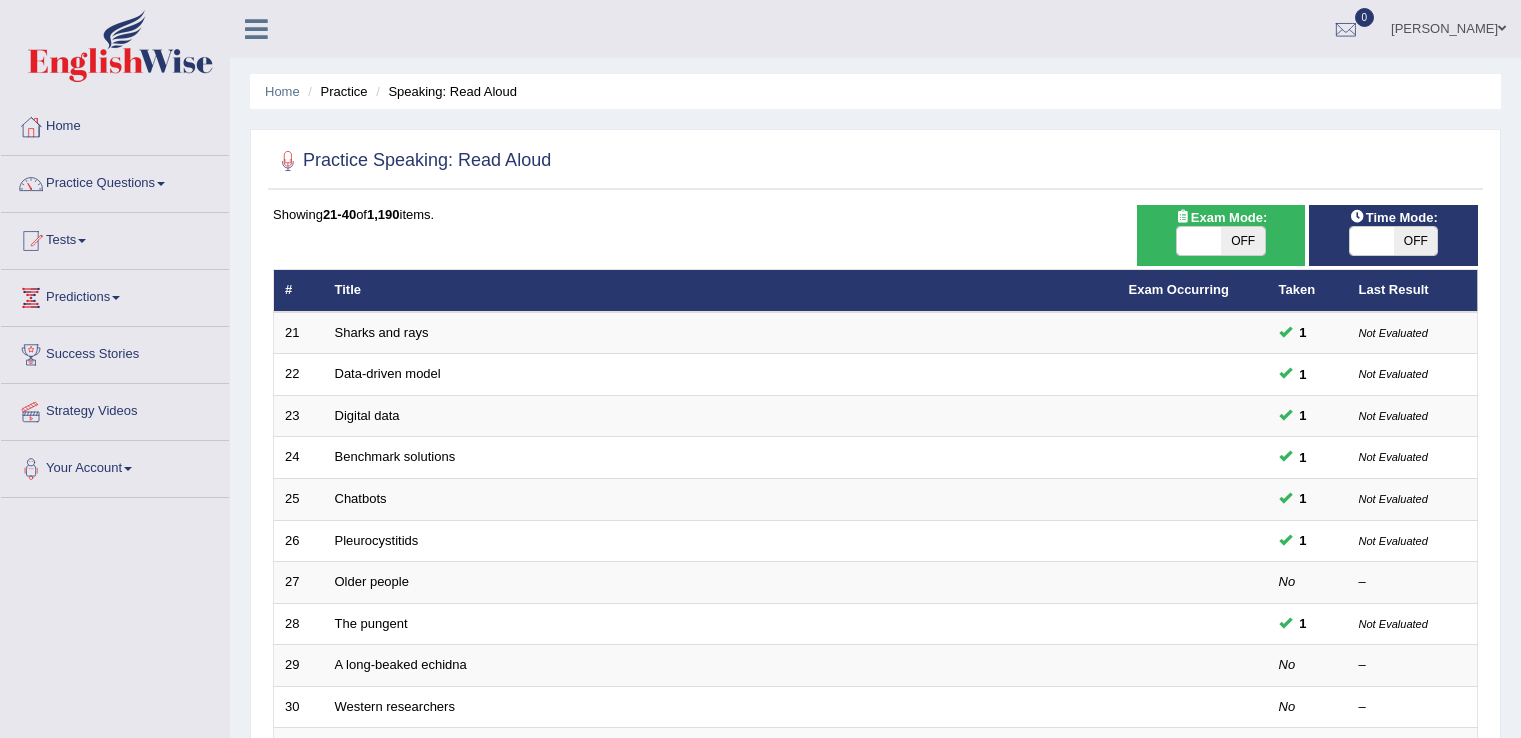 scroll, scrollTop: 0, scrollLeft: 0, axis: both 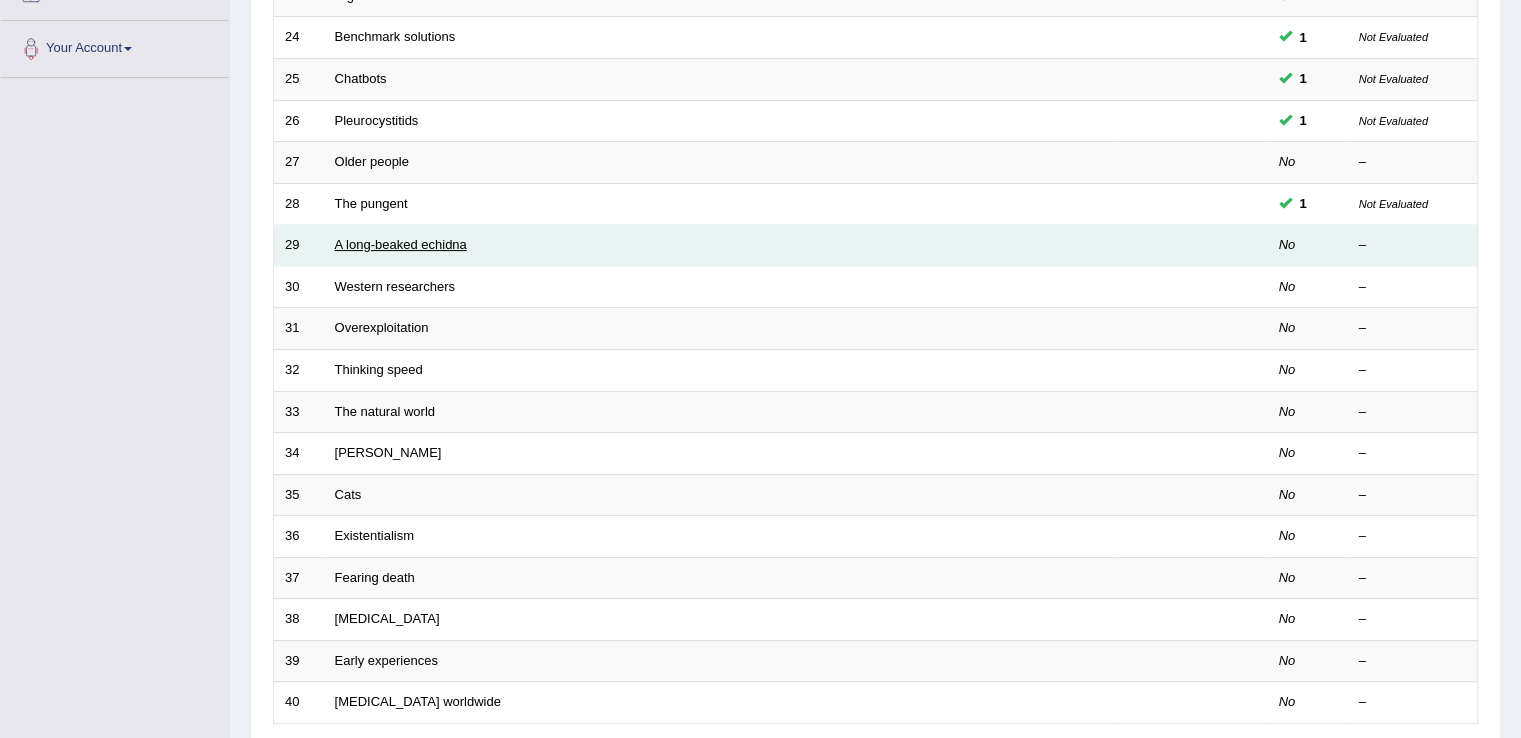 click on "A long-beaked echidna" at bounding box center [401, 244] 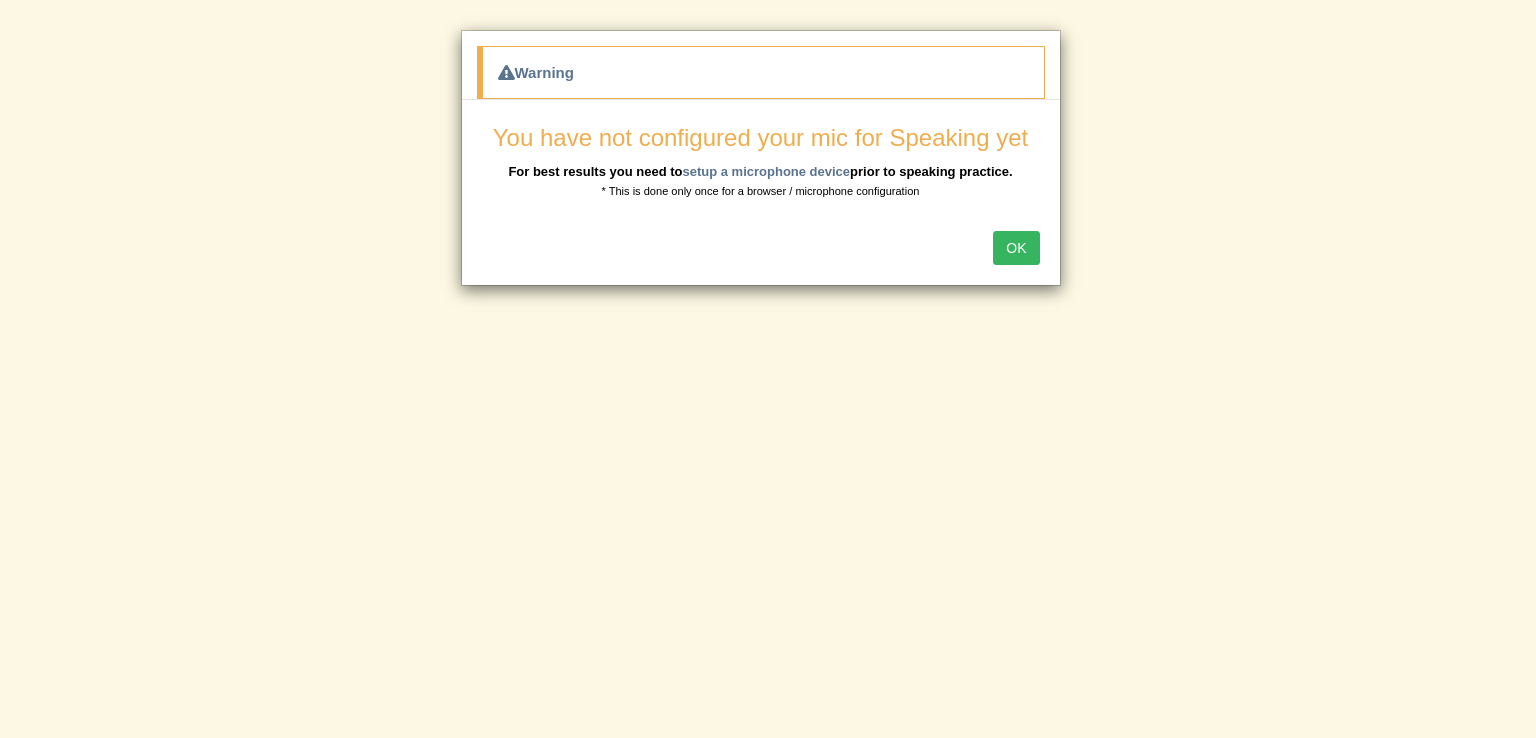 scroll, scrollTop: 0, scrollLeft: 0, axis: both 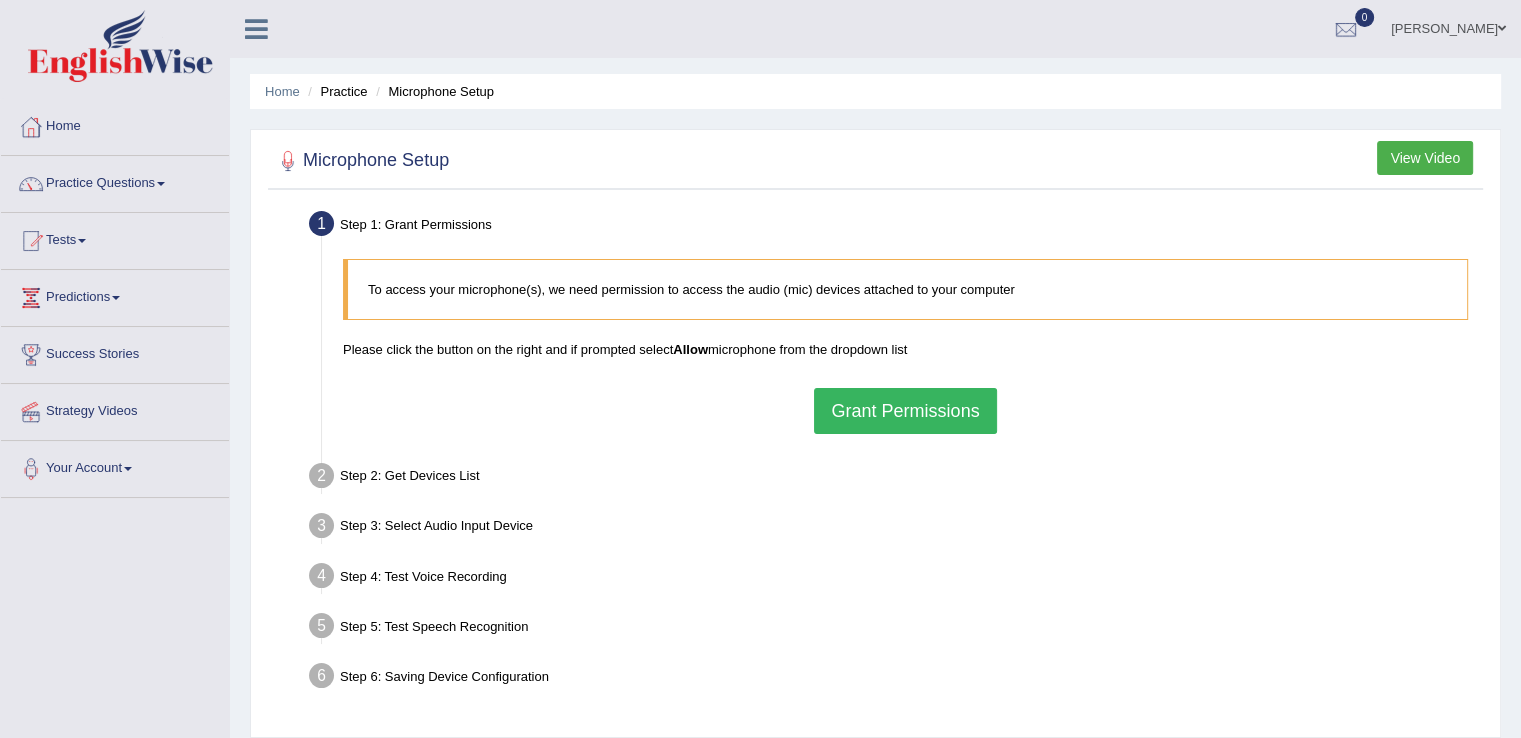 click on "Grant Permissions" at bounding box center [905, 411] 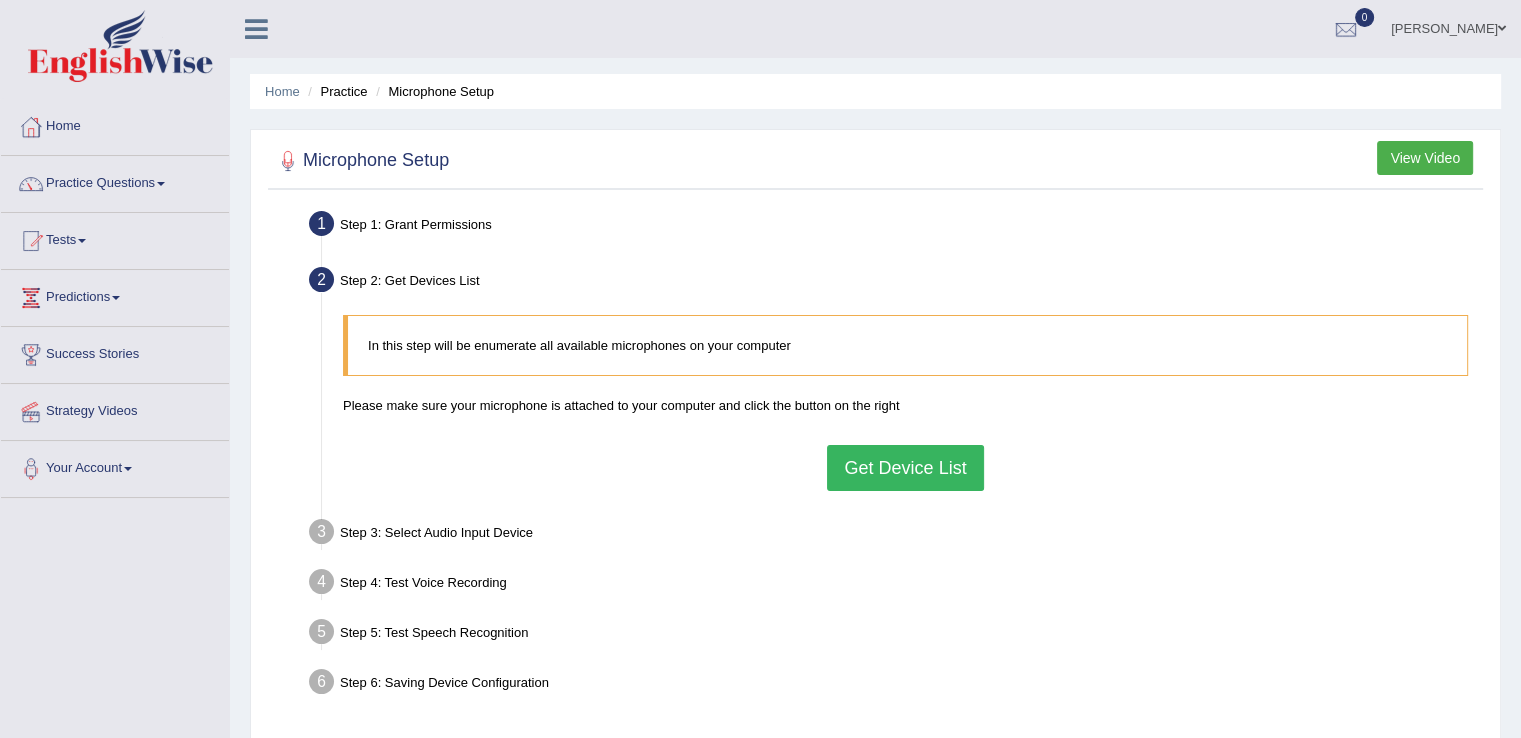 click on "Get Device List" at bounding box center [905, 468] 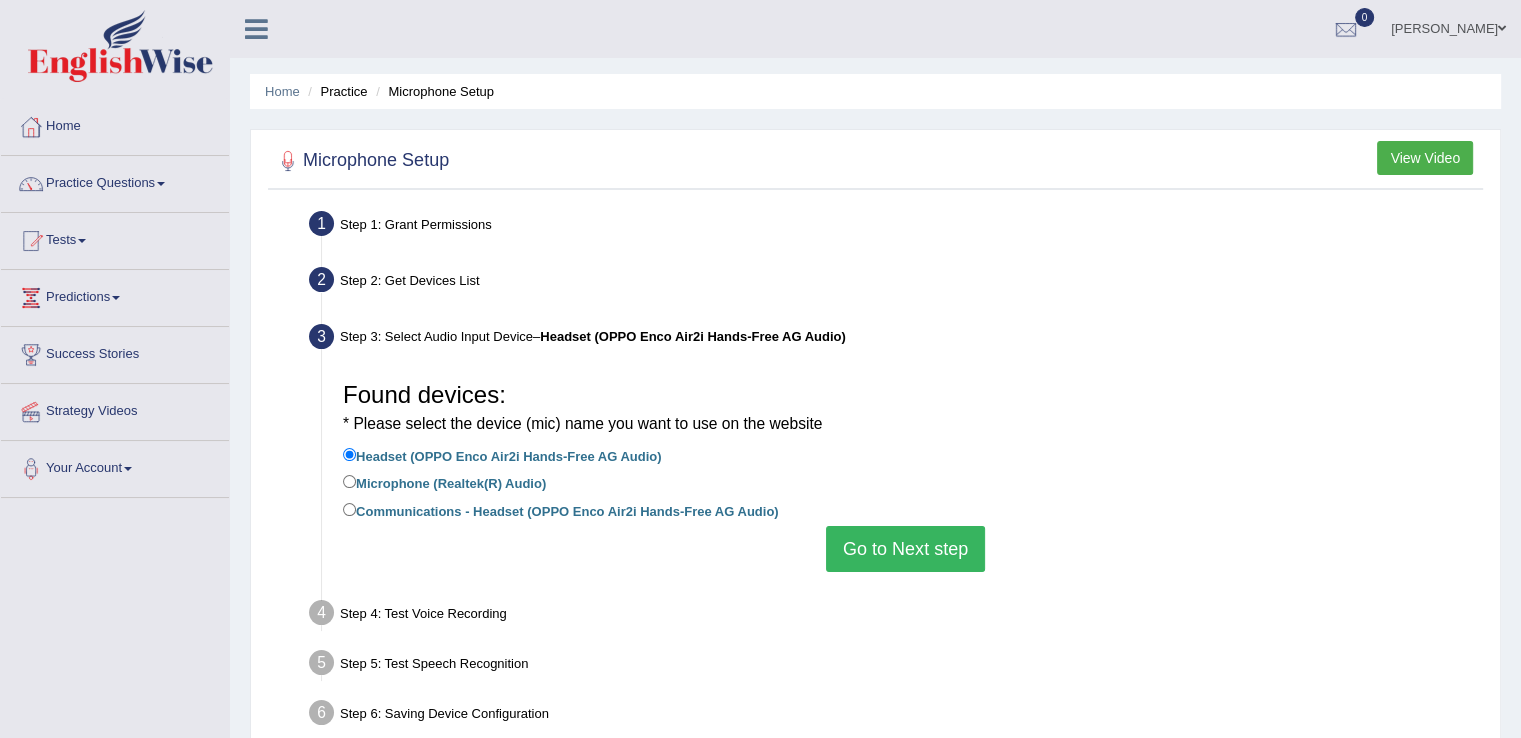 click on "Go to Next step" at bounding box center (905, 549) 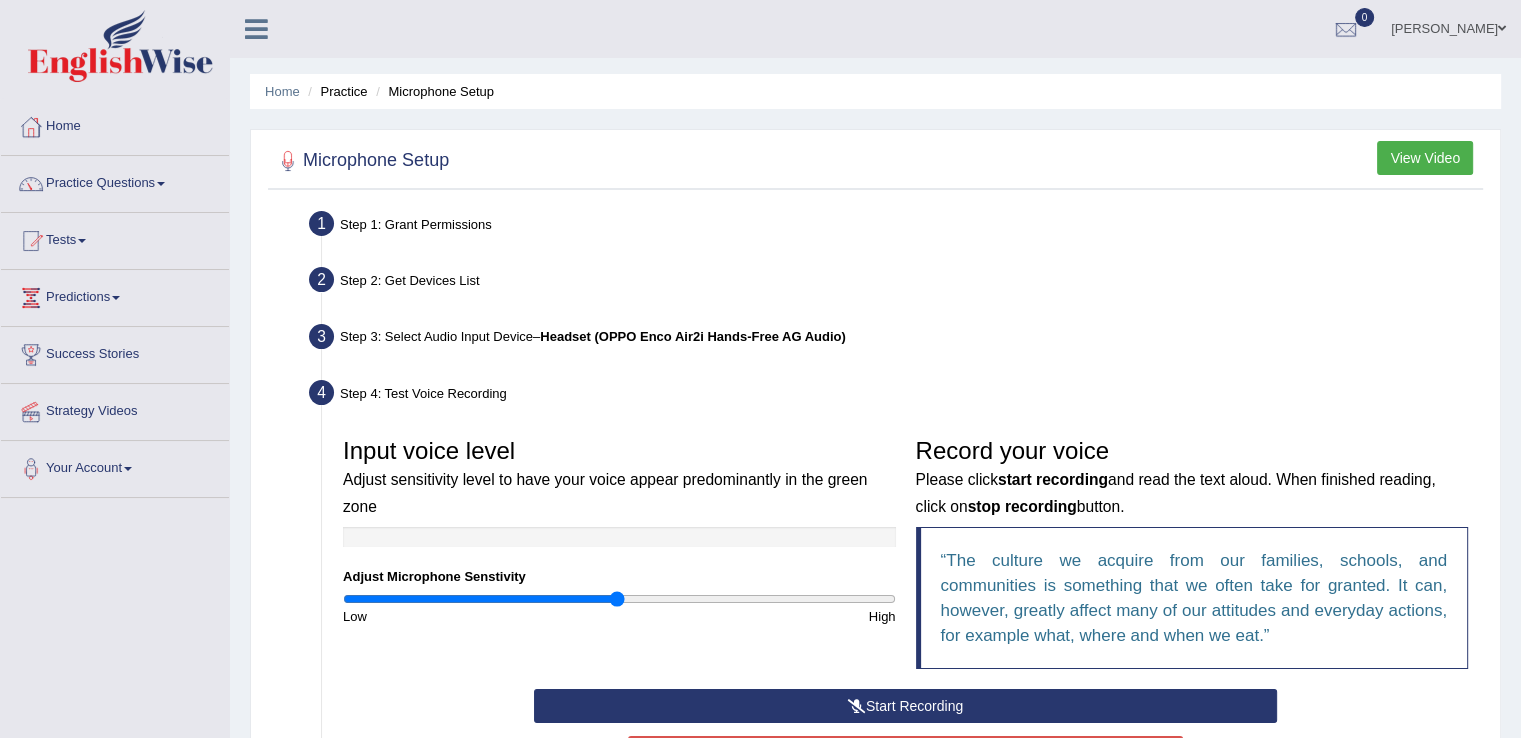 click on "Step 3: Select Audio Input Device  –  Headset (OPPO Enco Air2i Hands-Free AG Audio)" at bounding box center (895, 340) 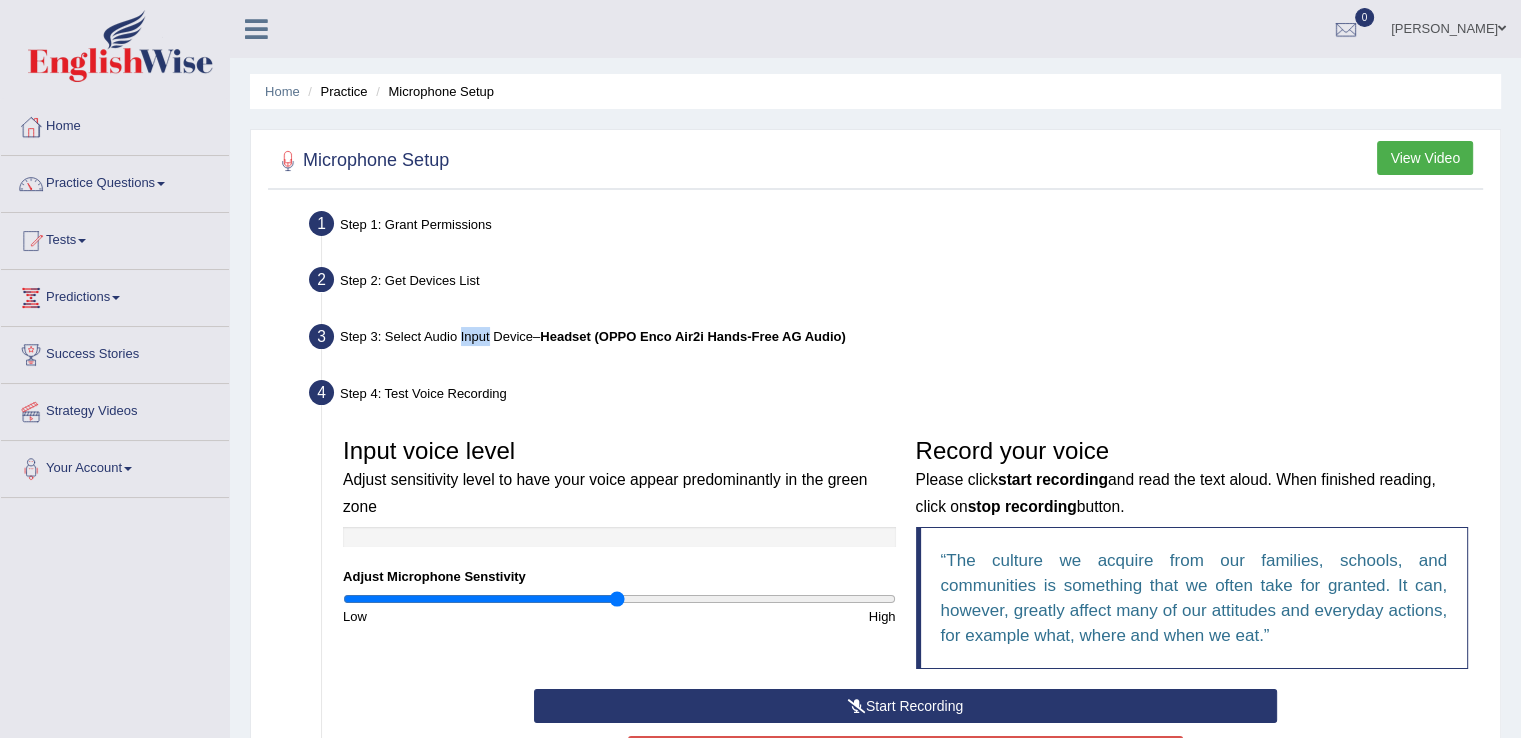 click on "Step 3: Select Audio Input Device  –  Headset (OPPO Enco Air2i Hands-Free AG Audio)" at bounding box center (895, 340) 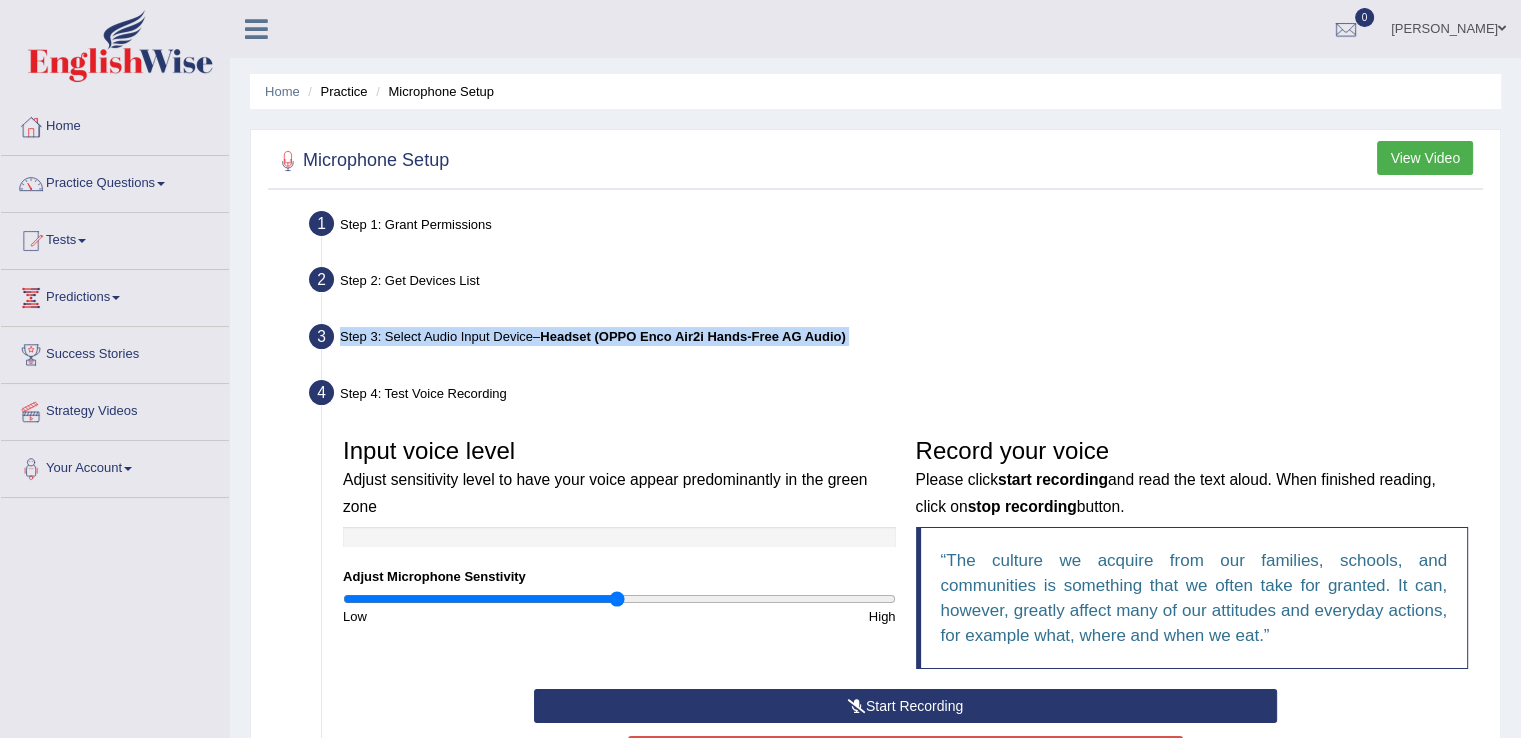 click on "Step 3: Select Audio Input Device  –  Headset (OPPO Enco Air2i Hands-Free AG Audio)" at bounding box center (895, 340) 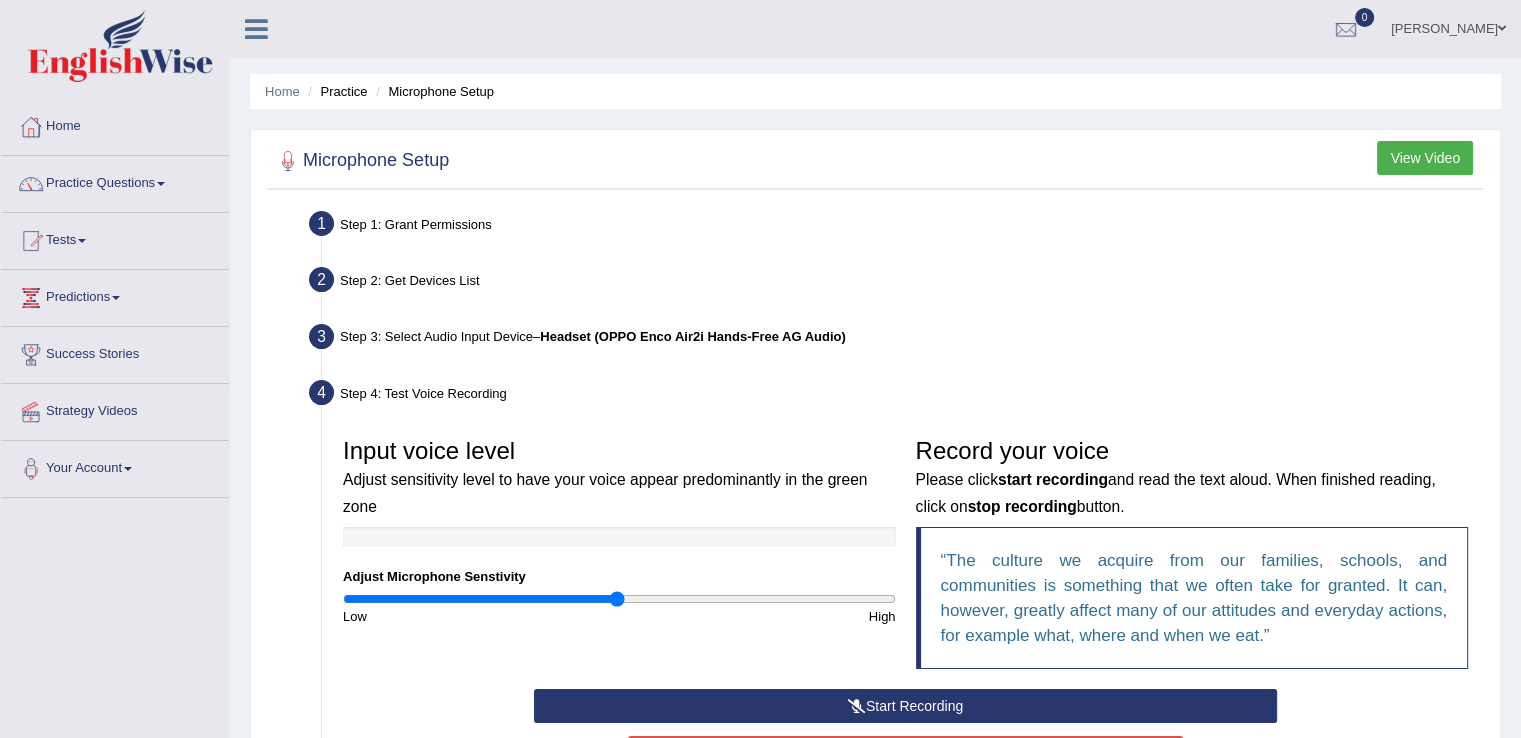 click on "Step 3: Select Audio Input Device  –  Headset (OPPO Enco Air2i Hands-Free AG Audio)" at bounding box center (895, 340) 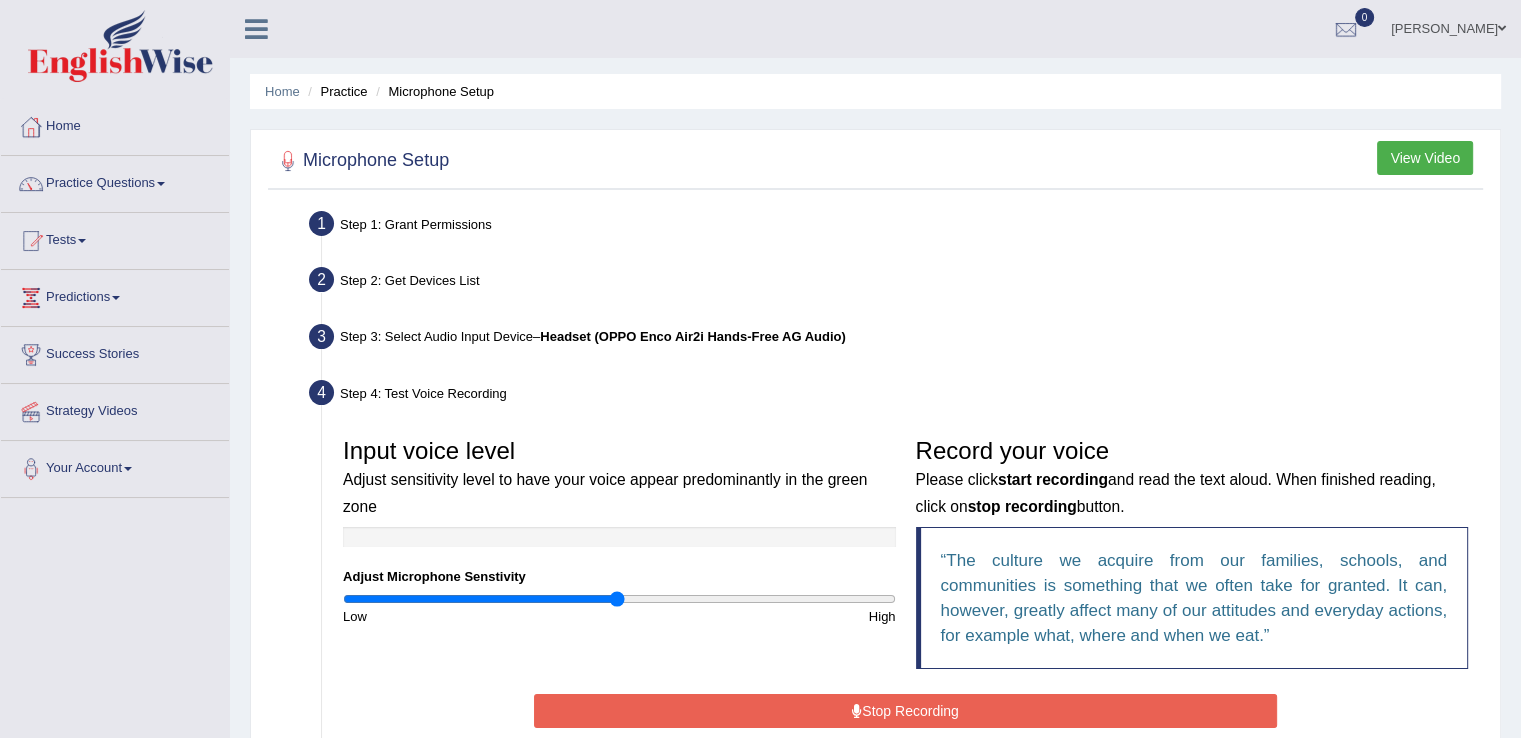 click on "Stop Recording" at bounding box center (905, 711) 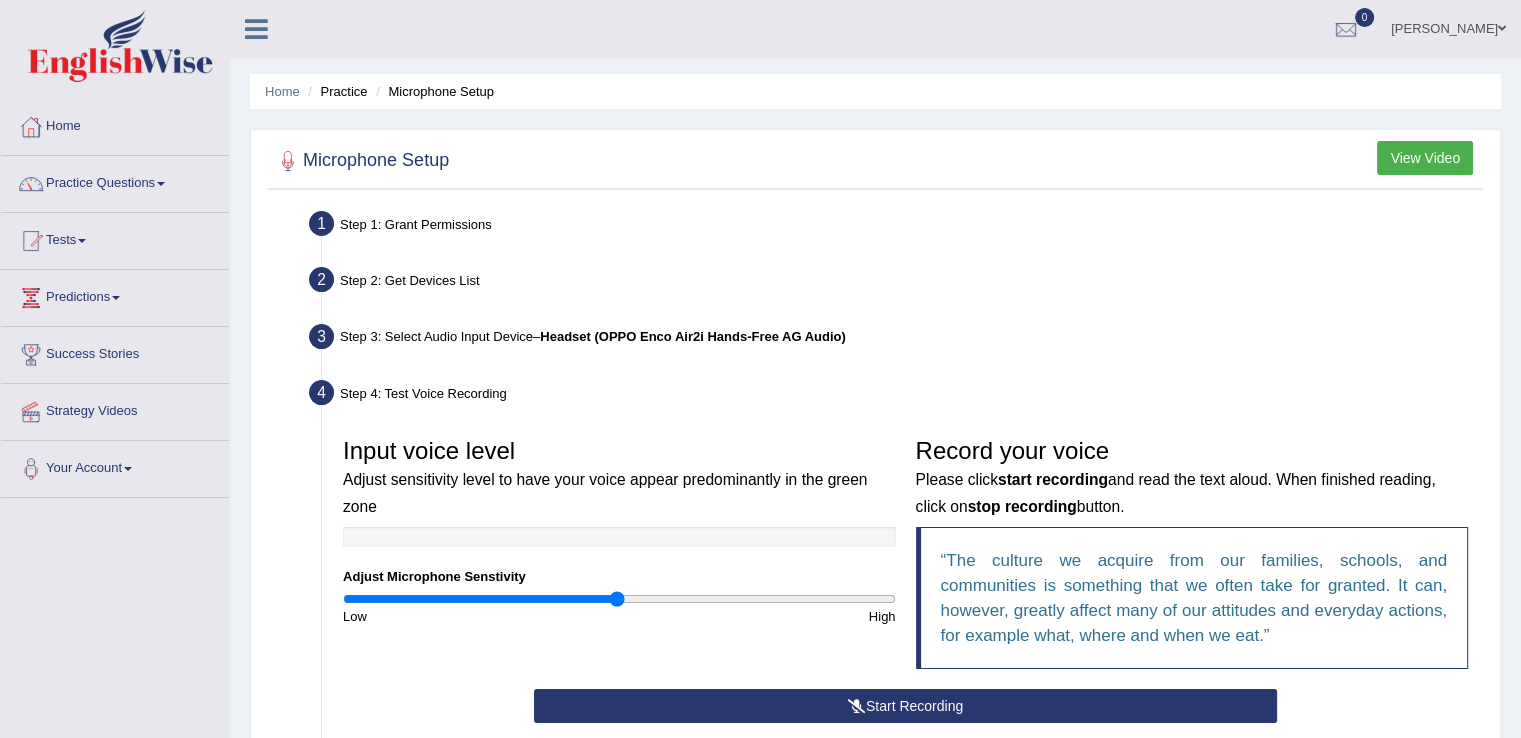 click on "Start Recording    Stop Recording   Note:  Please listen to the recording till the end by pressing  , to proceed.       No voice detected so far. You may need to increase sensitivity level or click start recording.     Voice level is too low yet. Please increase the sensitivity level from the bar on the left.     Your voice is strong enough for our A.I. to detect    Voice level is too high. Please reduce the sensitivity level from the bar on the left.     Select Another Device   Voice is ok. Go to Next step" at bounding box center (905, 809) 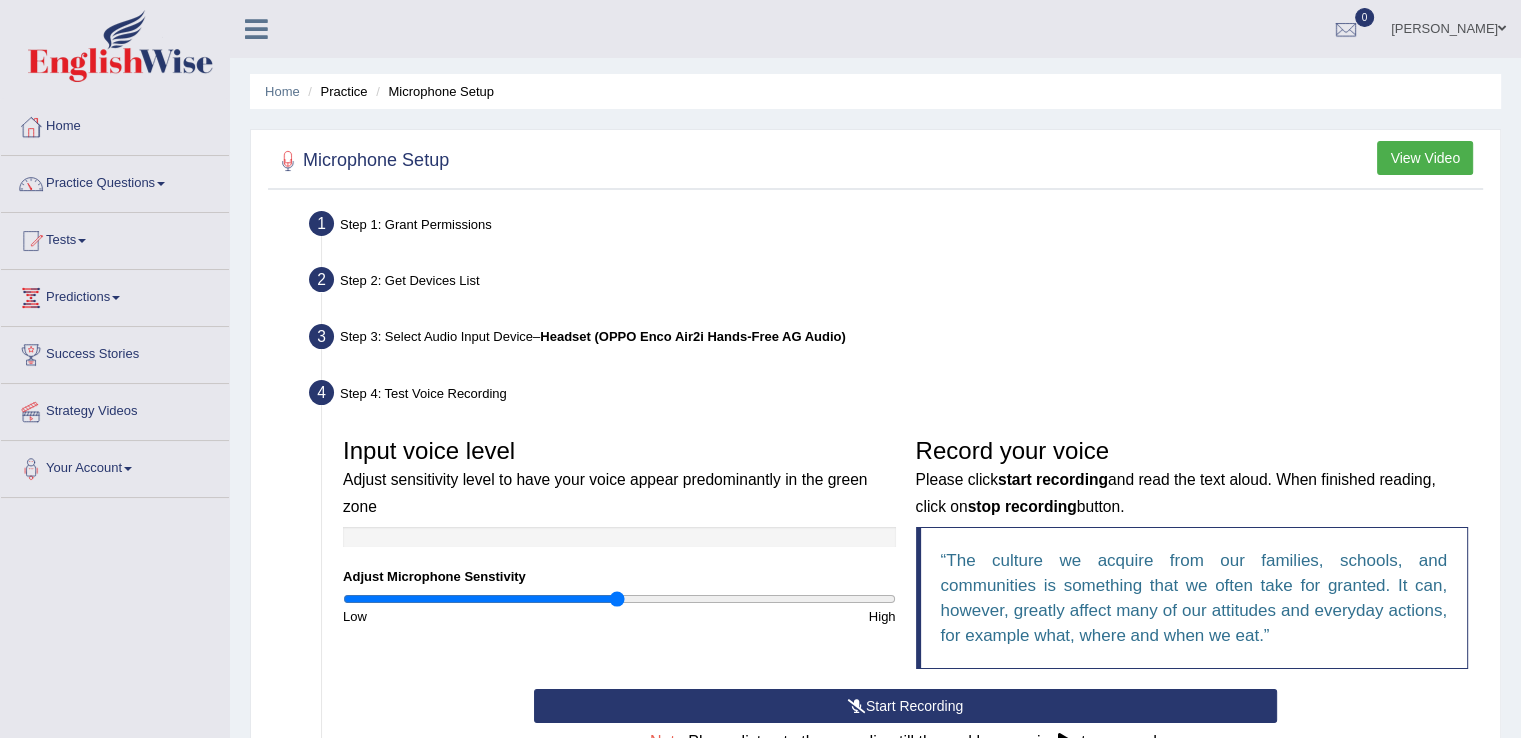 click on "Start Recording" at bounding box center (905, 706) 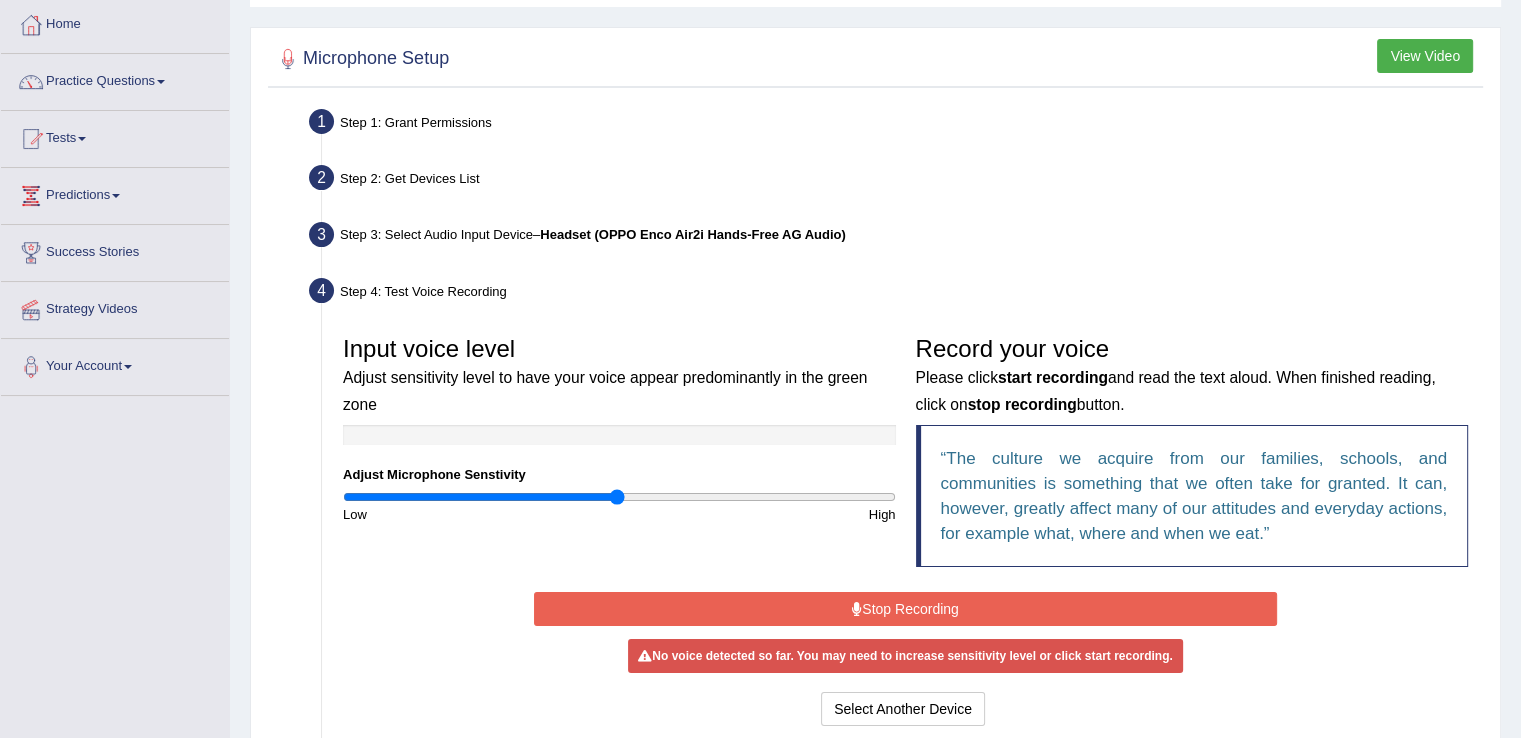 scroll, scrollTop: 200, scrollLeft: 0, axis: vertical 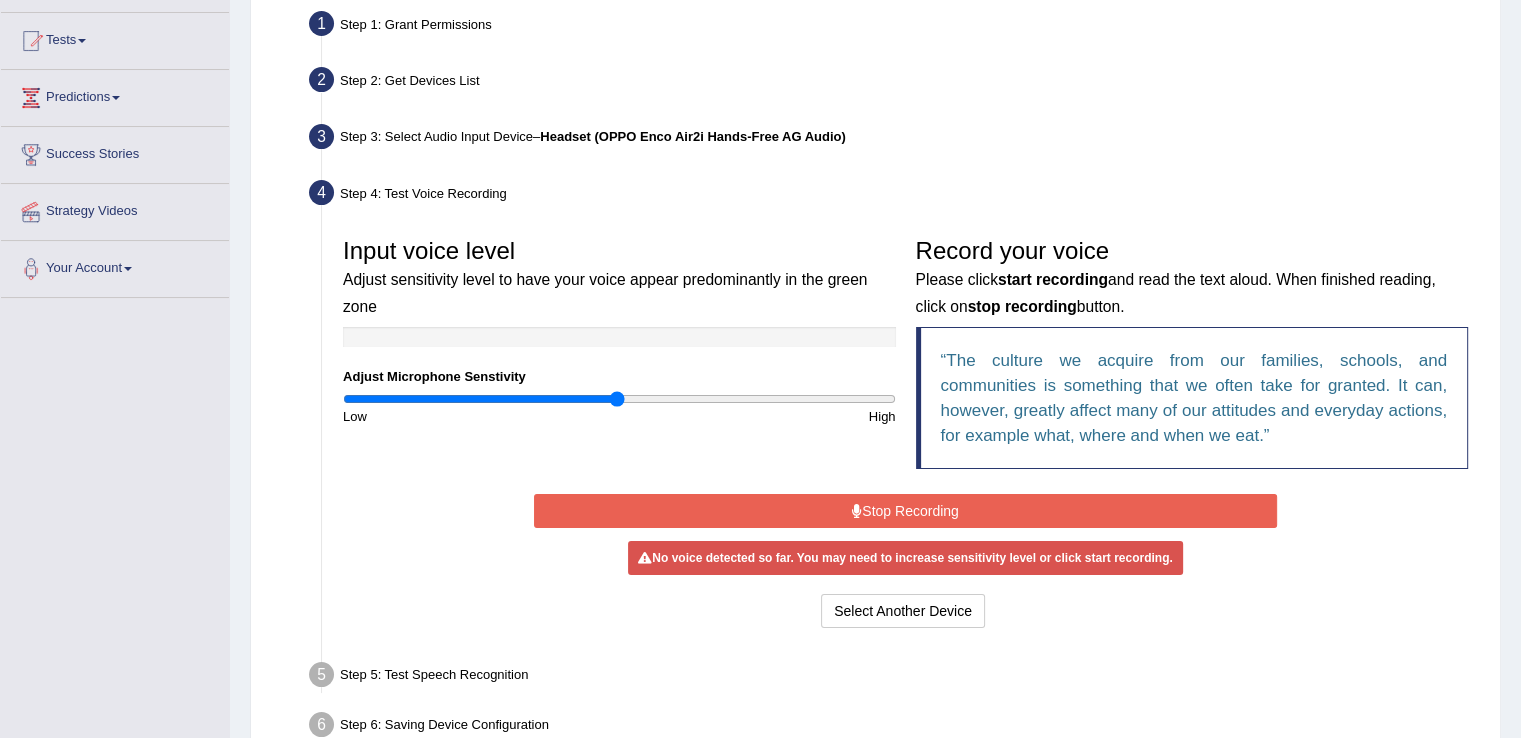 click on "Step 5: Test Speech Recognition" at bounding box center (895, 678) 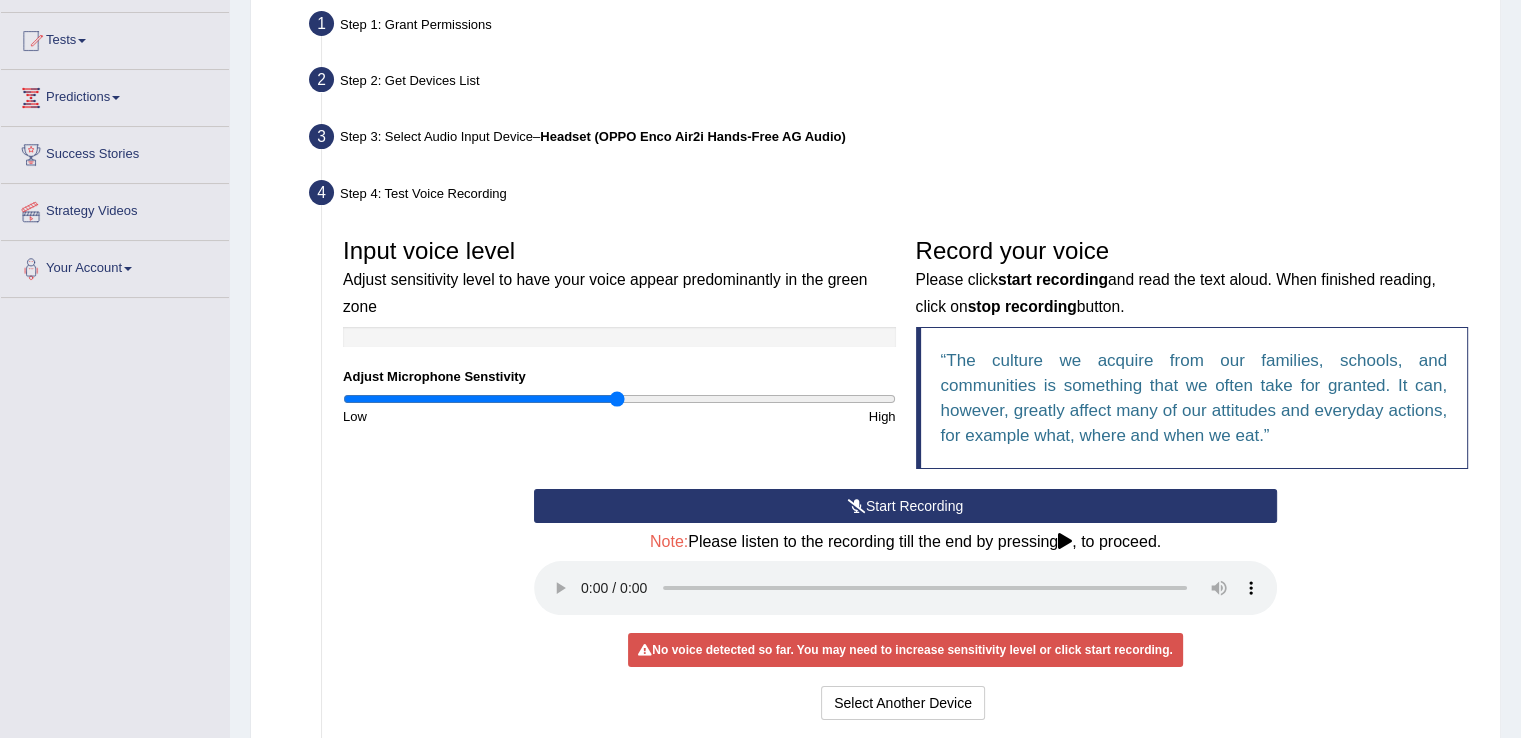 click on "Start Recording" at bounding box center (905, 506) 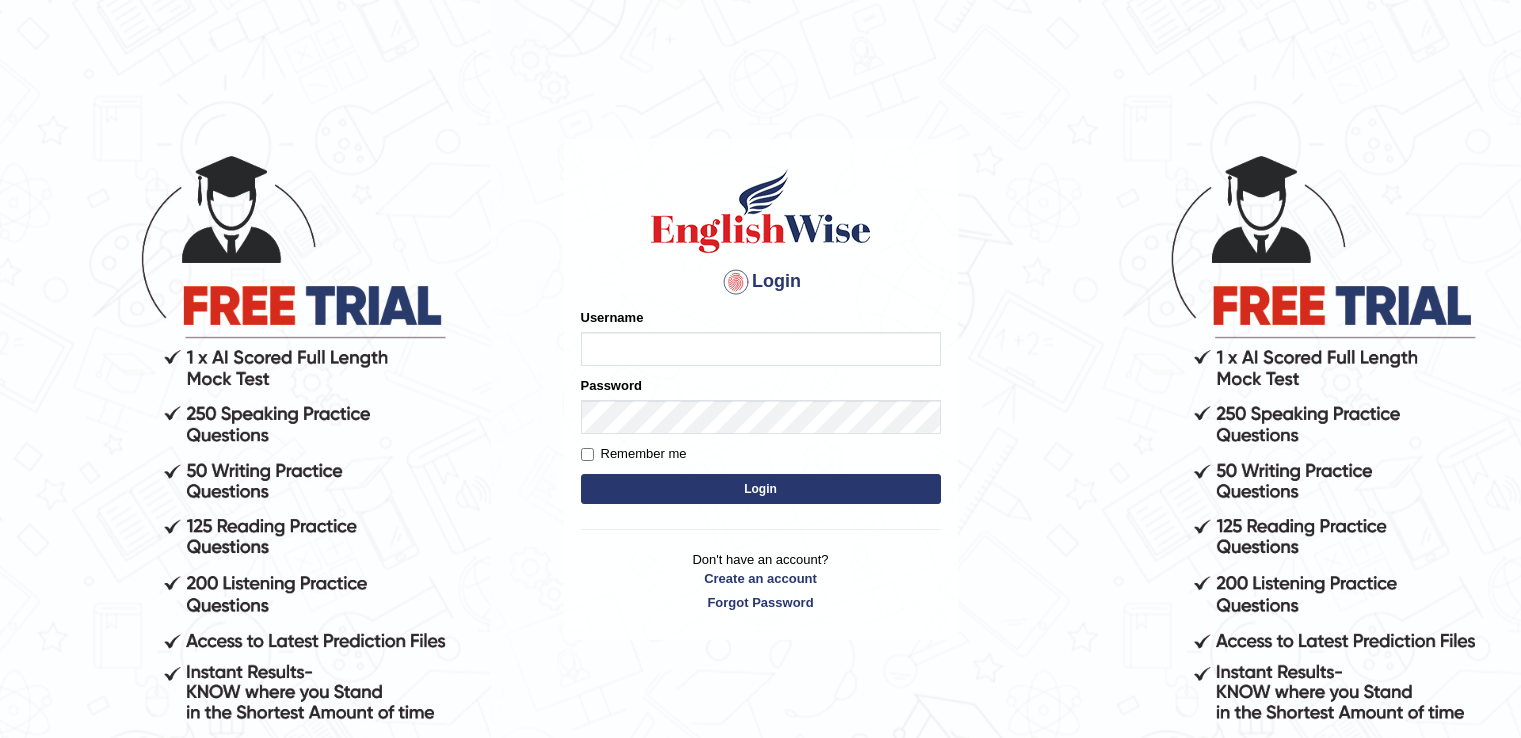 scroll, scrollTop: 0, scrollLeft: 0, axis: both 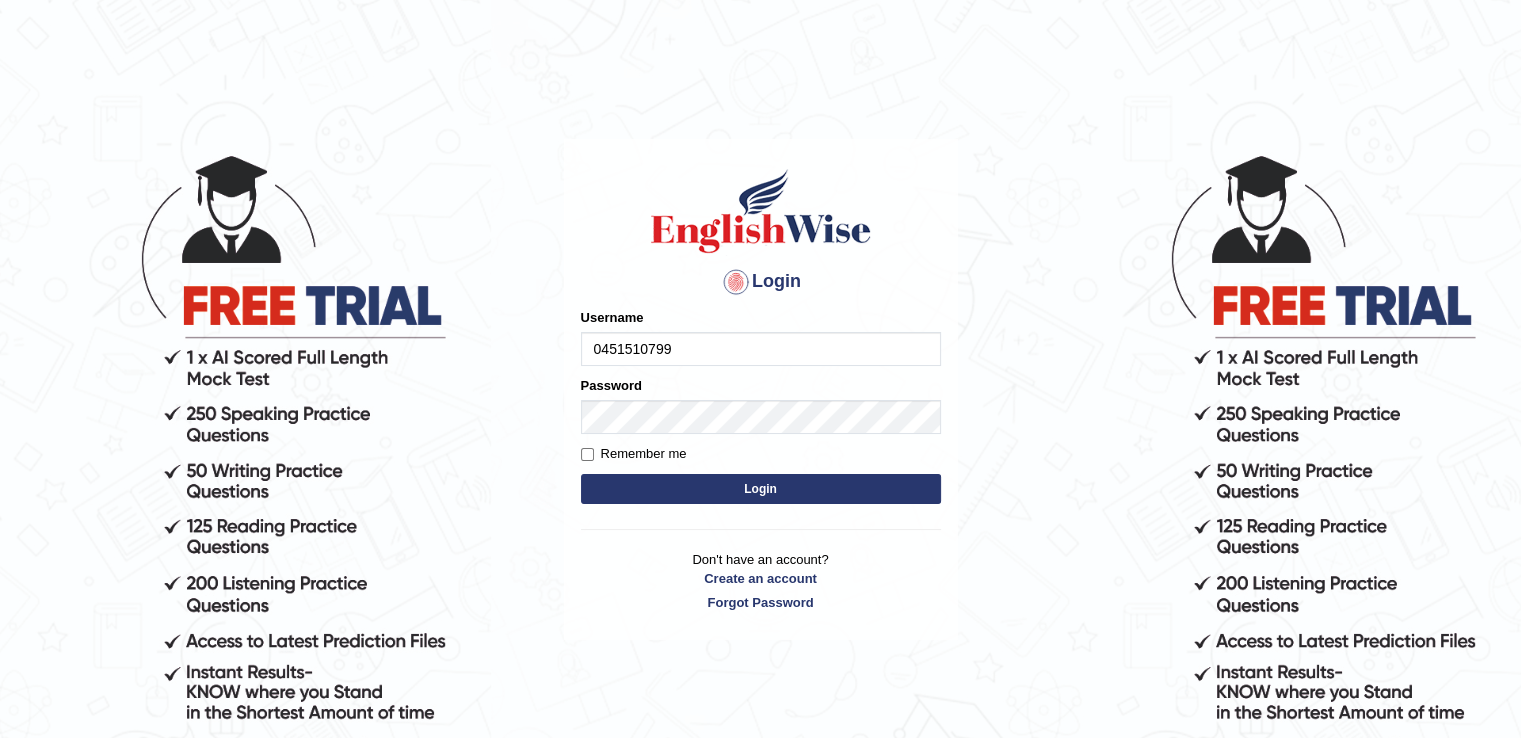 type on "0451510799" 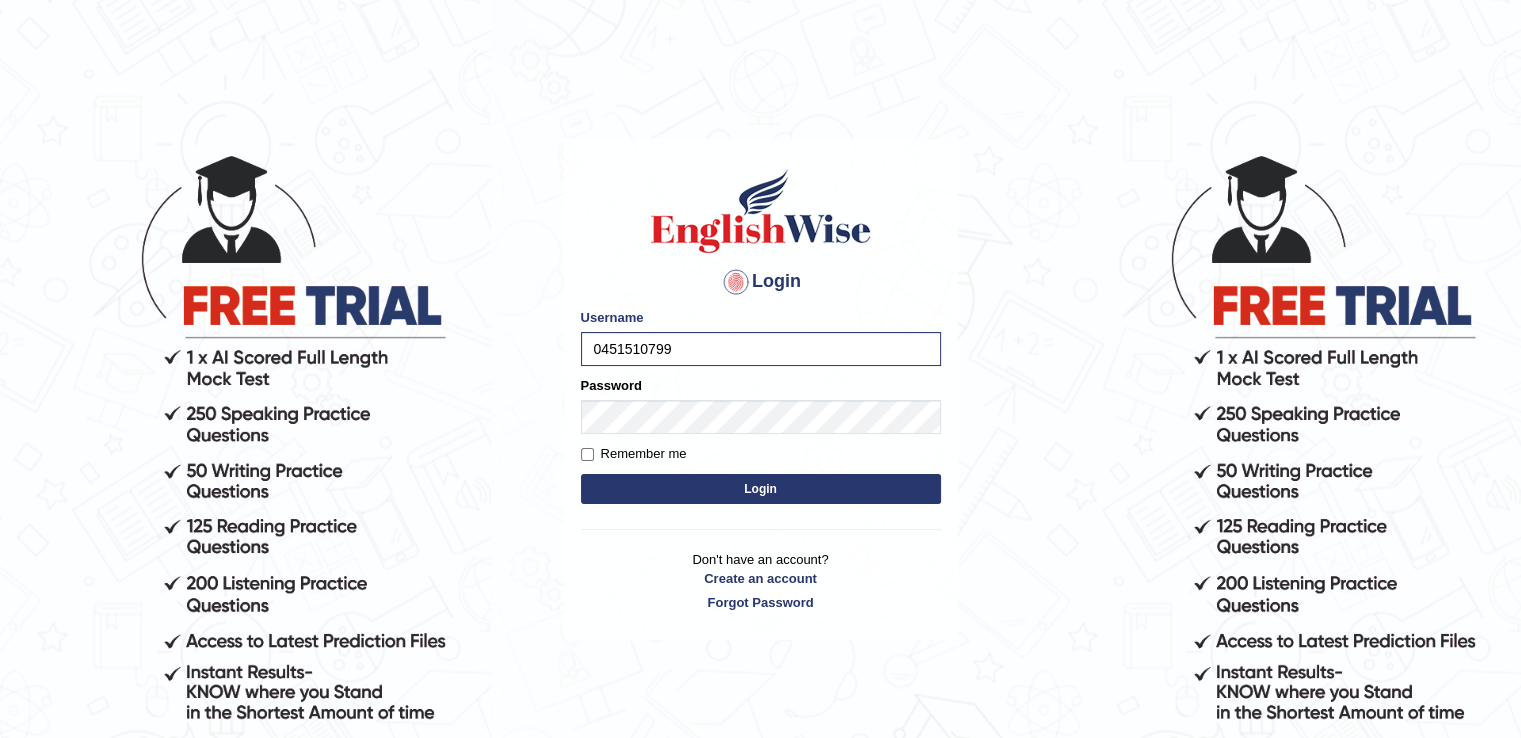 click on "Login" at bounding box center [761, 489] 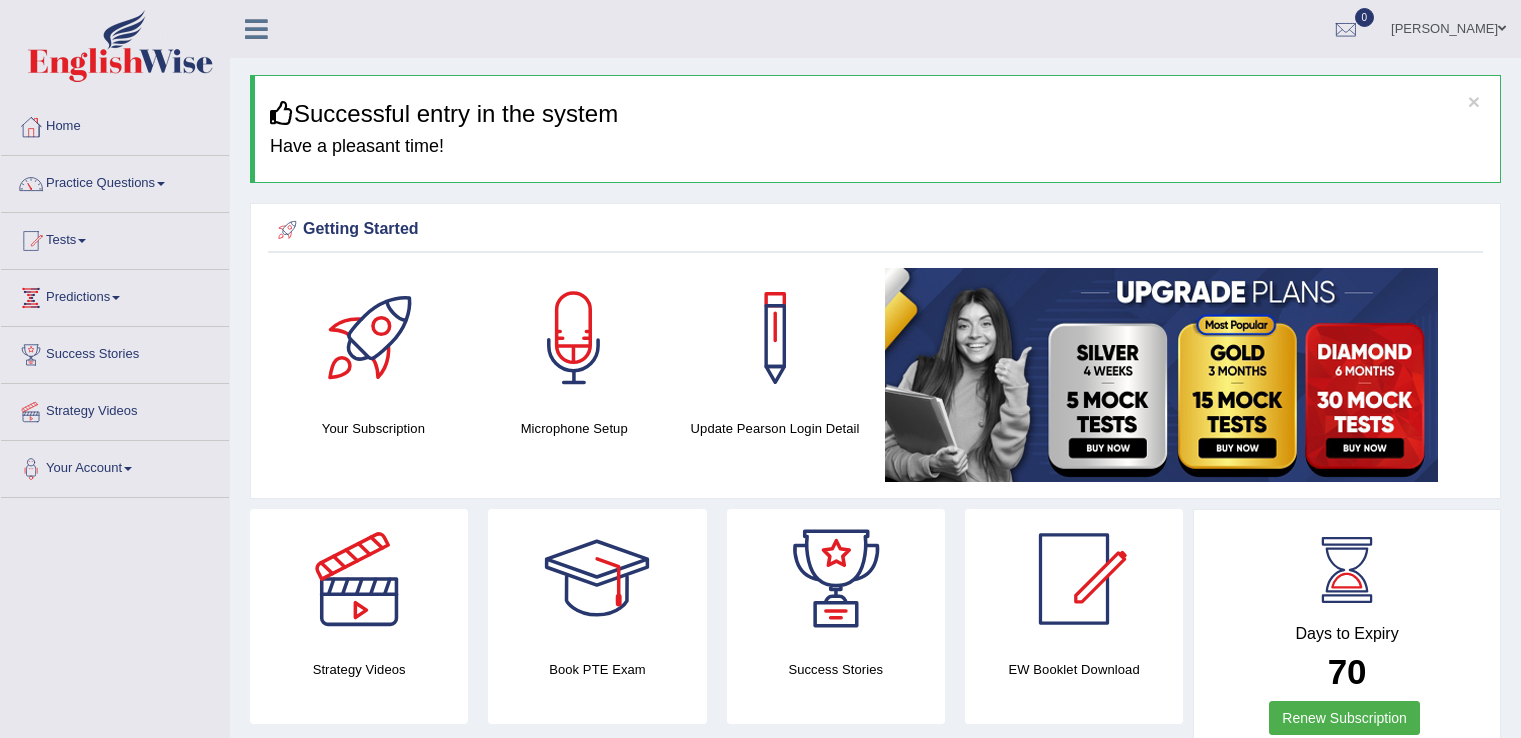 scroll, scrollTop: 0, scrollLeft: 0, axis: both 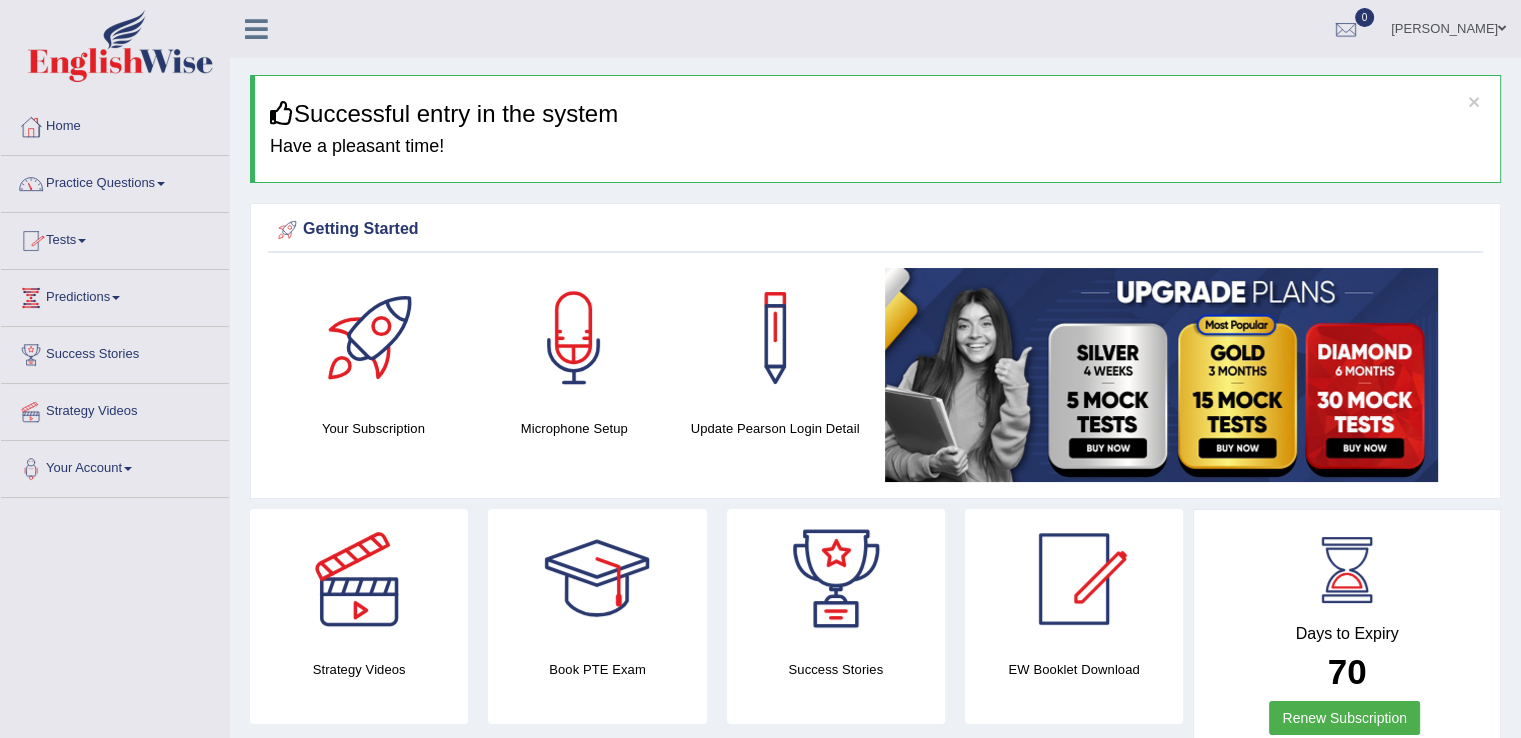 click on "Practice Questions" at bounding box center (115, 181) 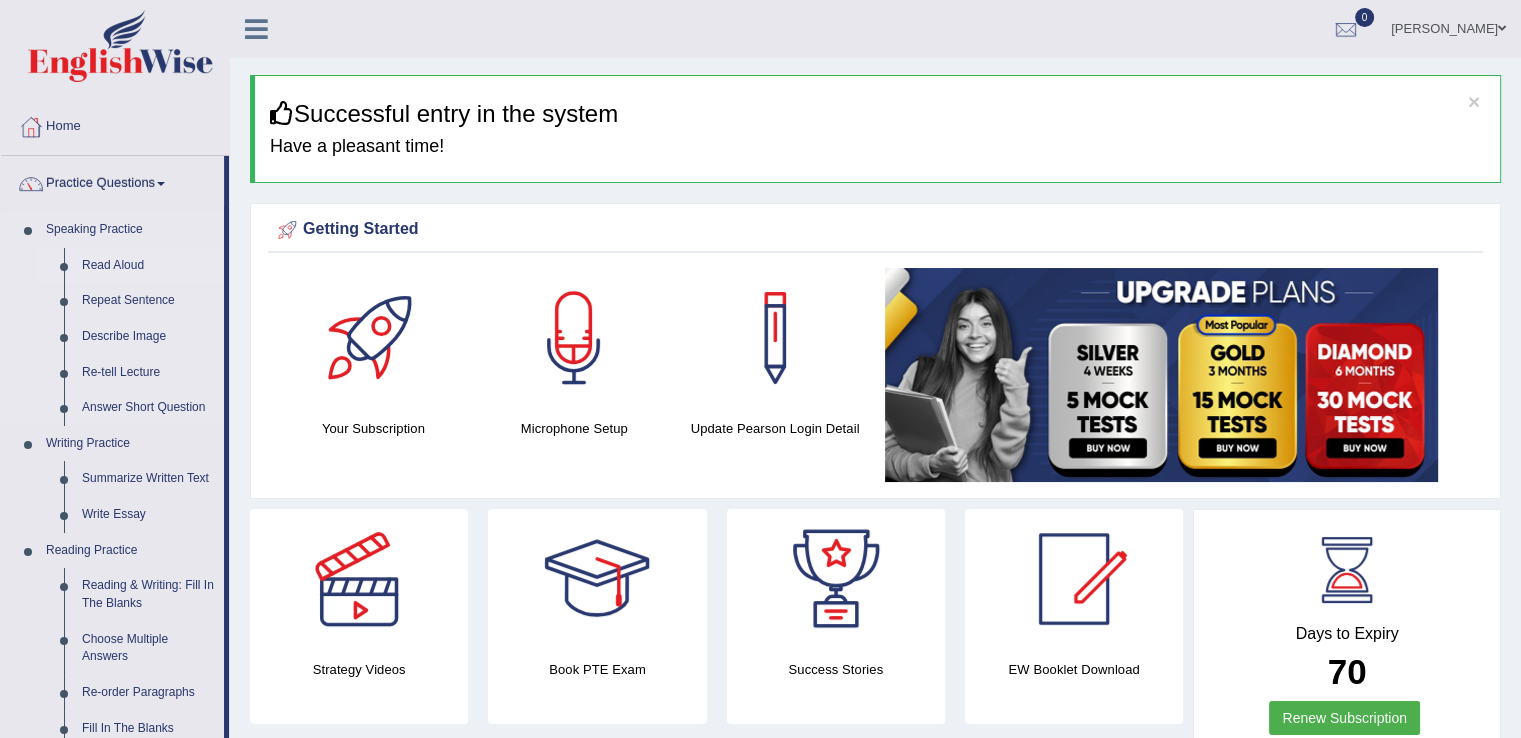 click on "Read Aloud" at bounding box center [148, 266] 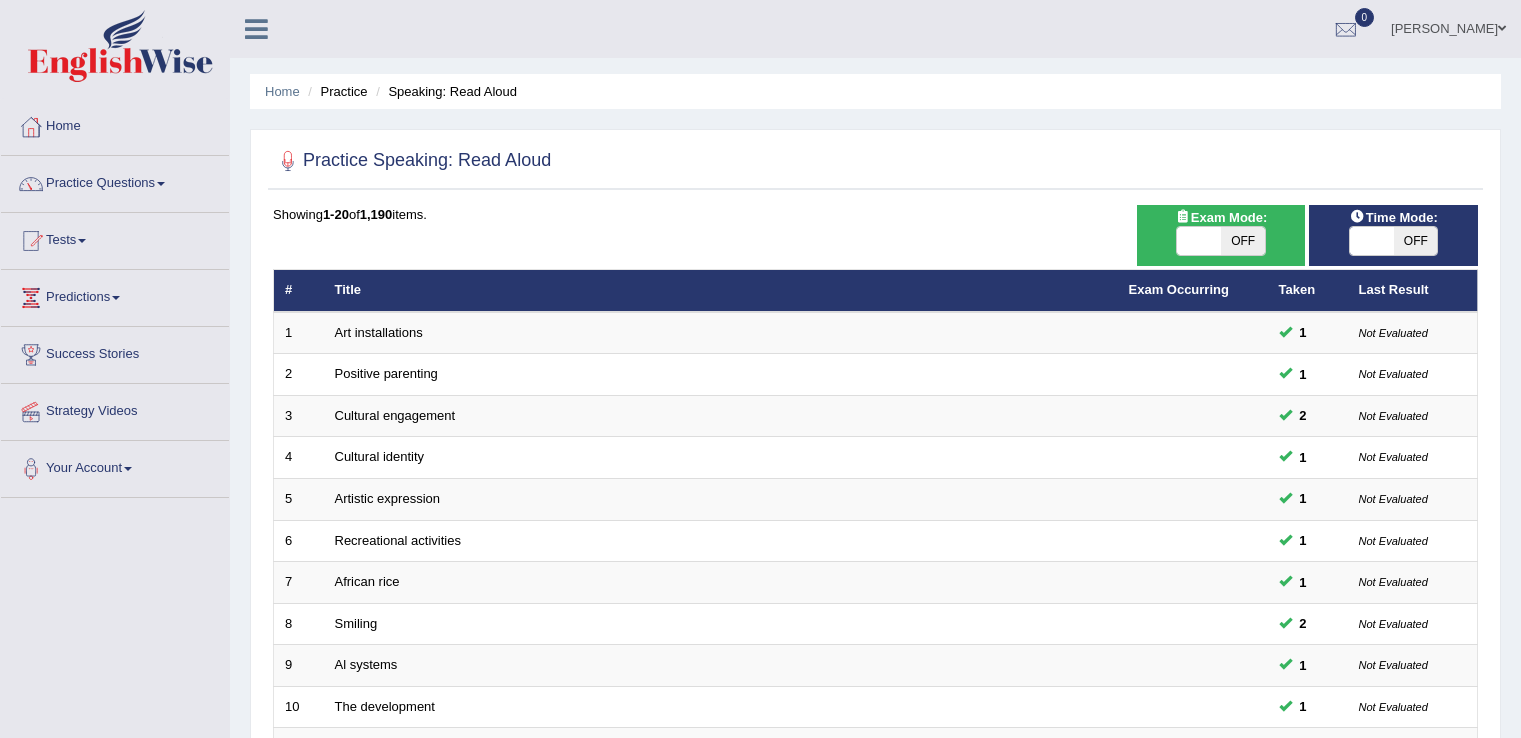 scroll, scrollTop: 0, scrollLeft: 0, axis: both 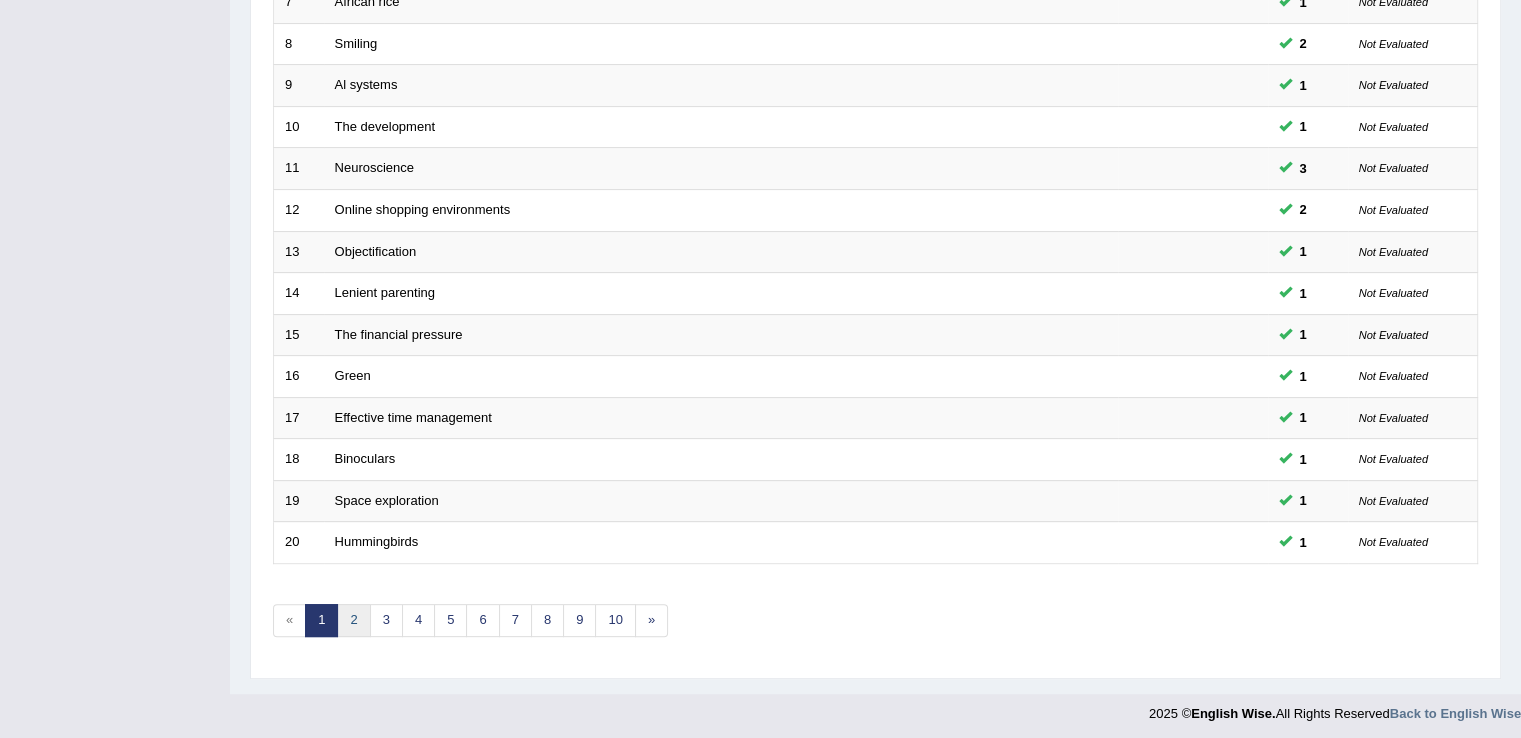 click on "2" at bounding box center [353, 620] 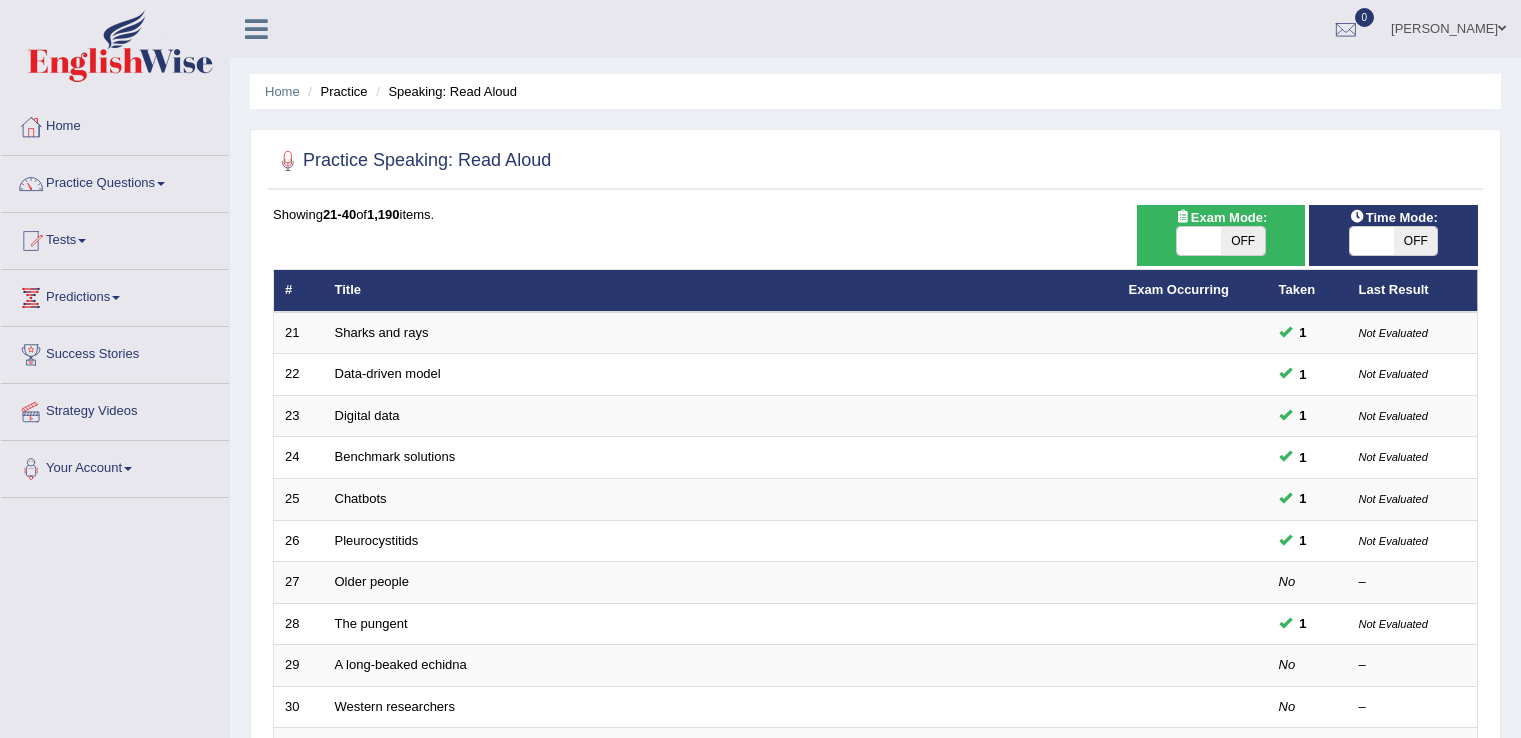 scroll, scrollTop: 0, scrollLeft: 0, axis: both 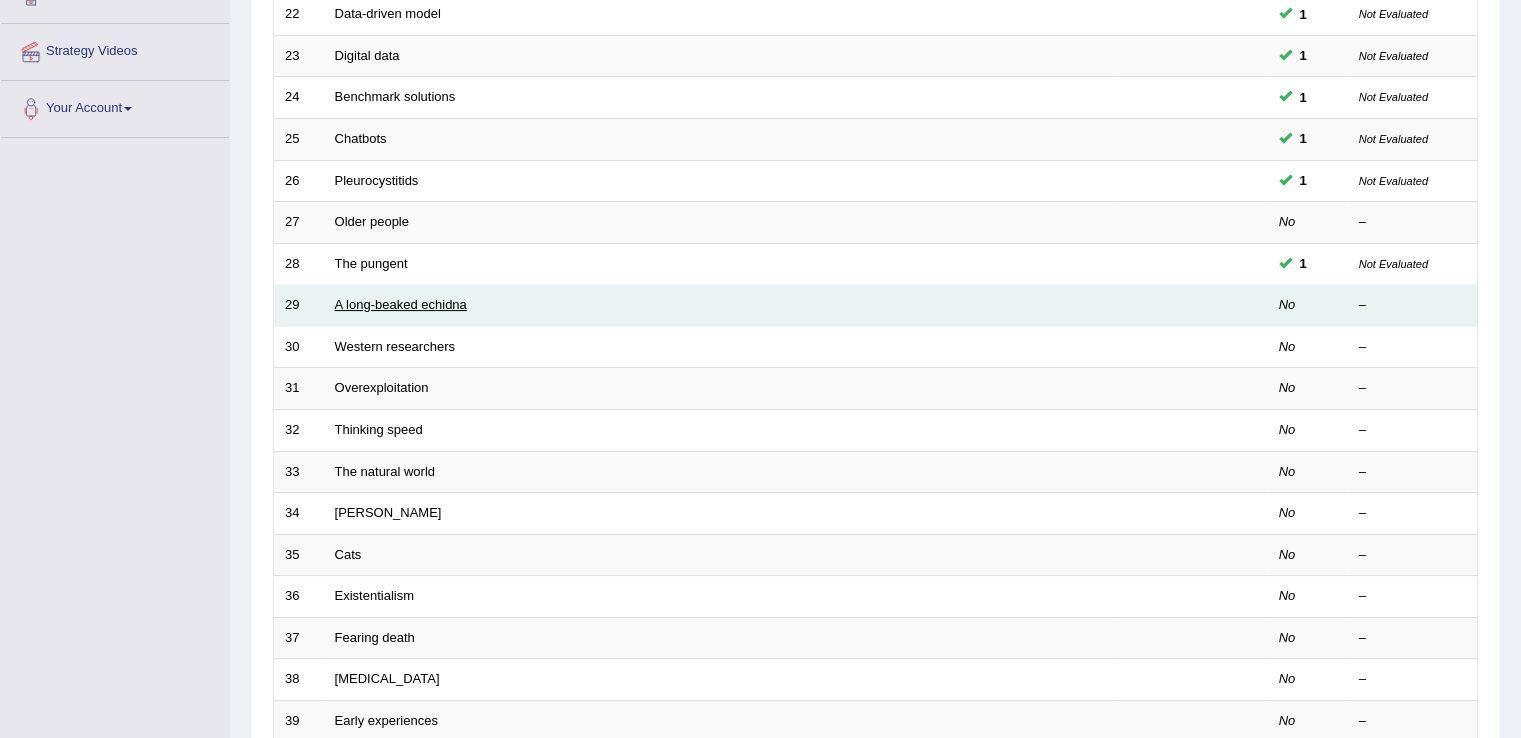 click on "A long-beaked echidna" at bounding box center [401, 304] 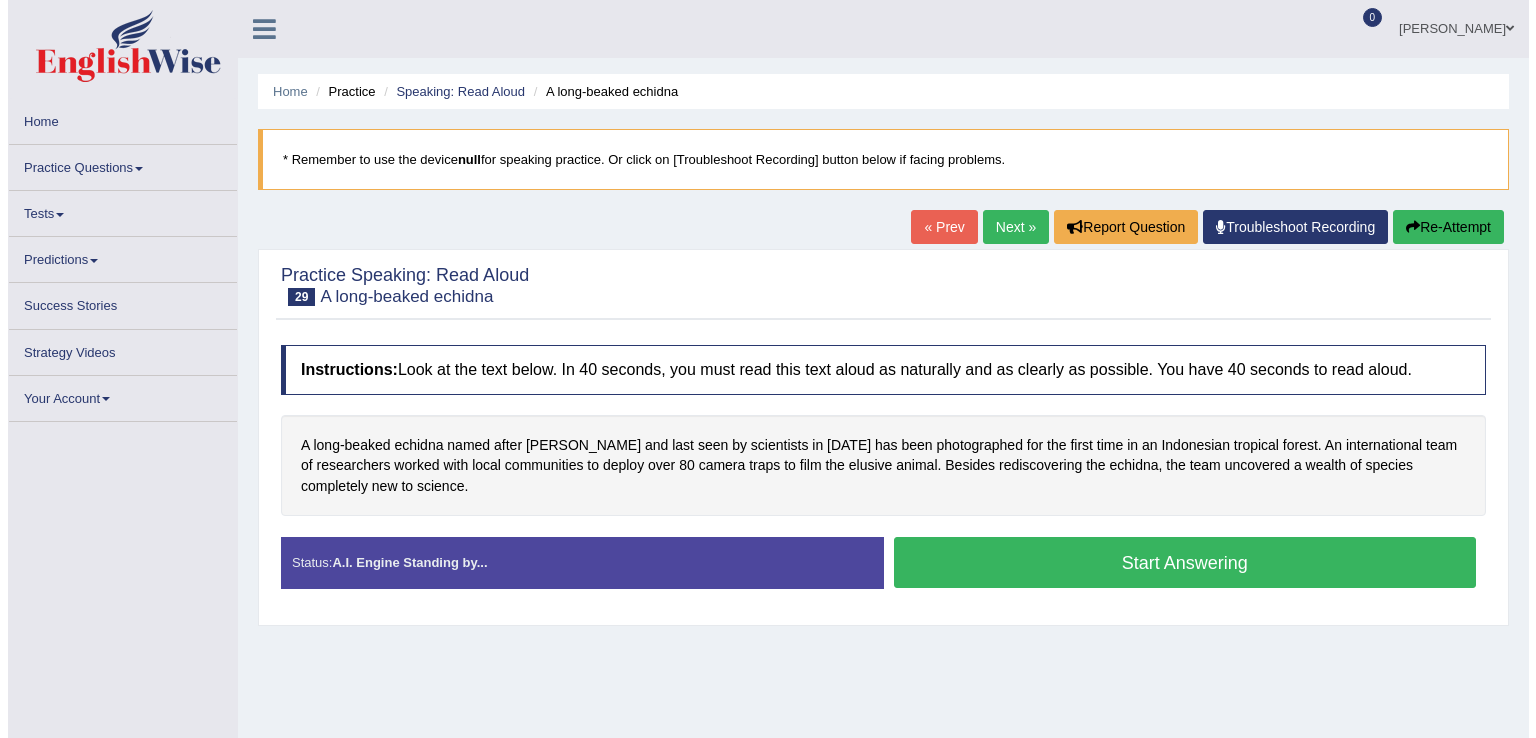 scroll, scrollTop: 0, scrollLeft: 0, axis: both 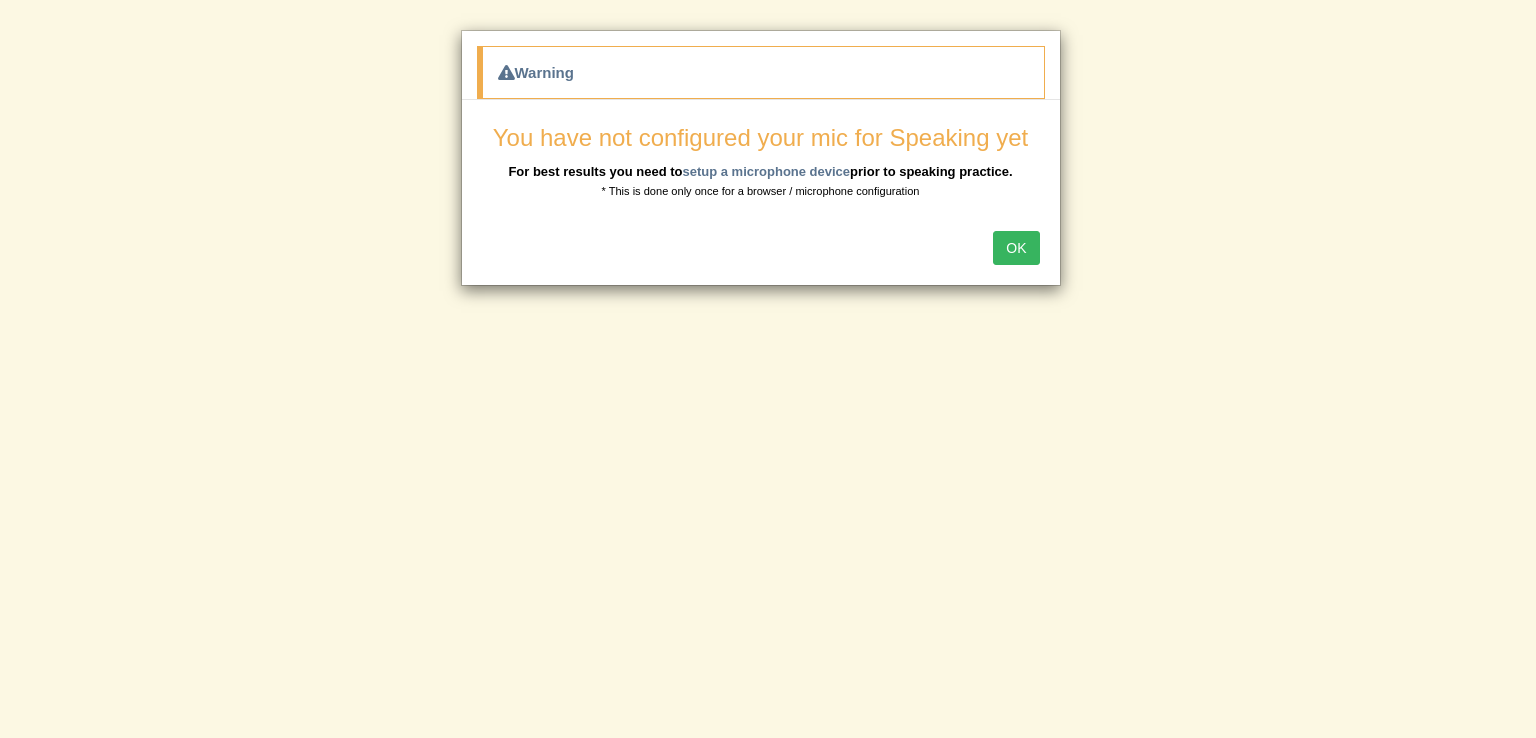 click on "OK" at bounding box center (1016, 248) 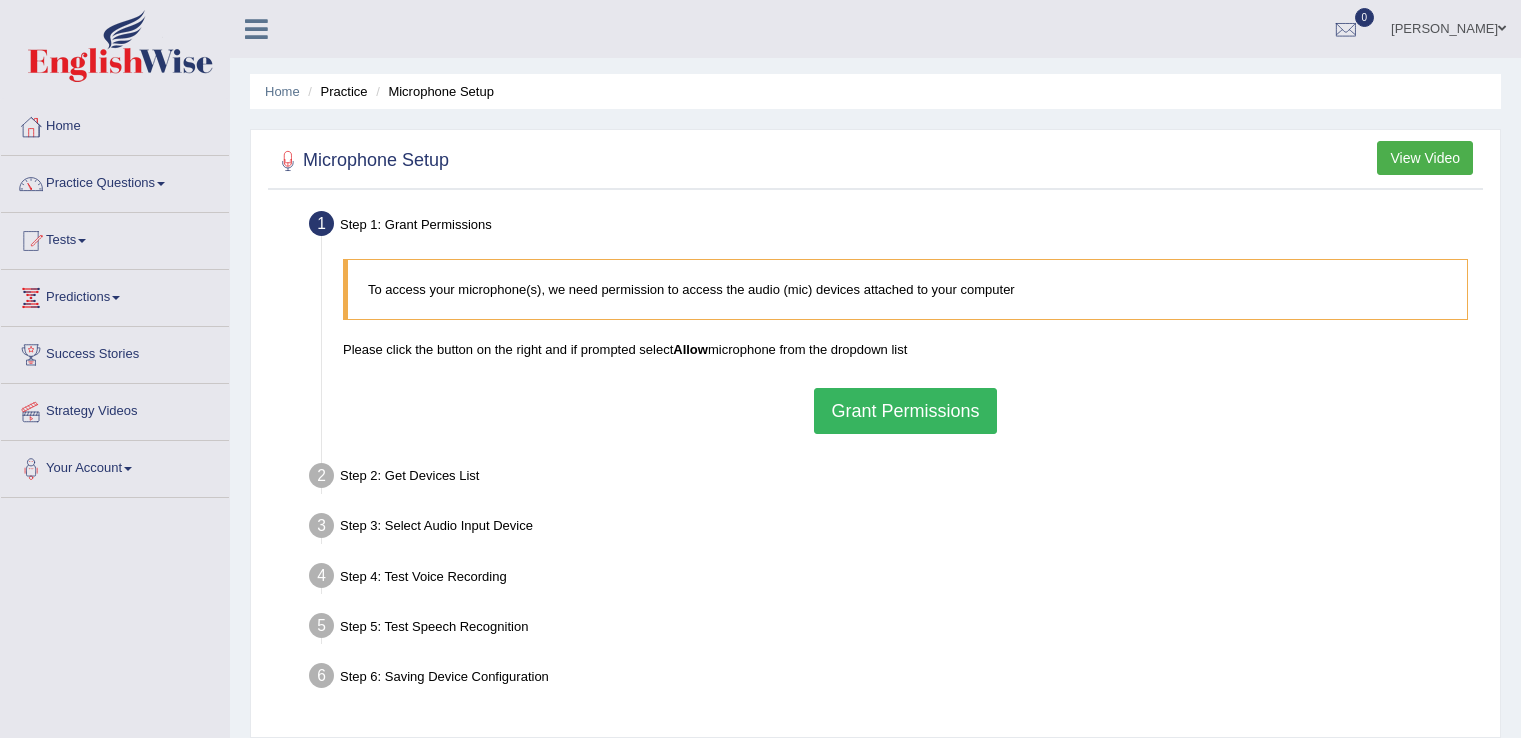 scroll, scrollTop: 0, scrollLeft: 0, axis: both 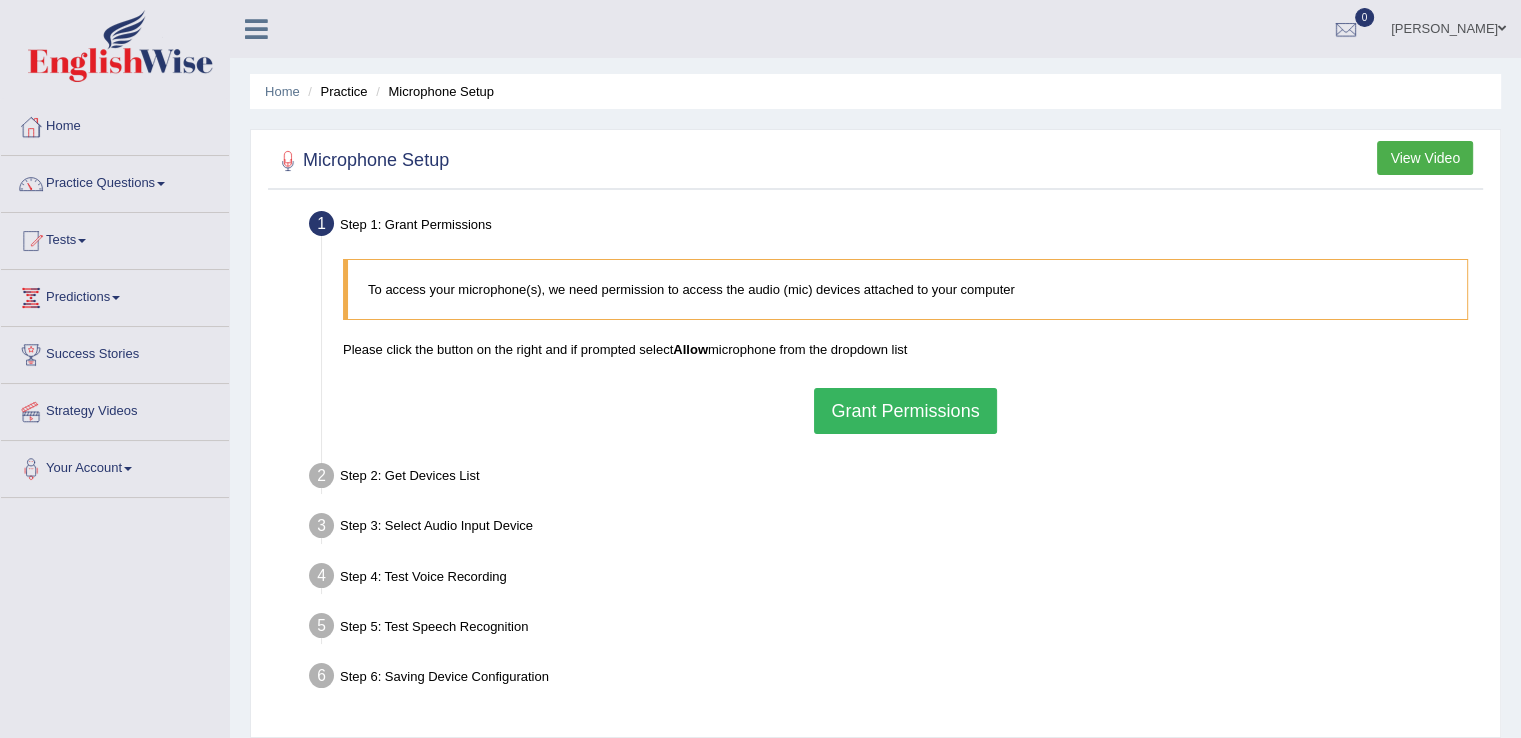 click on "Grant Permissions" at bounding box center (905, 411) 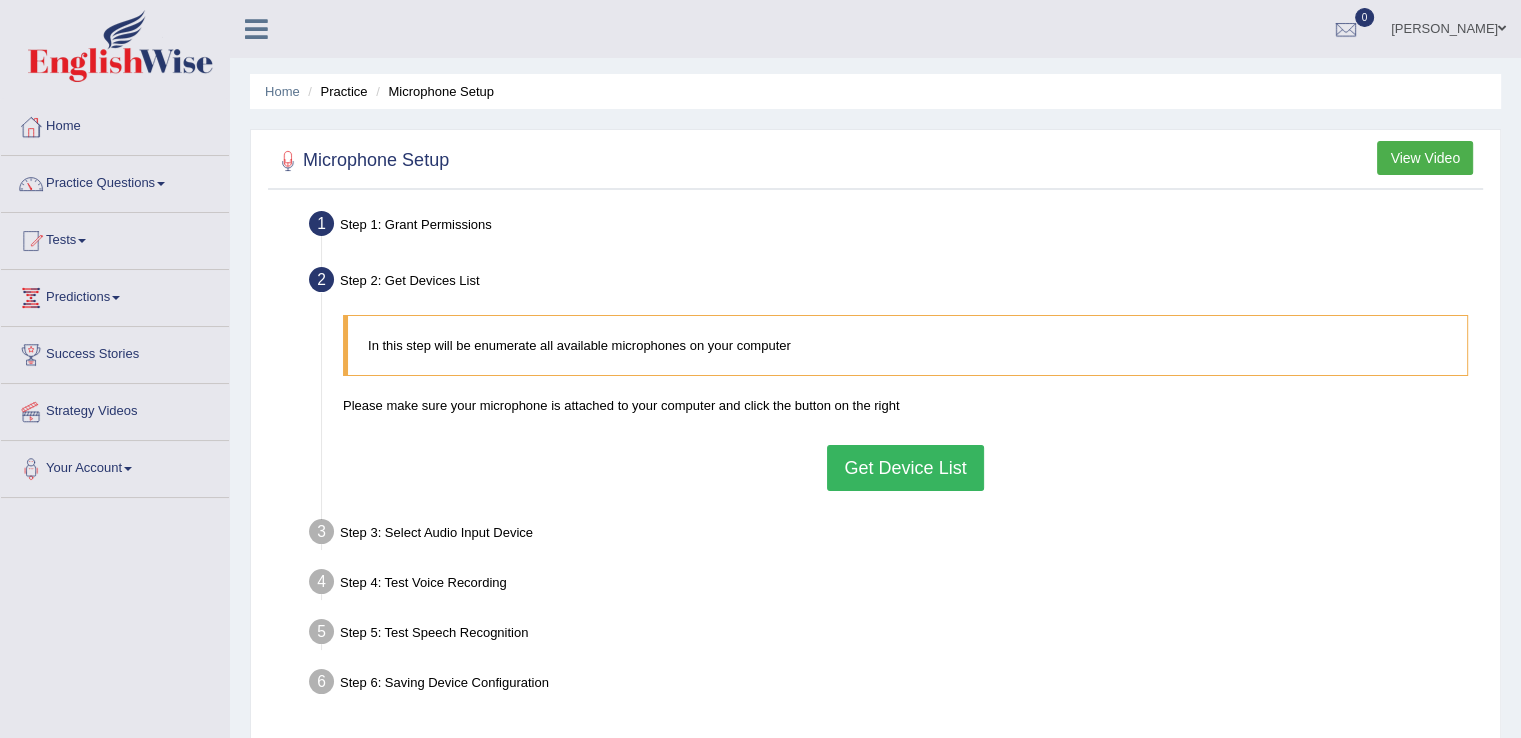 click on "Get Device List" at bounding box center [905, 468] 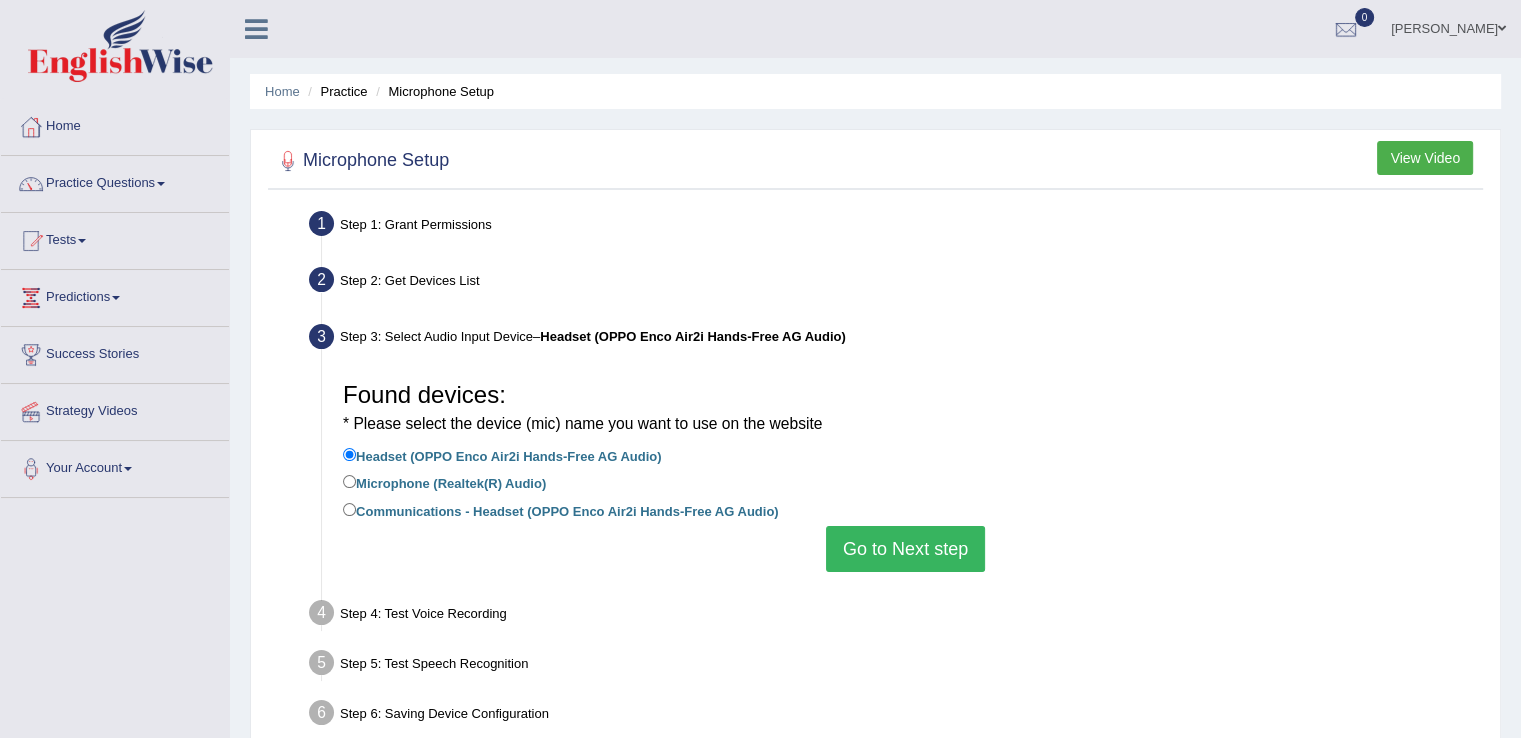 click on "Go to Next step" at bounding box center (905, 549) 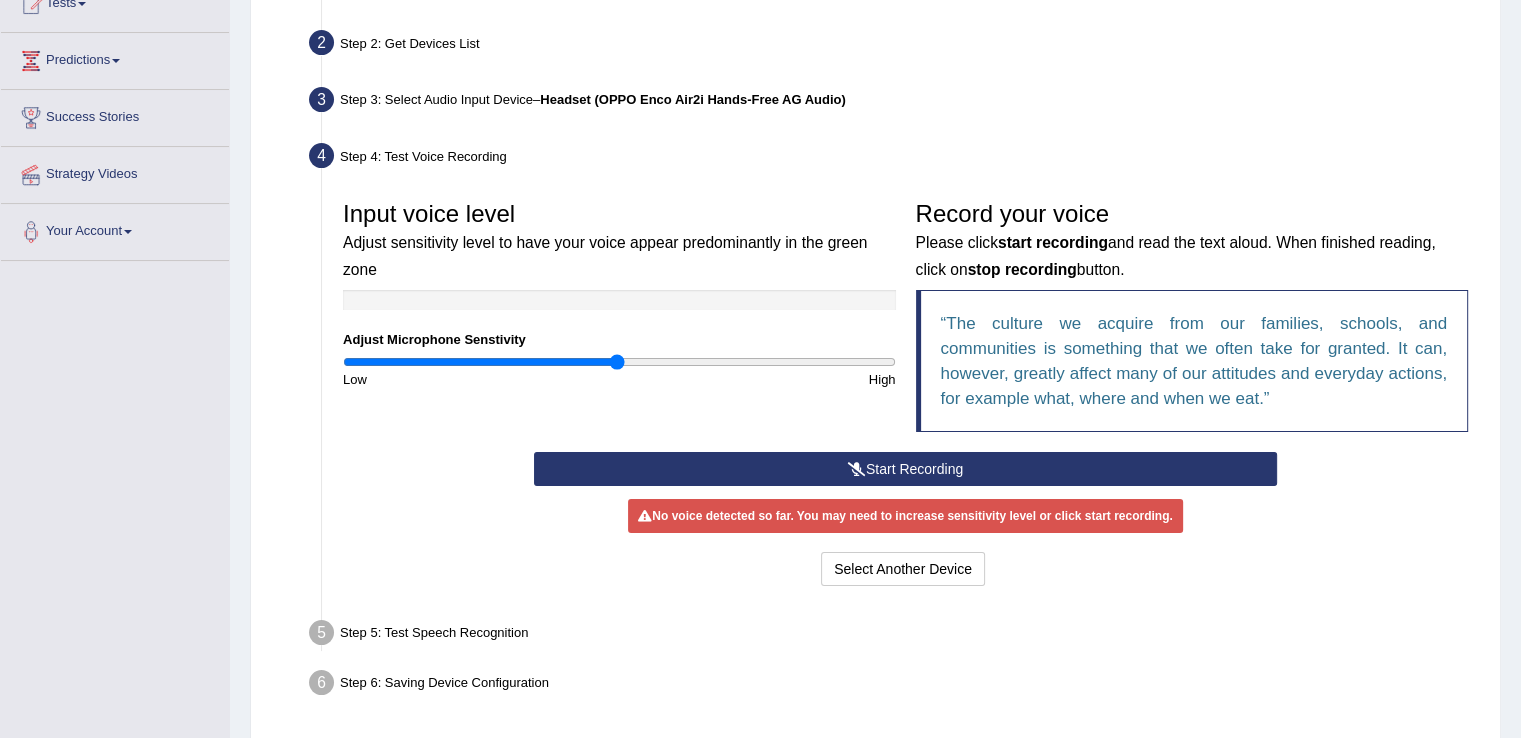 scroll, scrollTop: 240, scrollLeft: 0, axis: vertical 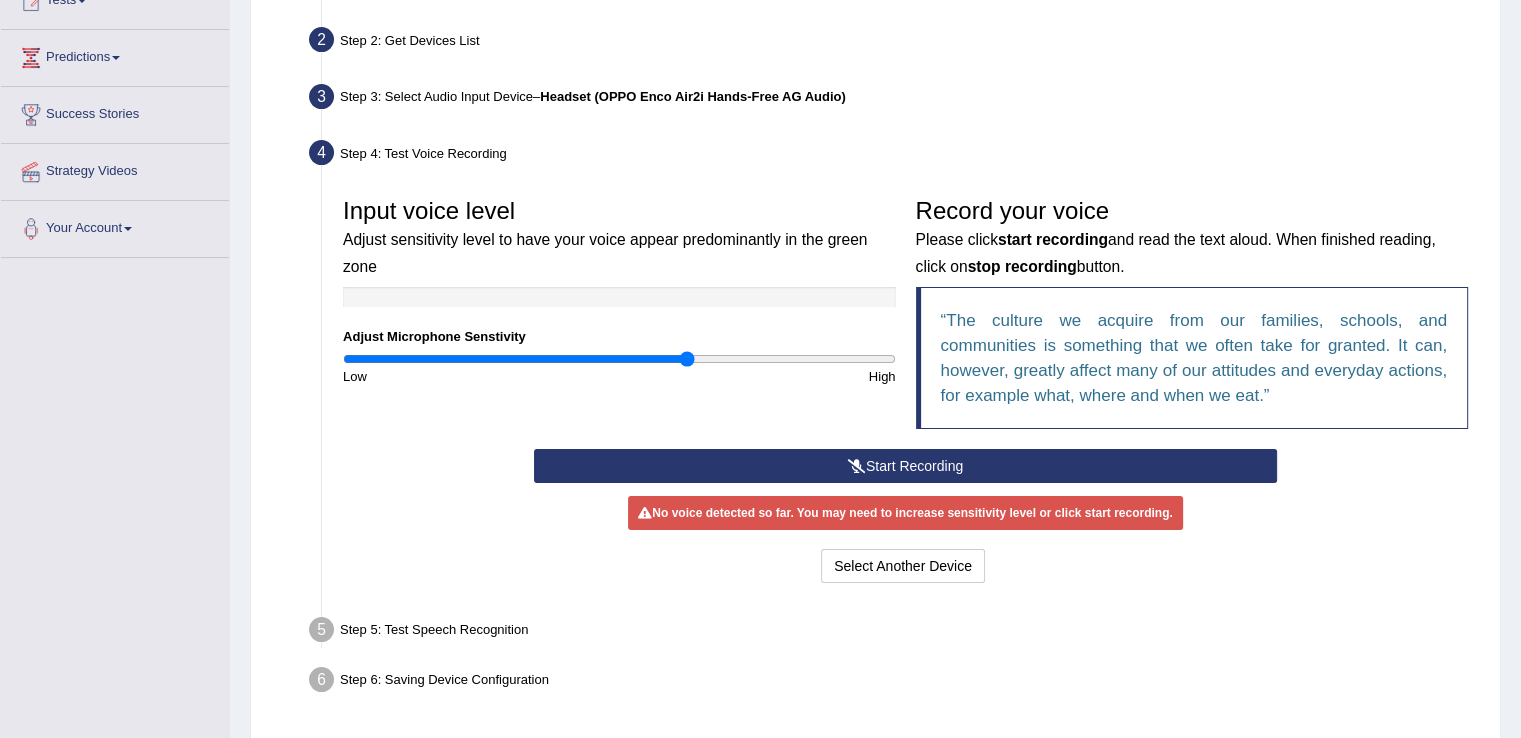 click at bounding box center (619, 359) 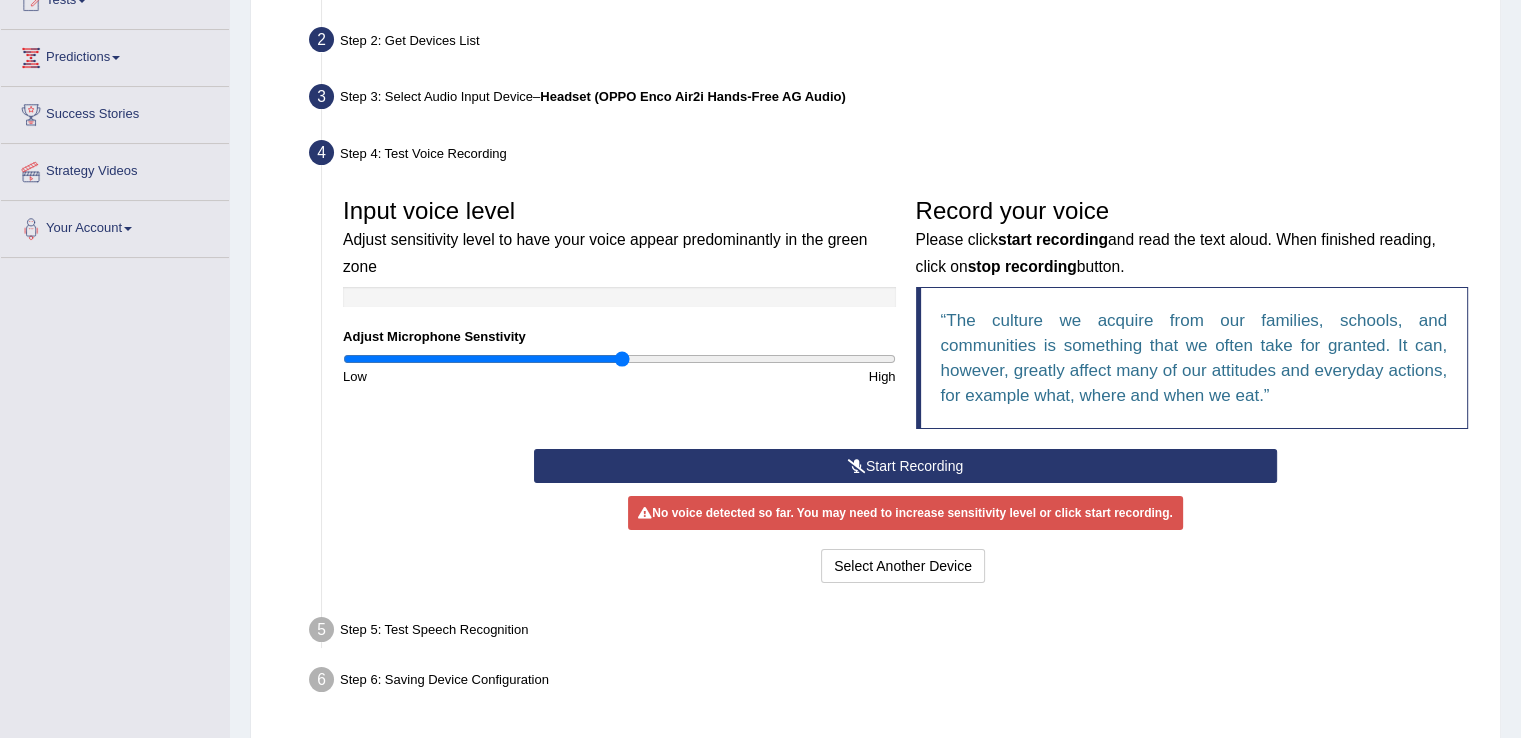 click at bounding box center [619, 359] 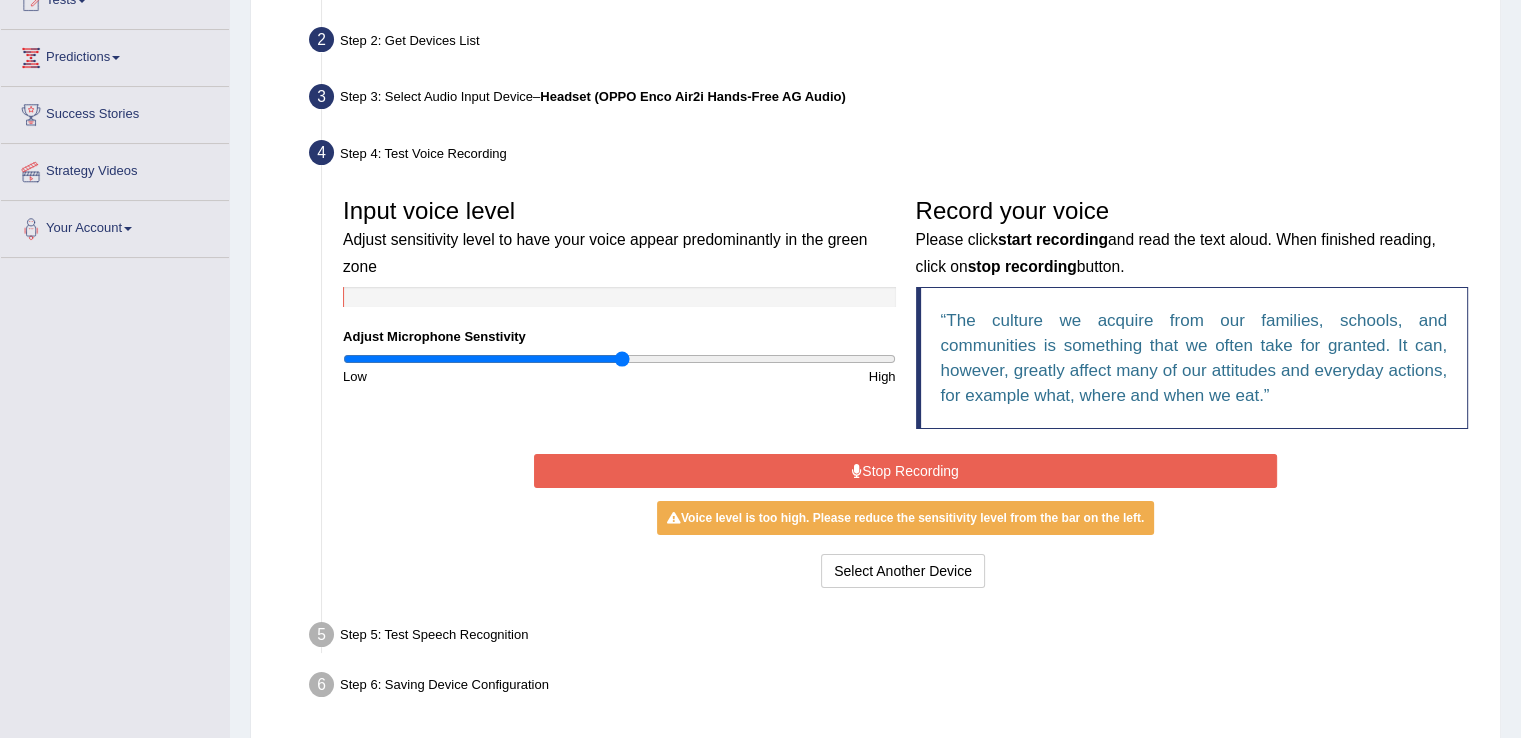 click on "Stop Recording" at bounding box center [905, 471] 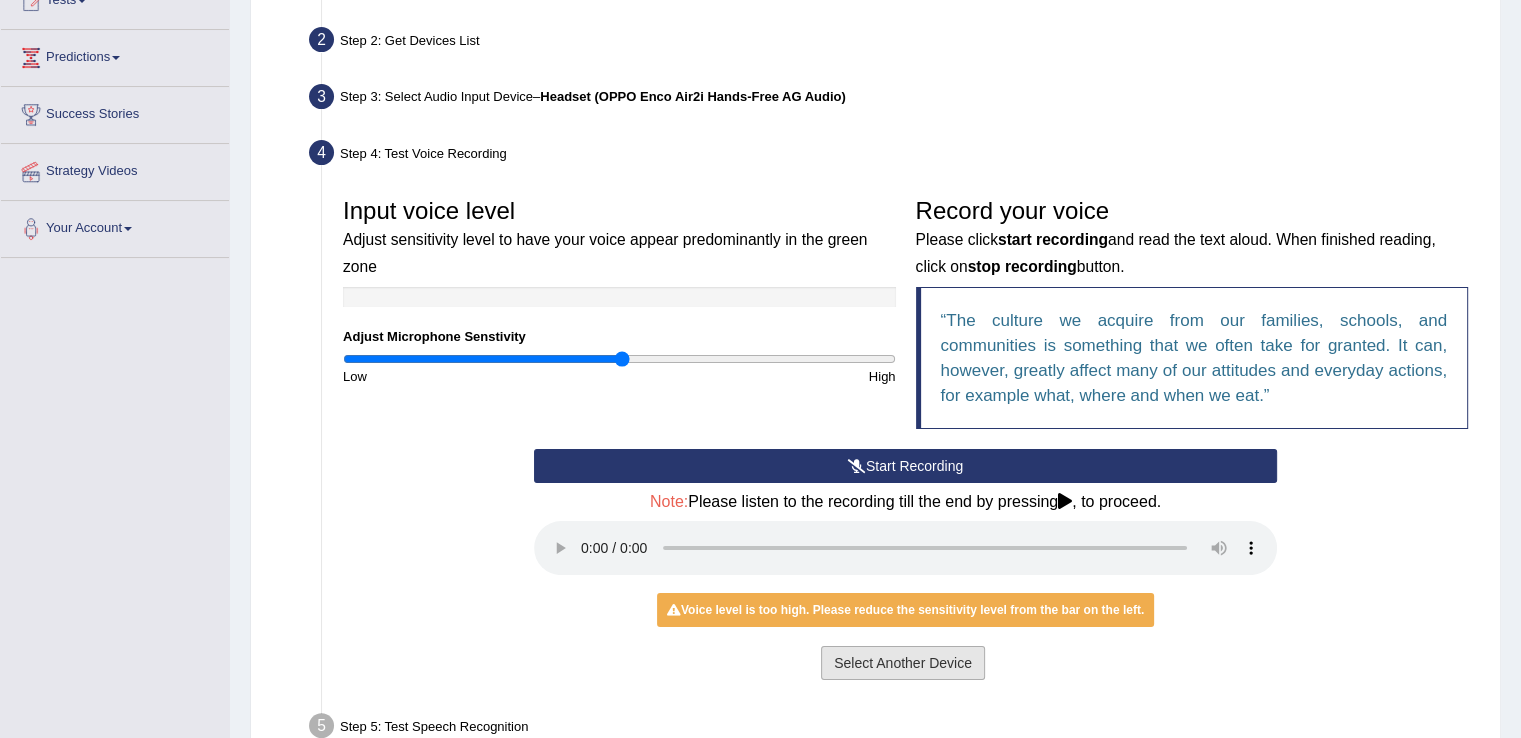 click on "Select Another Device" at bounding box center [903, 663] 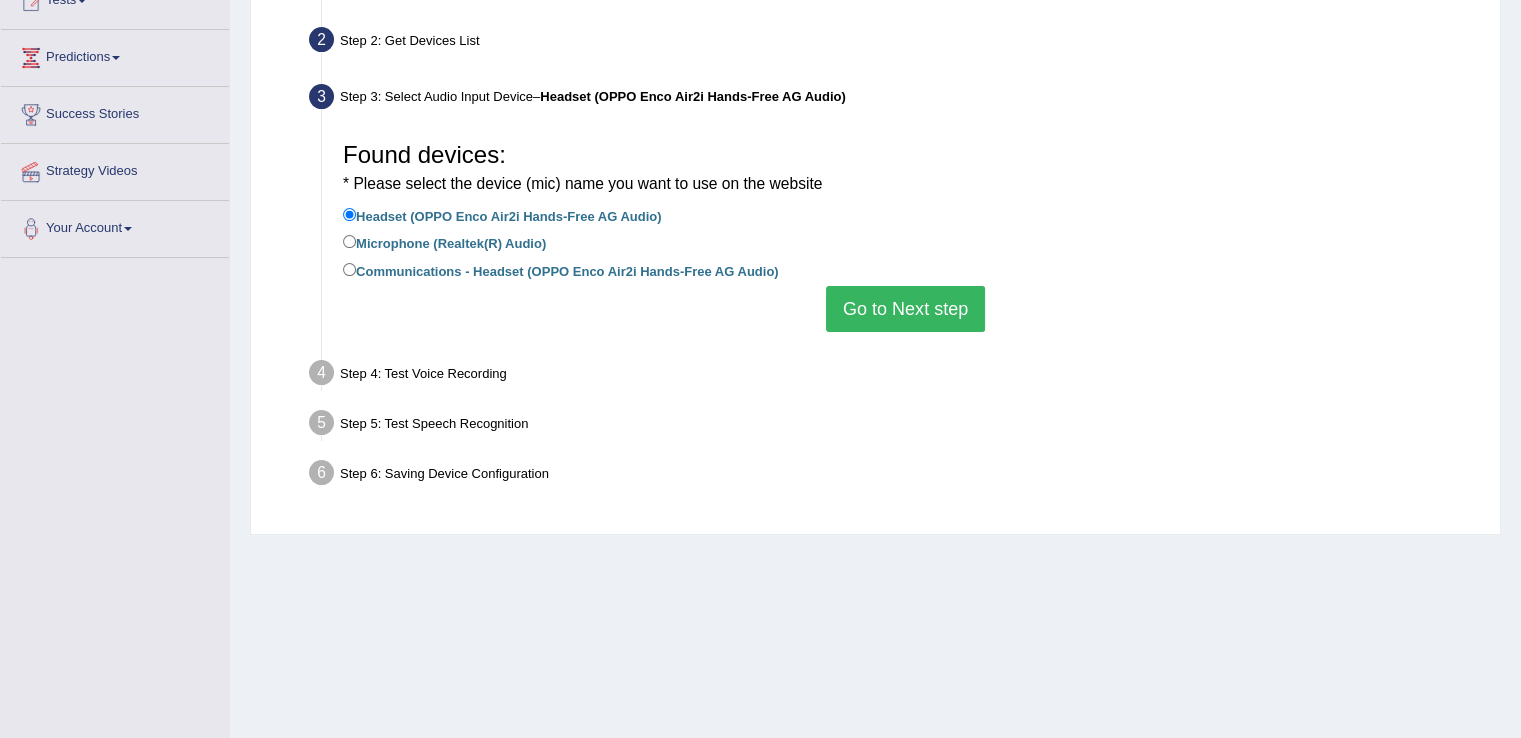 click on "Go to Next step" at bounding box center [905, 309] 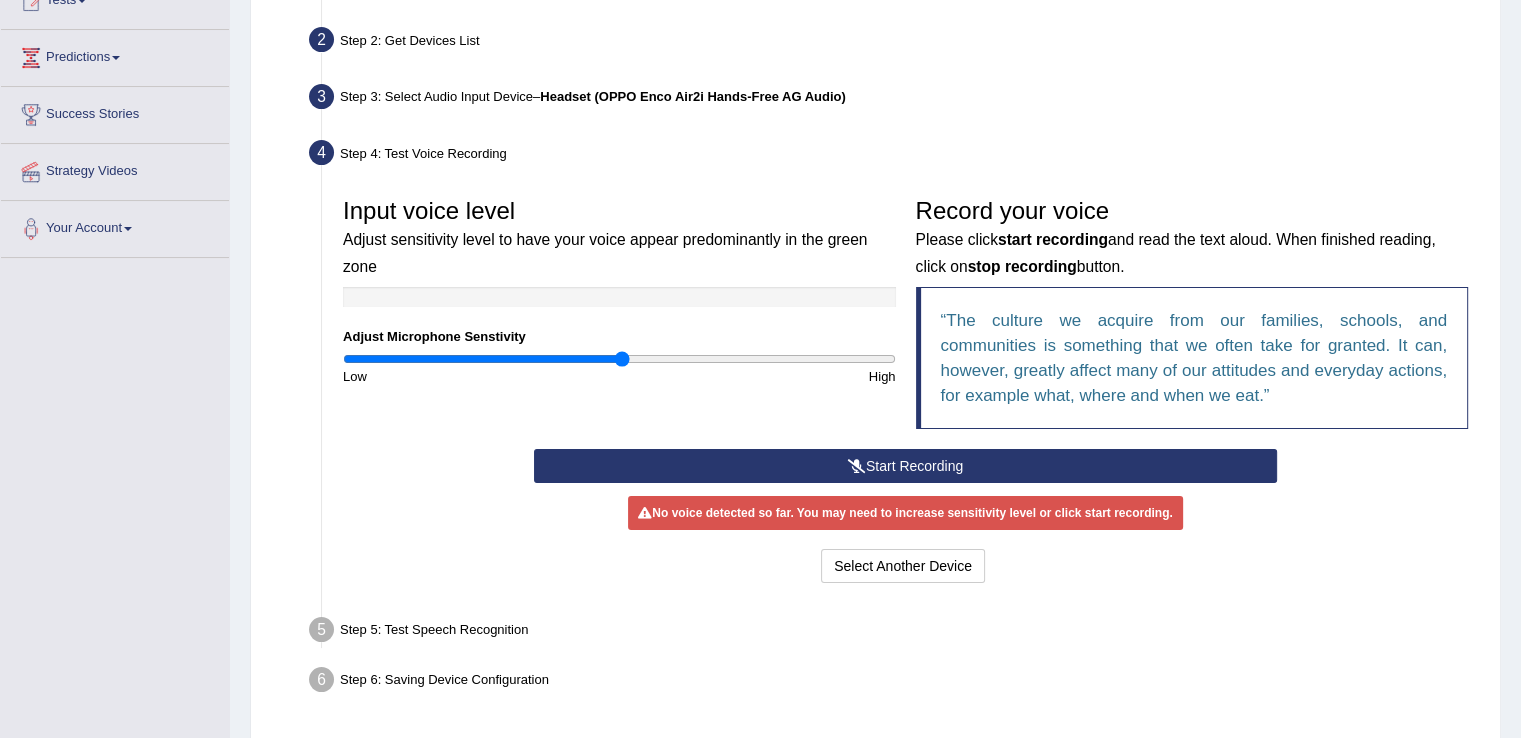 click on "Start Recording" at bounding box center [905, 466] 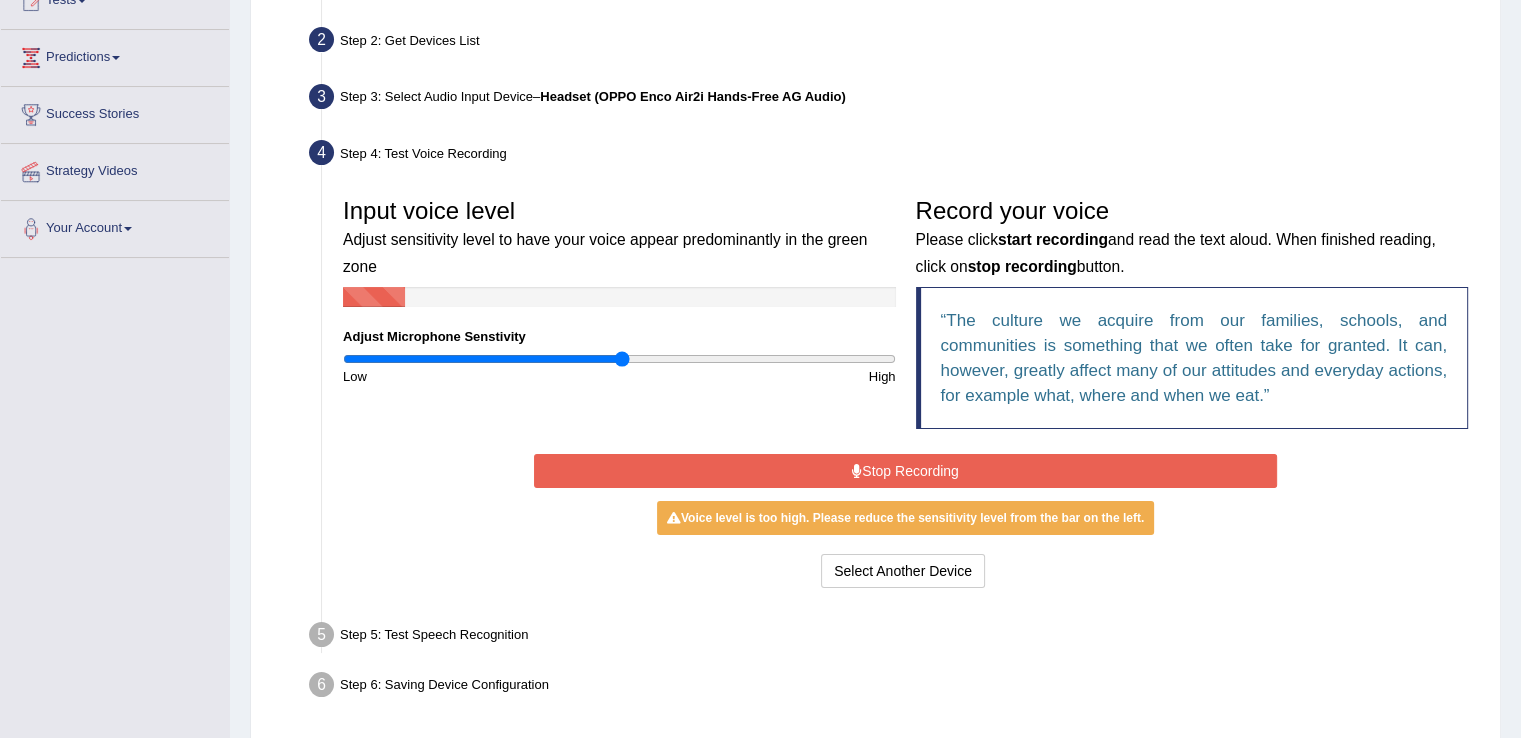 click on "Stop Recording" at bounding box center [905, 471] 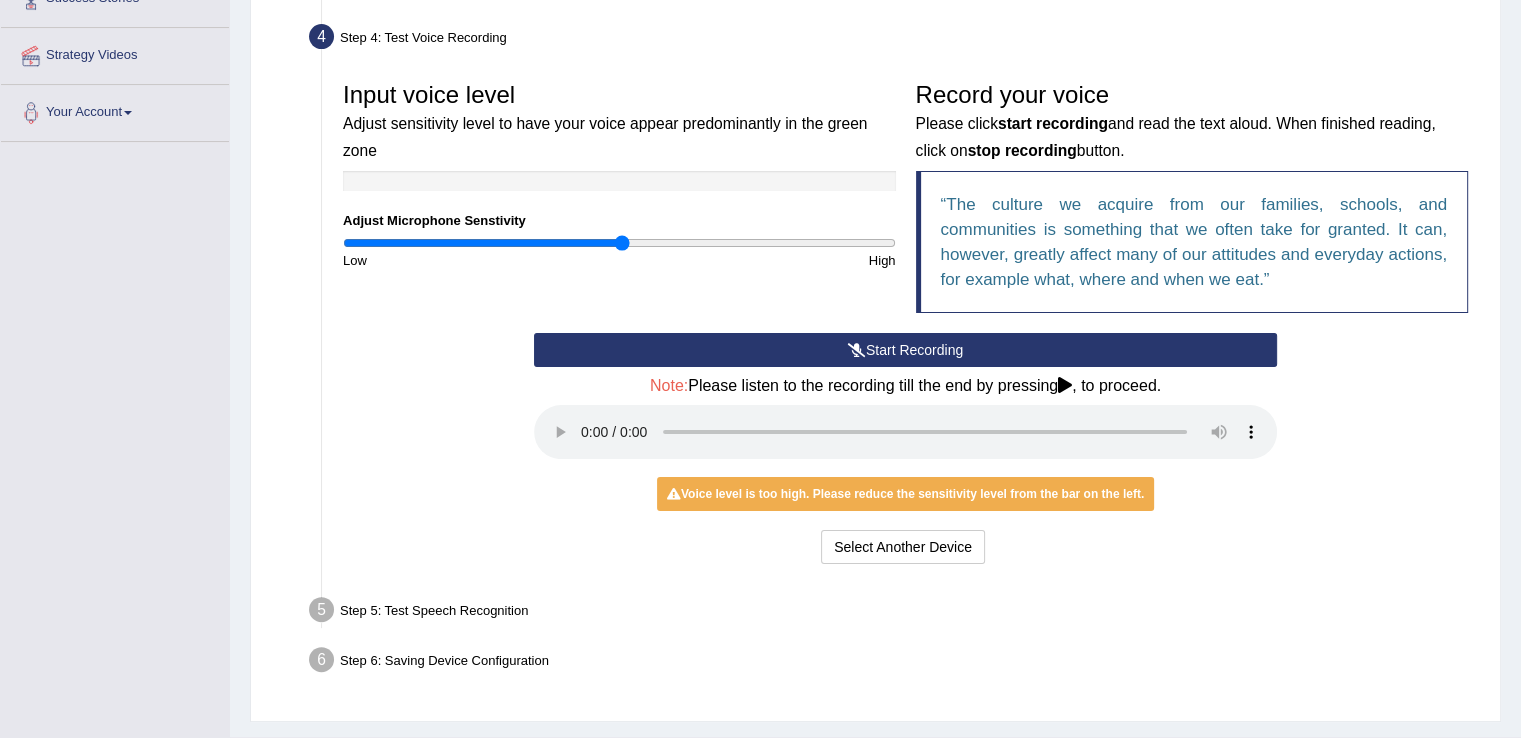 scroll, scrollTop: 360, scrollLeft: 0, axis: vertical 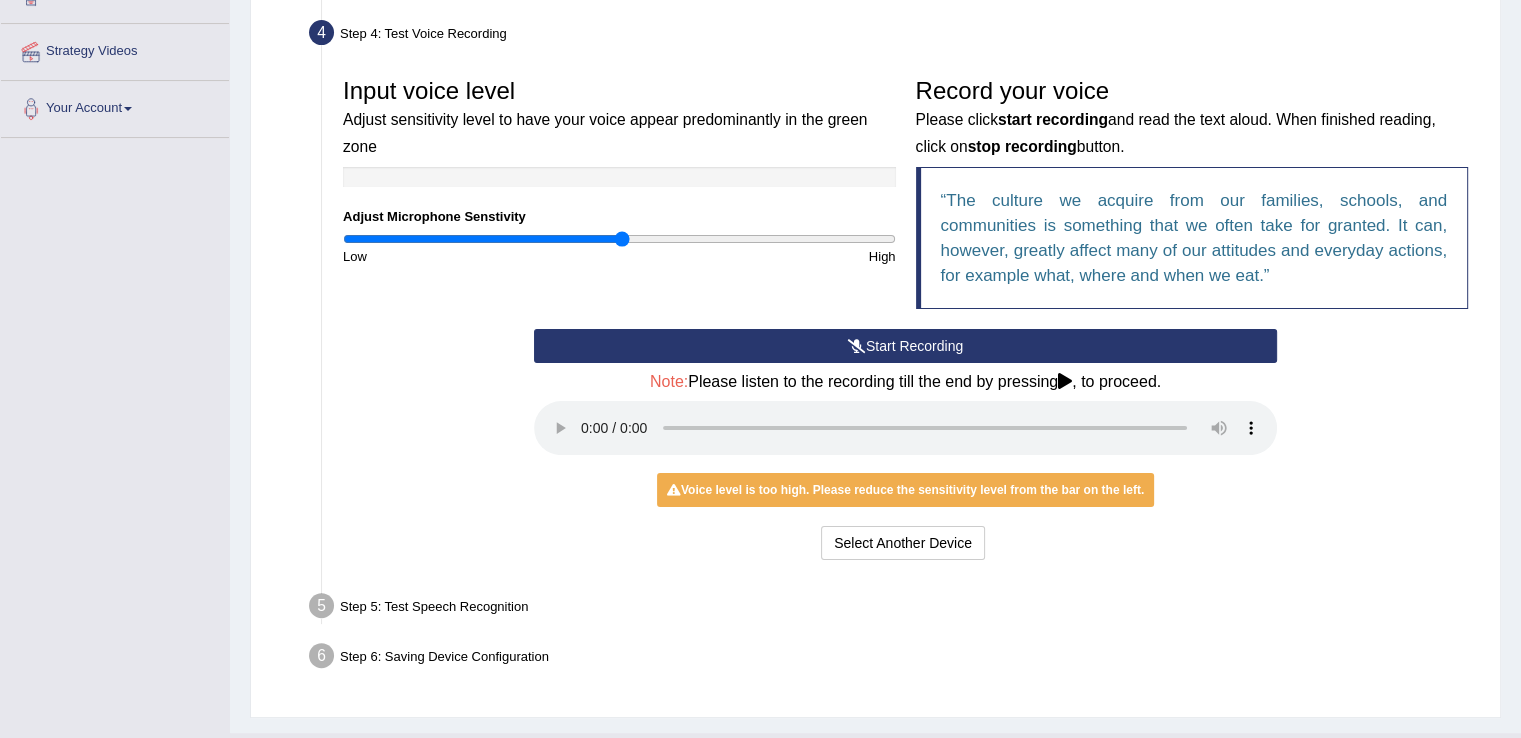 click on "Voice level is too high. Please reduce the sensitivity level from the bar on the left." at bounding box center (905, 490) 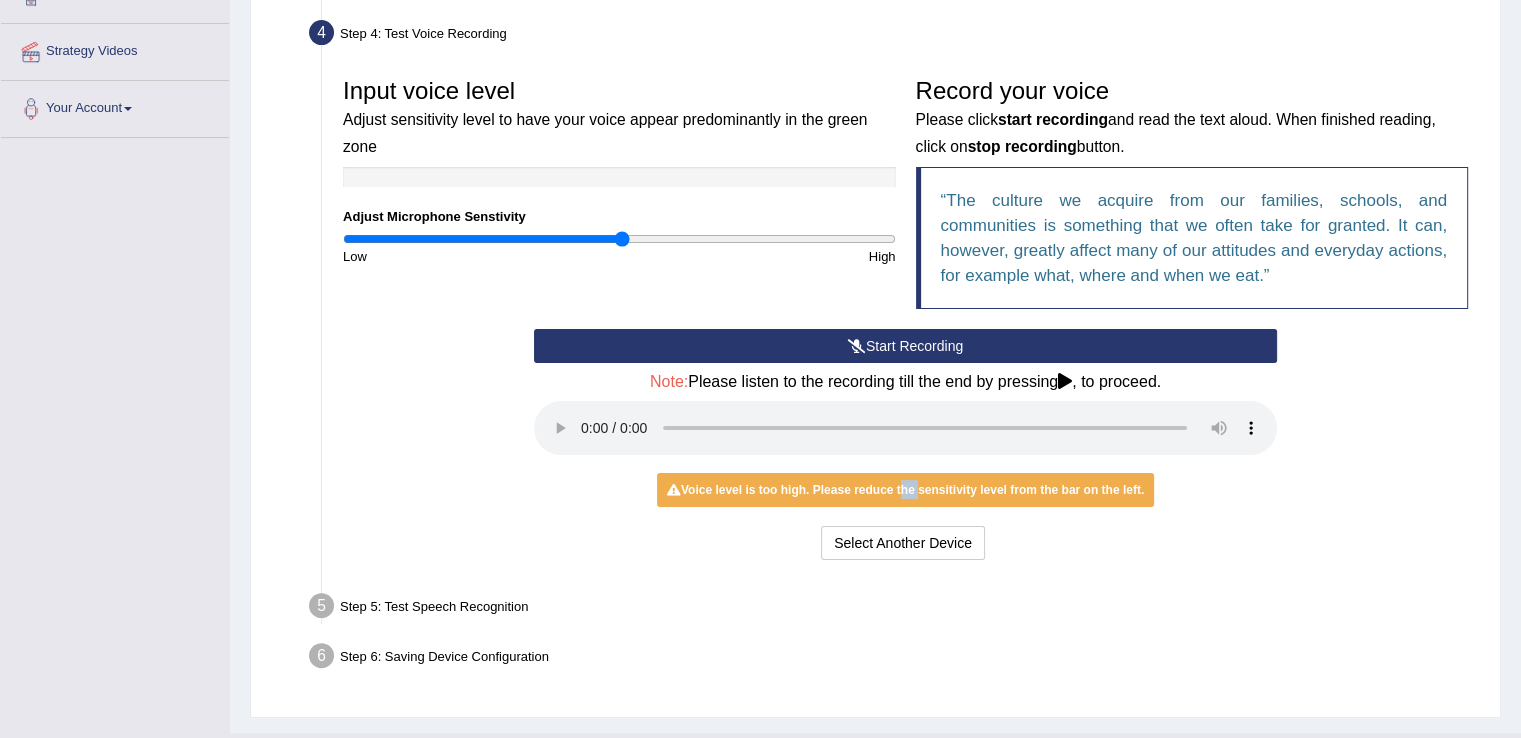click on "Voice level is too high. Please reduce the sensitivity level from the bar on the left." at bounding box center (905, 490) 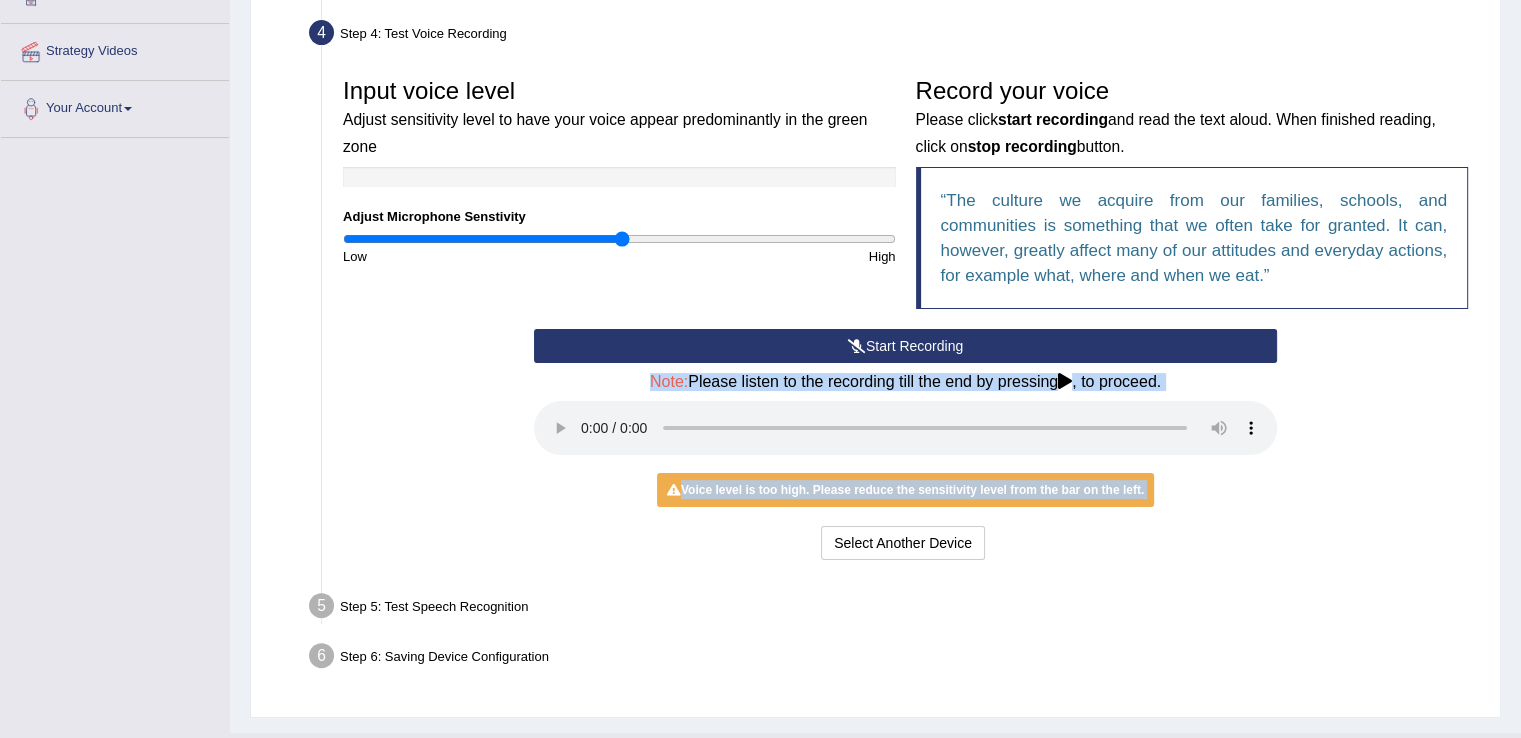 click on "Start Recording    Stop Recording   Note:  Please listen to the recording till the end by pressing  , to proceed.       No voice detected so far. You may need to increase sensitivity level or click start recording.     Voice level is too low yet. Please increase the sensitivity level from the bar on the left.     Your voice is strong enough for our A.I. to detect    Voice level is too high. Please reduce the sensitivity level from the bar on the left.     Select Another Device   Voice is ok. Go to Next step" at bounding box center [905, 447] 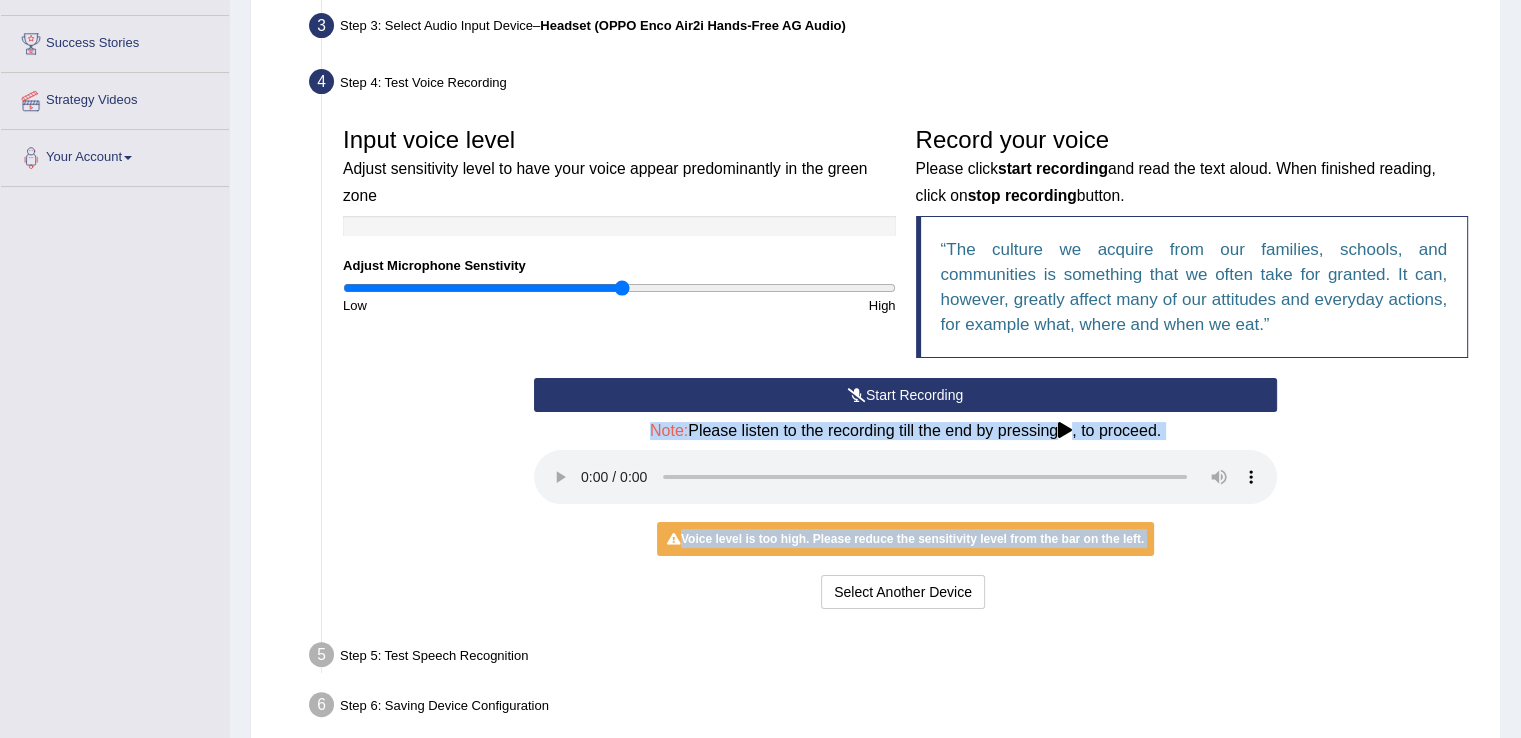 scroll, scrollTop: 310, scrollLeft: 0, axis: vertical 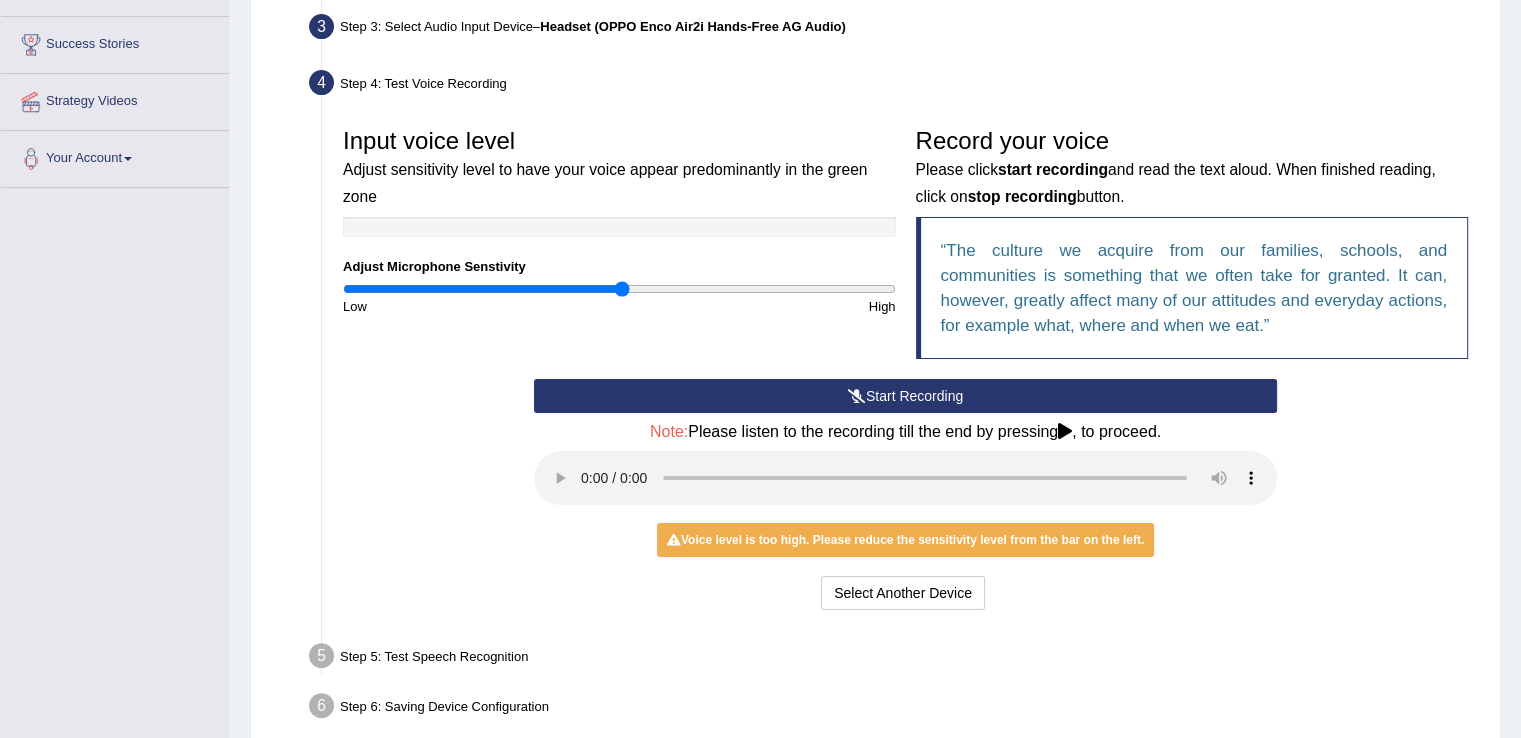 click on "Step 5: Test Speech Recognition" at bounding box center [895, 659] 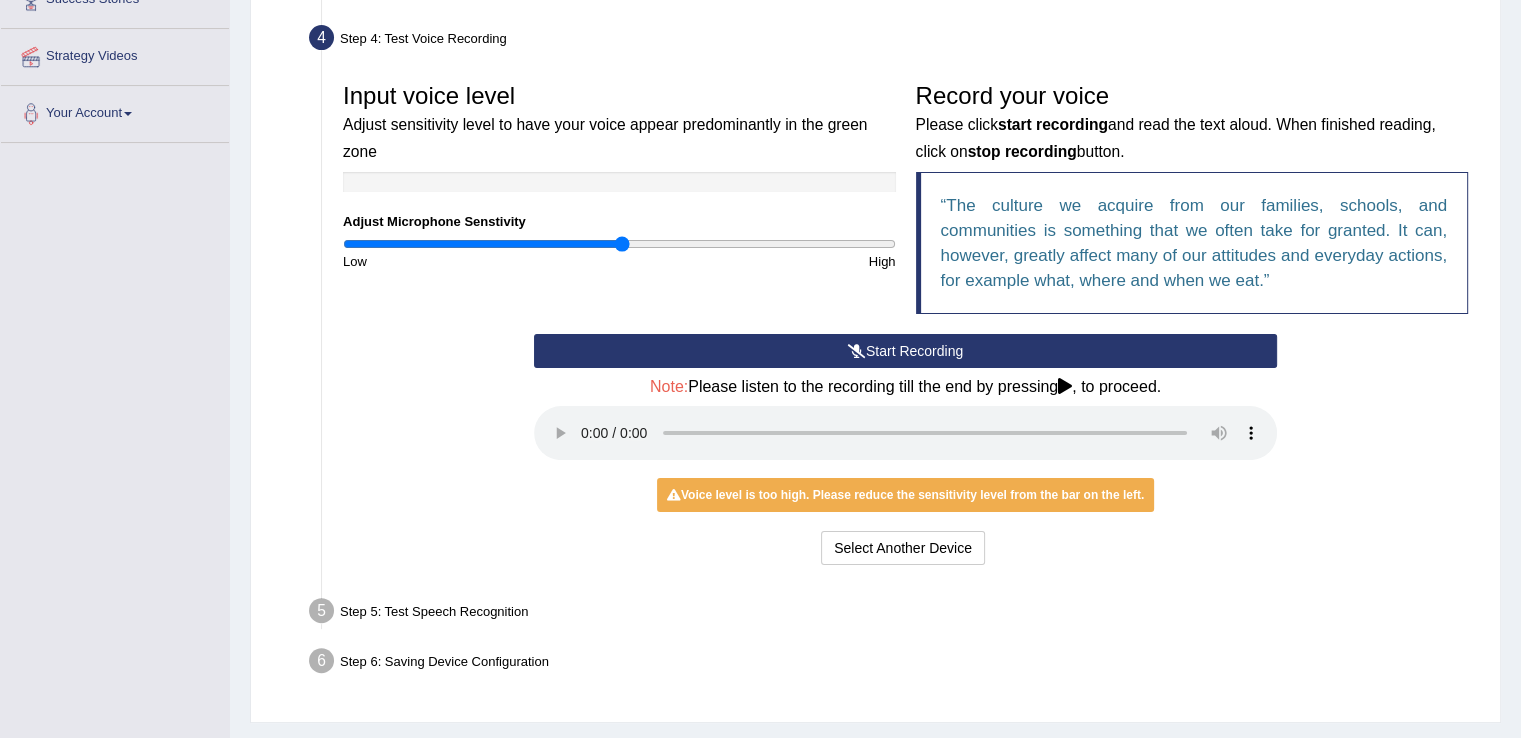 scroll, scrollTop: 390, scrollLeft: 0, axis: vertical 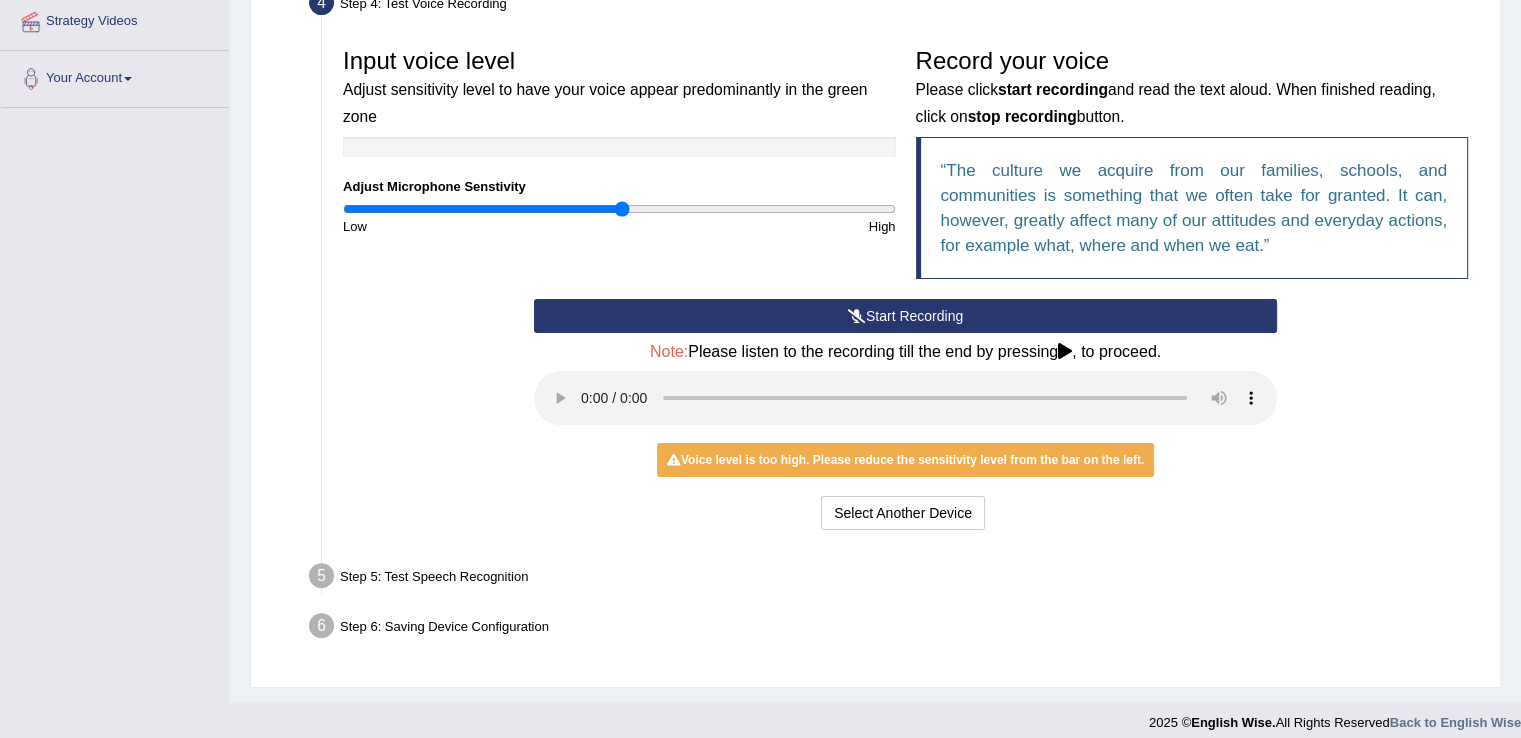 click on "Start Recording" at bounding box center (905, 316) 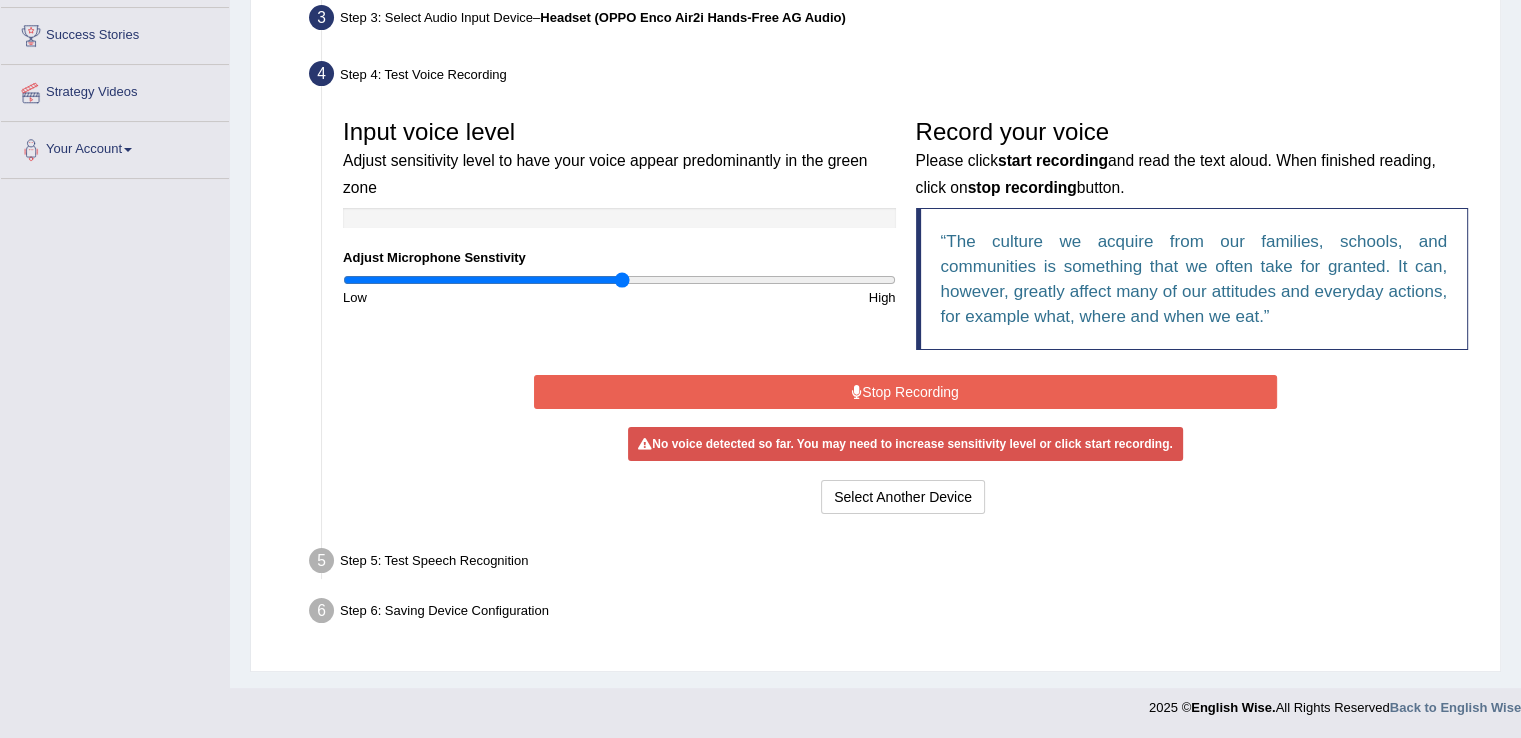 scroll, scrollTop: 312, scrollLeft: 0, axis: vertical 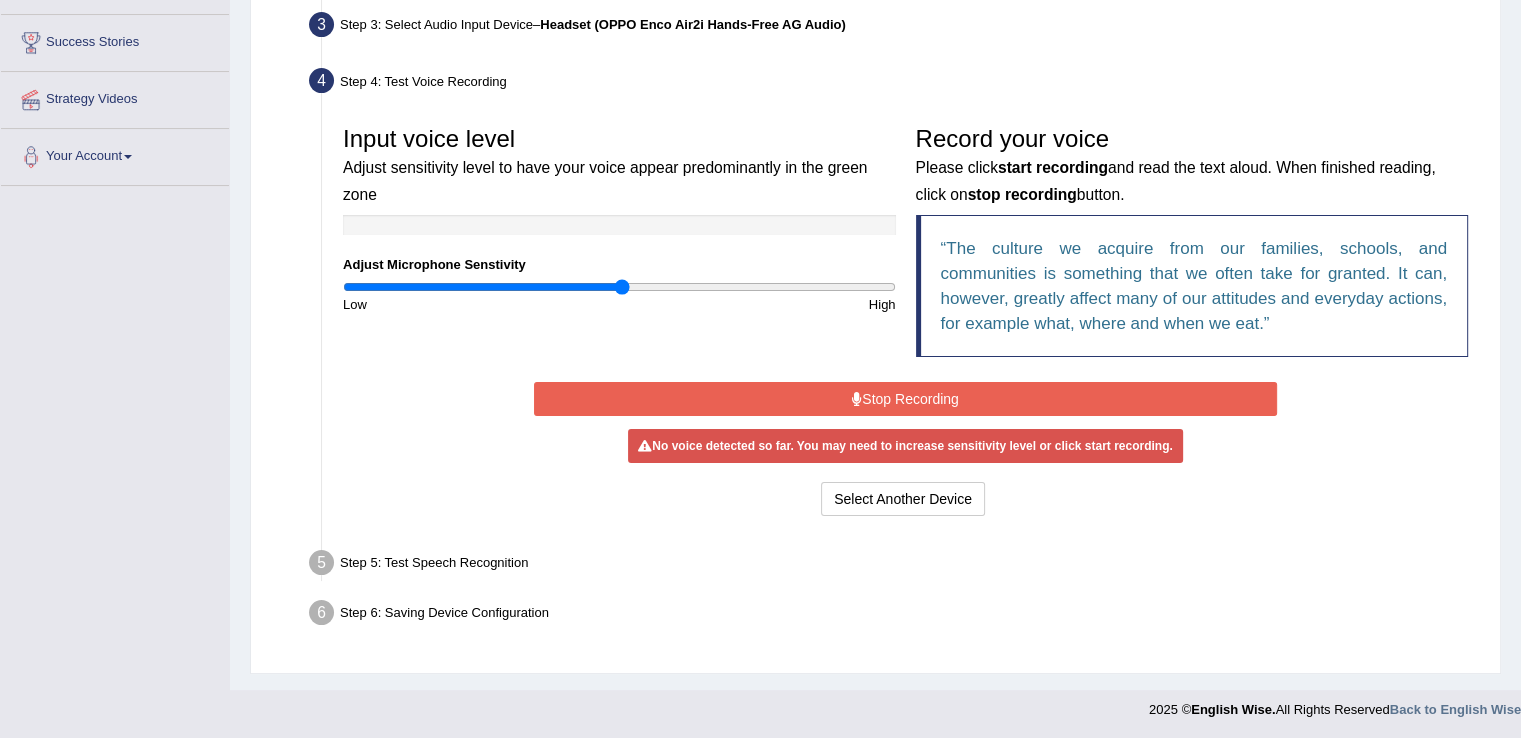 drag, startPoint x: 905, startPoint y: 311, endPoint x: 759, endPoint y: 607, distance: 330.0485 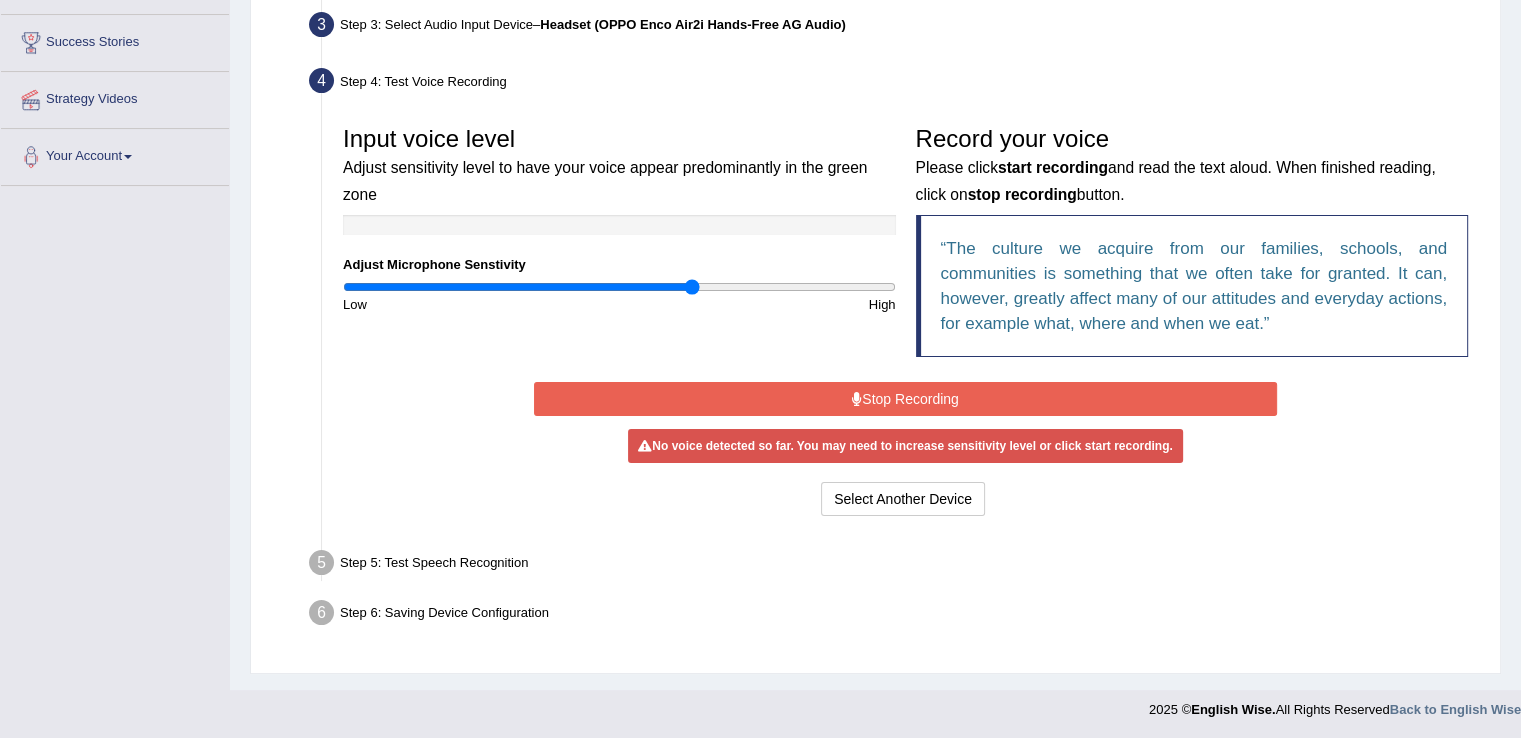 type on "1.28" 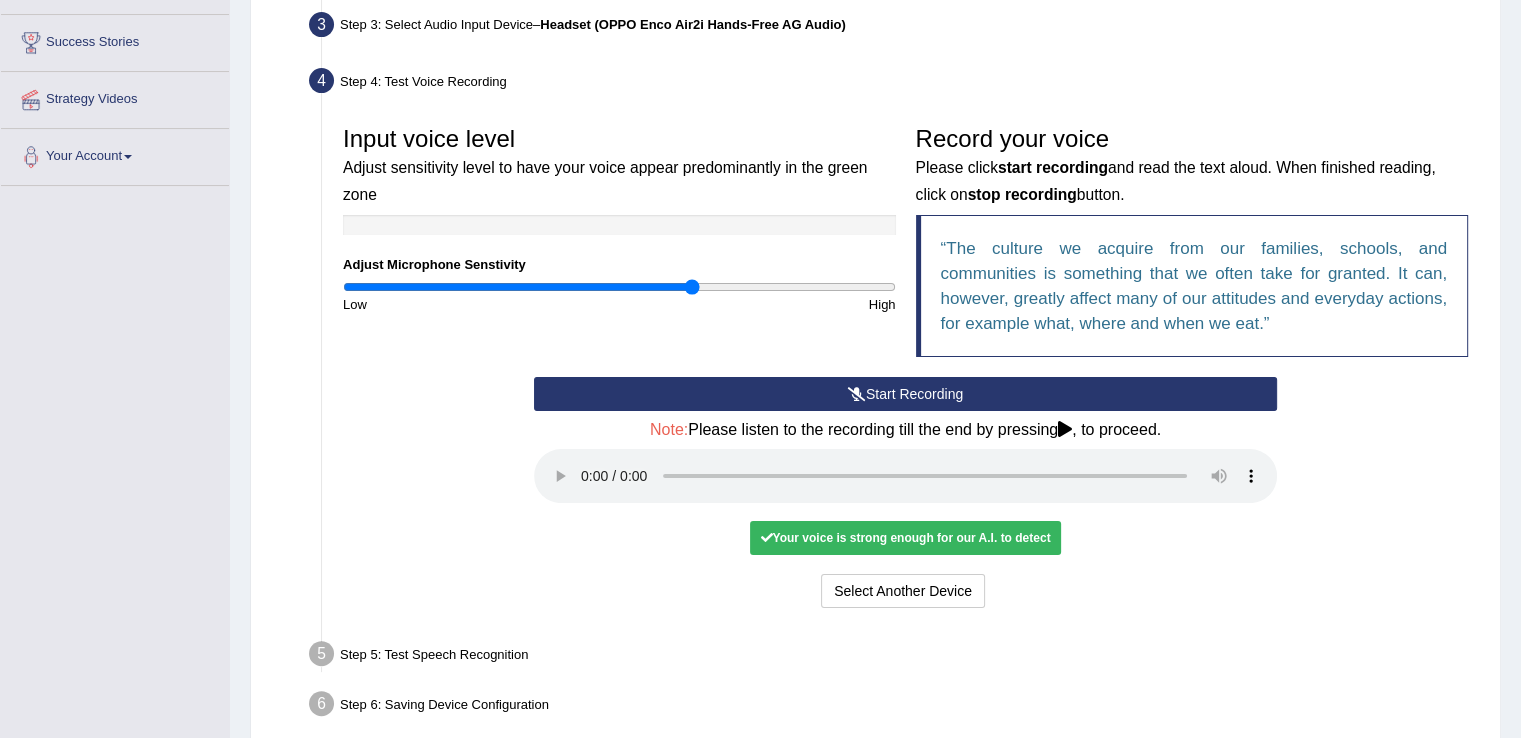 click on "Your voice is strong enough for our A.I. to detect" at bounding box center (905, 538) 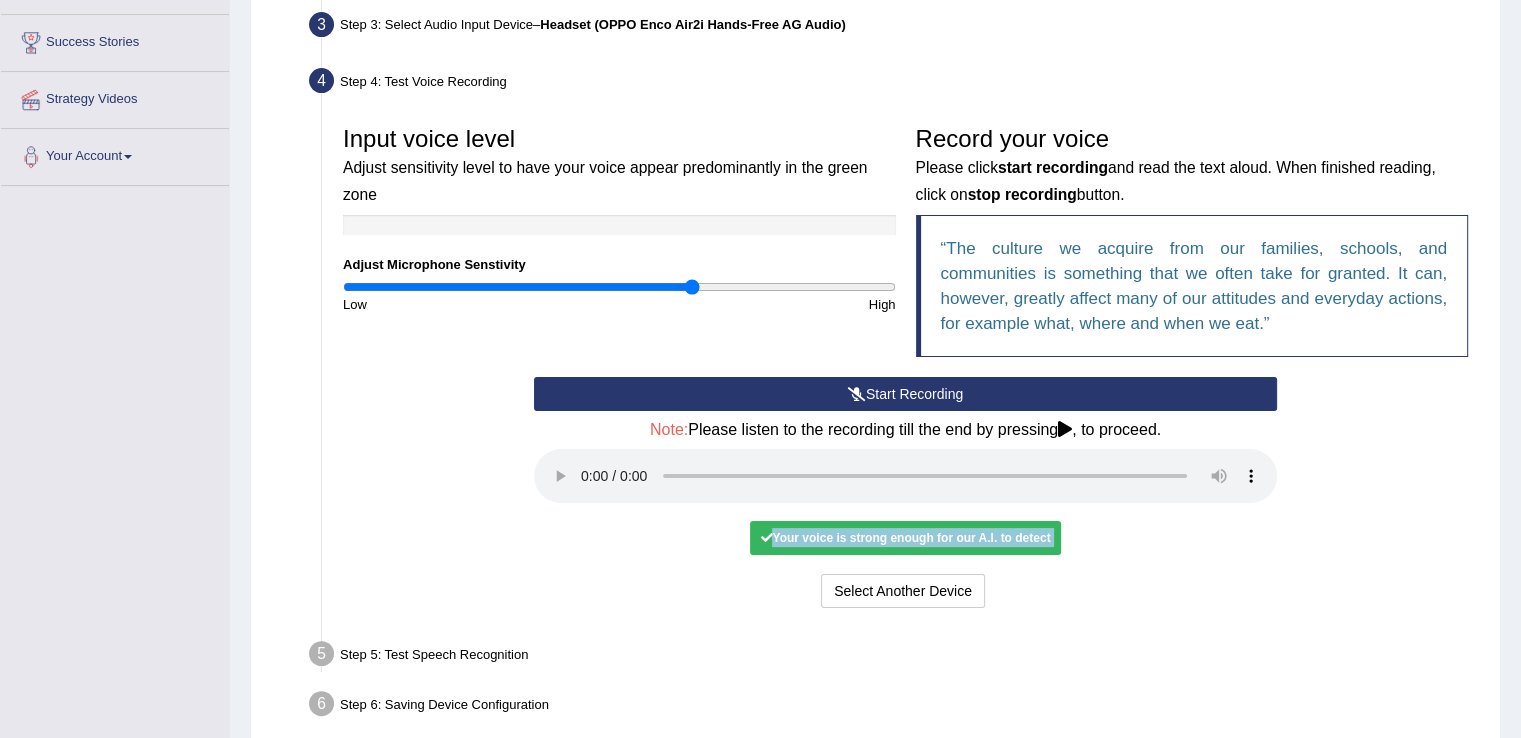 click on "Your voice is strong enough for our A.I. to detect" at bounding box center [905, 538] 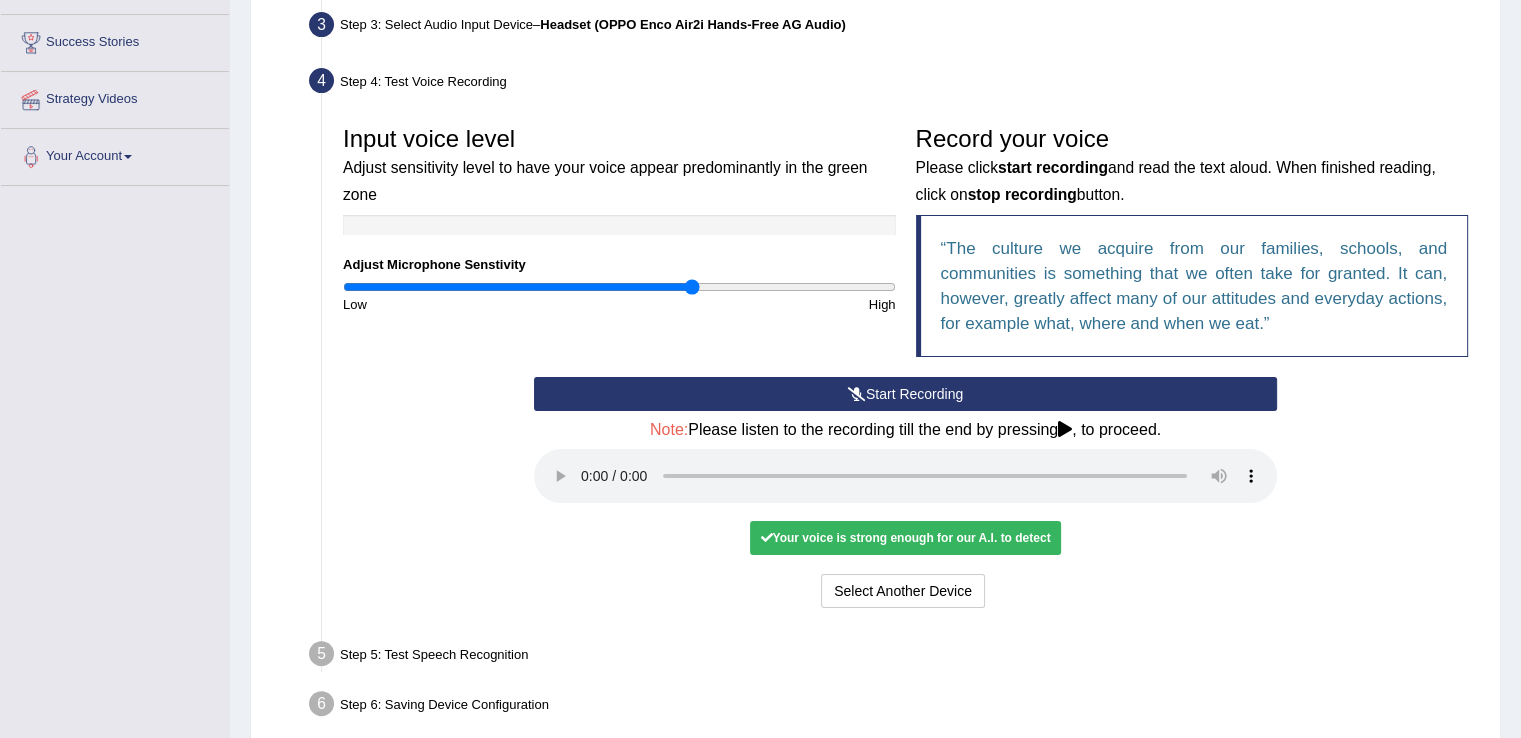 click at bounding box center [1065, 429] 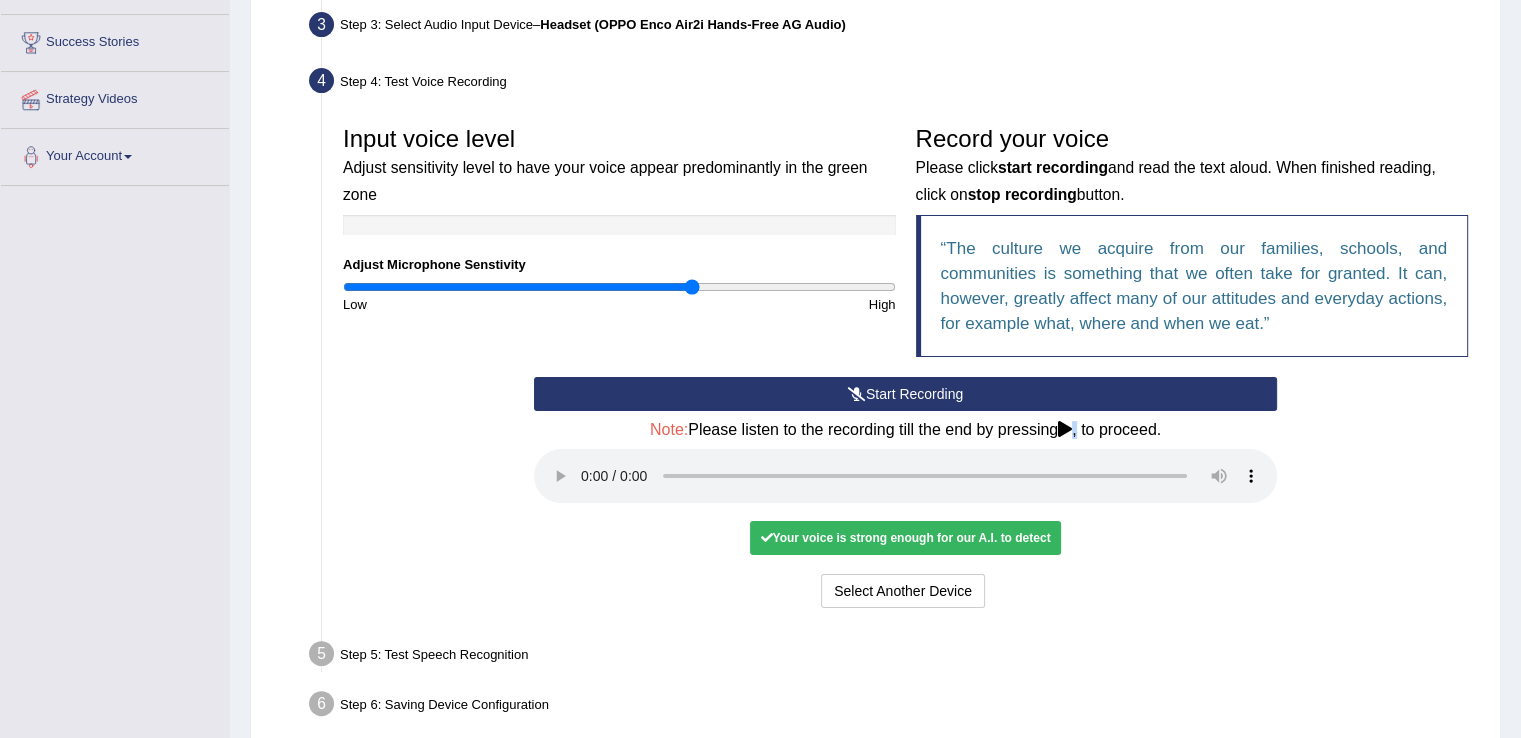 click at bounding box center (1065, 429) 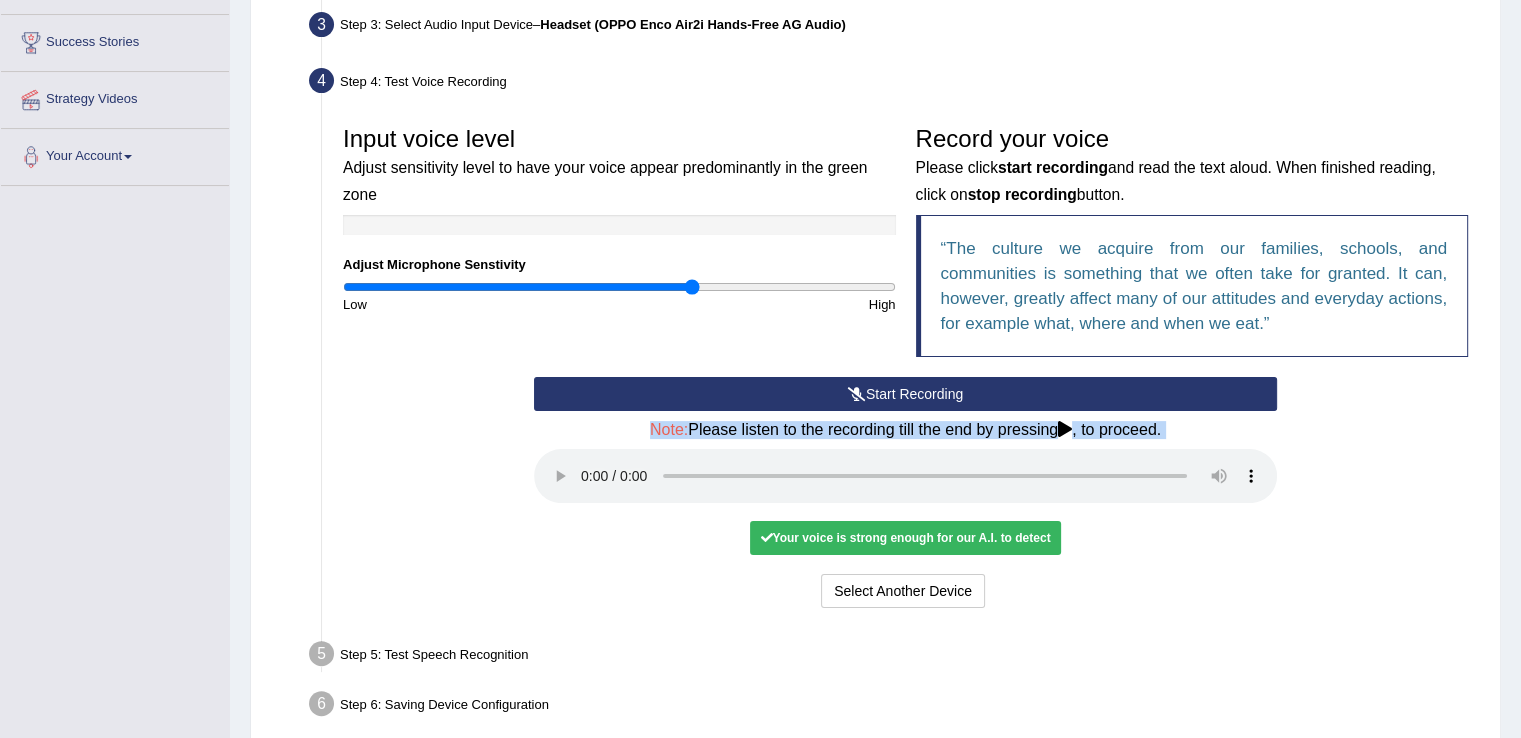 click at bounding box center (1065, 429) 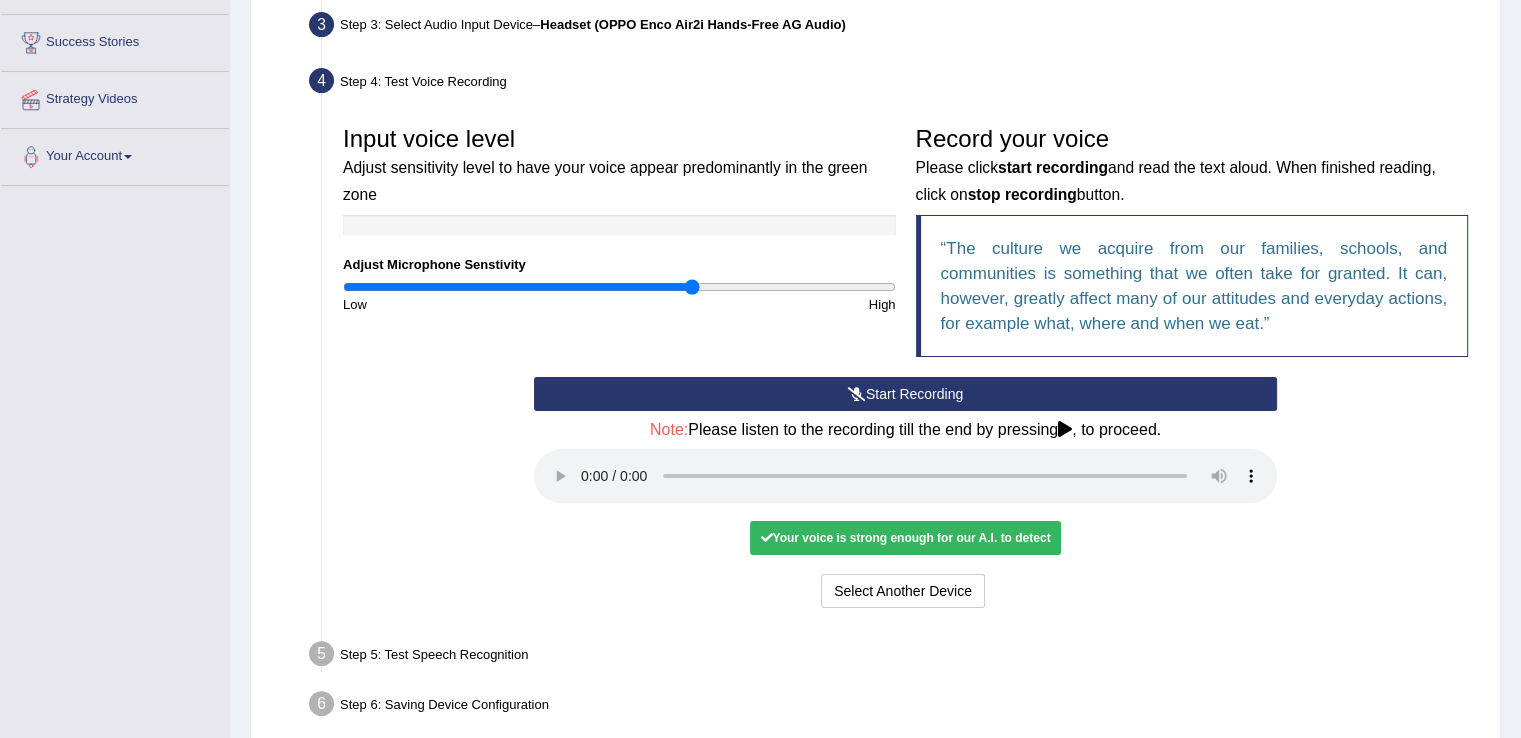 click on "No voice detected so far. You may need to increase sensitivity level or click start recording.     Voice level is too low yet. Please increase the sensitivity level from the bar on the left.     Your voice is strong enough for our A.I. to detect    Voice level is too high. Please reduce the sensitivity level from the bar on the left." at bounding box center (905, 537) 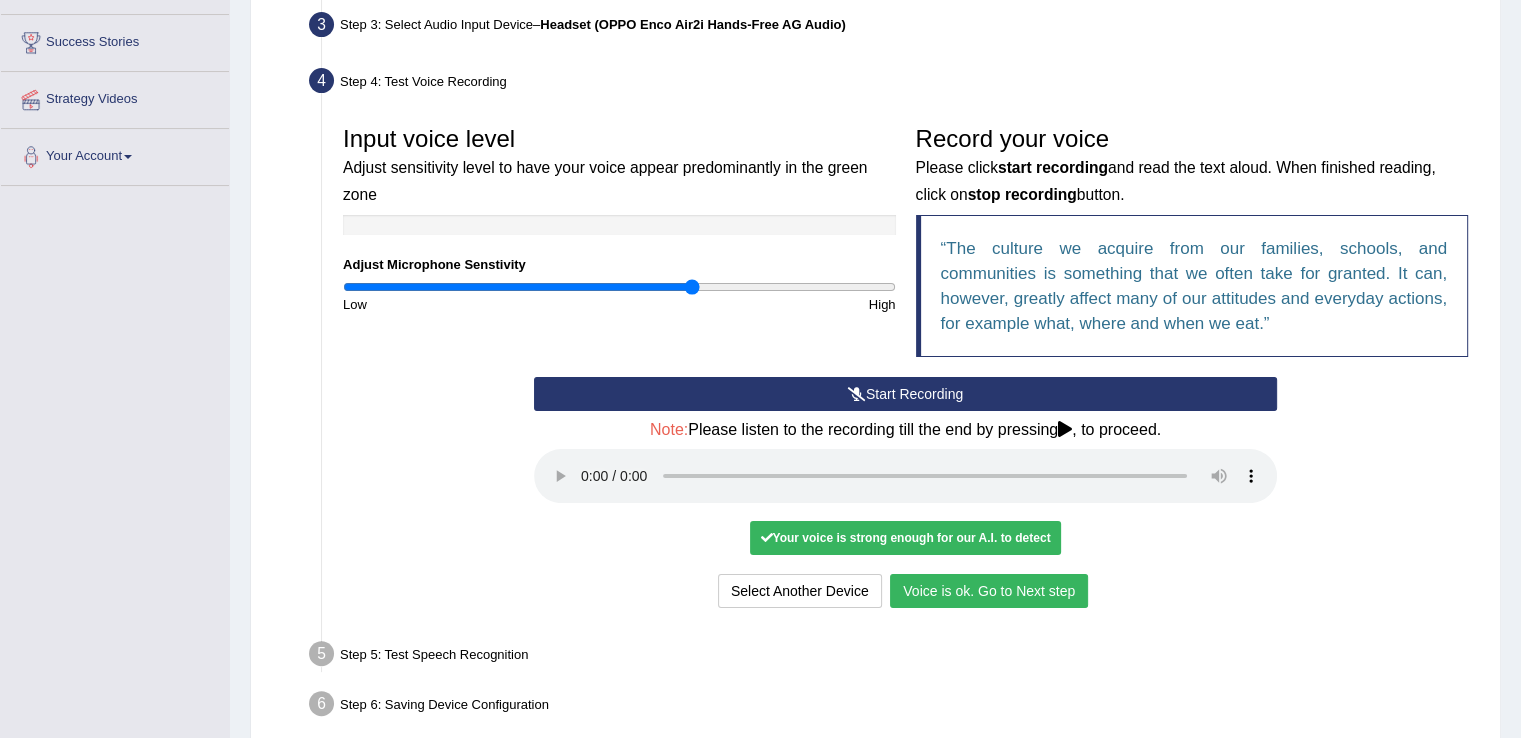 click on "Voice is ok. Go to Next step" at bounding box center (989, 591) 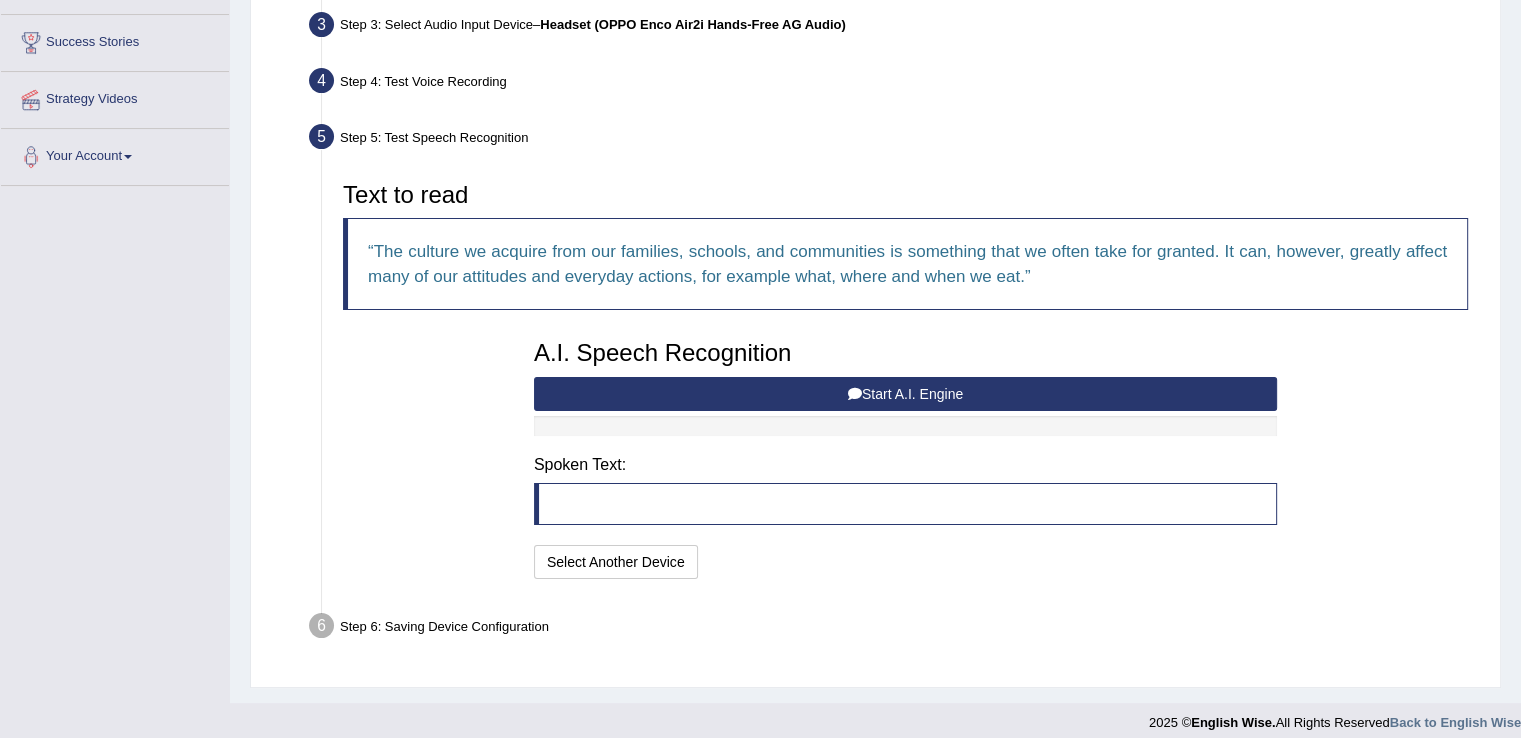 click at bounding box center (905, 504) 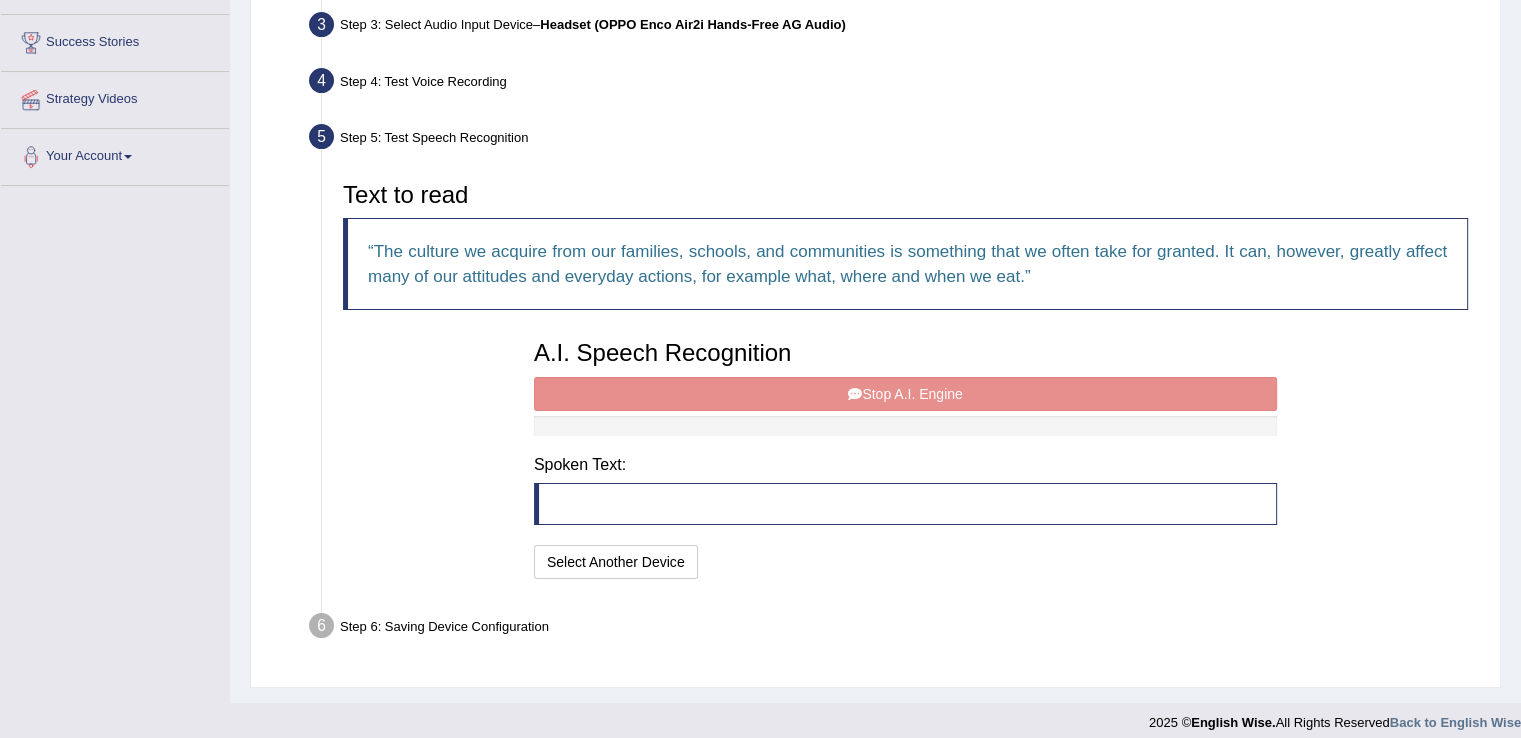 click on "A.I. Speech Recognition    Start A.I. Engine    Stop A.I. Engine     Note:  Please listen to the recording till the end by pressing  , to proceed.     Spoken Text:     I will practice without this feature   Select Another Device   Speech is ok. Go to Last step" at bounding box center (905, 457) 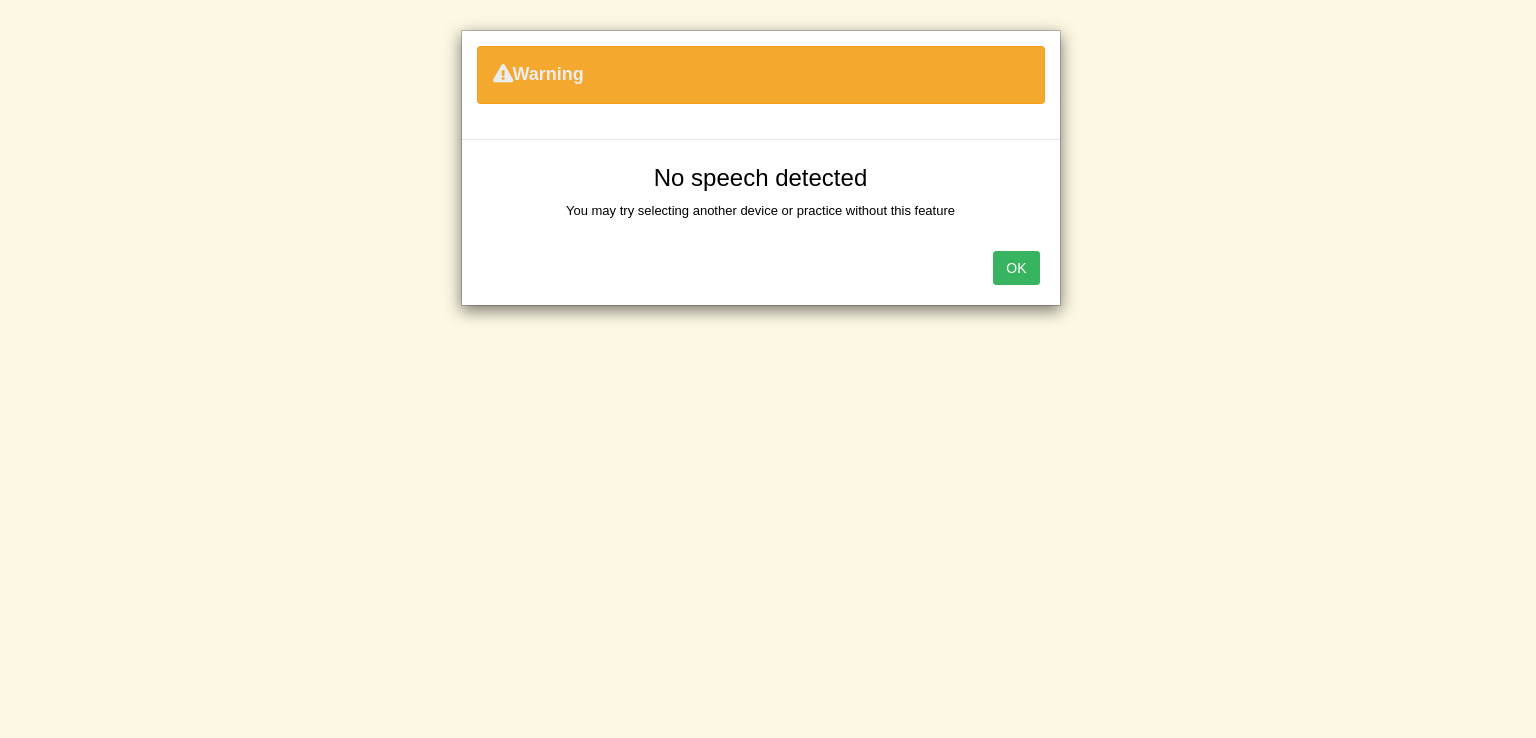 click on "OK" at bounding box center [1016, 268] 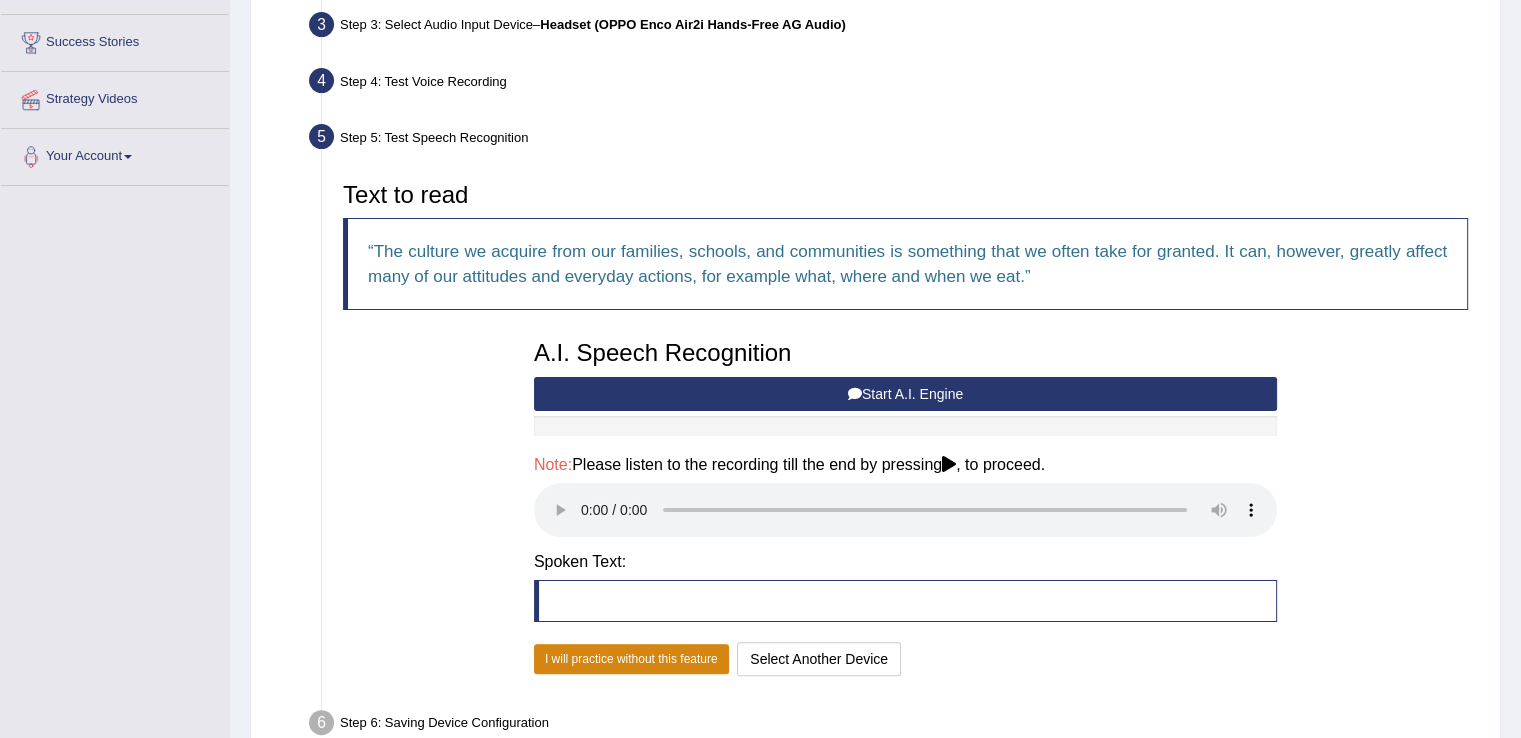 click on "I will practice without this feature" at bounding box center (631, 659) 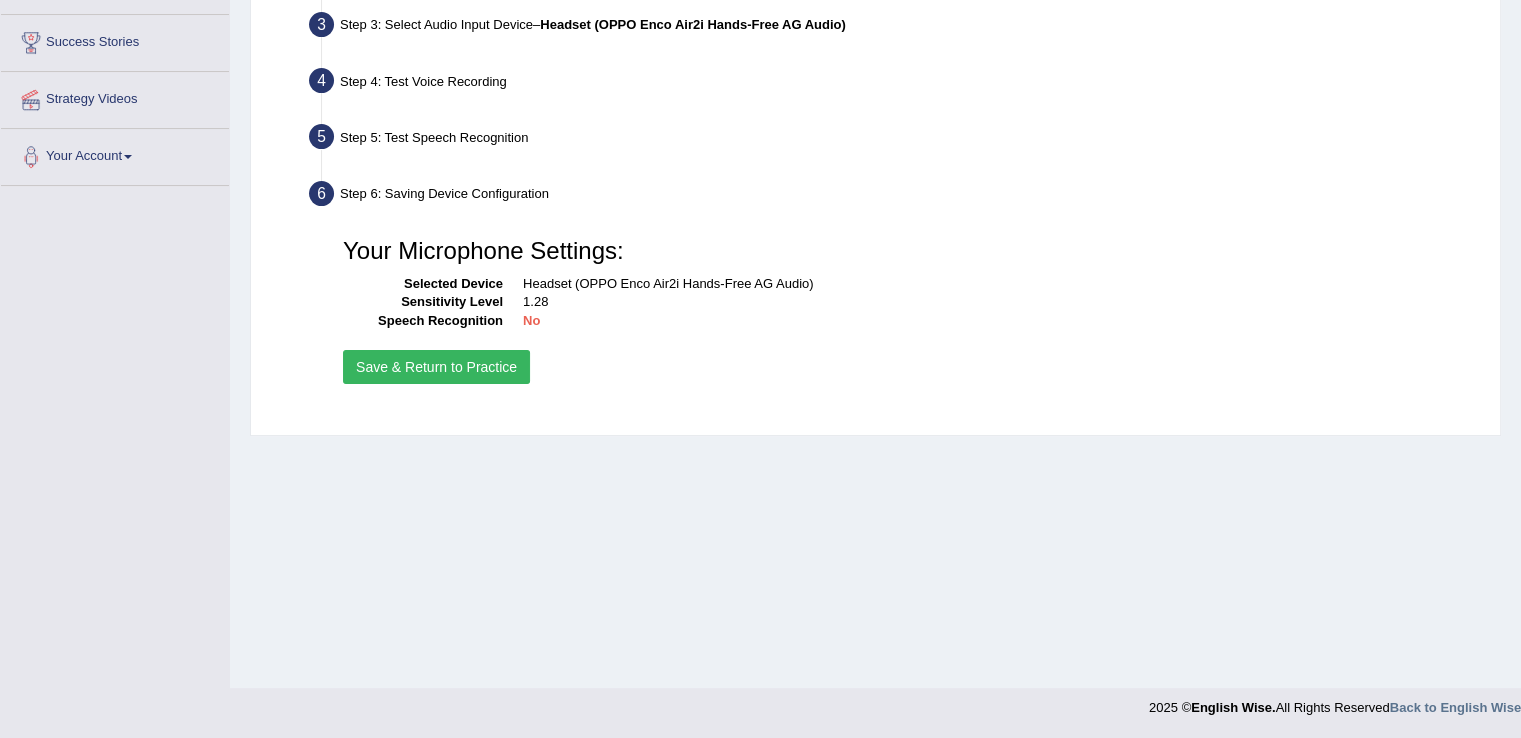 click on "Save & Return to Practice" at bounding box center (436, 367) 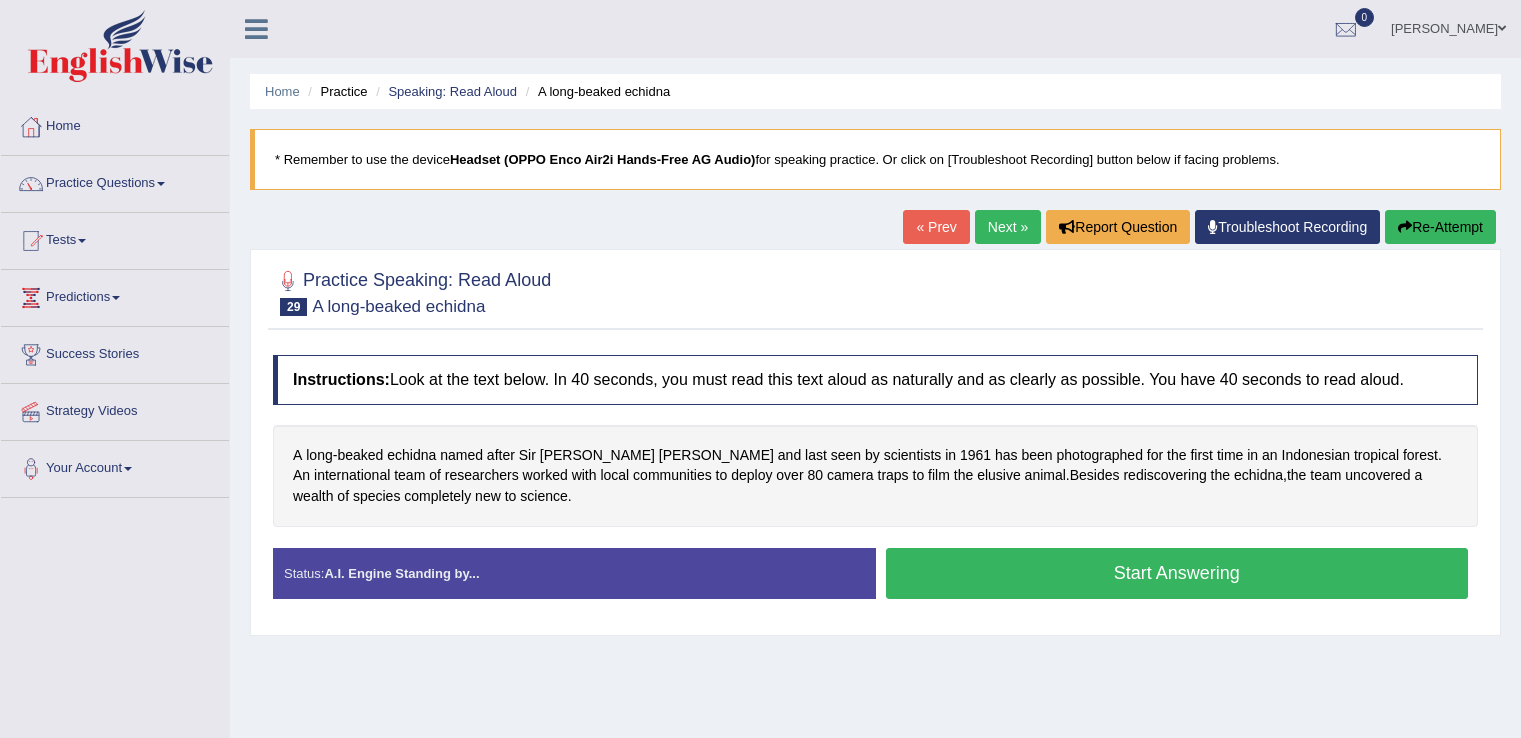 scroll, scrollTop: 0, scrollLeft: 0, axis: both 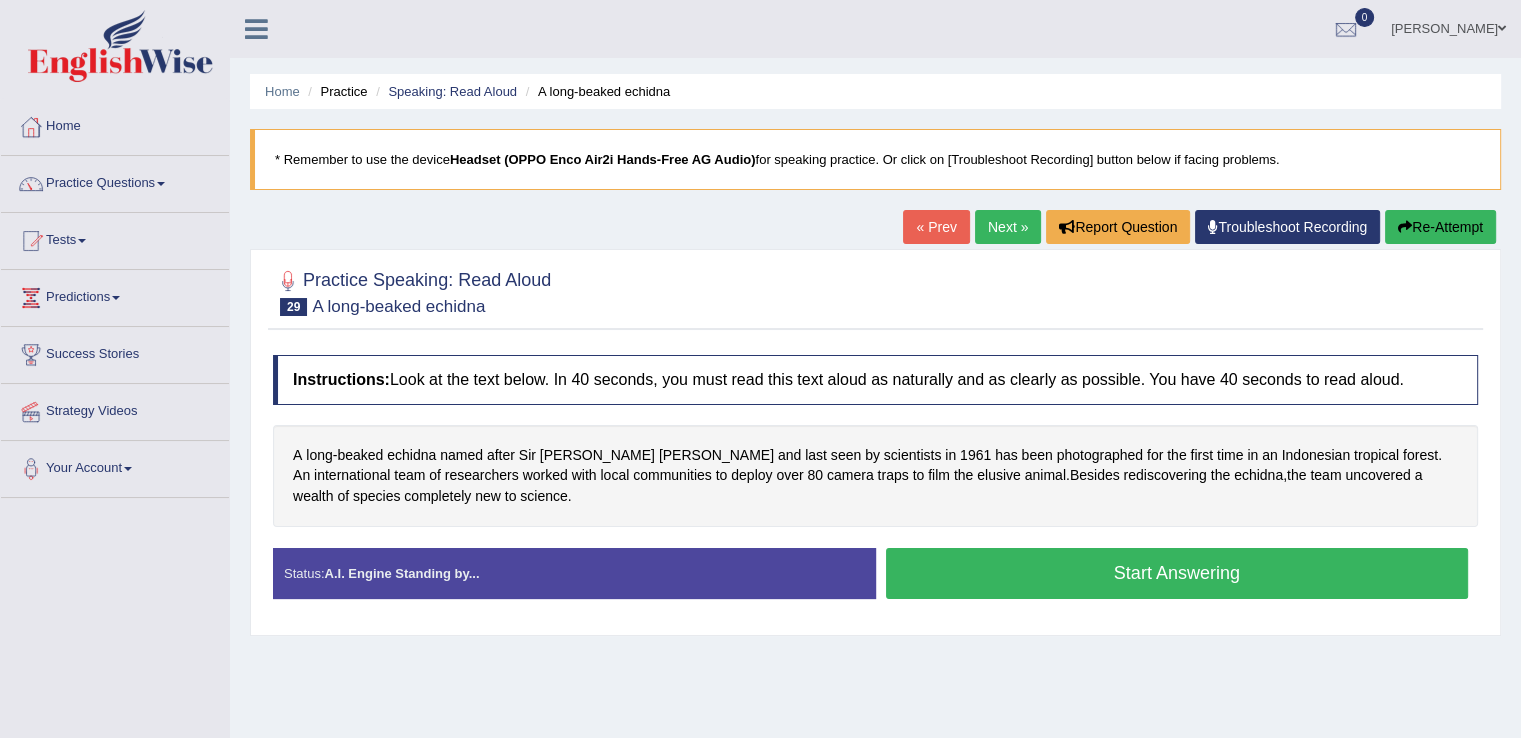 click on "Start Answering" at bounding box center (1177, 573) 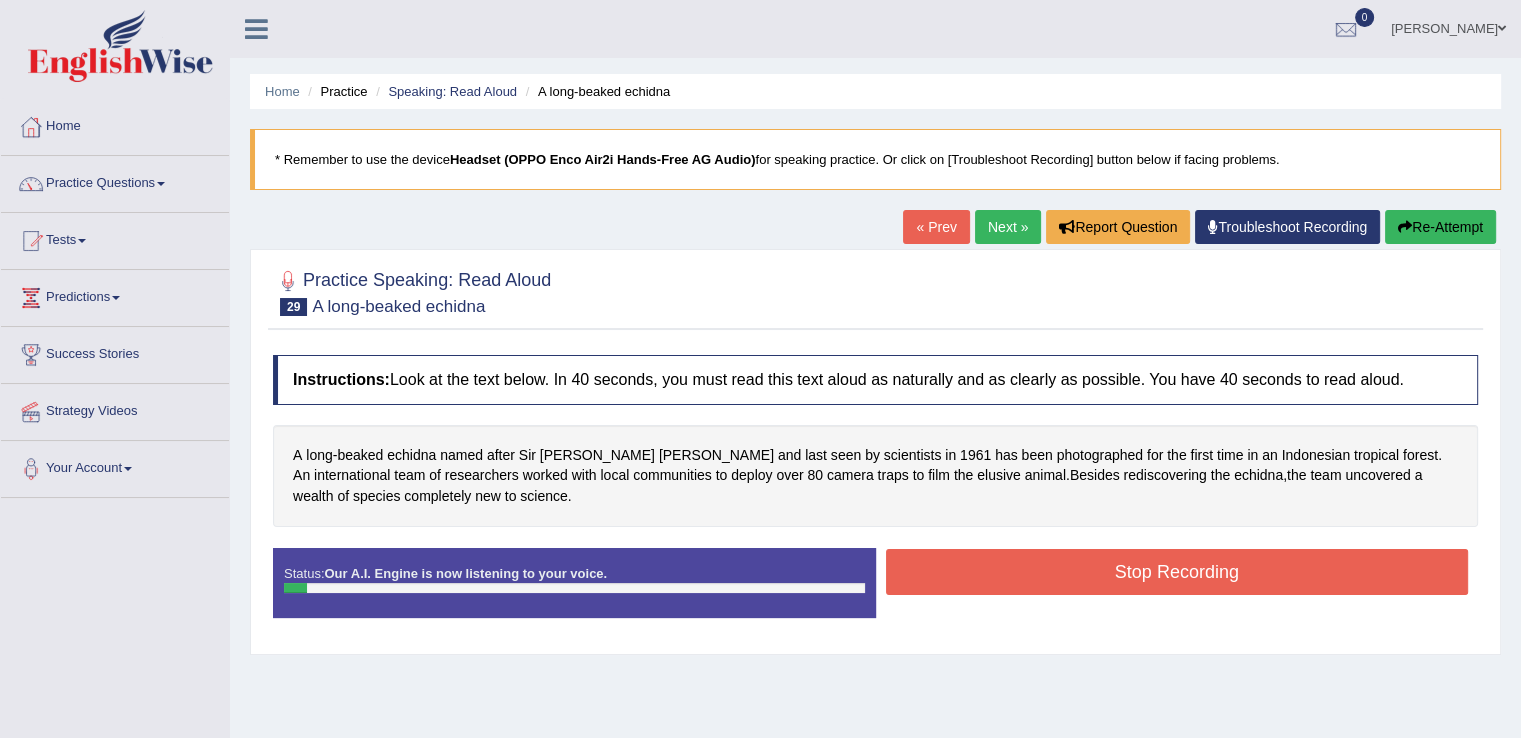 click on "Stop Recording" at bounding box center (1177, 572) 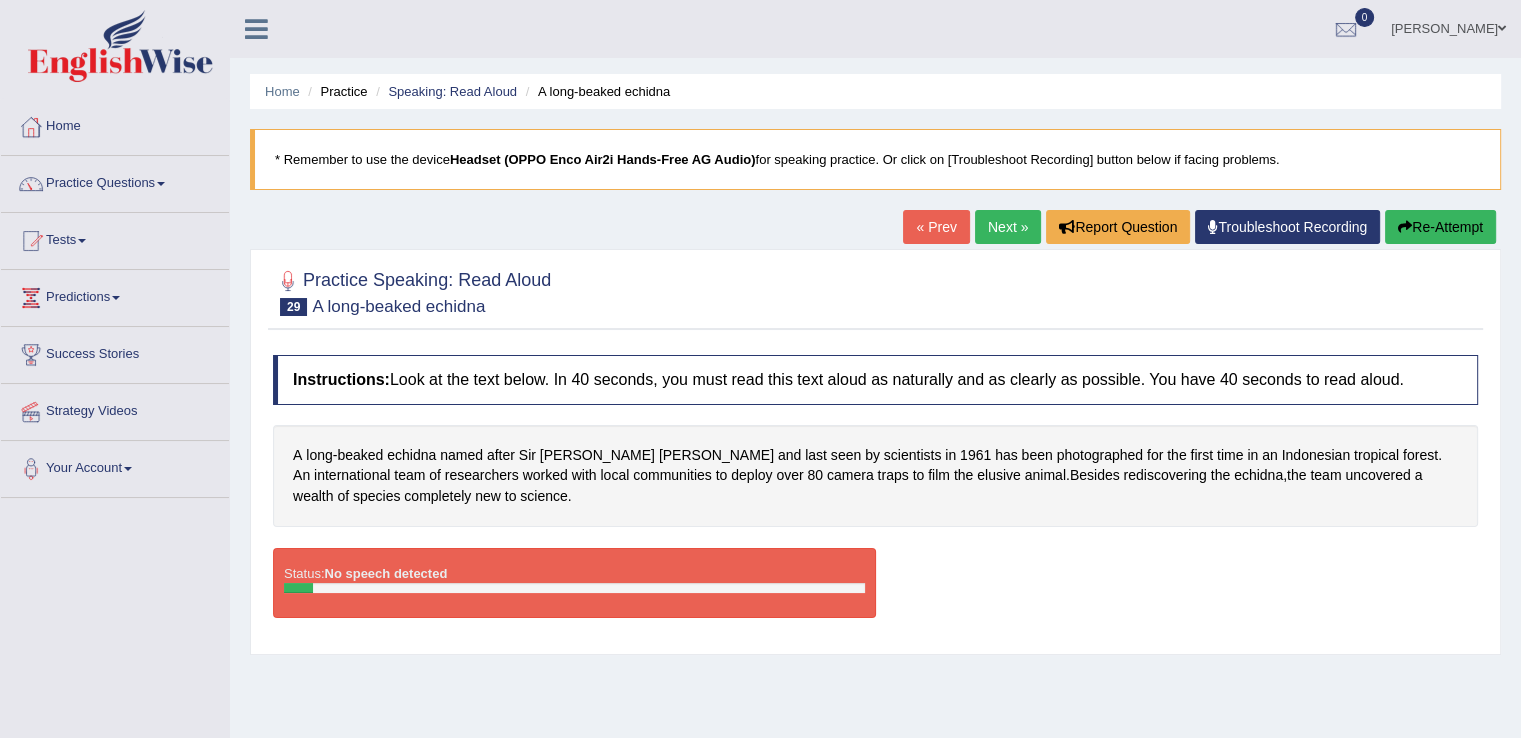 click on "Re-Attempt" at bounding box center (1440, 227) 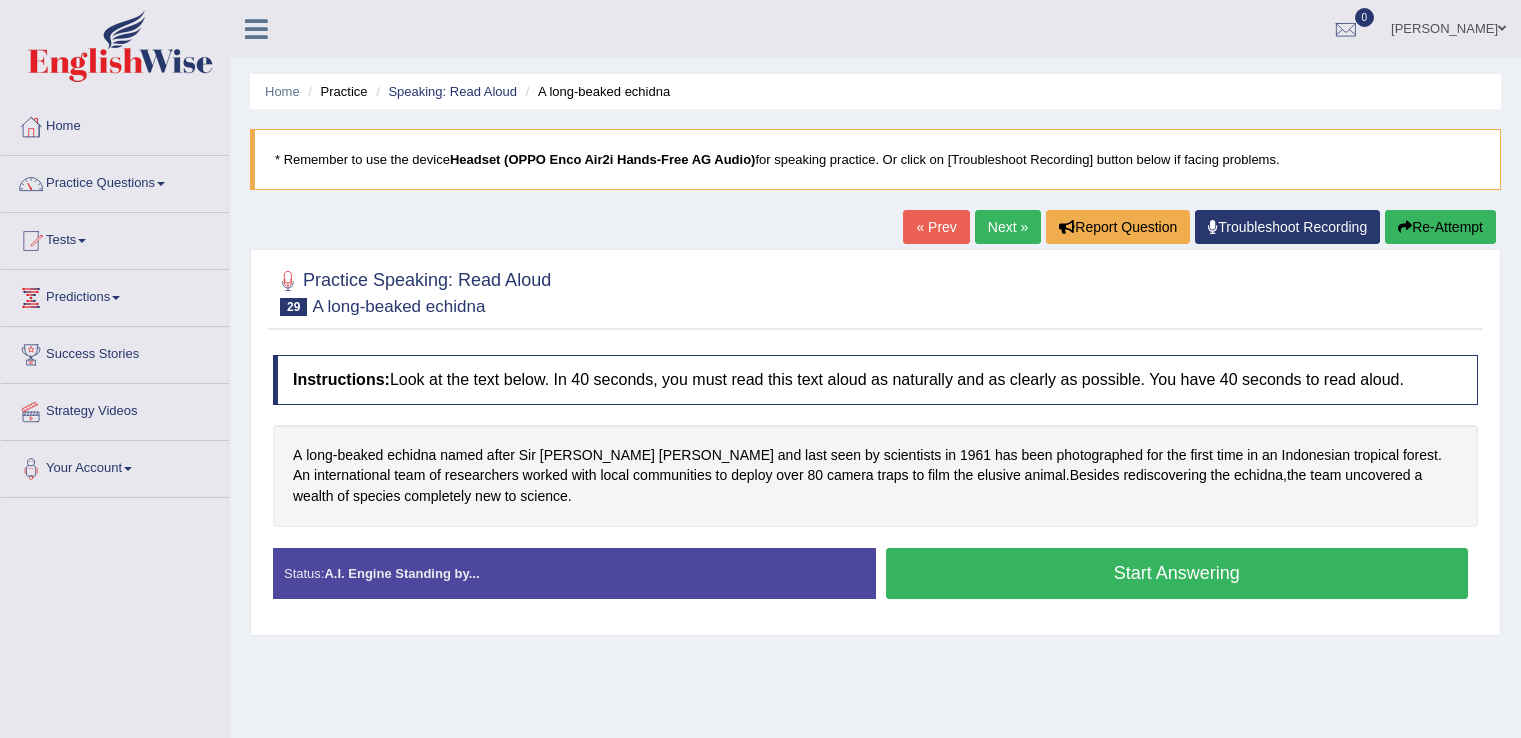 scroll, scrollTop: 0, scrollLeft: 0, axis: both 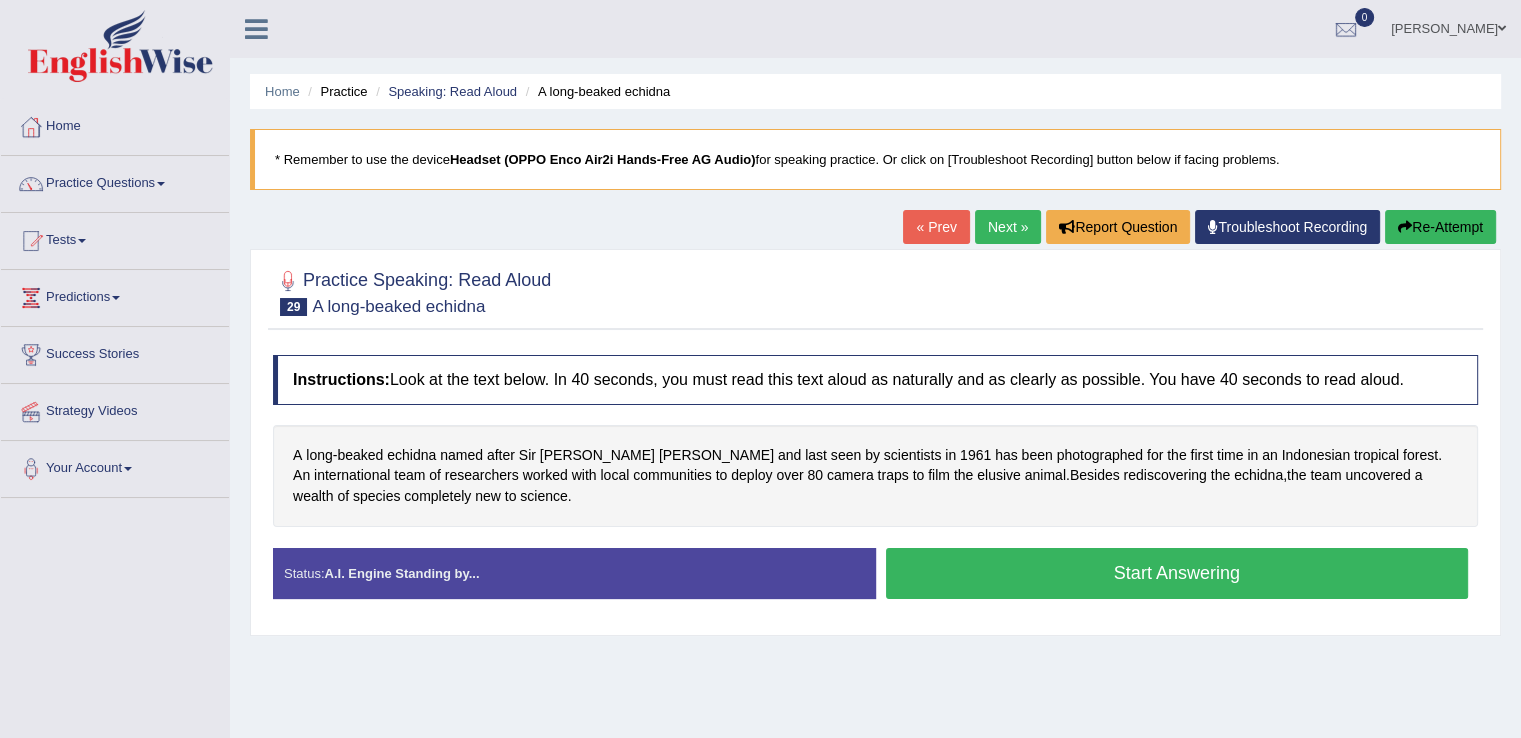click on "Start Answering" at bounding box center (1177, 573) 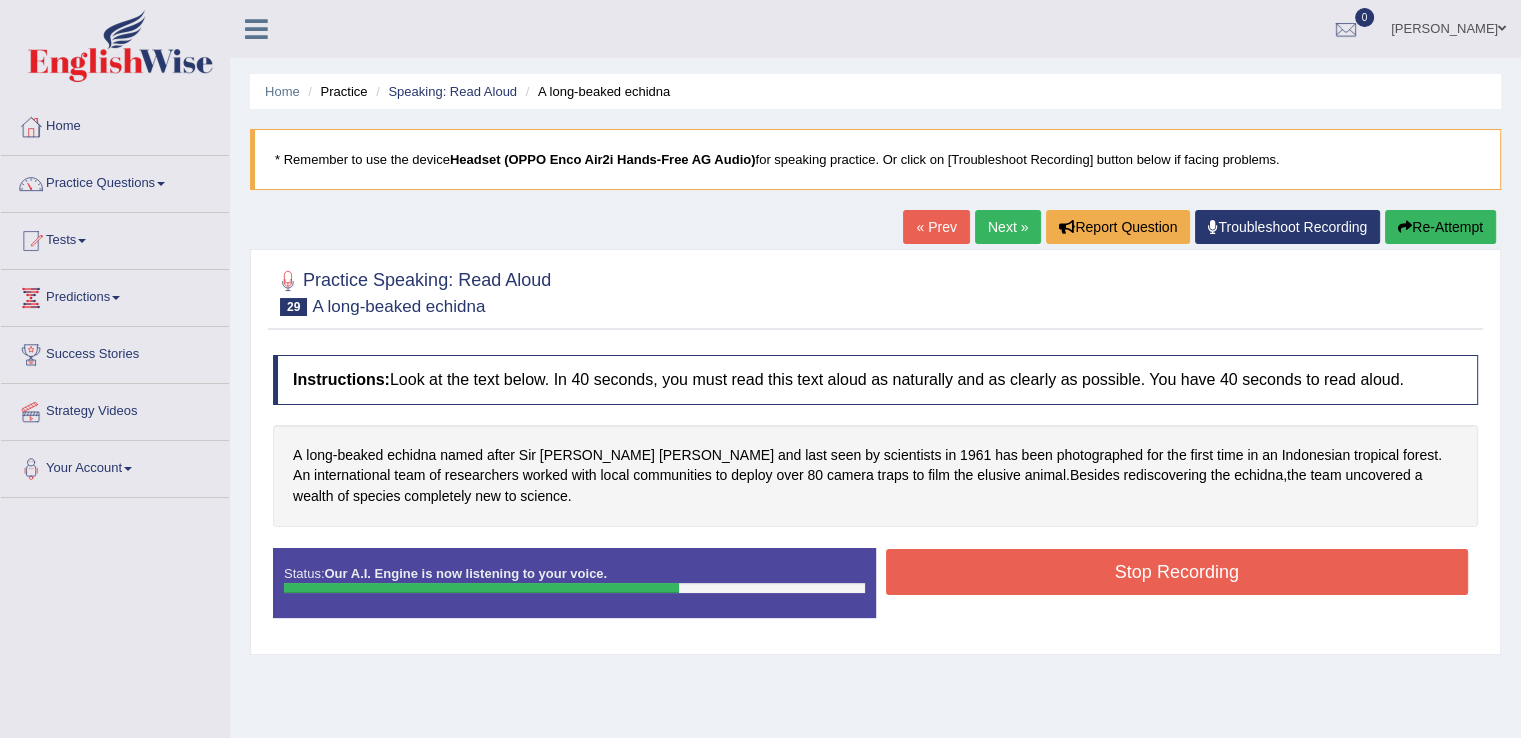 click on "Stop Recording" at bounding box center [1177, 572] 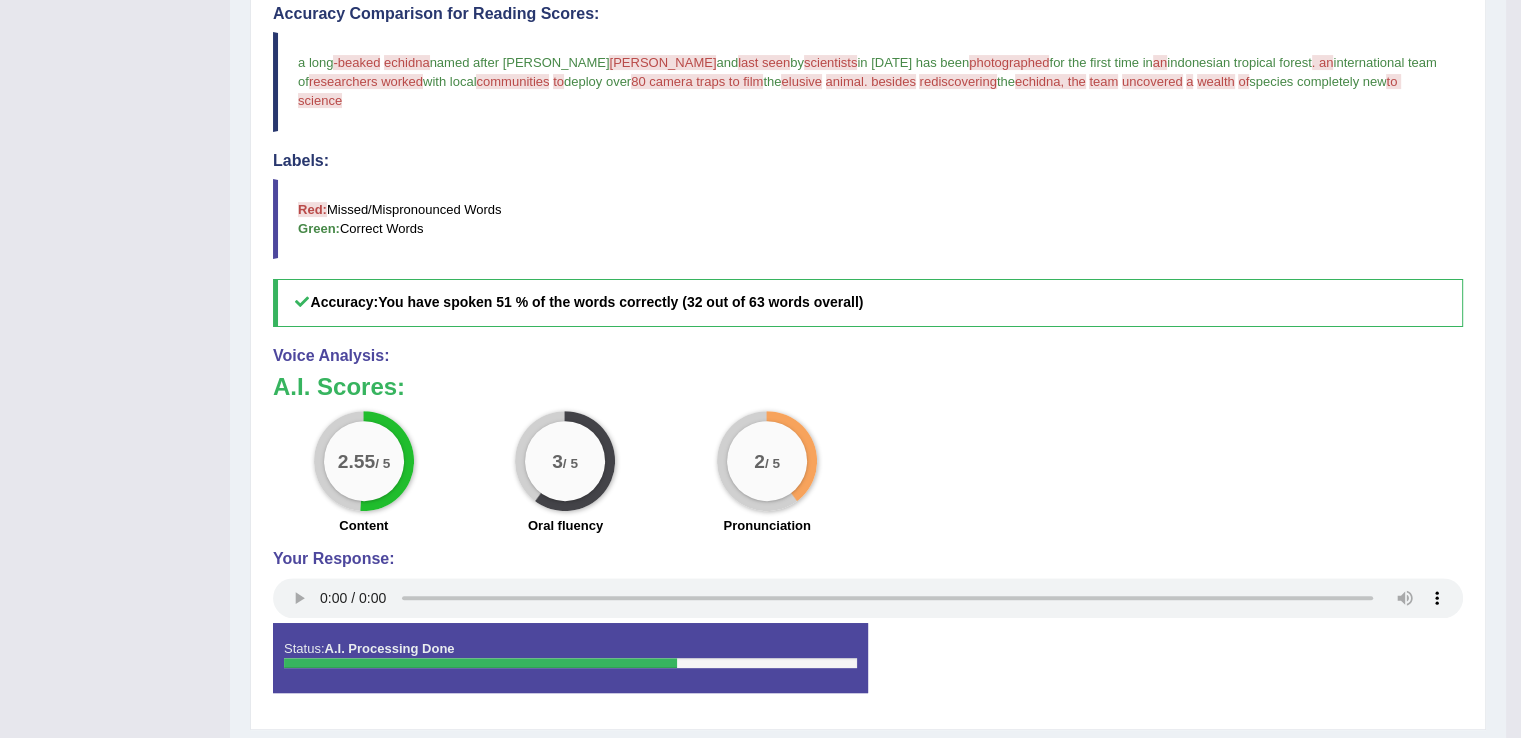 scroll, scrollTop: 607, scrollLeft: 0, axis: vertical 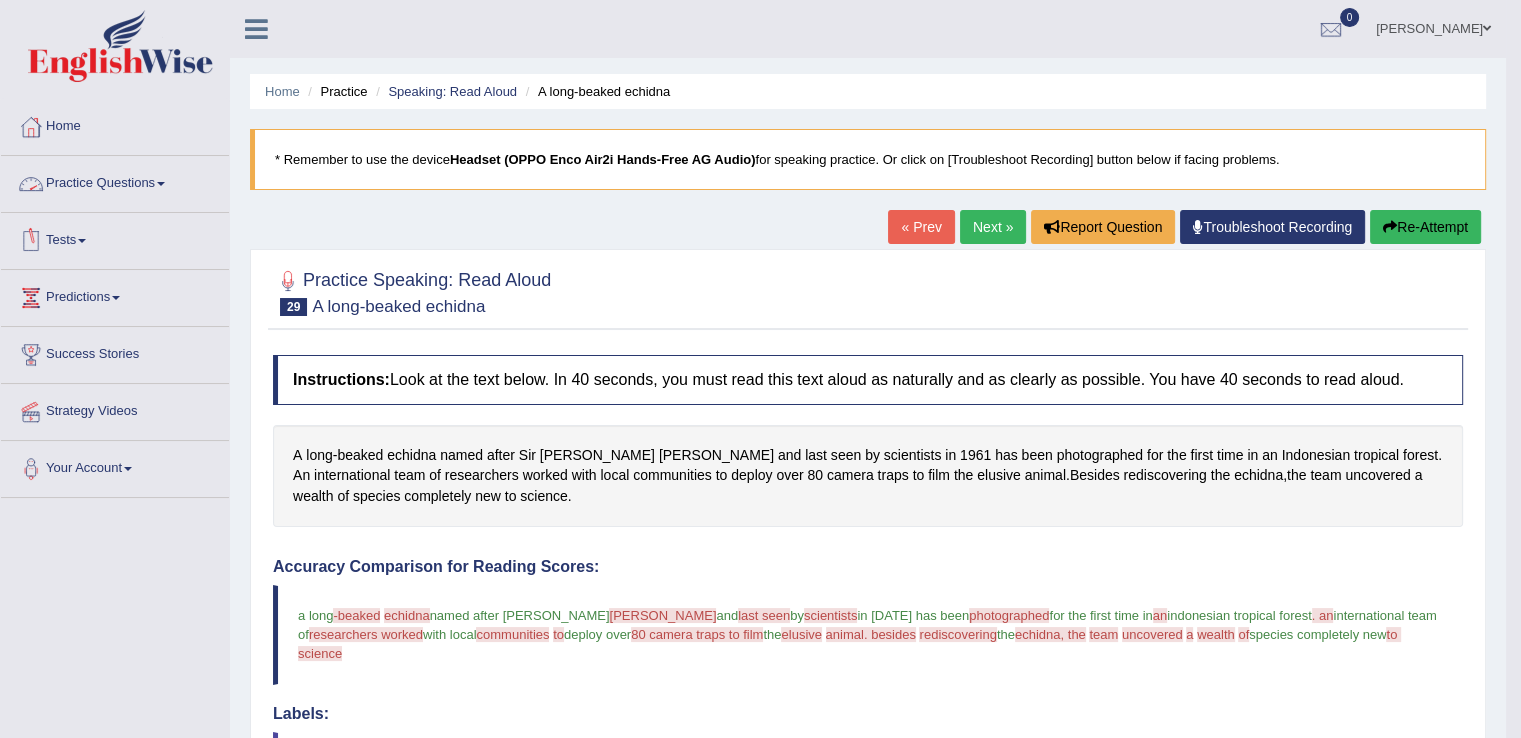 click on "Practice Questions" at bounding box center (115, 181) 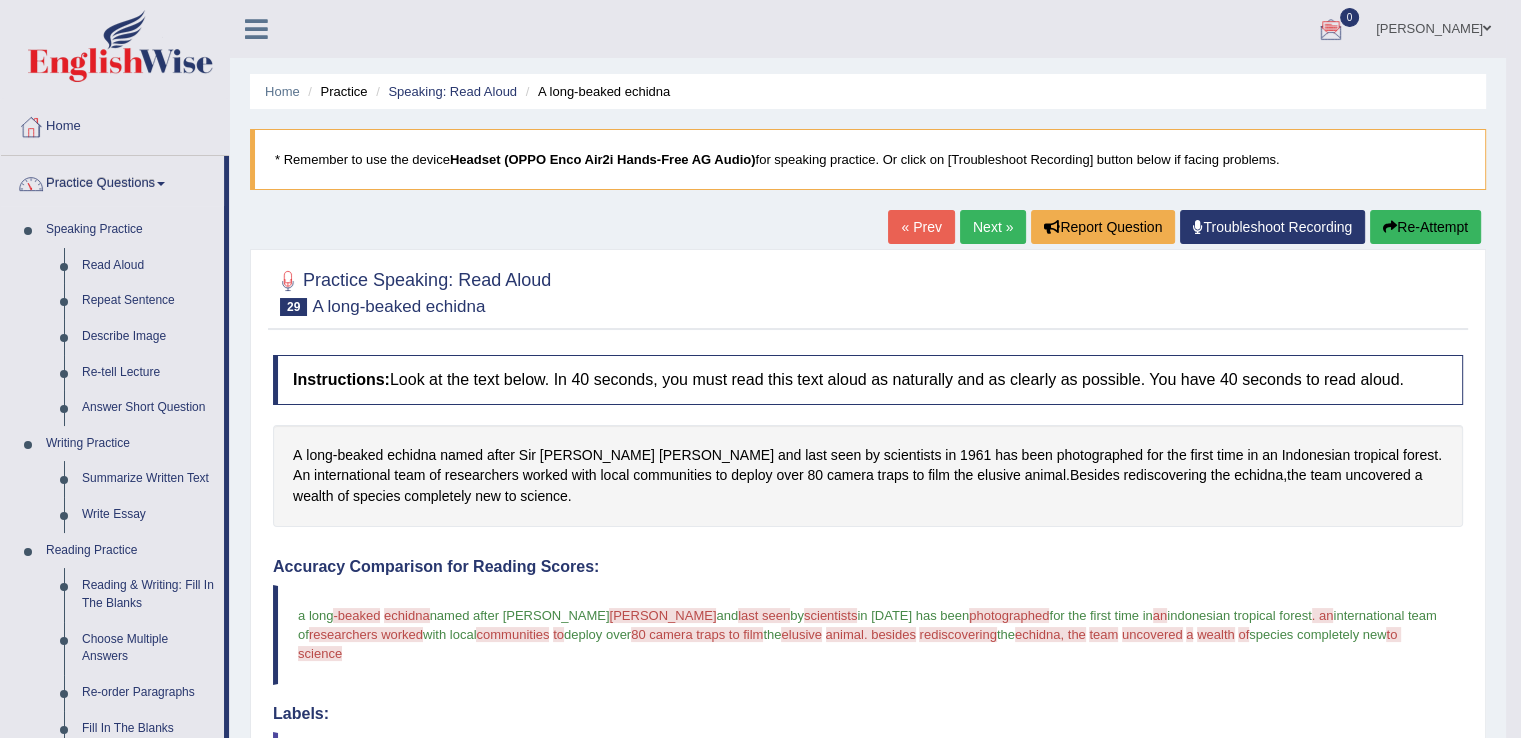 click at bounding box center [161, 184] 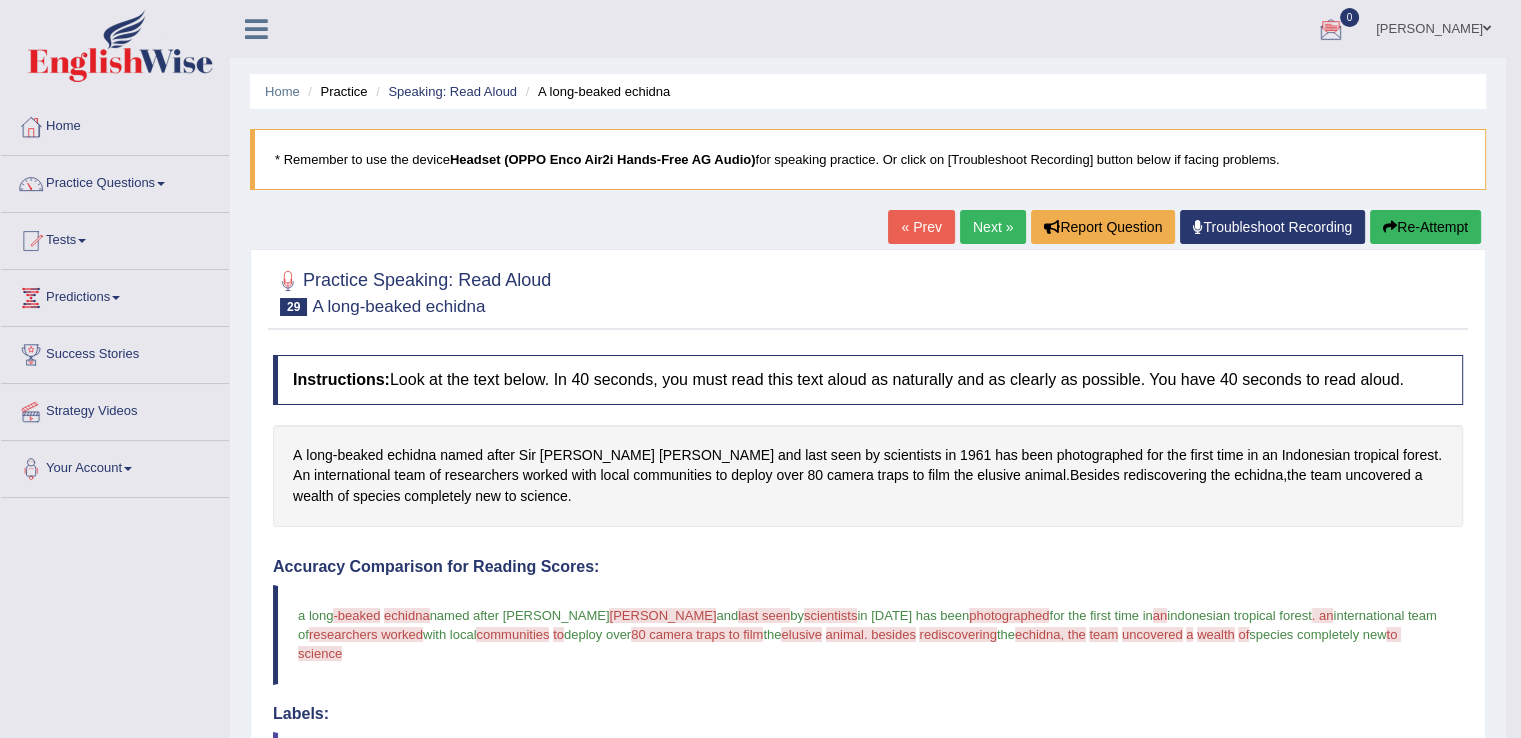 click at bounding box center (161, 184) 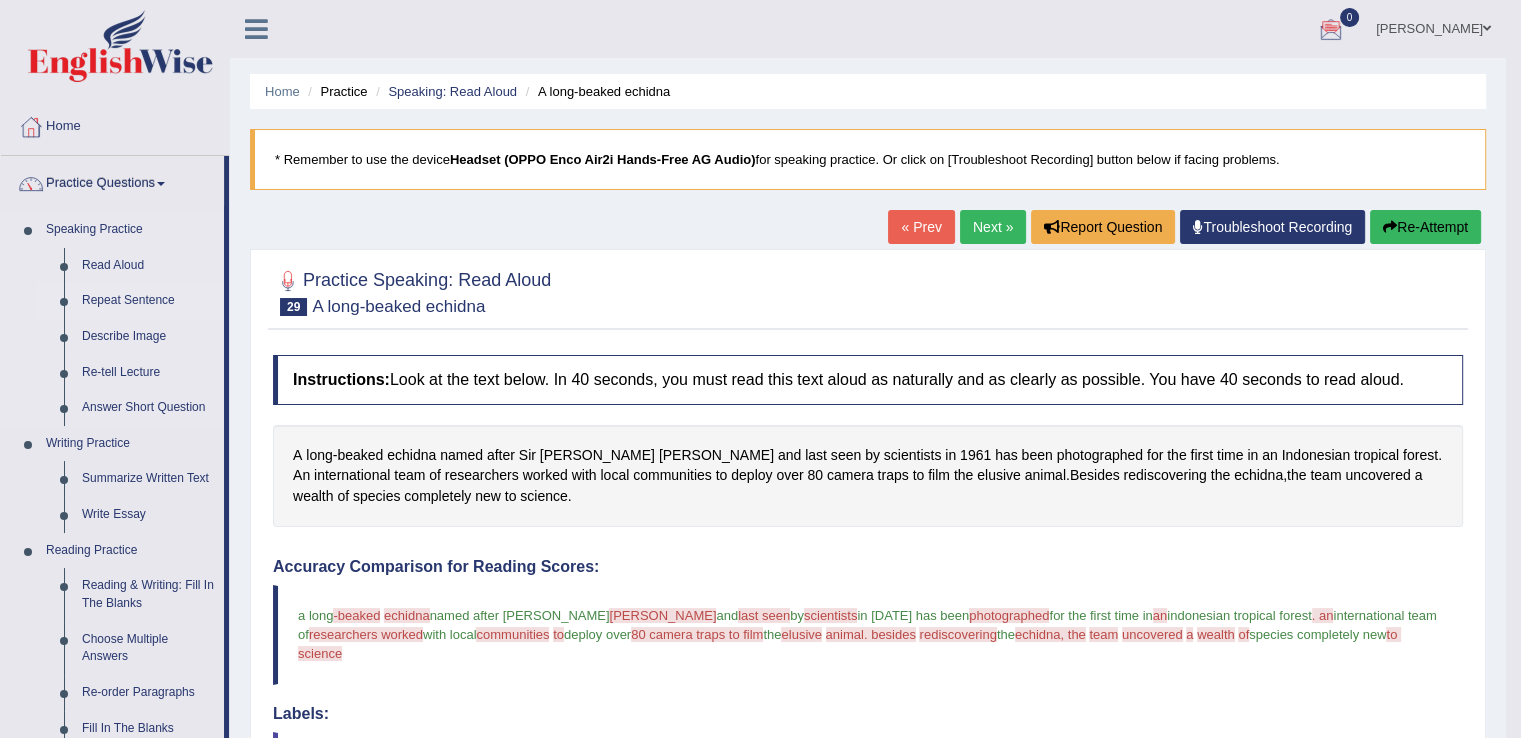 click on "Repeat Sentence" at bounding box center (148, 301) 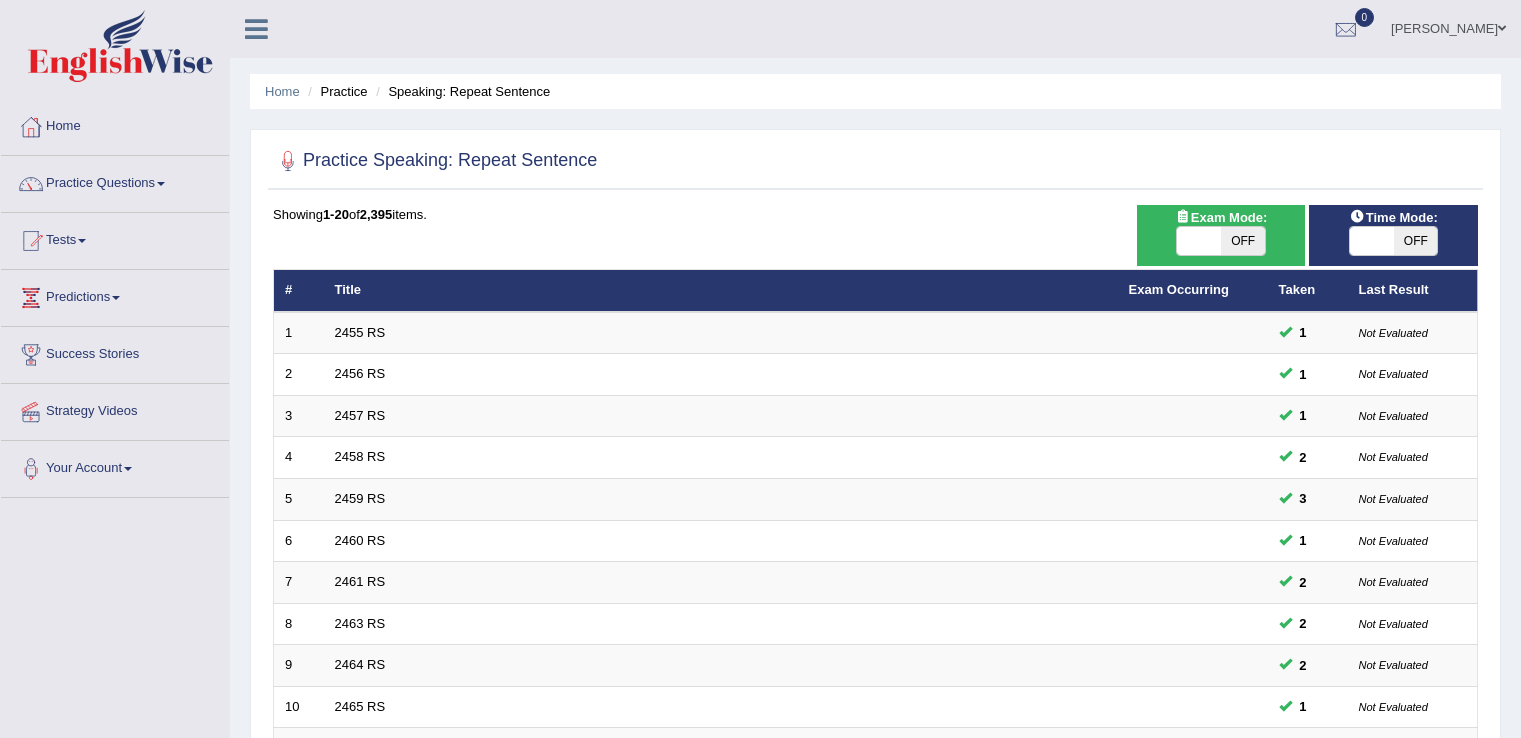 scroll, scrollTop: 0, scrollLeft: 0, axis: both 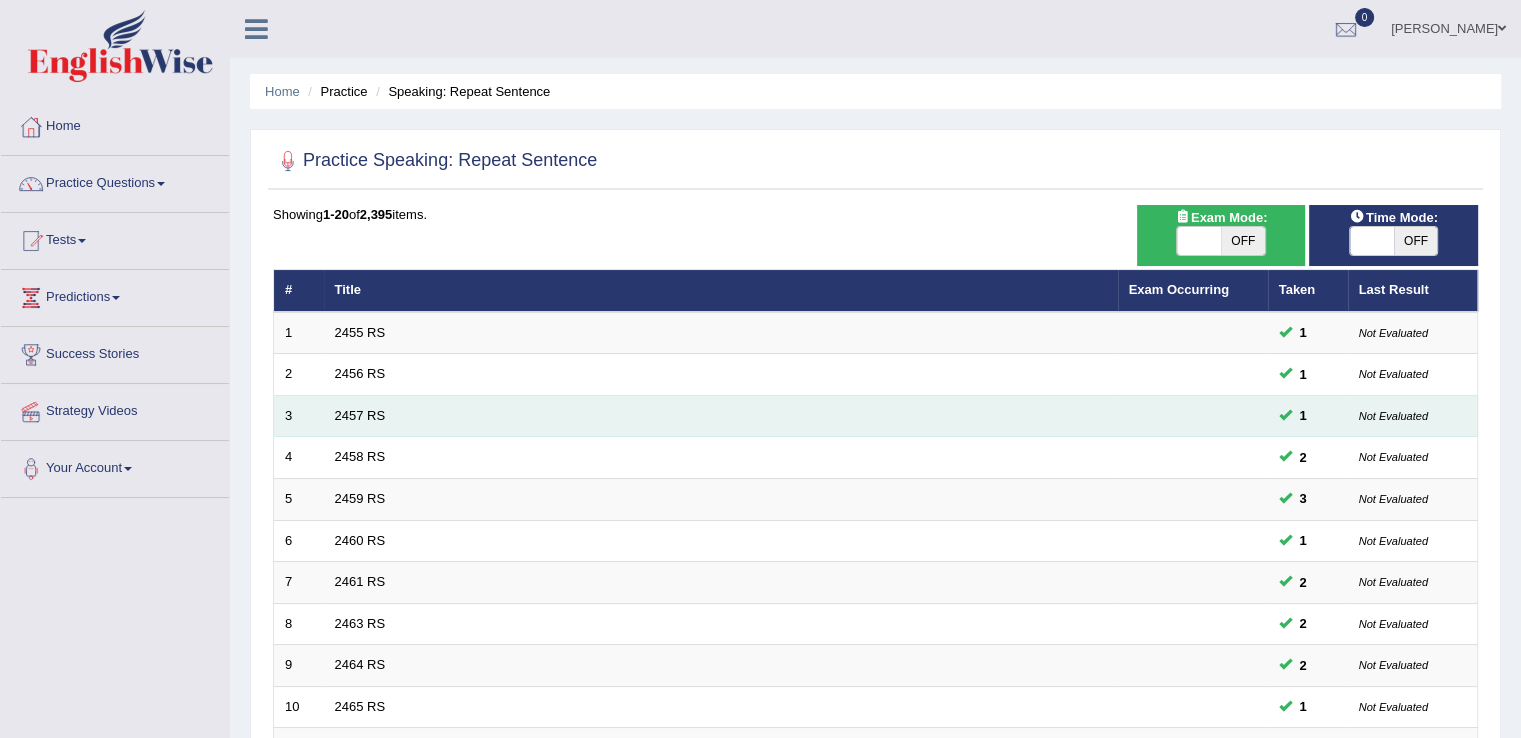 click on "2457 RS" at bounding box center (721, 416) 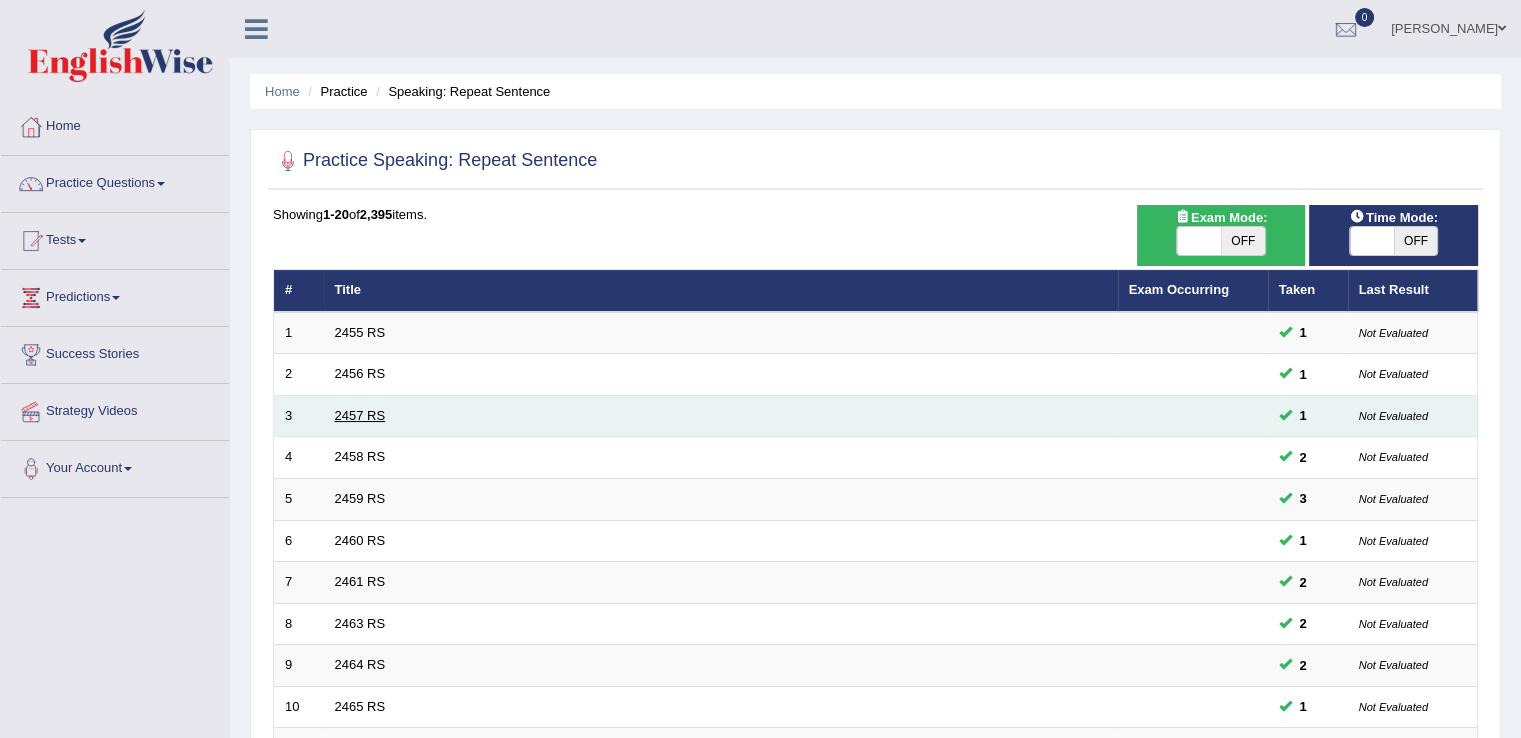 click on "2457 RS" at bounding box center (360, 415) 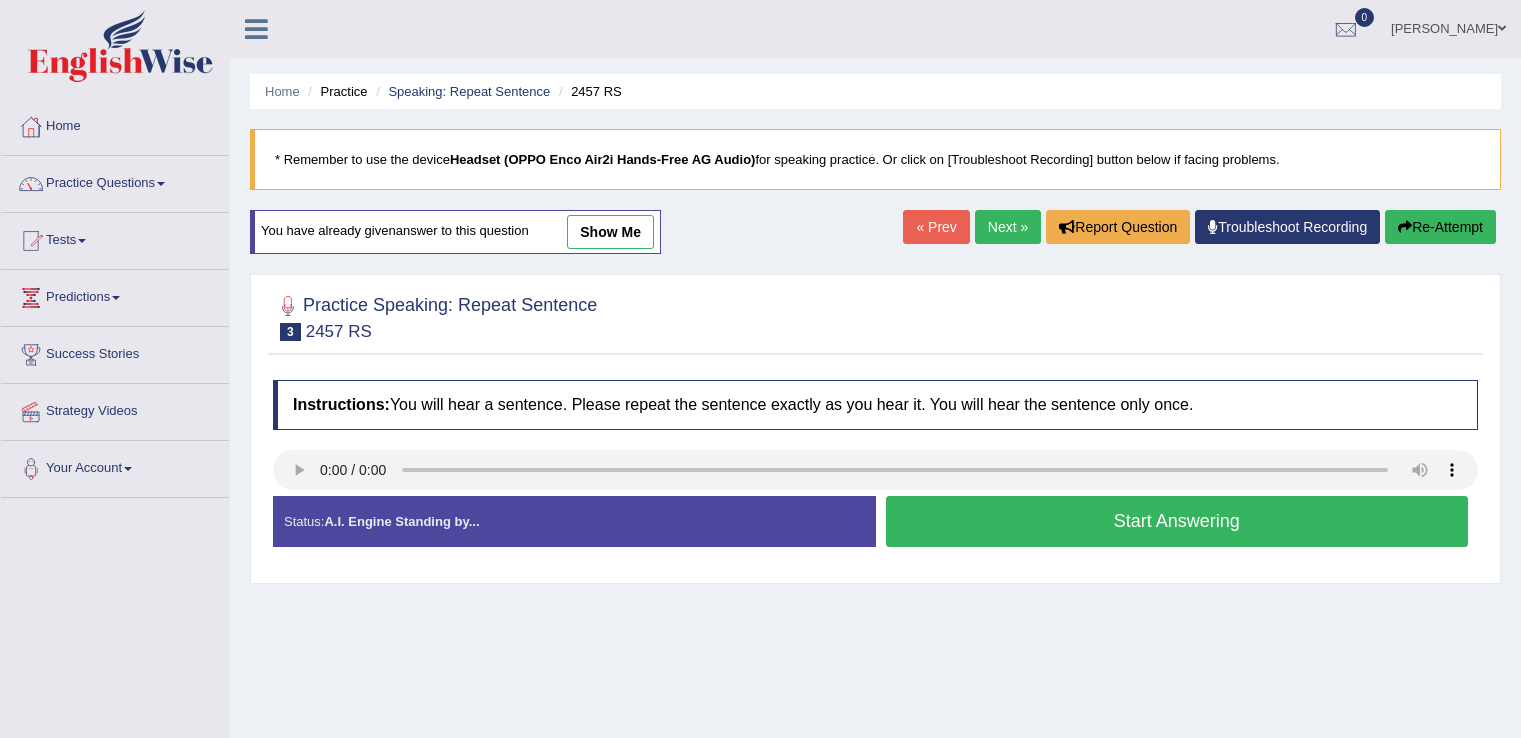 scroll, scrollTop: 0, scrollLeft: 0, axis: both 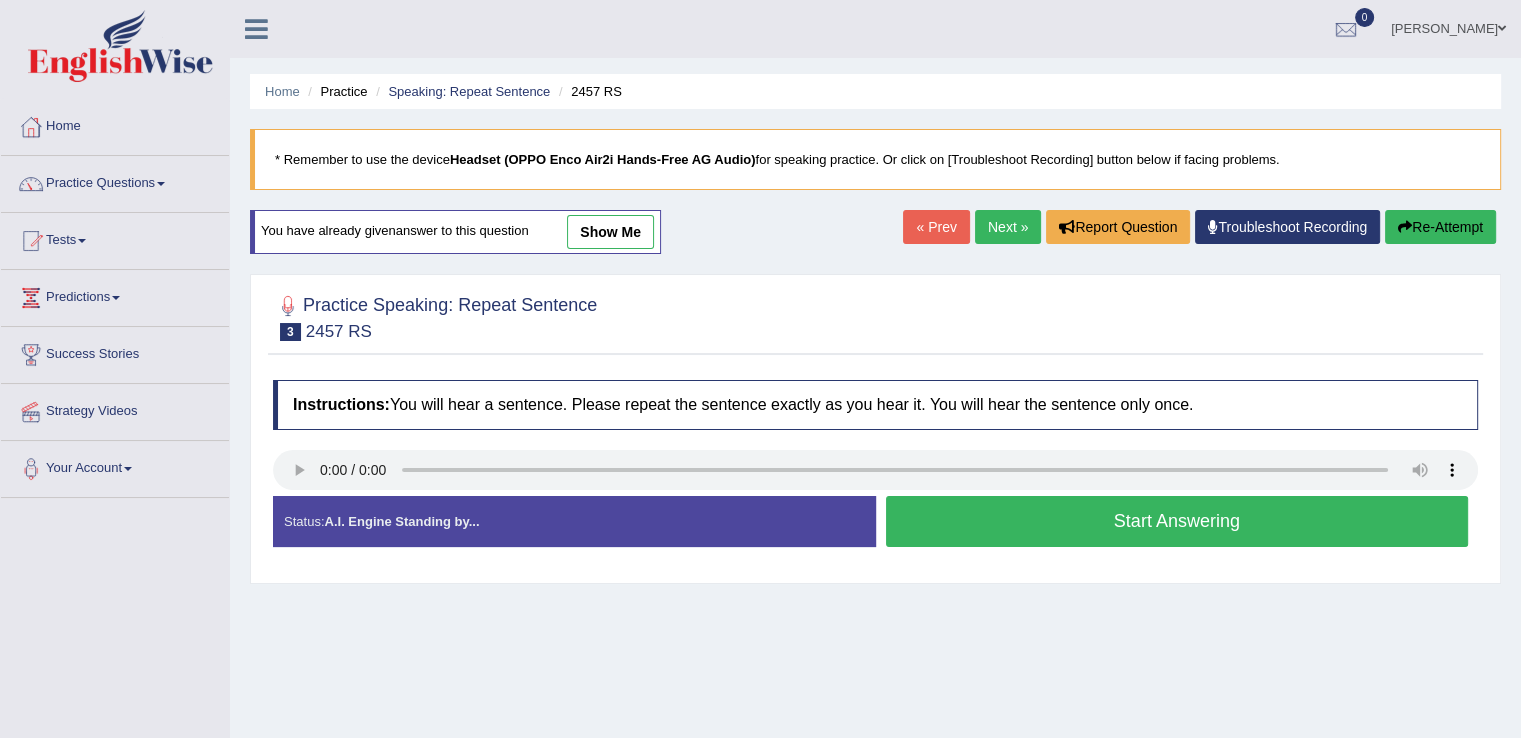 click on "Home
Practice
Speaking: Repeat Sentence
2457 RS
* Remember to use the device  Headset (OPPO Enco Air2i Hands-Free AG Audio)  for speaking practice. Or click on [Troubleshoot Recording] button below if facing problems.
You have already given   answer to this question
show me
« Prev Next »  Report Question  Troubleshoot Recording  Re-Attempt
Practice Speaking: Repeat Sentence
3
2457 RS
Instructions:  You will hear a sentence. Please repeat the sentence exactly as you hear it. You will hear the sentence only once.
Transcript: Next year, I intend to take a break to travel in [GEOGRAPHIC_DATA]. Created with Highcharts 7.1.2 Too low Too high Time Pitch meter: 0 2 4 6 8 10 Created with Highcharts 7.1.2 Great Too slow Too fast Time Speech pace meter: 0 5 10 15 20 25 30 35 40 Labels: Red:" at bounding box center (875, 500) 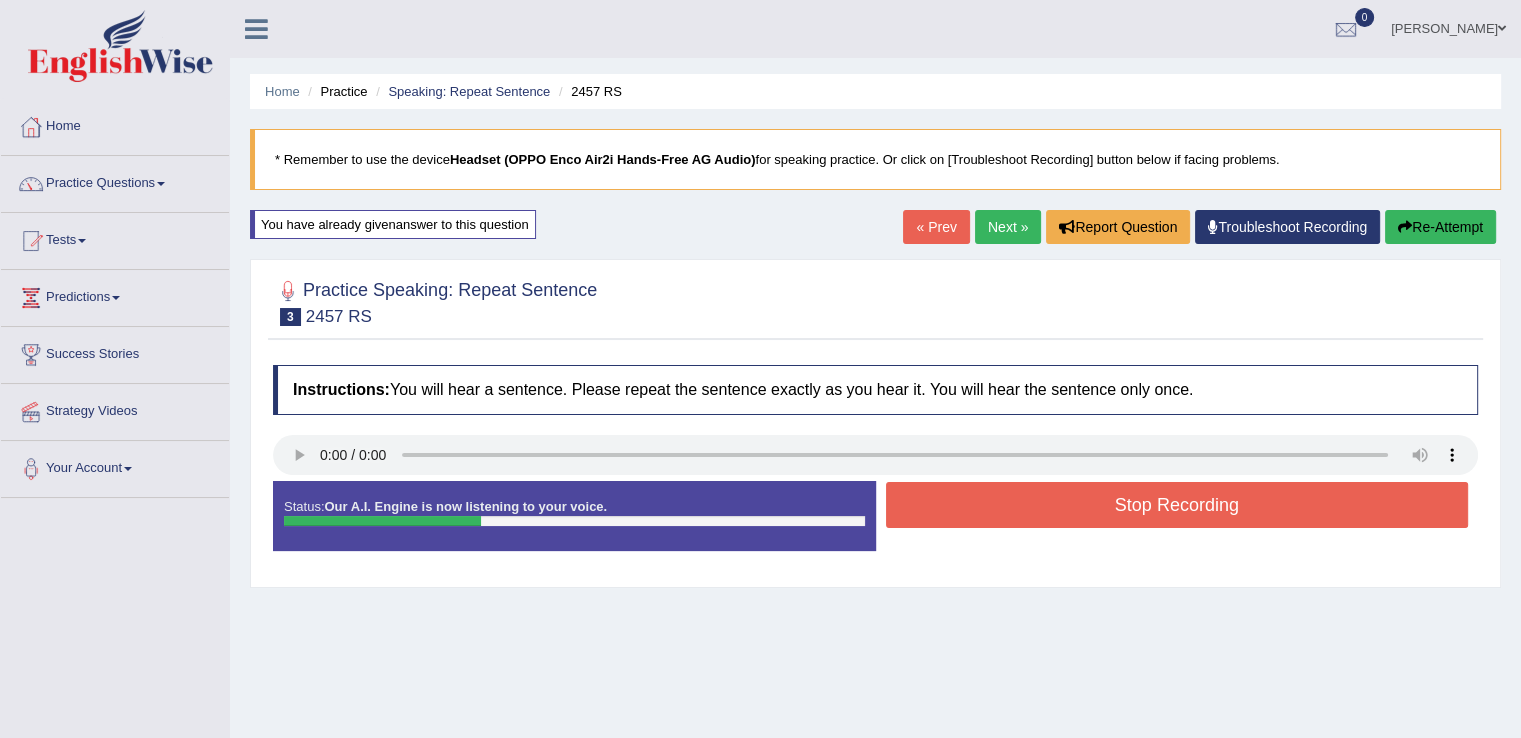 click on "Stop Recording" at bounding box center (1177, 505) 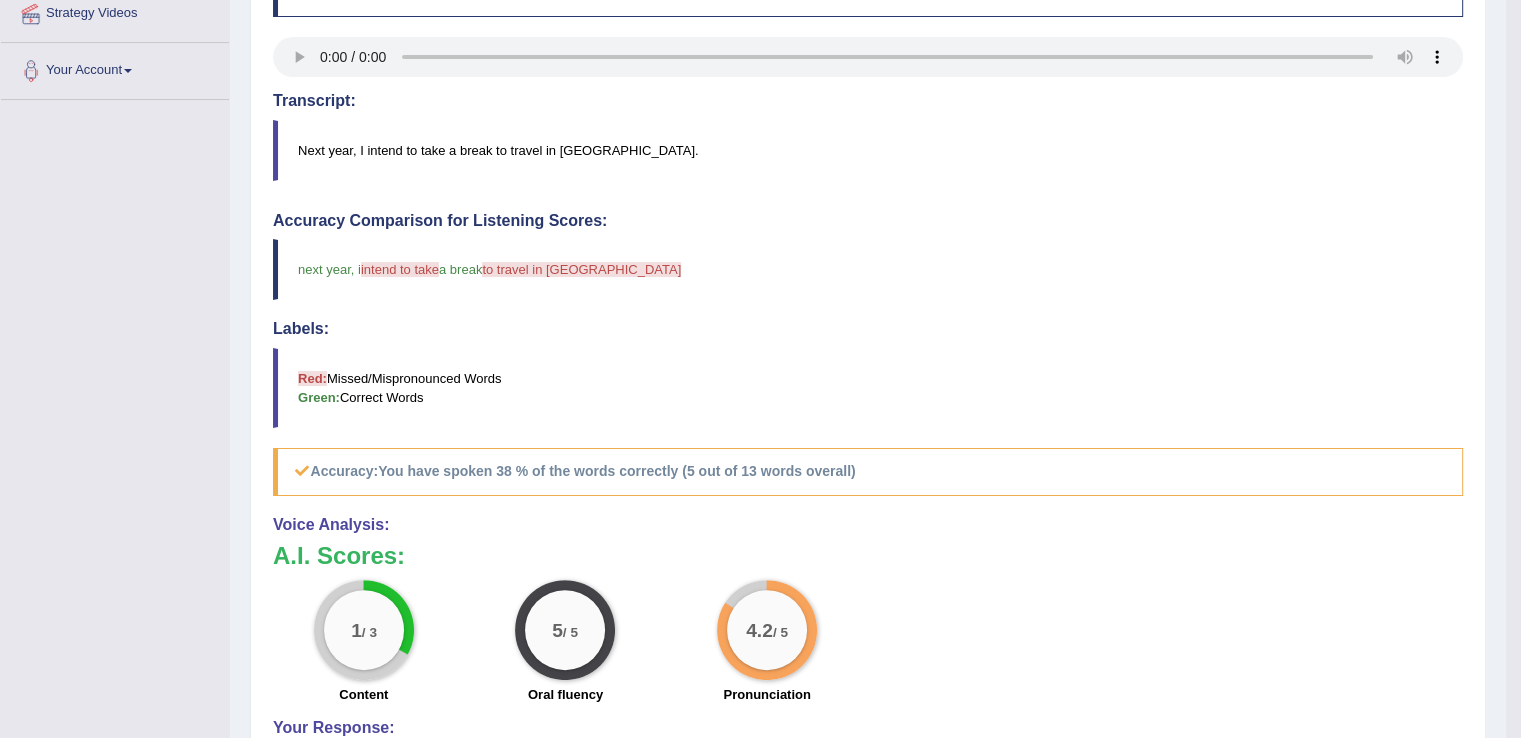 scroll, scrollTop: 400, scrollLeft: 0, axis: vertical 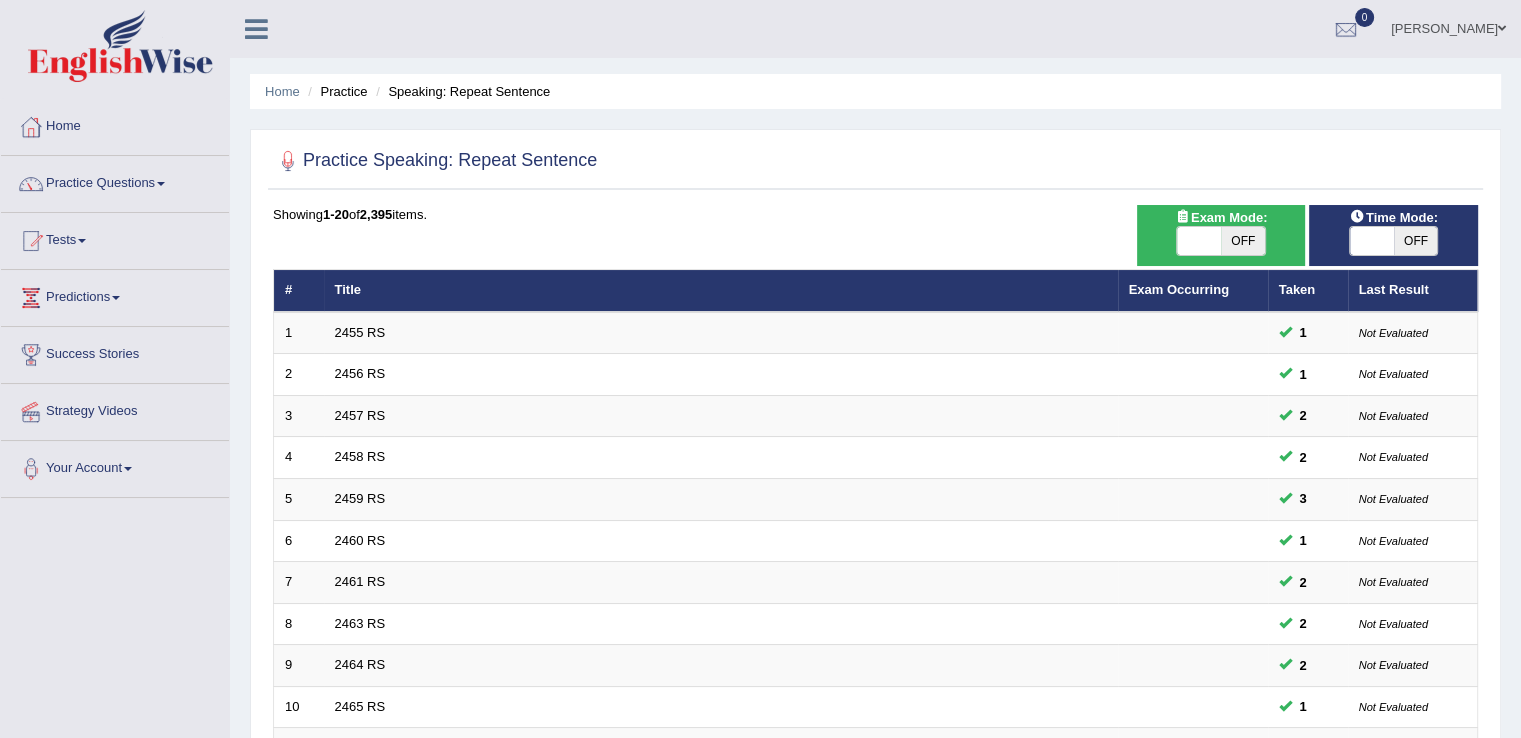click on "Practice Questions" at bounding box center (115, 181) 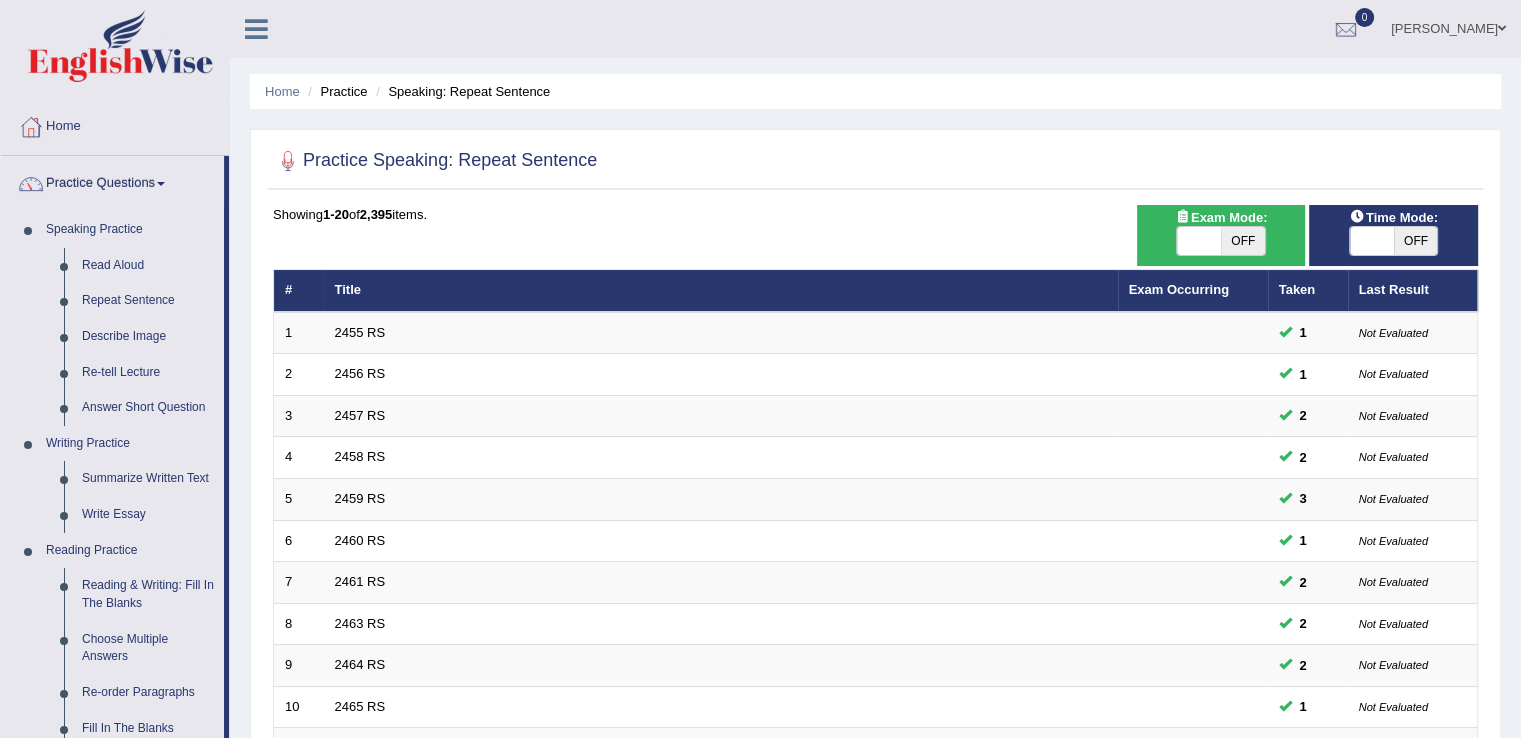 click on "Practice Questions" at bounding box center [112, 181] 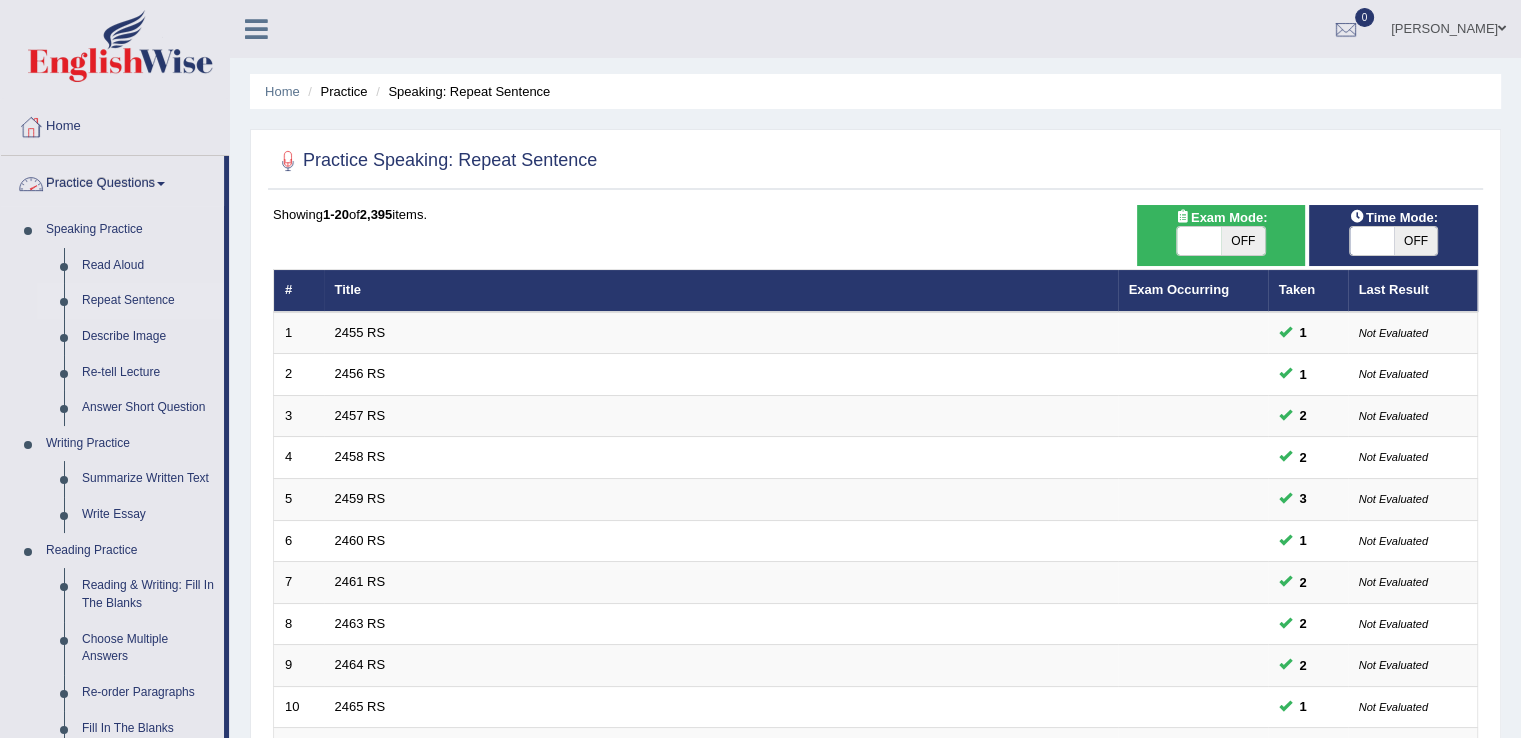 click on "Practice Questions" at bounding box center (112, 181) 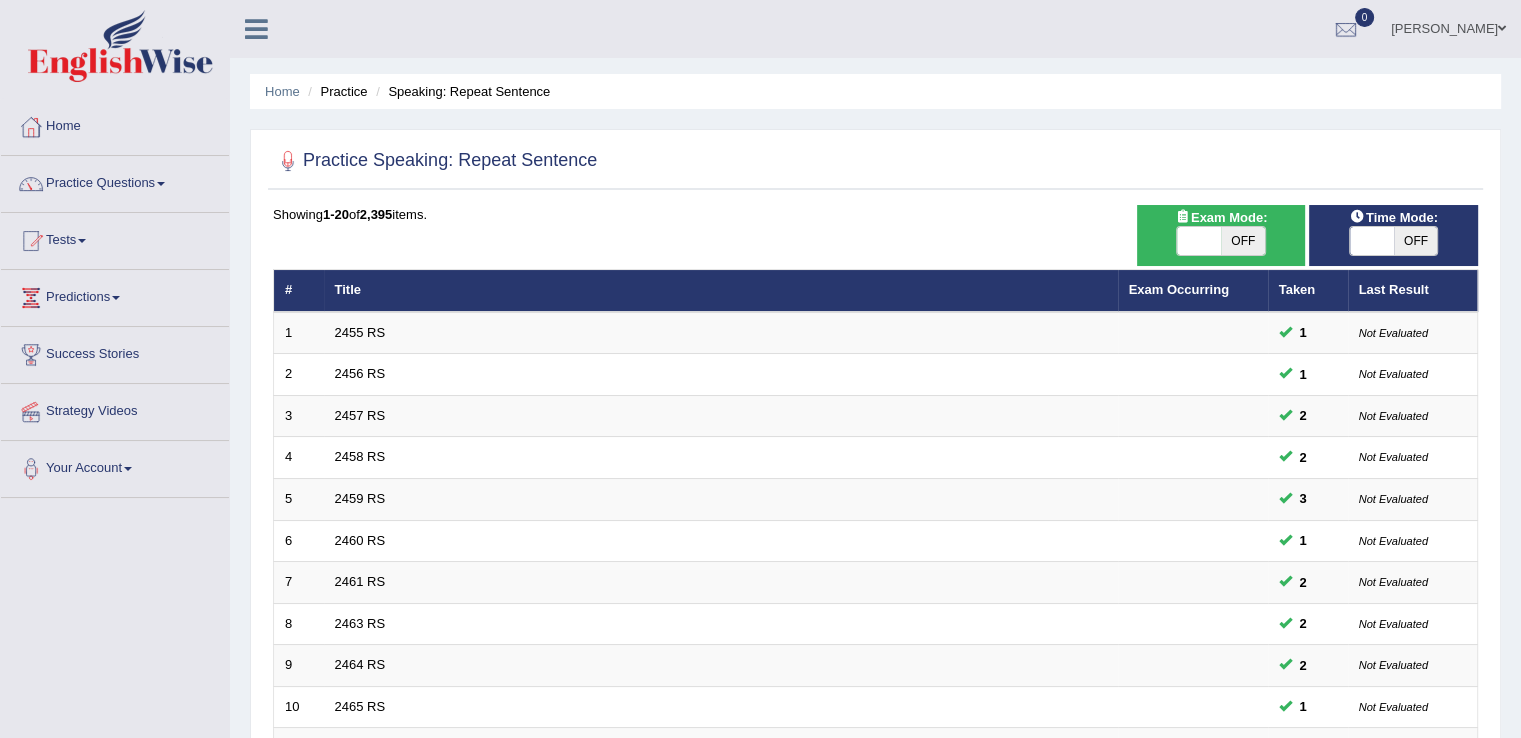 click on "Practice Questions" at bounding box center (115, 181) 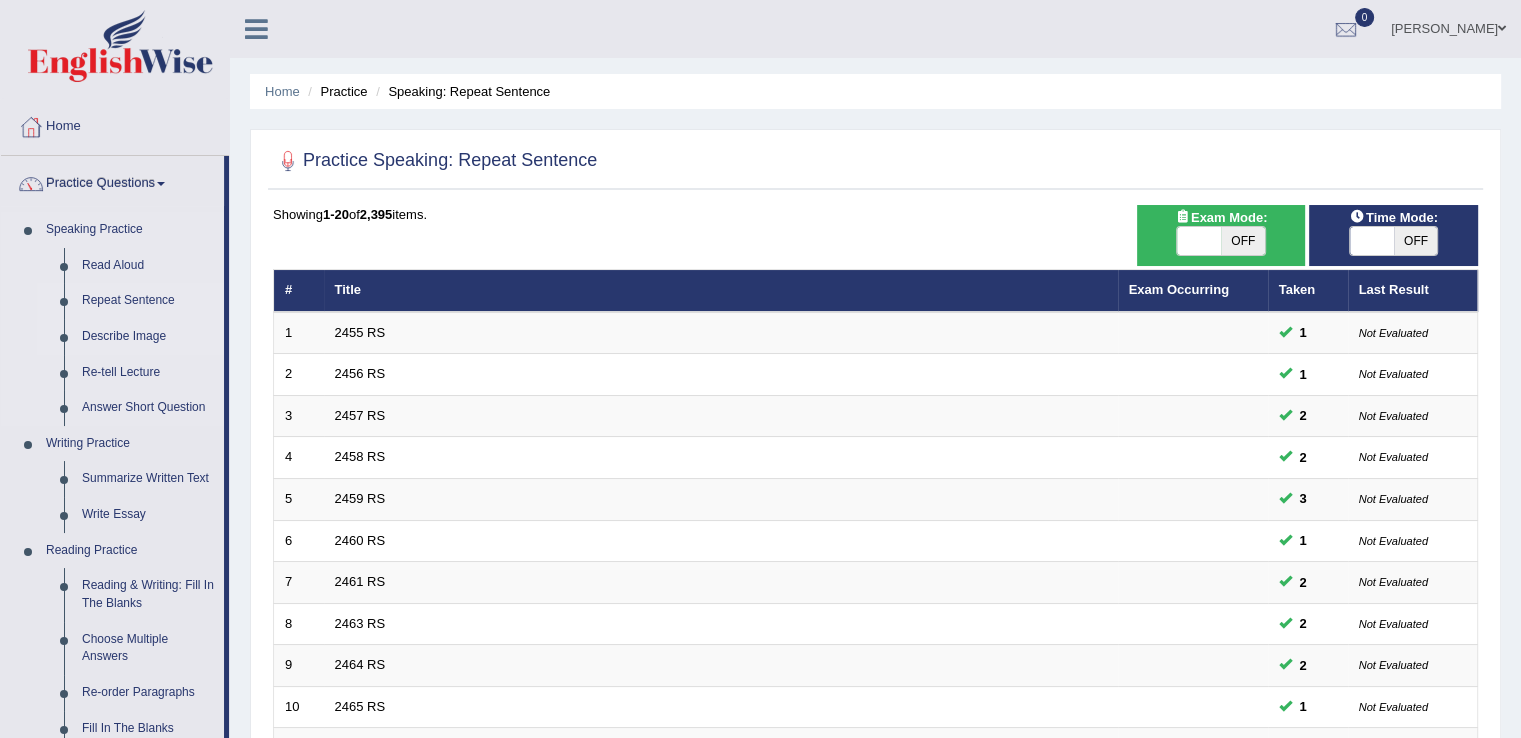 click on "Describe Image" at bounding box center (148, 337) 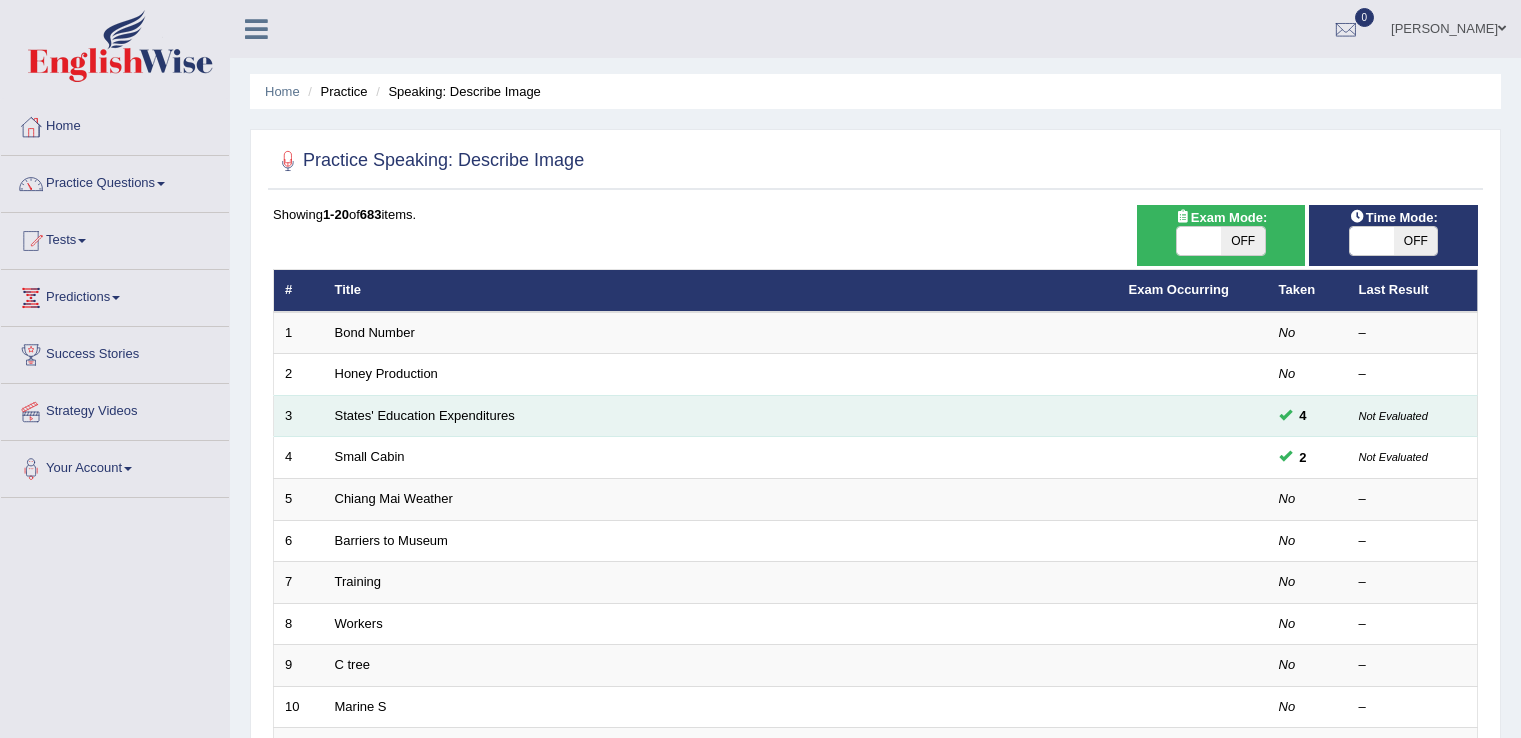 scroll, scrollTop: 0, scrollLeft: 0, axis: both 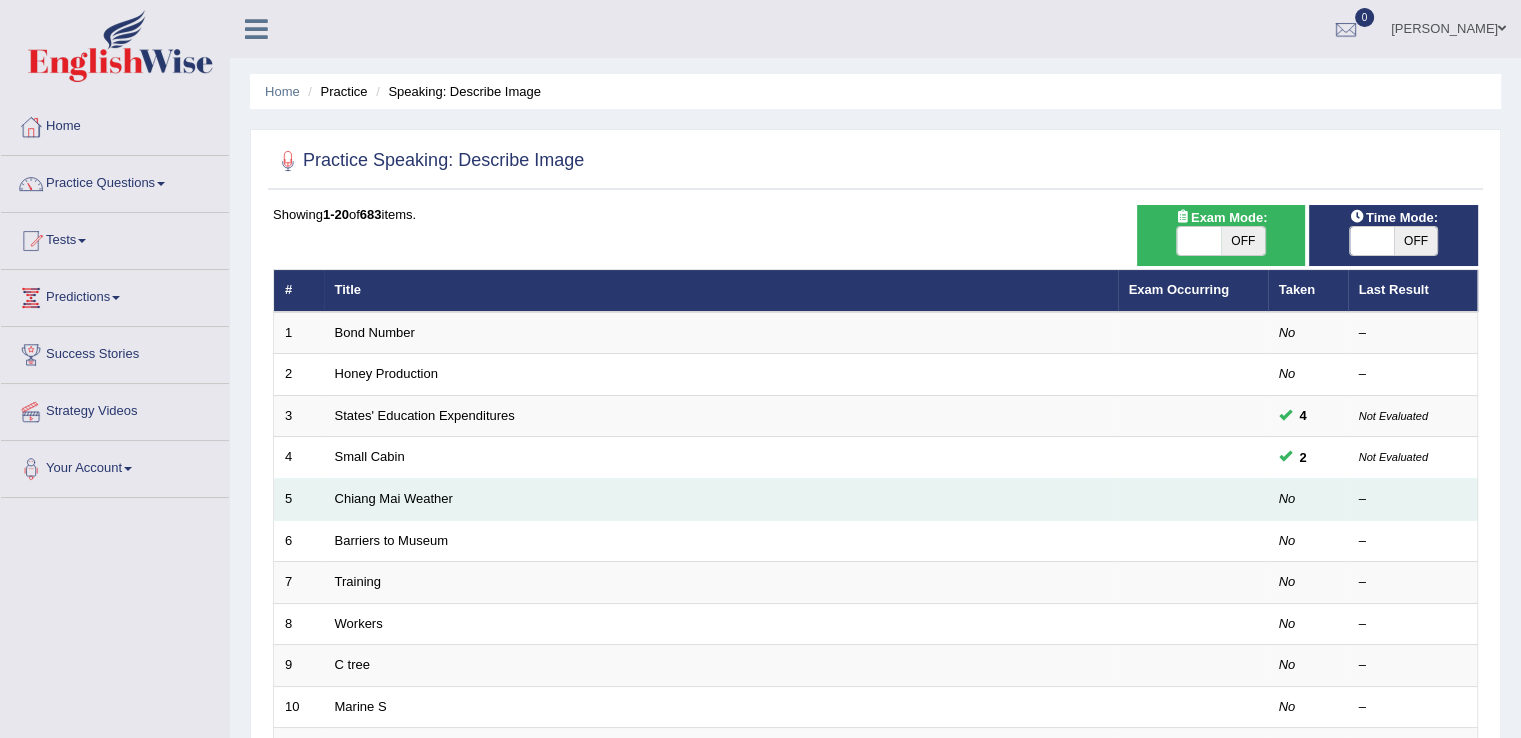 click on "Chiang Mai Weather" at bounding box center [721, 500] 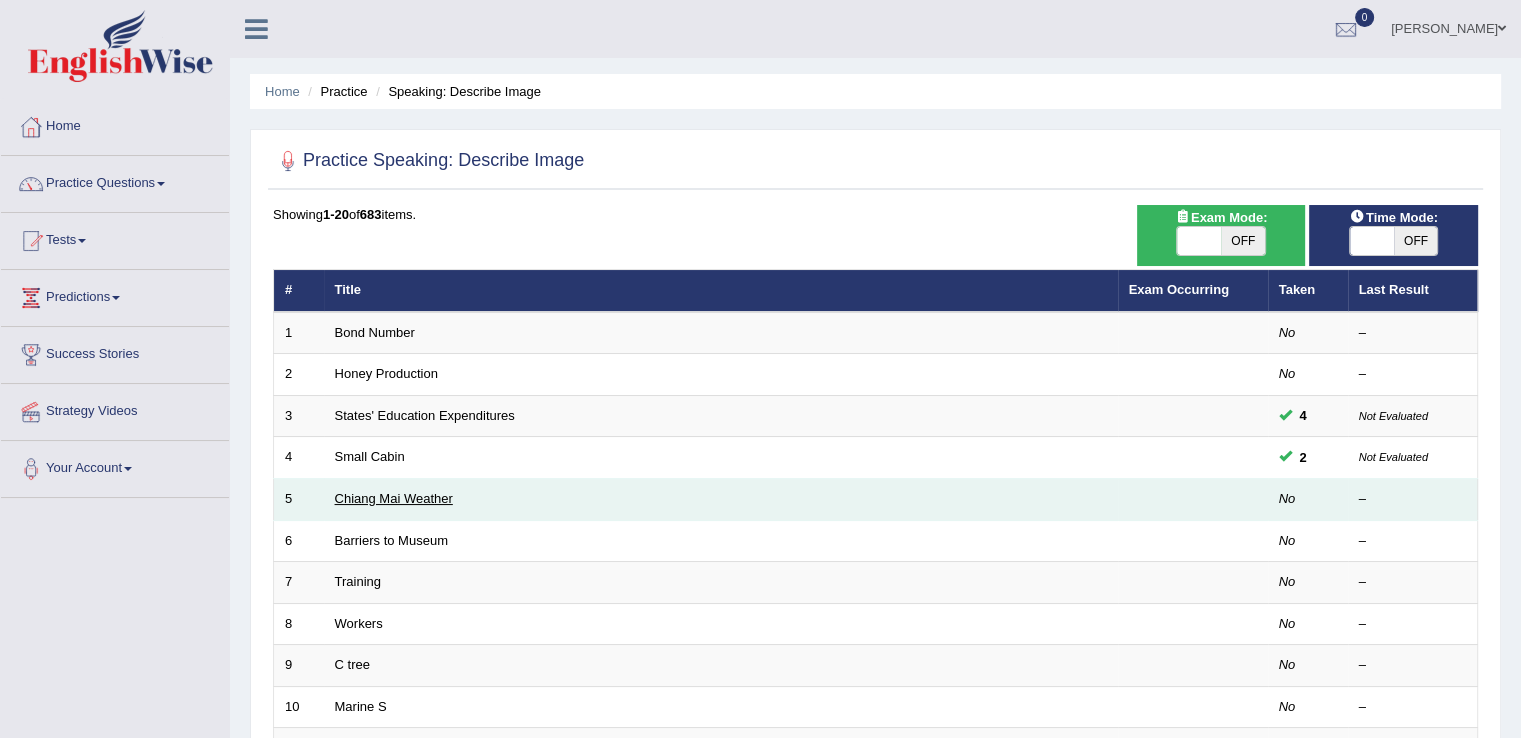 click on "Chiang Mai Weather" at bounding box center [394, 498] 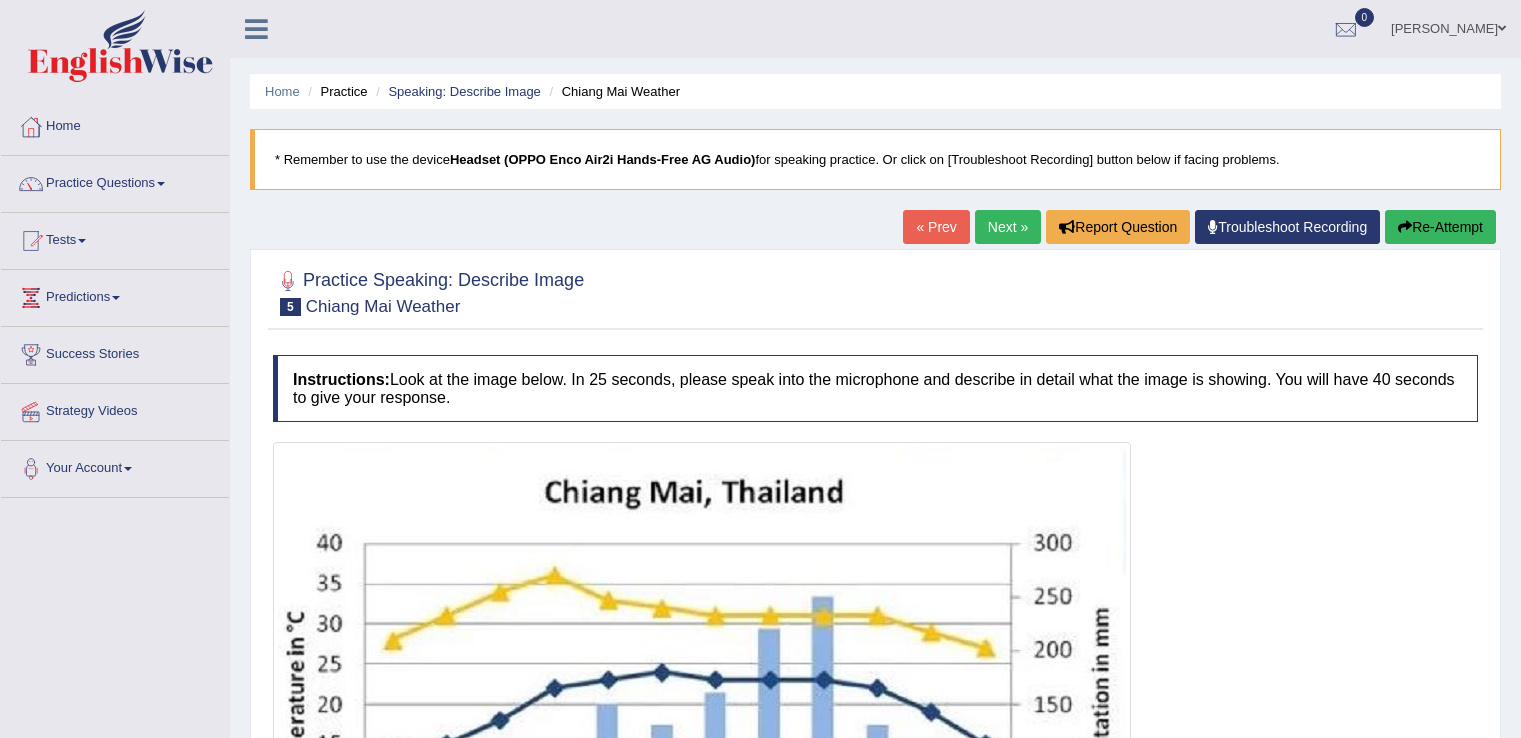 scroll, scrollTop: 0, scrollLeft: 0, axis: both 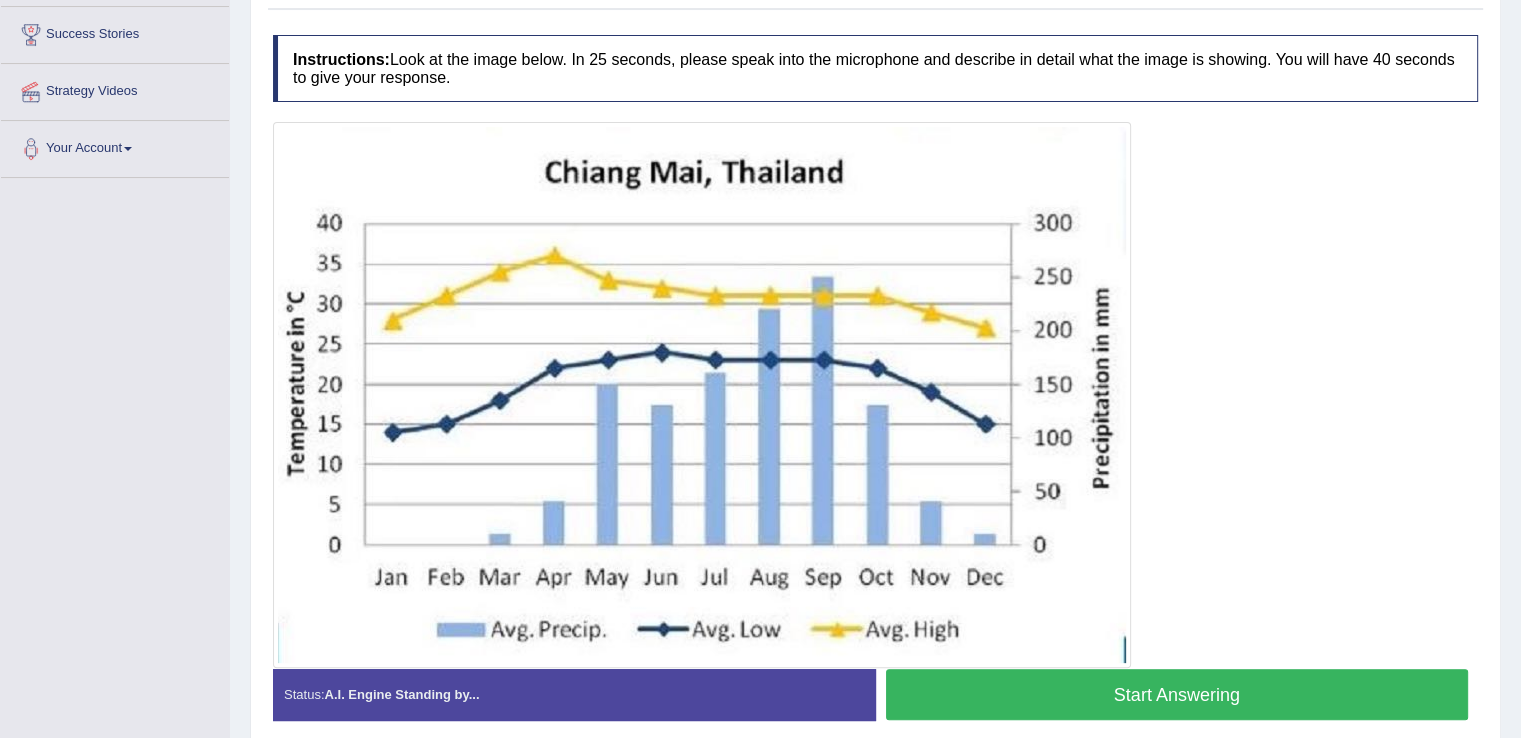 click at bounding box center [702, 395] 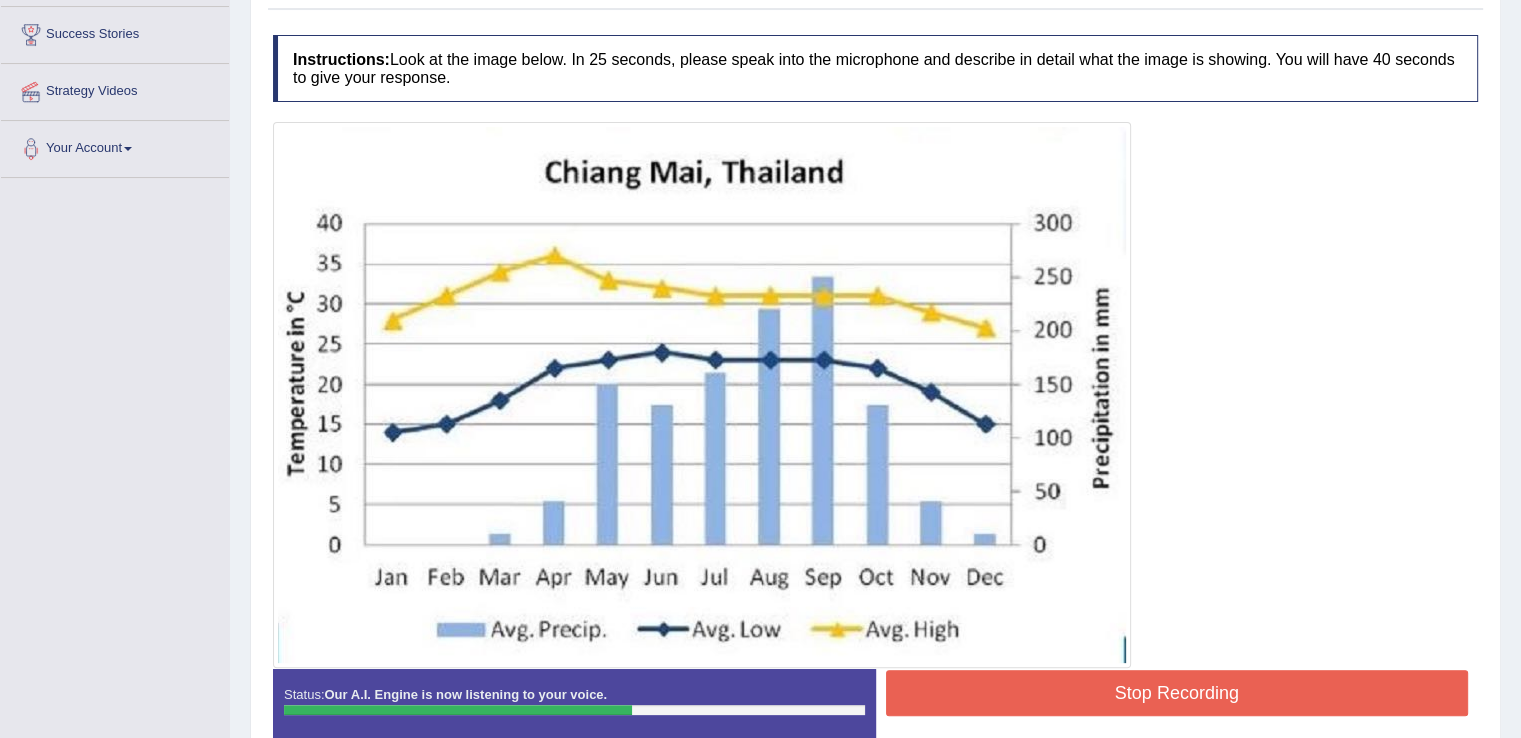 click on "Stop Recording" at bounding box center (1177, 693) 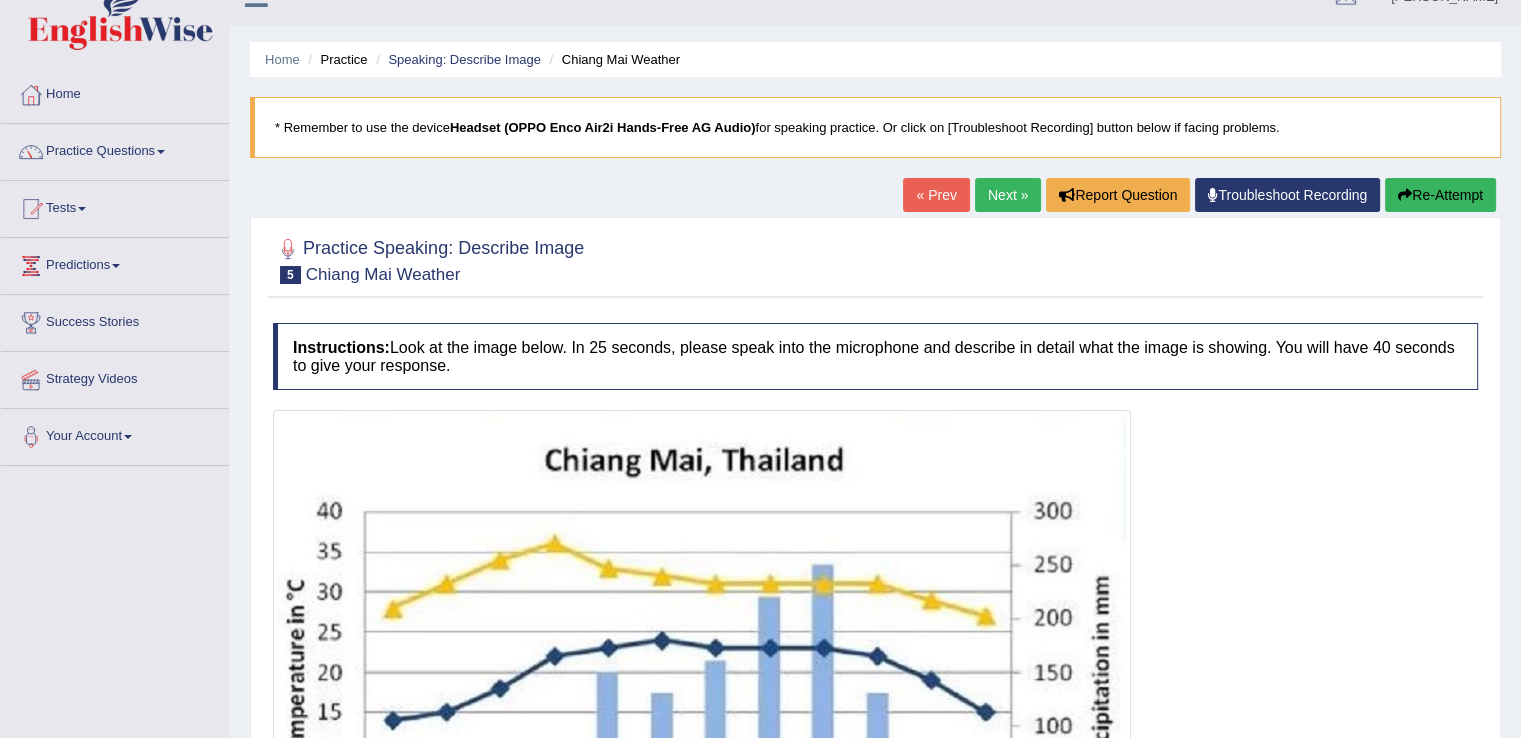 scroll, scrollTop: 0, scrollLeft: 0, axis: both 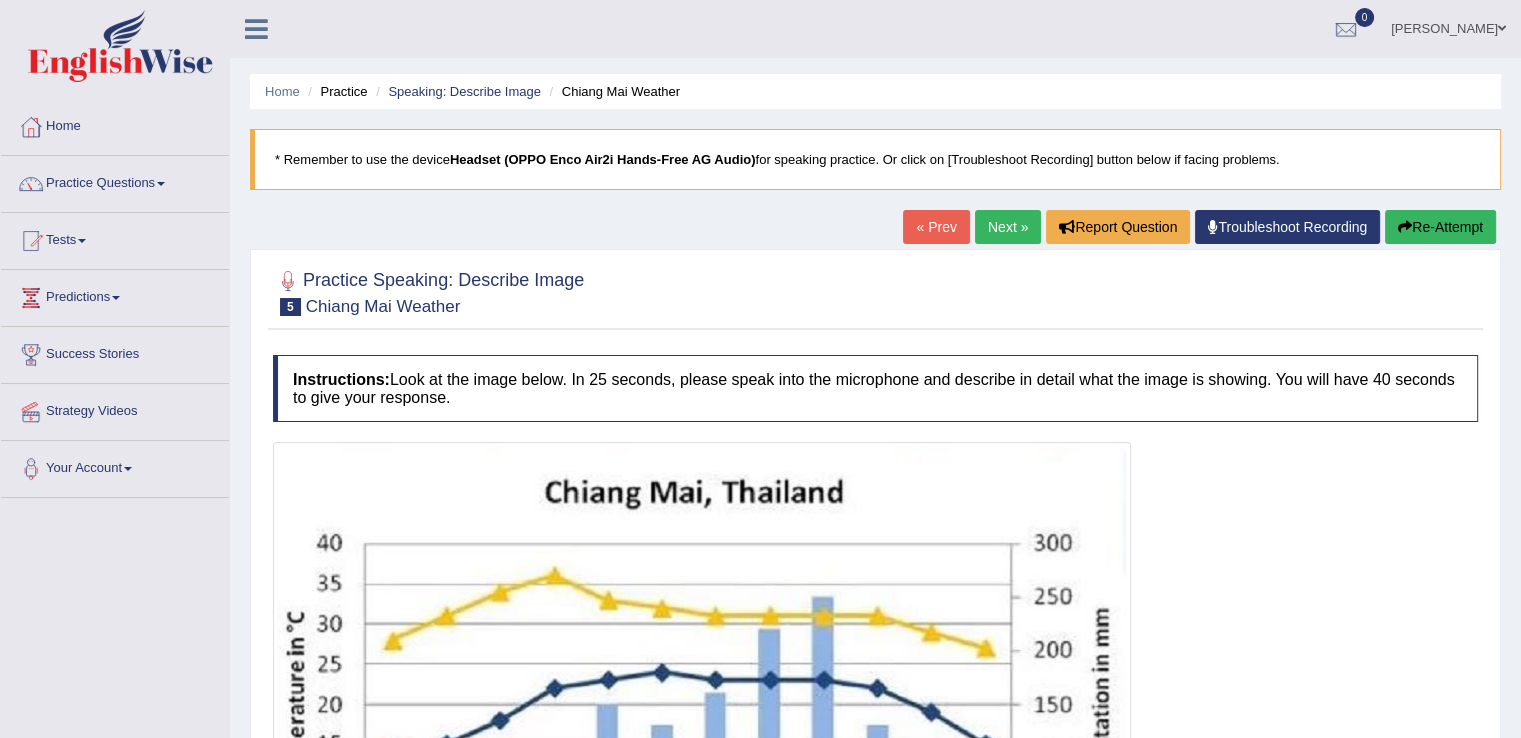 click on "Re-Attempt" at bounding box center (1440, 227) 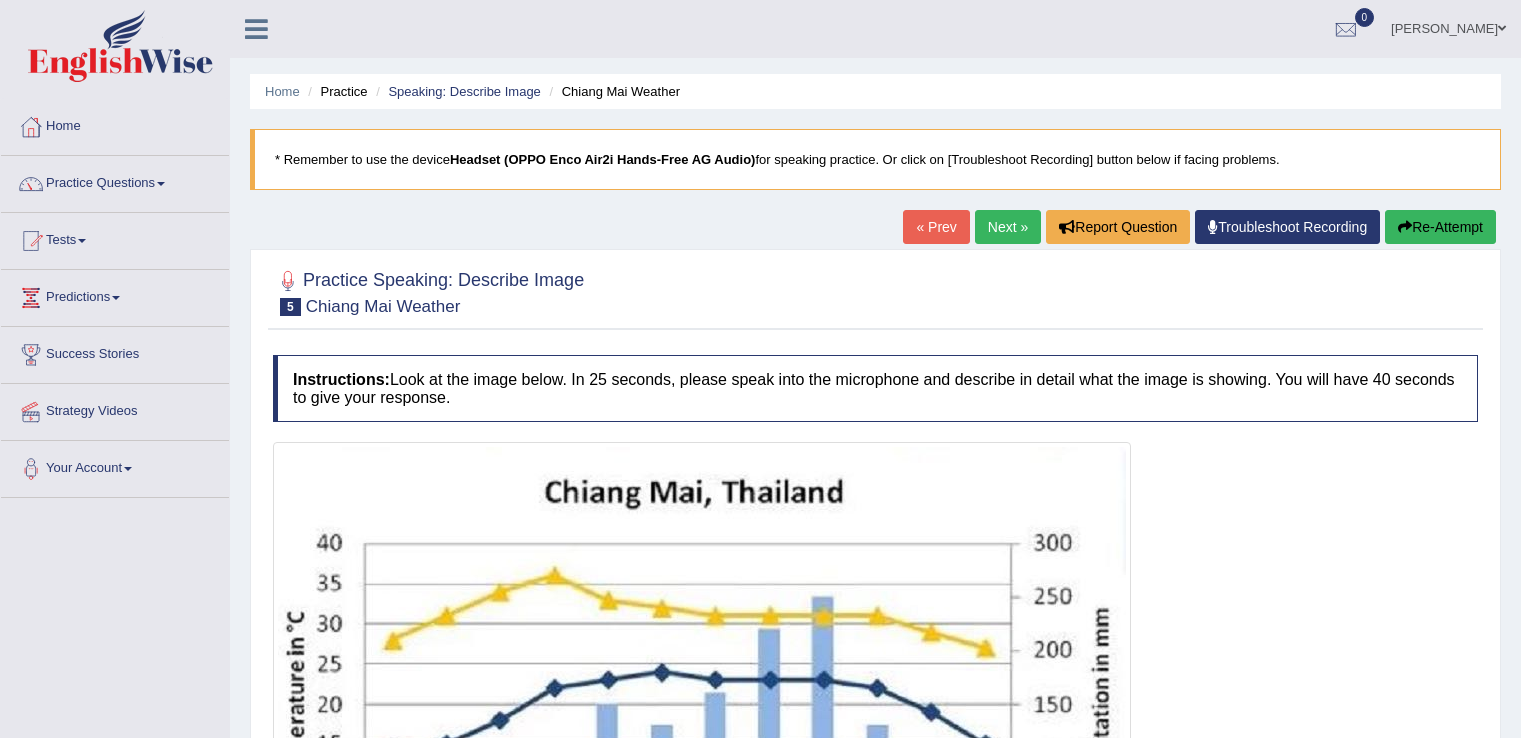 scroll, scrollTop: 0, scrollLeft: 0, axis: both 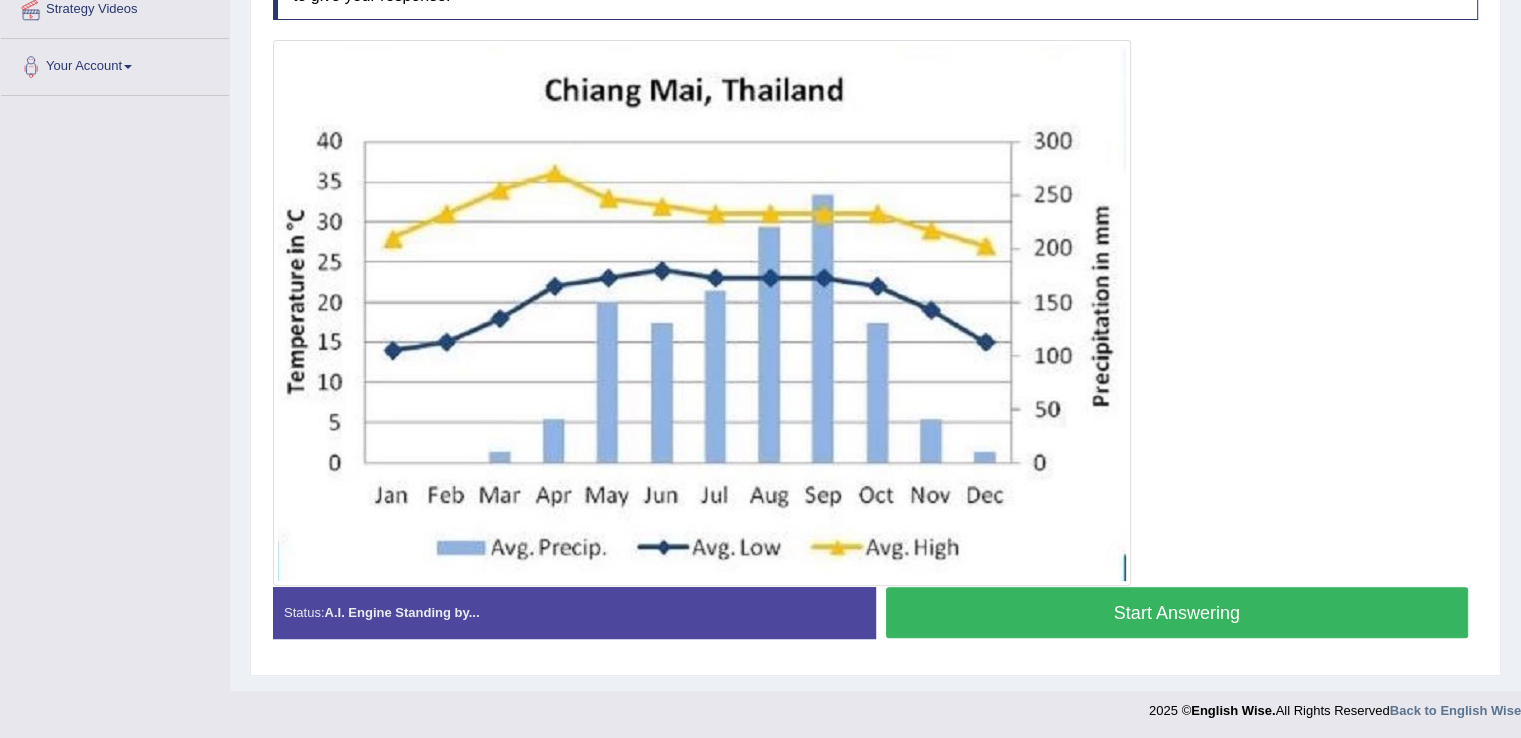 click on "Start Answering" at bounding box center [1177, 612] 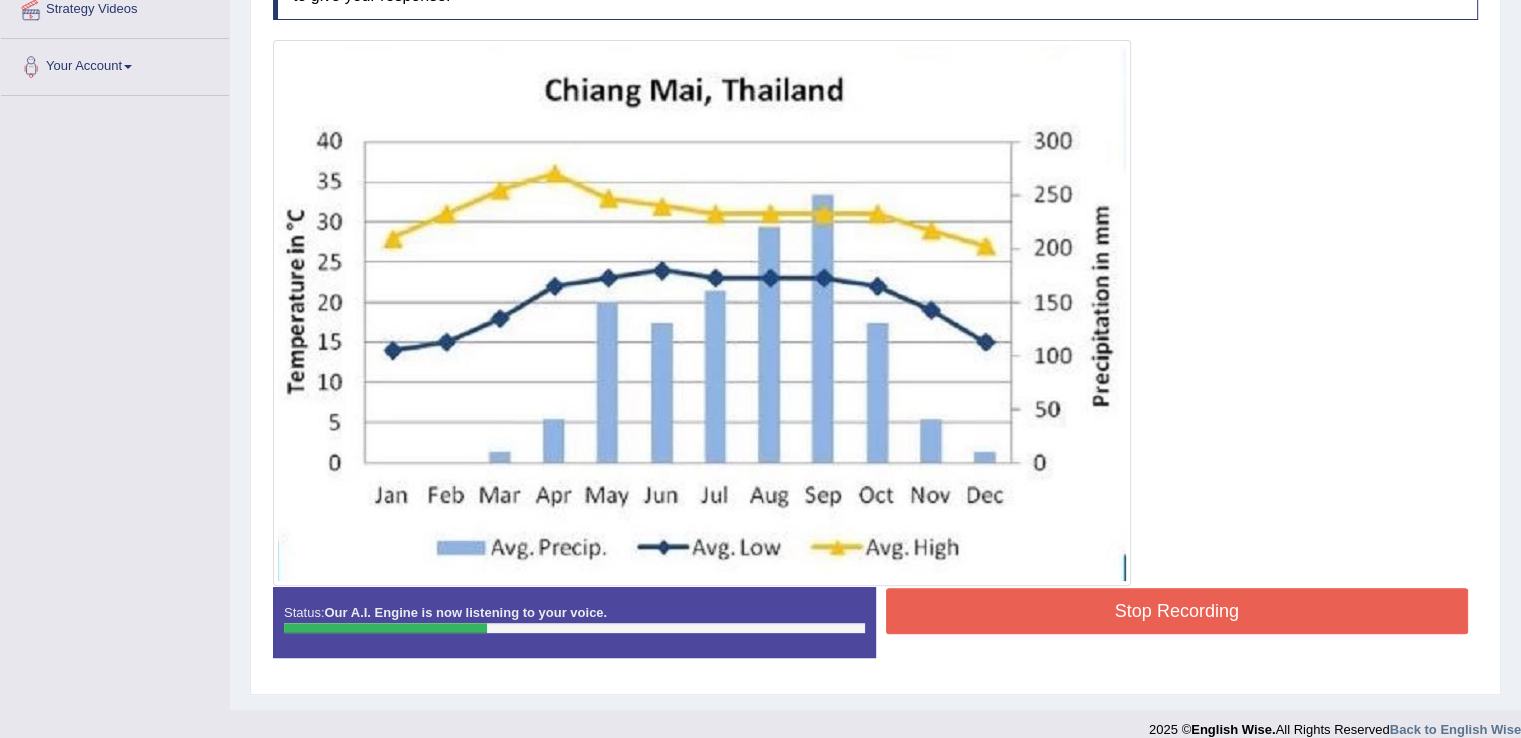 click on "Stop Recording" at bounding box center [1177, 611] 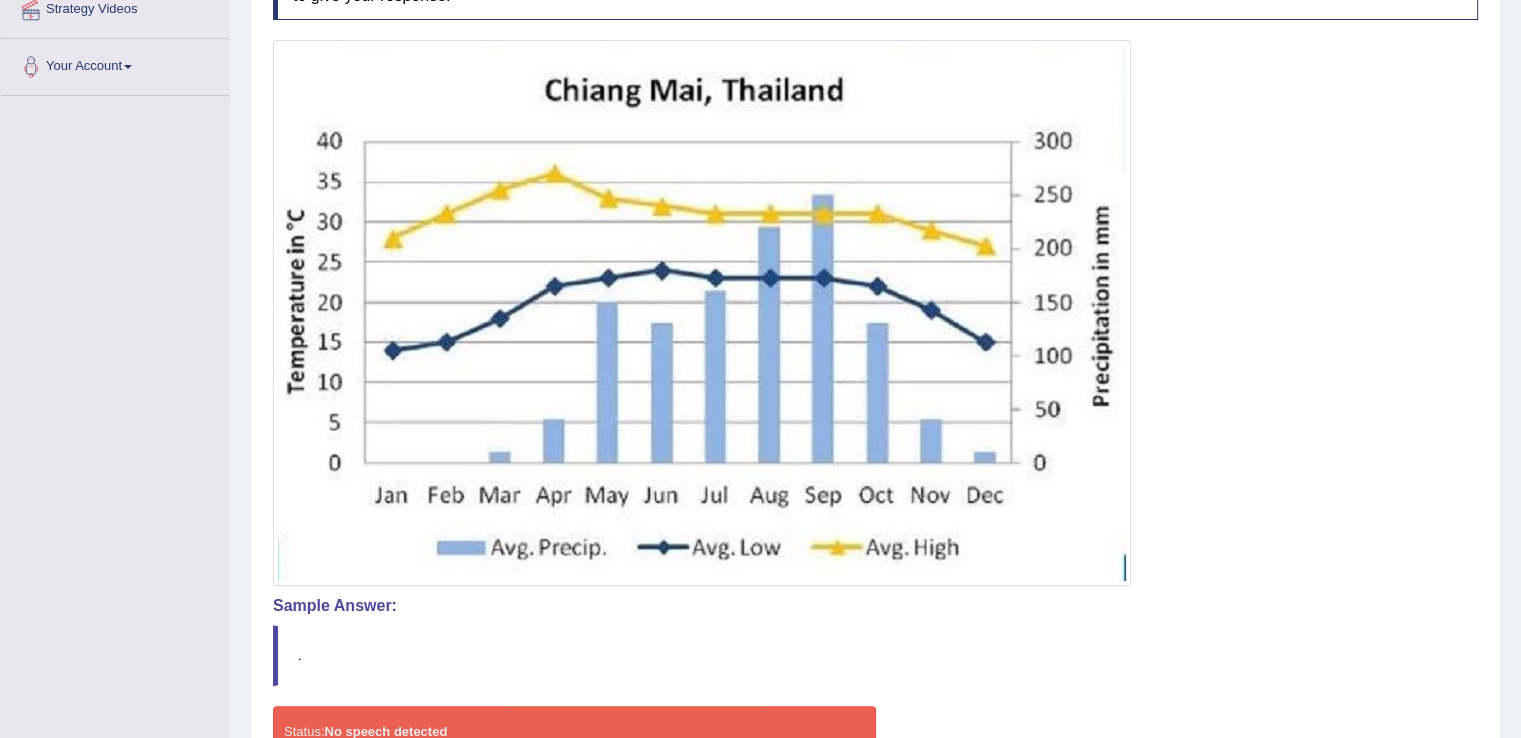 click on "." at bounding box center (875, 655) 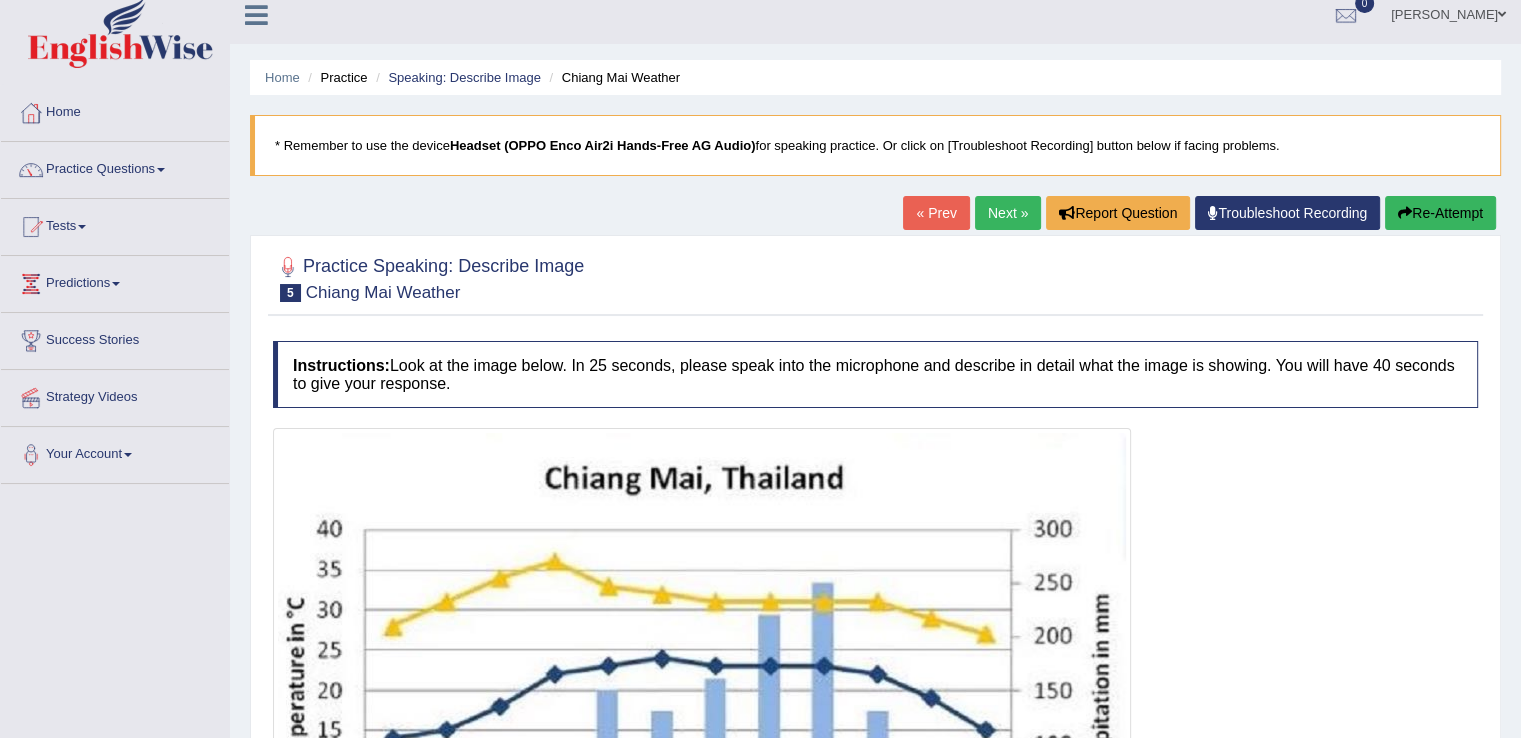 scroll, scrollTop: 0, scrollLeft: 0, axis: both 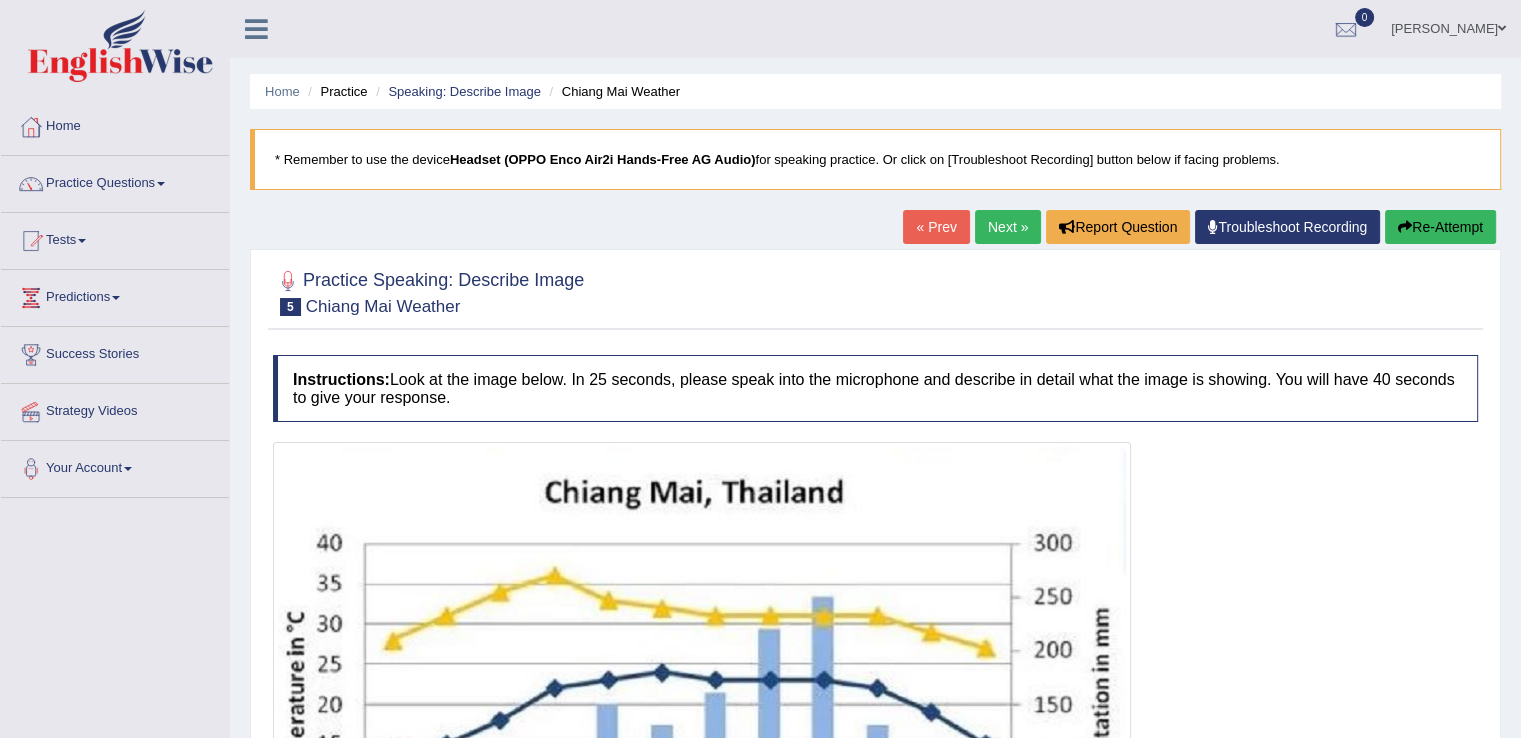 click on "Next »" at bounding box center (1008, 227) 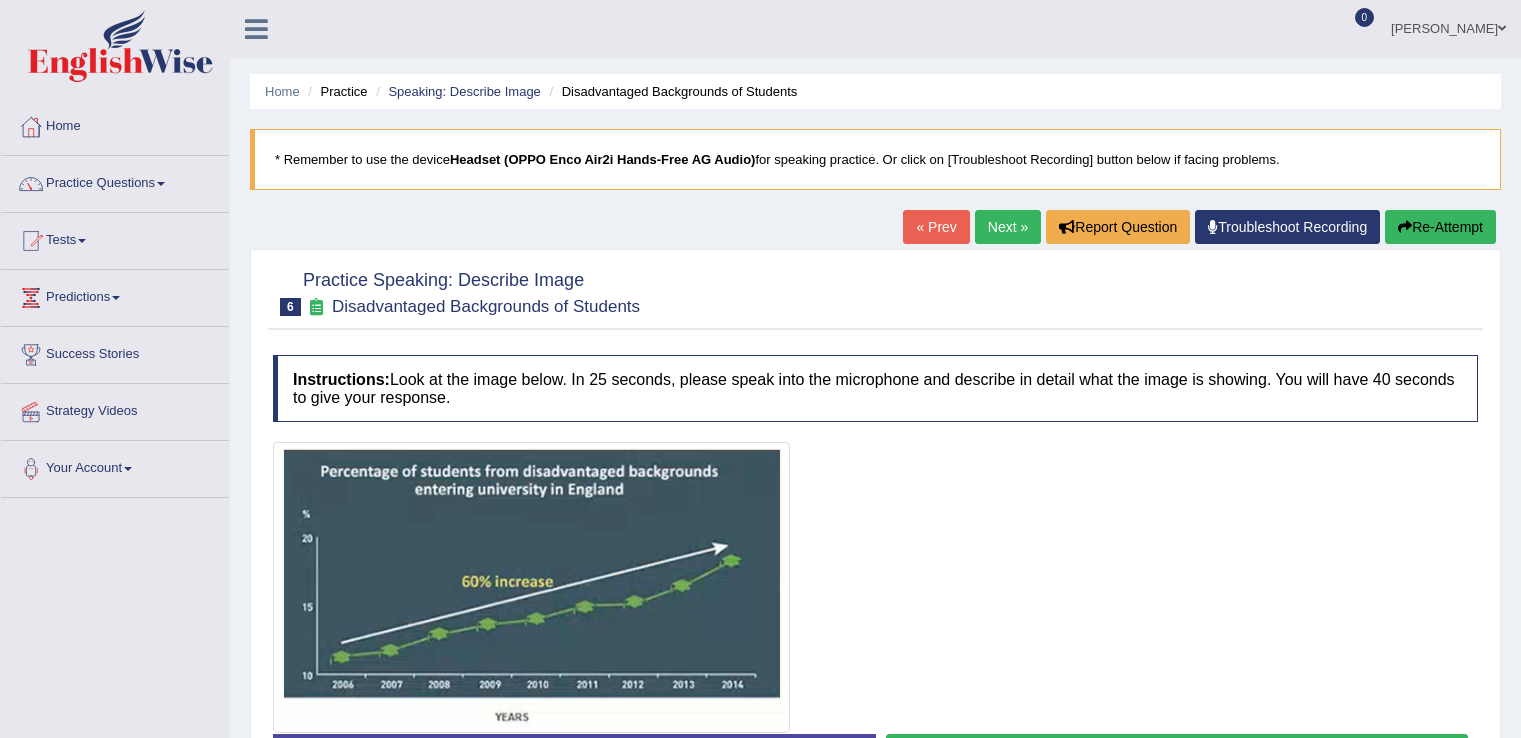scroll, scrollTop: 0, scrollLeft: 0, axis: both 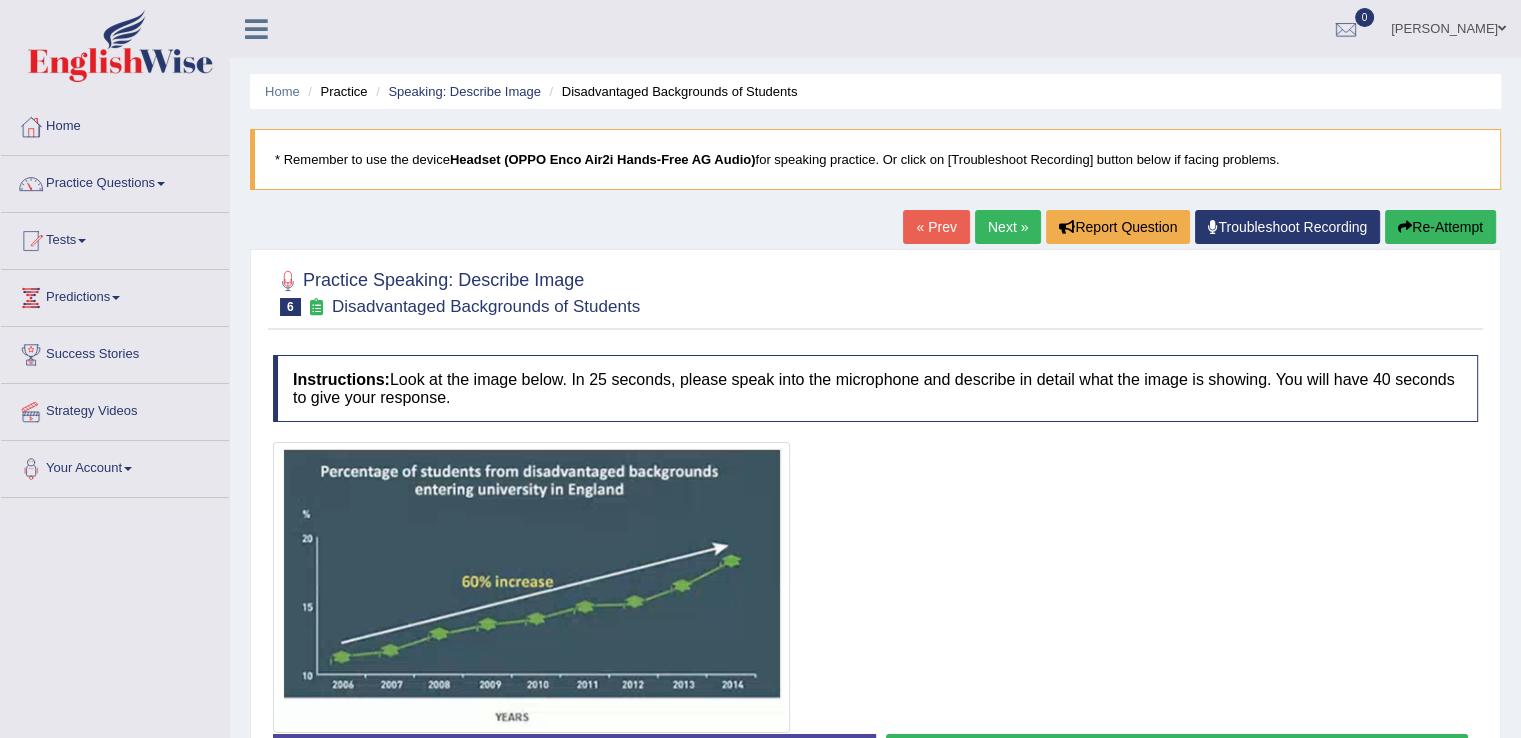 click on "Practice Questions" at bounding box center (115, 181) 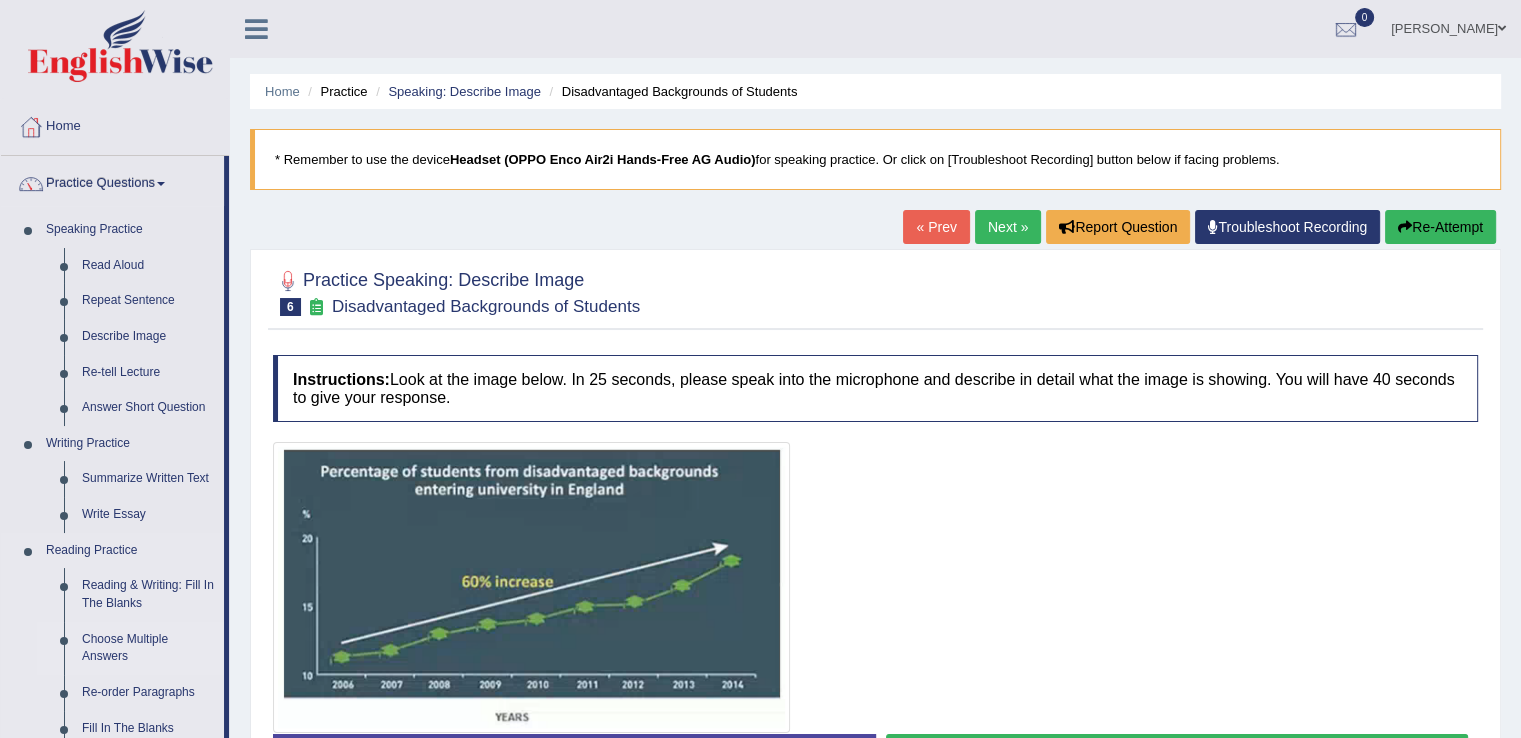 click on "Choose Multiple Answers" at bounding box center [148, 648] 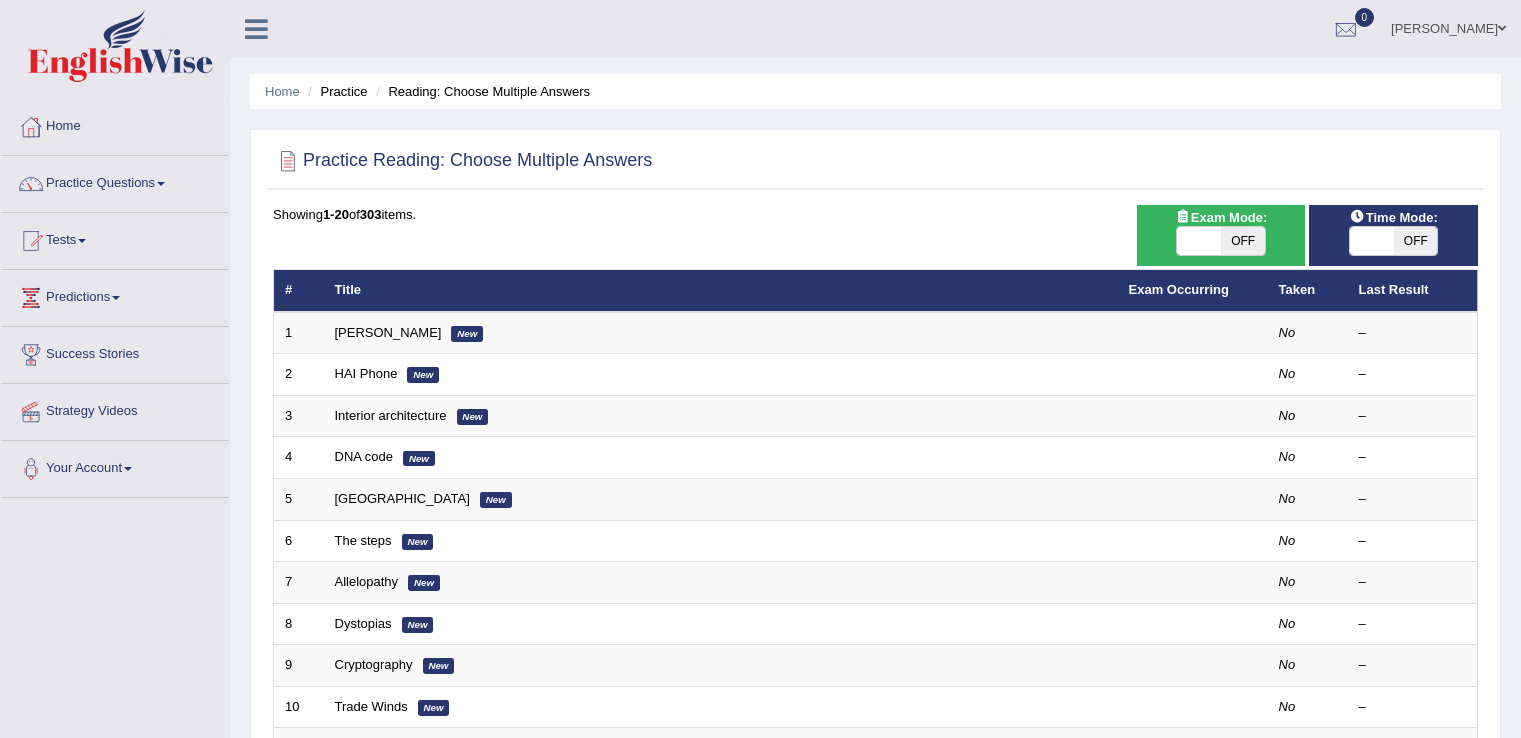 scroll, scrollTop: 0, scrollLeft: 0, axis: both 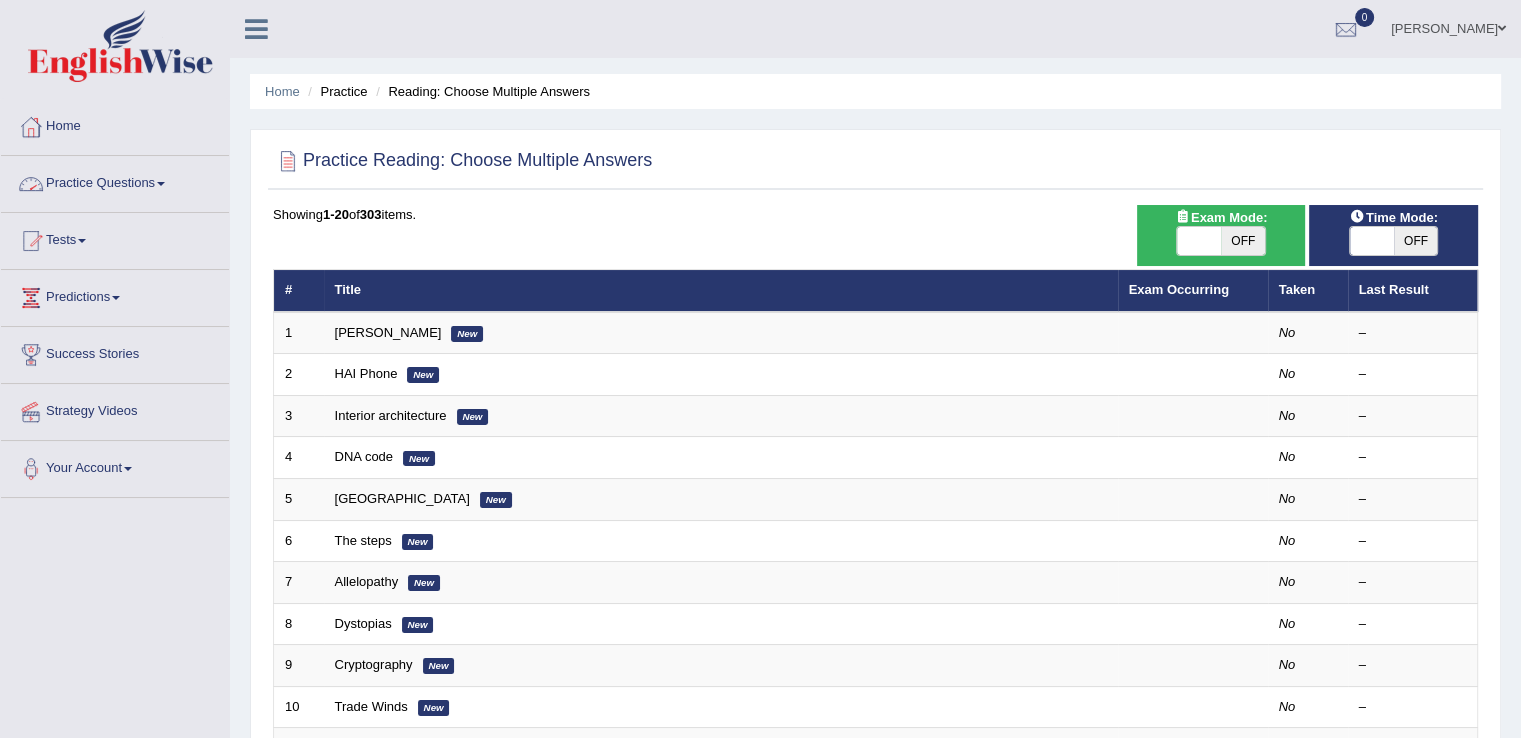 click on "Practice Questions" at bounding box center (115, 181) 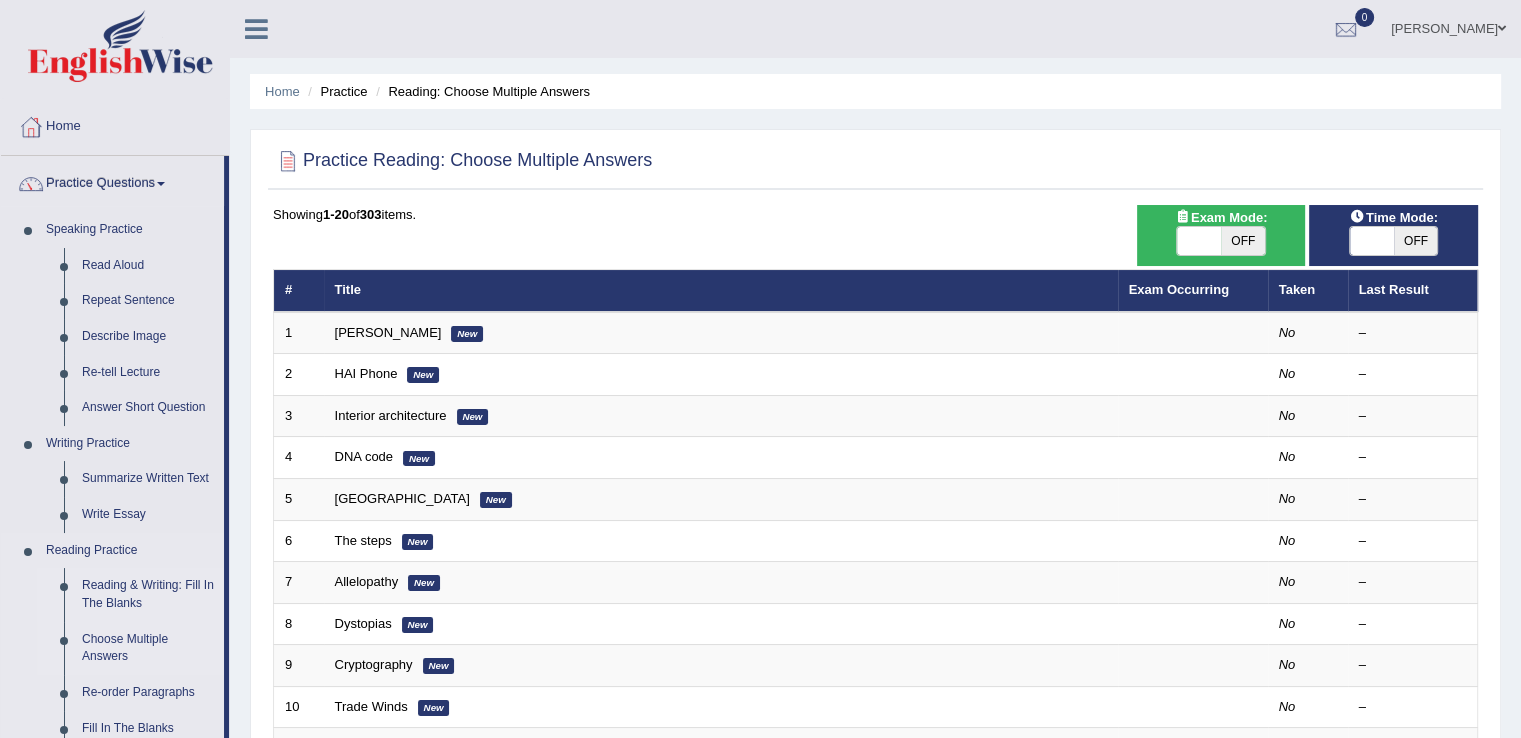 click on "Reading & Writing: Fill In The Blanks" at bounding box center [148, 594] 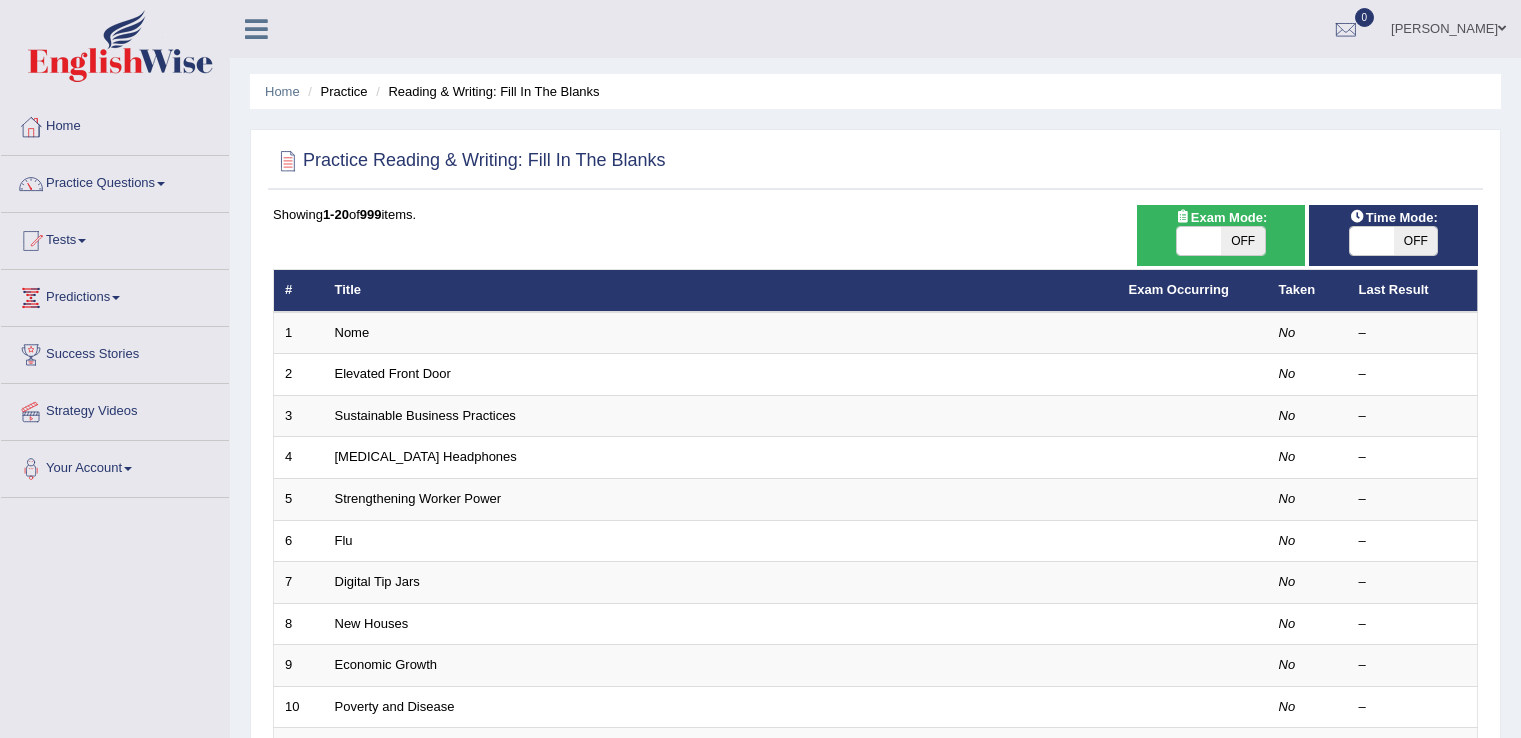 scroll, scrollTop: 0, scrollLeft: 0, axis: both 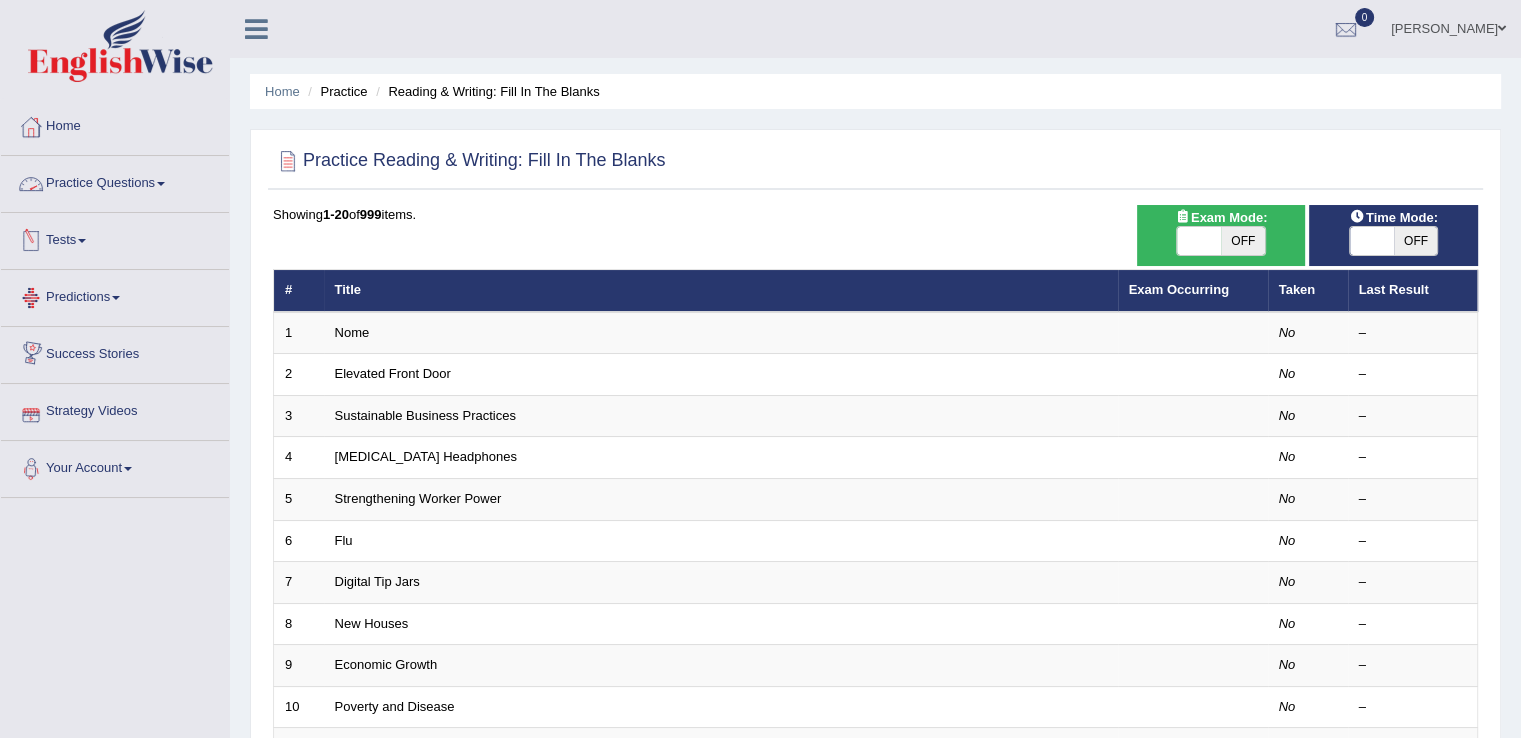 click on "Practice Questions" at bounding box center (115, 181) 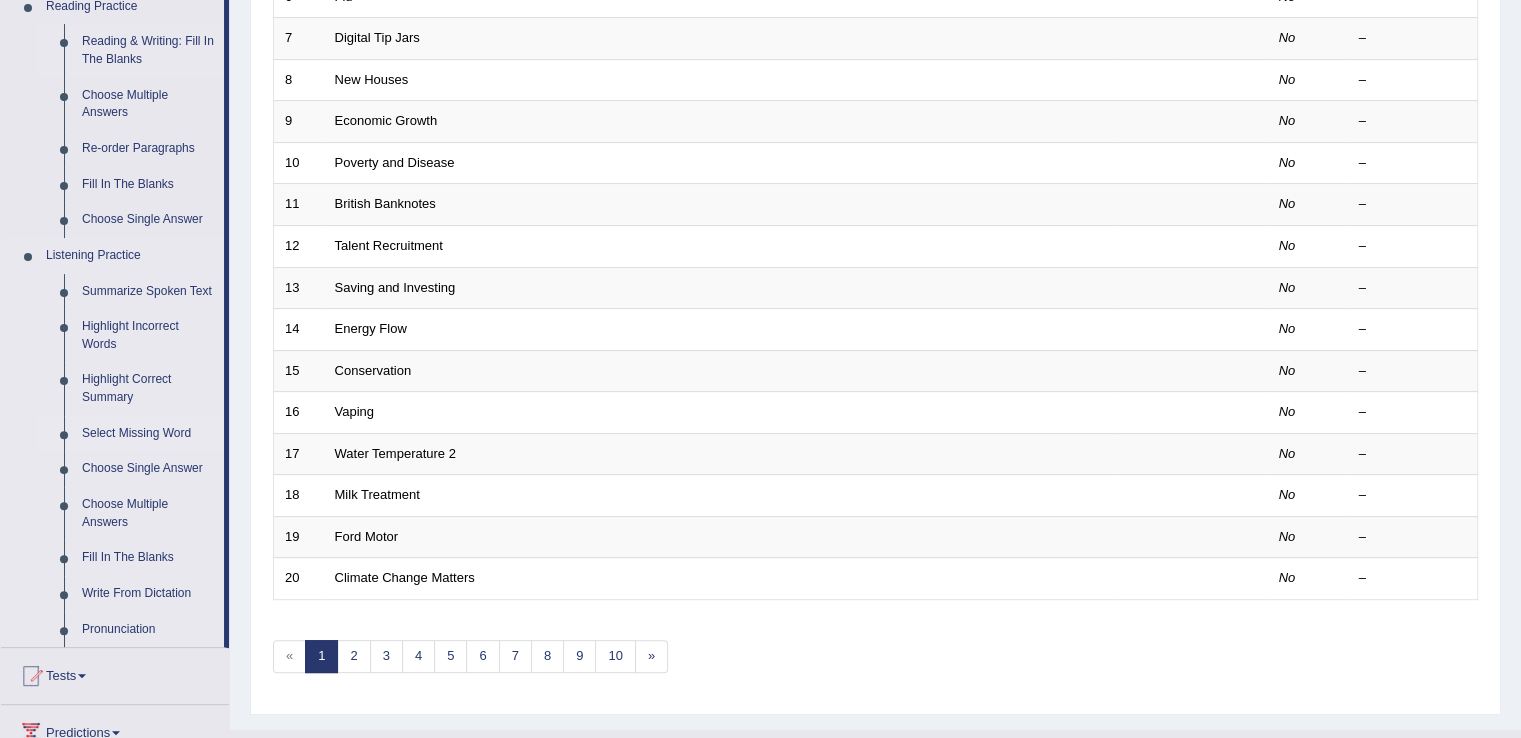 scroll, scrollTop: 546, scrollLeft: 0, axis: vertical 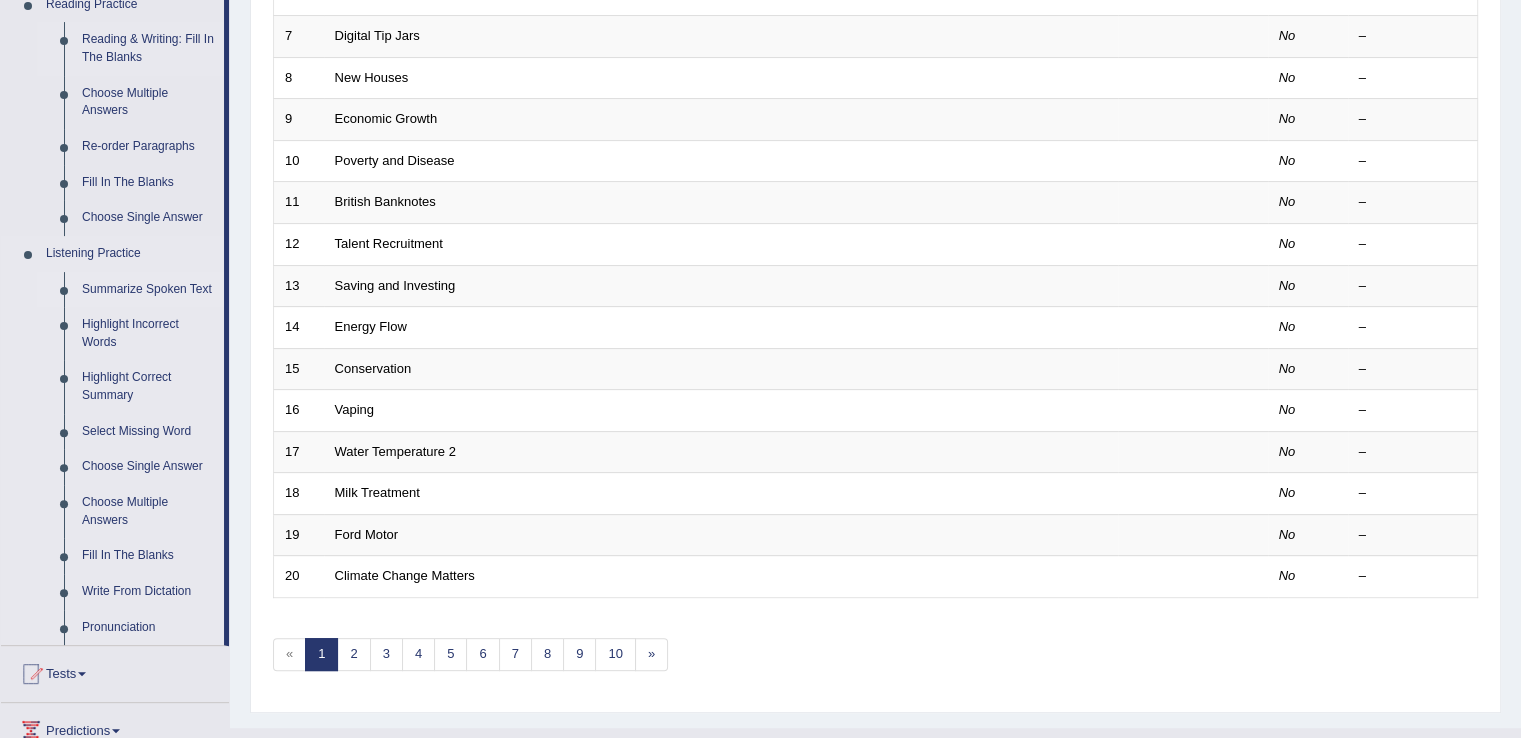 click on "Summarize Spoken Text" at bounding box center [148, 290] 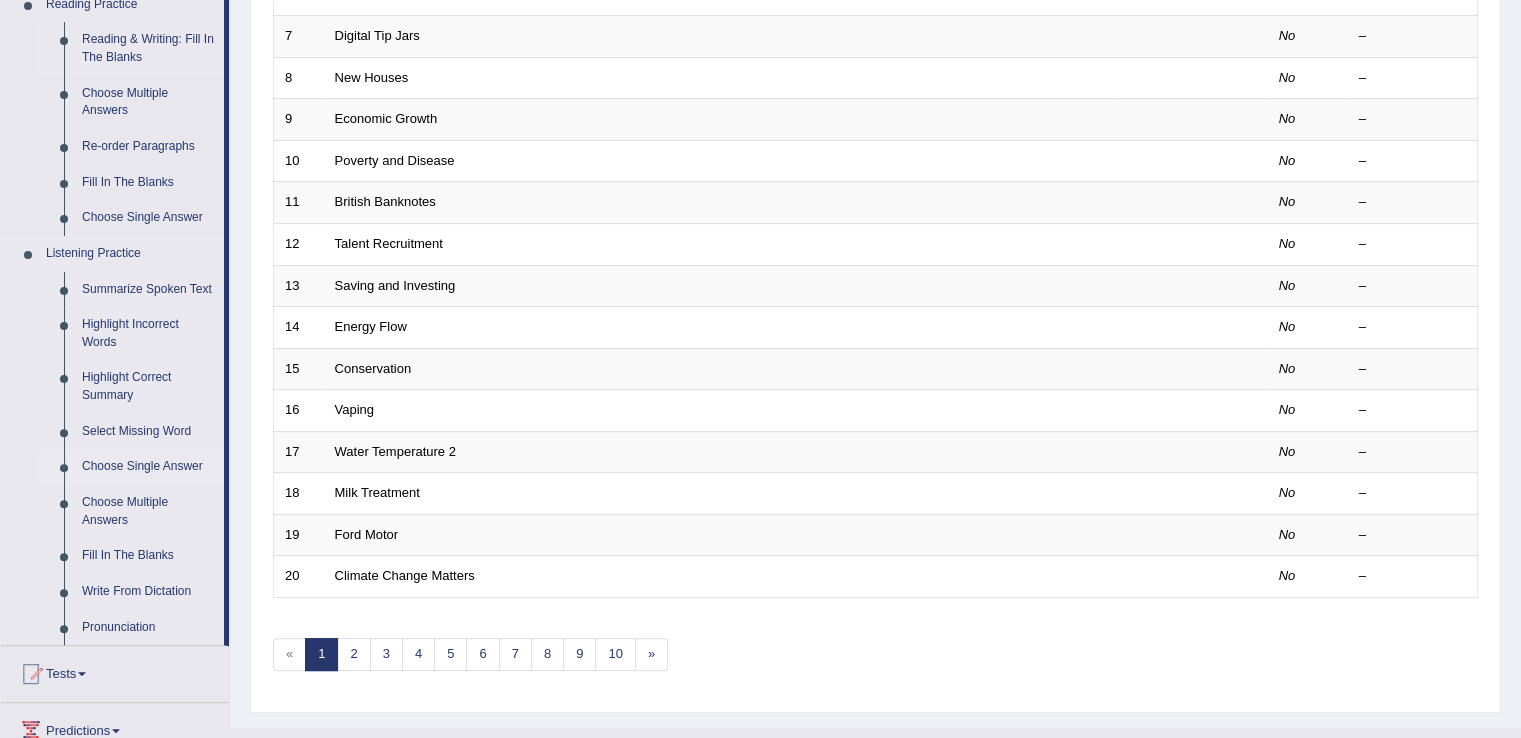 click on "Home
Practice Questions   Speaking Practice Read Aloud
Repeat Sentence
Describe Image
Re-tell Lecture
Answer Short Question
Writing Practice  Summarize Written Text
Write Essay
Reading Practice  Reading & Writing: Fill In The Blanks
Choose Multiple Answers
Re-order Paragraphs
Fill In The Blanks
Choose Single Answer
Listening Practice  Summarize Spoken Text
Highlight Incorrect Words
Highlight Correct Summary
Select Missing Word
Choose Single Answer
Choose Multiple Answers
Fill In The Blanks
Write From Dictation
Pronunciation
Tests  Take Practice Sectional Test
Take Mock Test
History
Predictions  Latest Predictions
Success Stories
Strategy Videos
Your Account  Notifications
Microphone Setup
Change Password
Manage Subscription
Pearson Login Details
Update Profile" at bounding box center [115, 242] 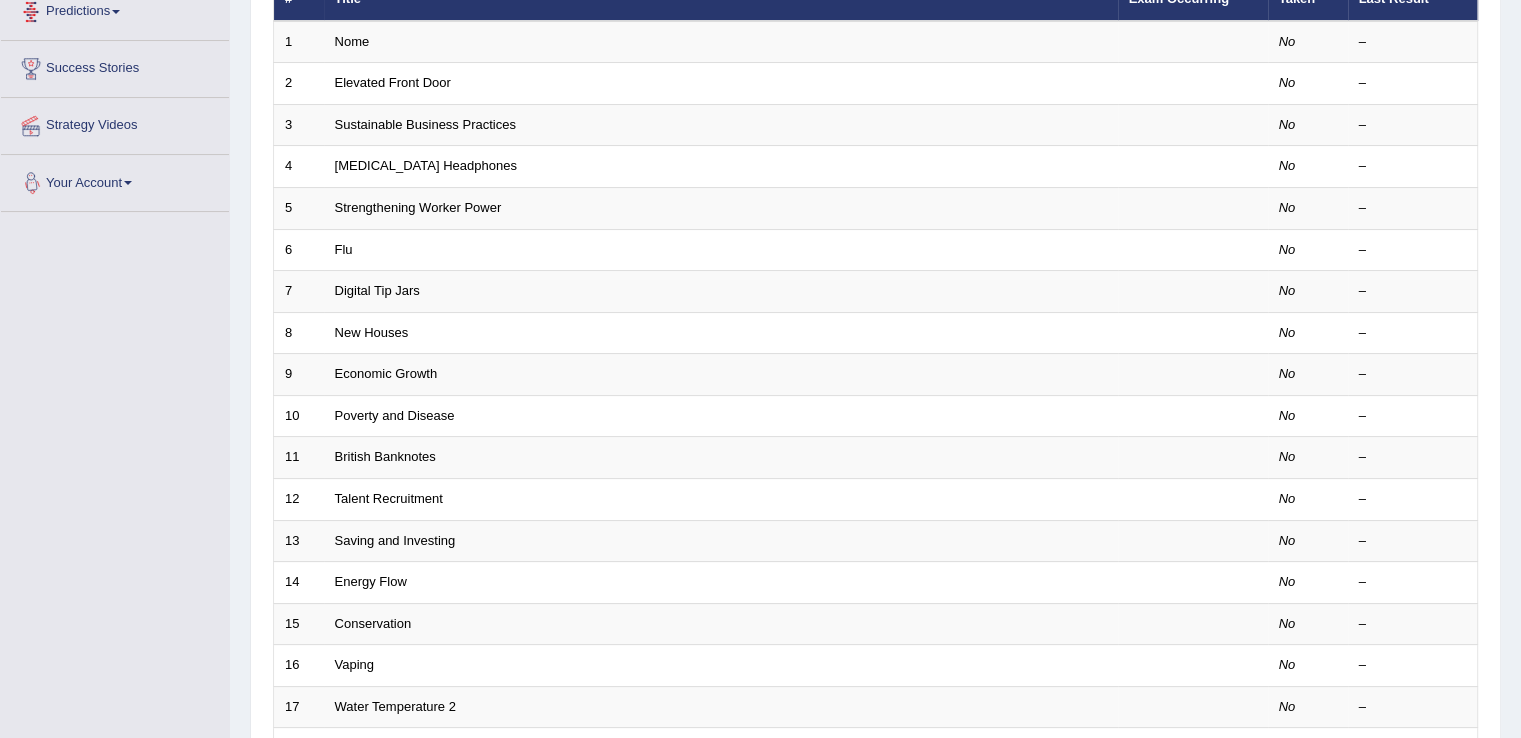 scroll, scrollTop: 496, scrollLeft: 0, axis: vertical 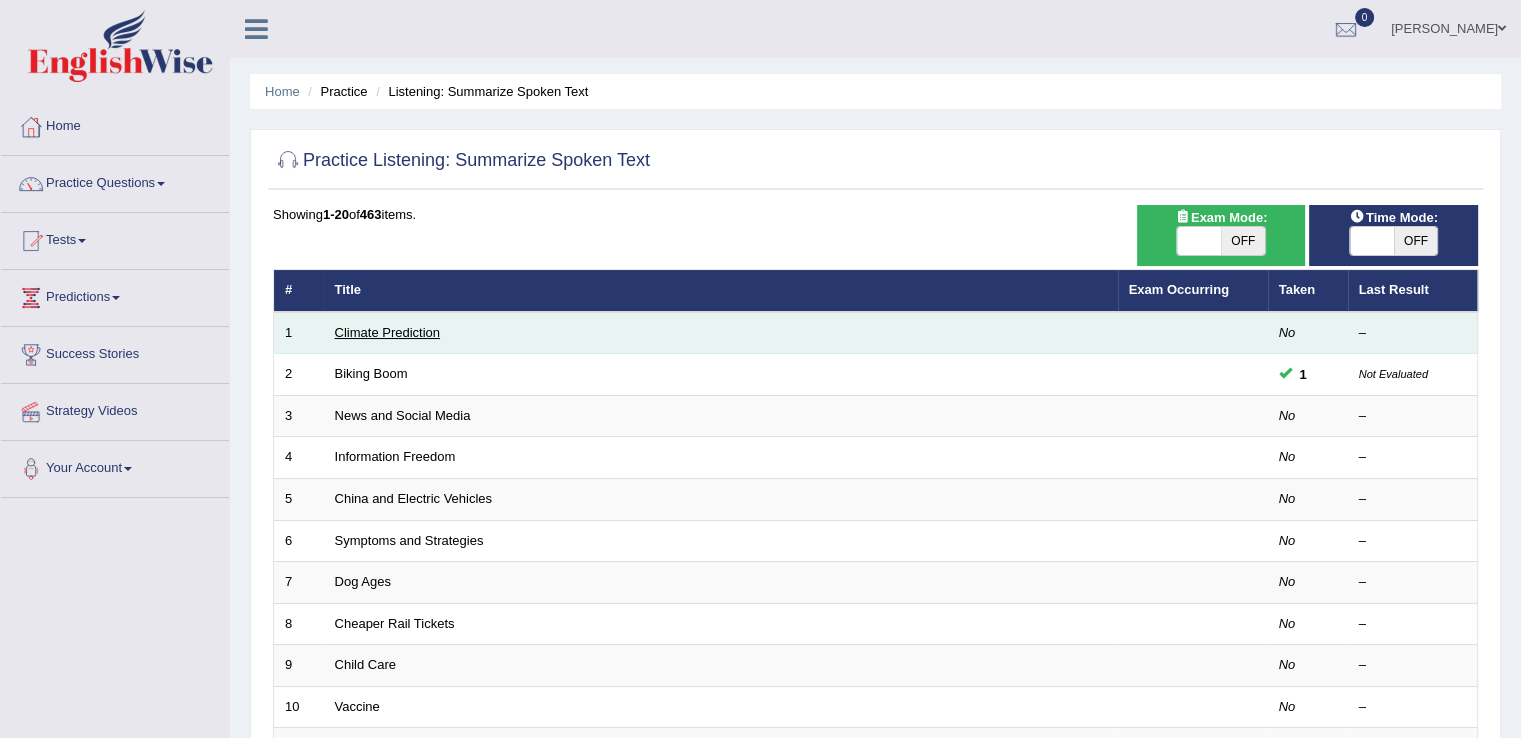 click on "Climate Prediction" at bounding box center [388, 332] 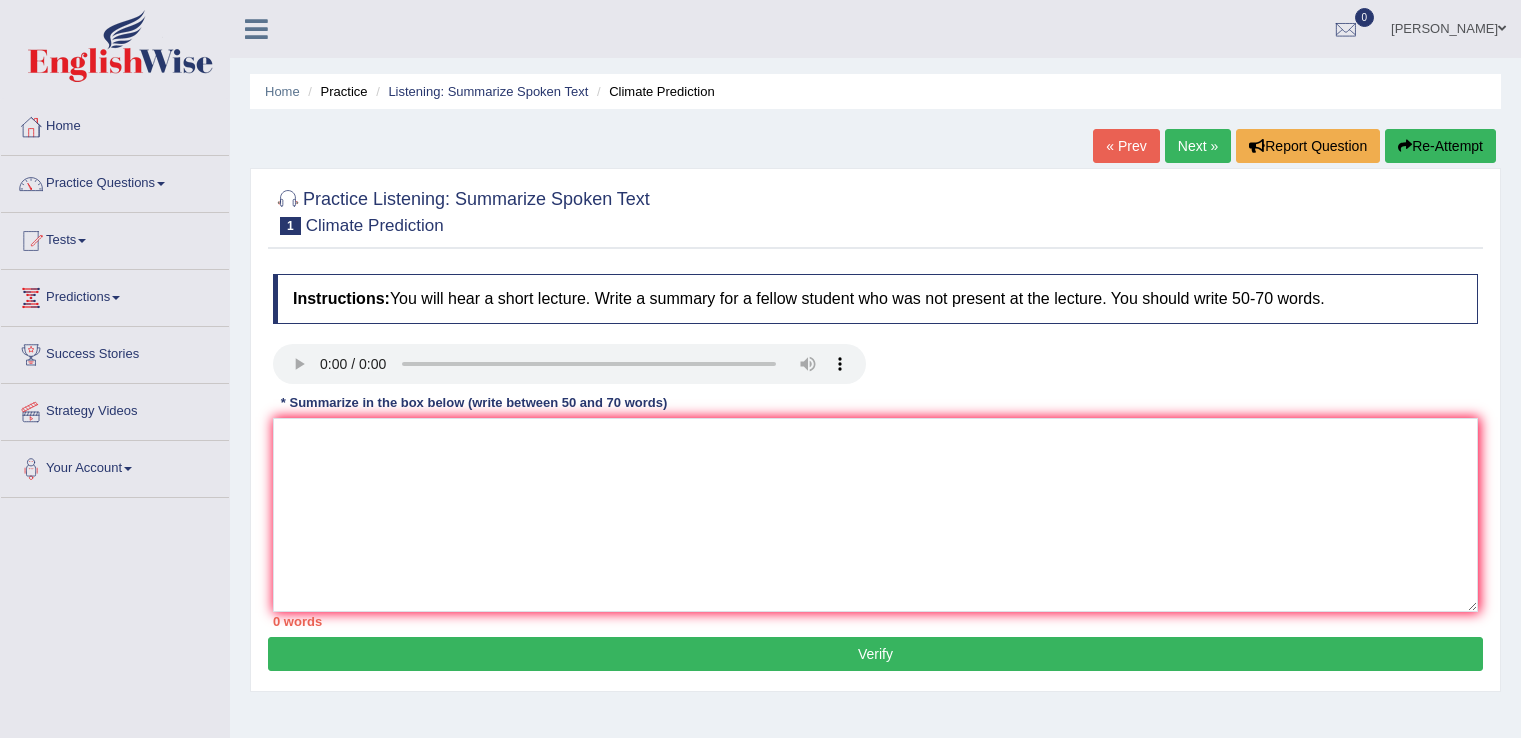 scroll, scrollTop: 0, scrollLeft: 0, axis: both 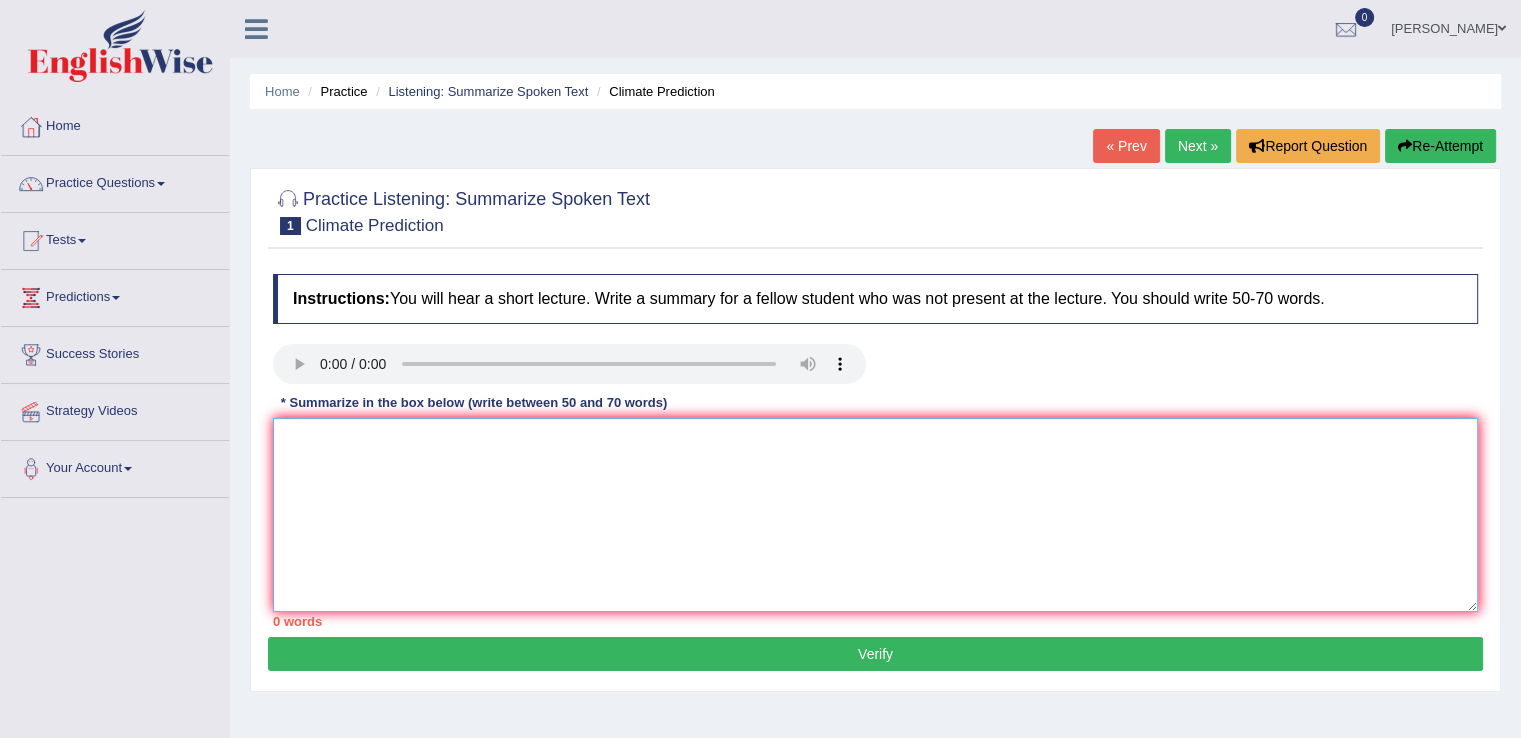 click at bounding box center [875, 515] 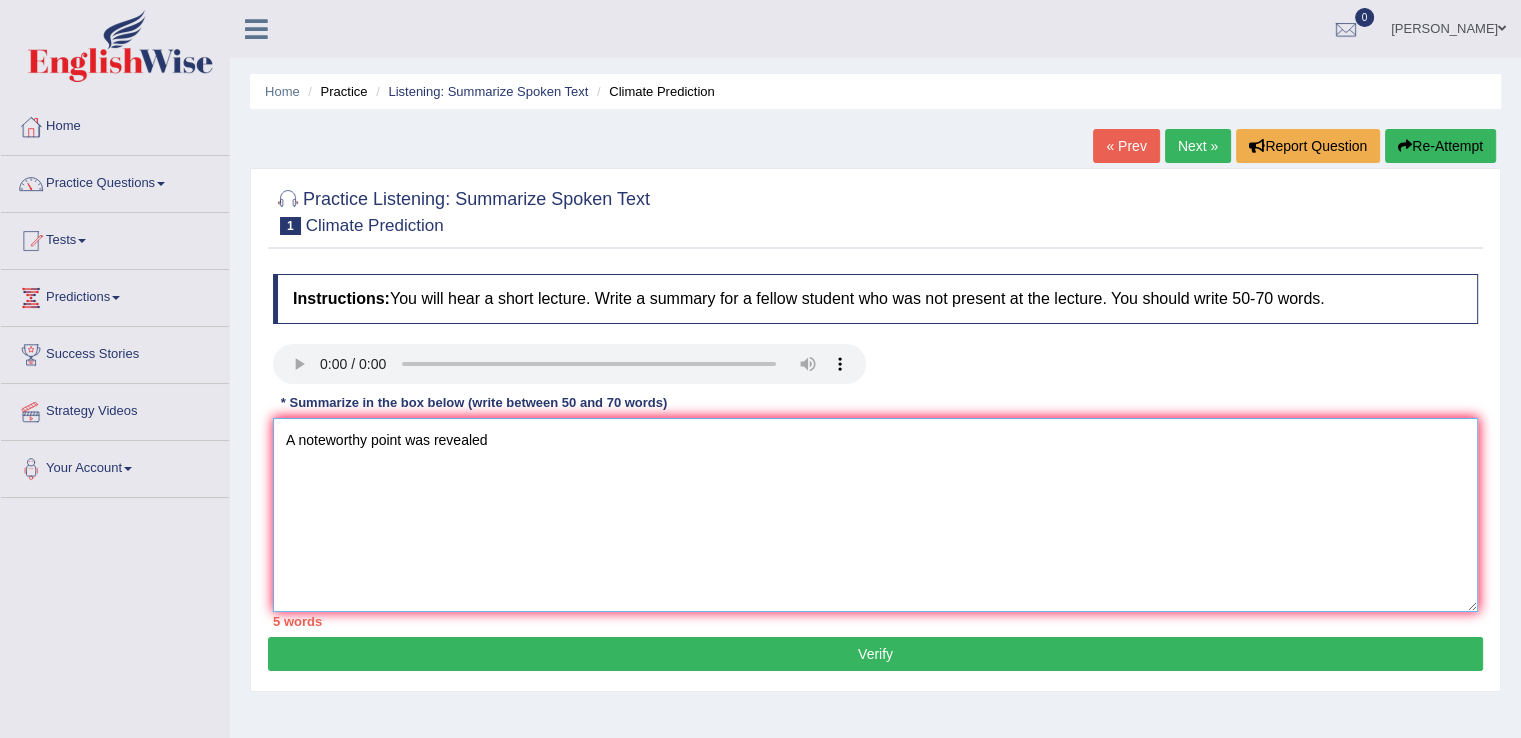click on "A noteworthy point was revealed" at bounding box center (875, 515) 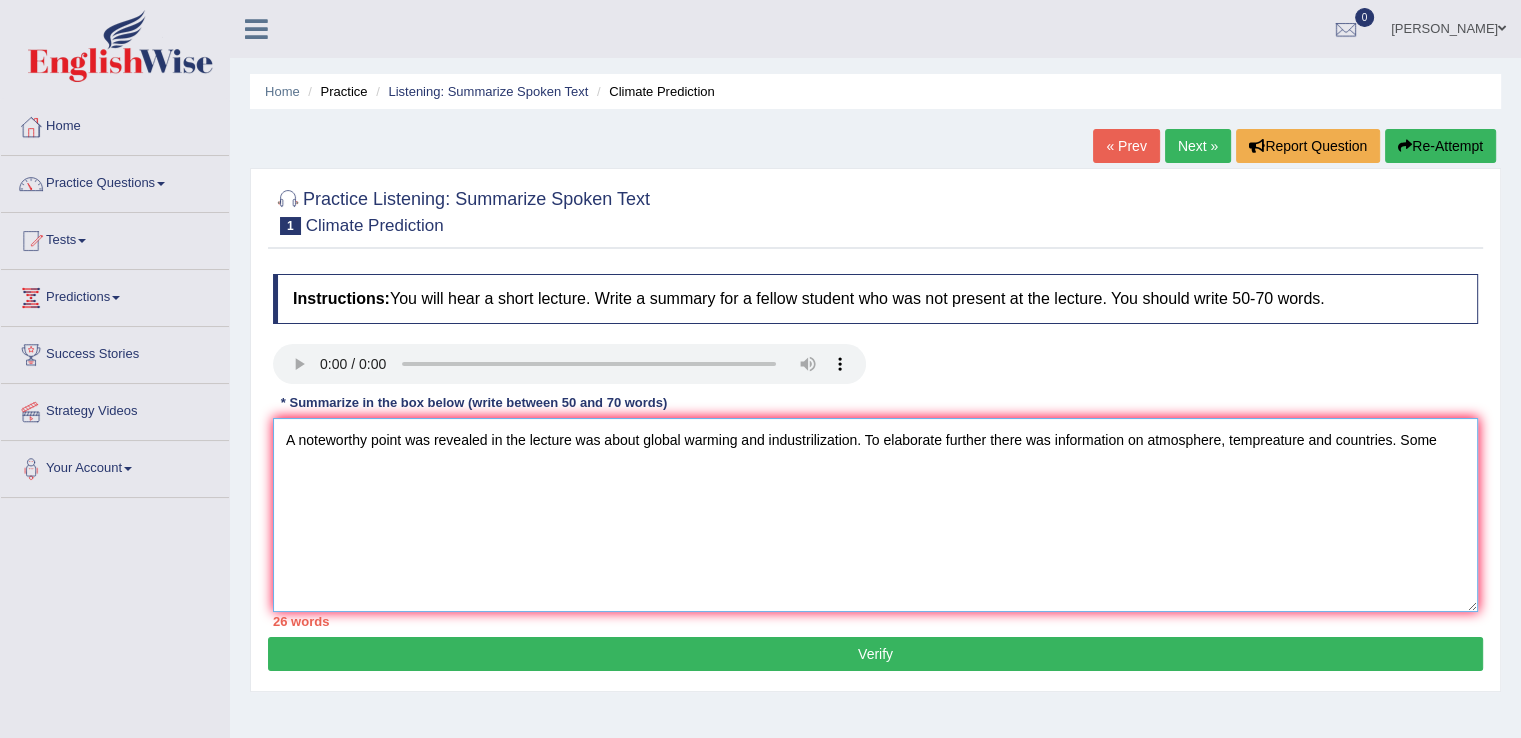 type on "A noteworthy point was revealed in the lecture was about global warming and industrilization. To elaborate further there was information on atmosphere, tempreature and countries. Some" 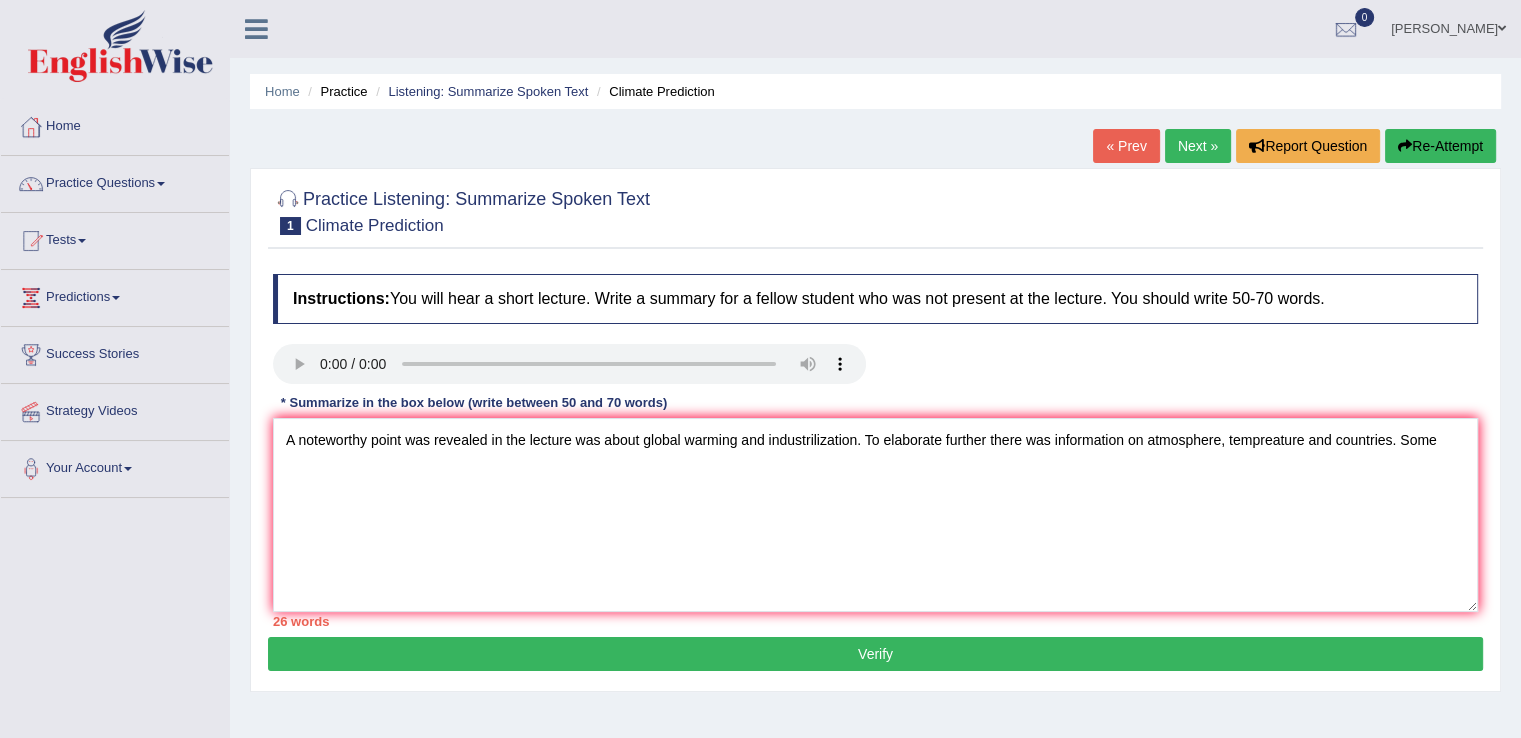 type 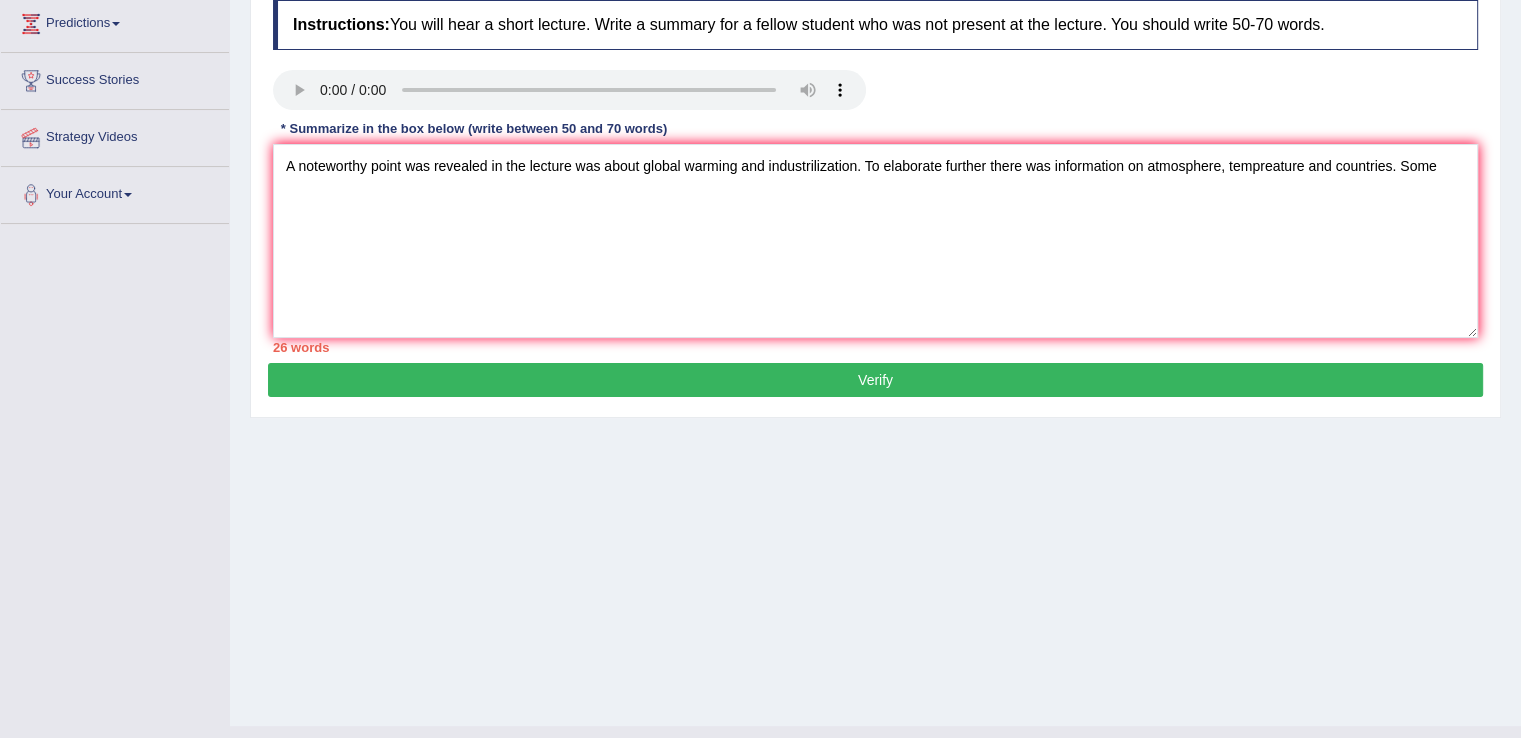 scroll, scrollTop: 312, scrollLeft: 0, axis: vertical 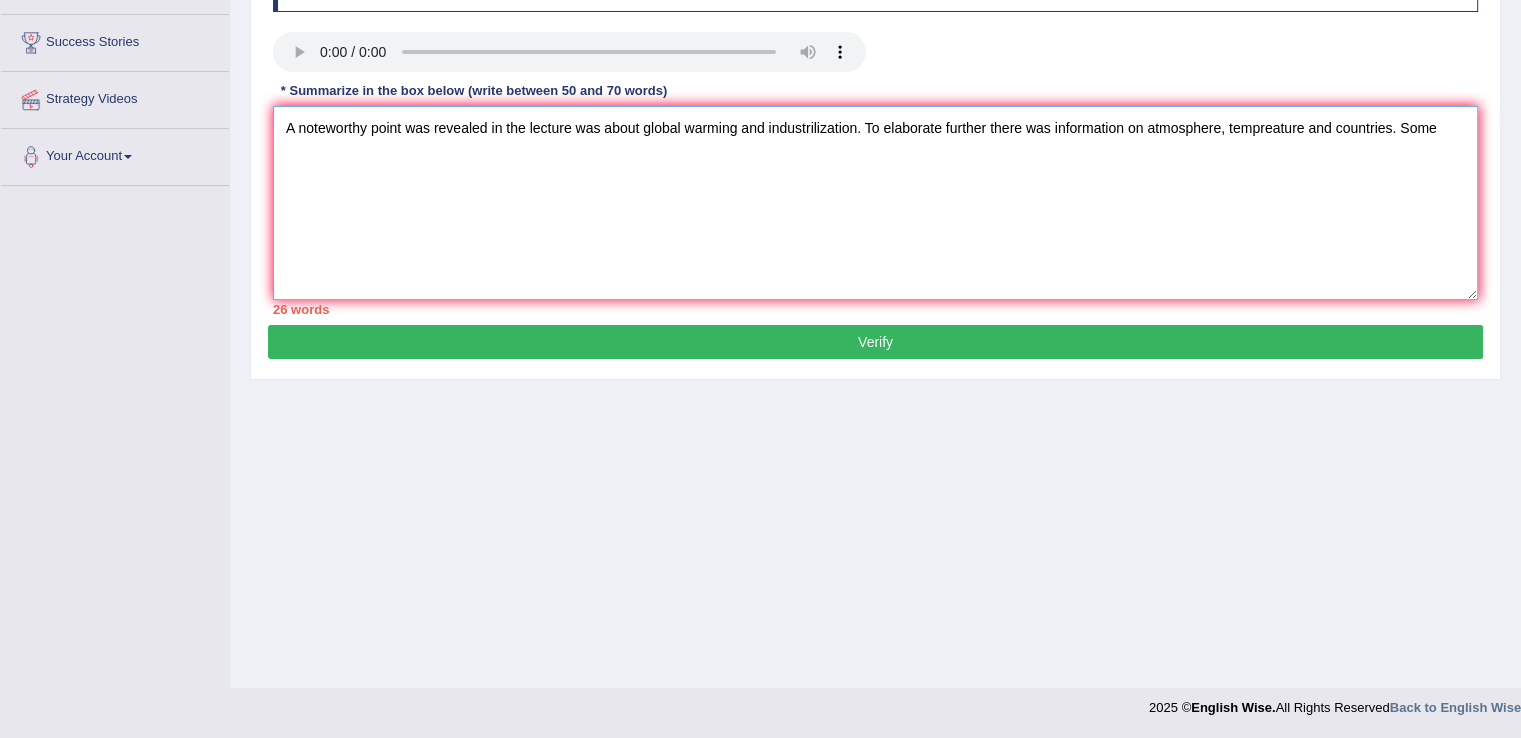 click on "A noteworthy point was revealed in the lecture was about global warming and industrilization. To elaborate further there was information on atmosphere, tempreature and countries. Some" at bounding box center (875, 203) 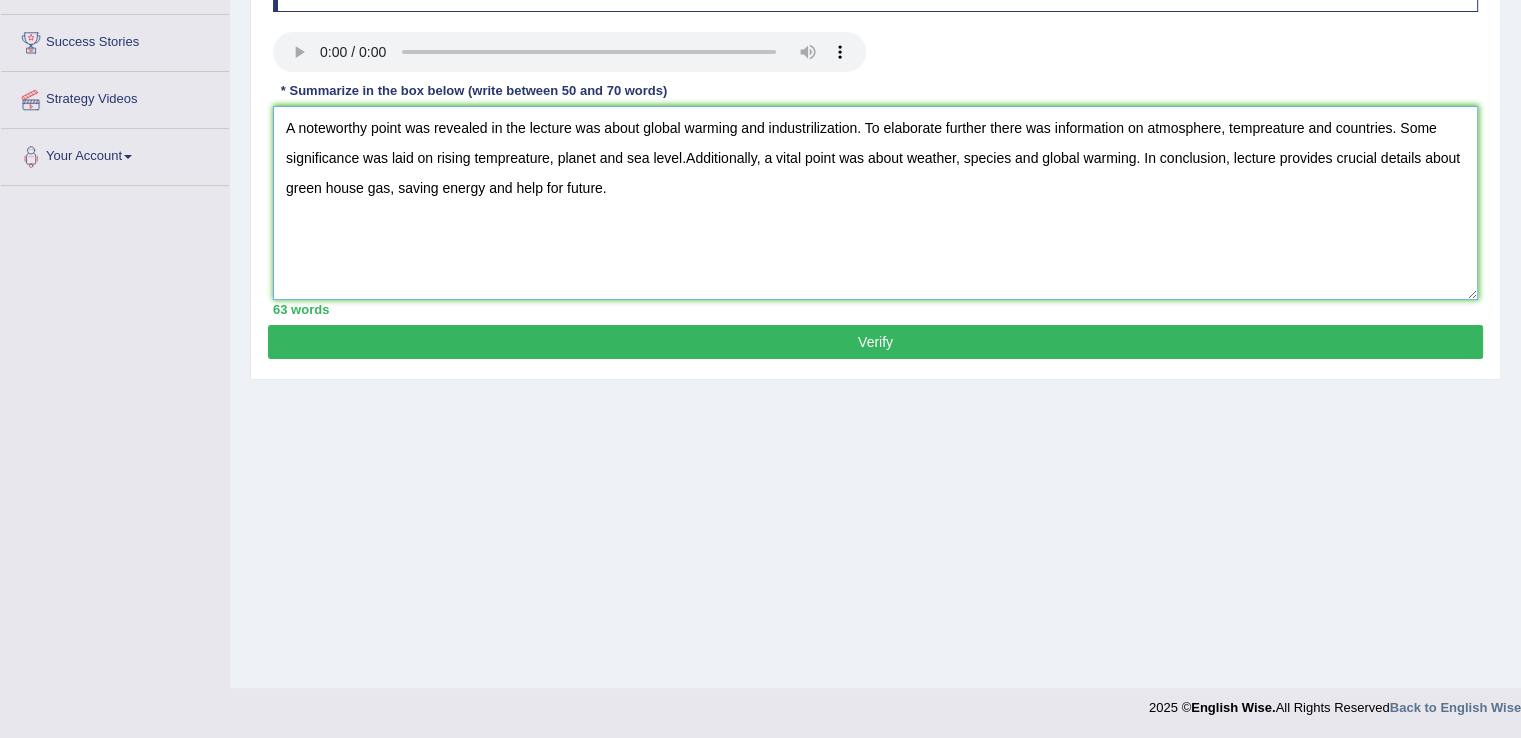 type on "A noteworthy point was revealed in the lecture was about global warming and industrilization. To elaborate further there was information on atmosphere, tempreature and countries. Some significance was laid on rising tempreature, planet and sea level.Additionally, a vital point was about weather, species and global warming. In conclusion, lecture provides crucial details about green house gas, saving energy and help for future." 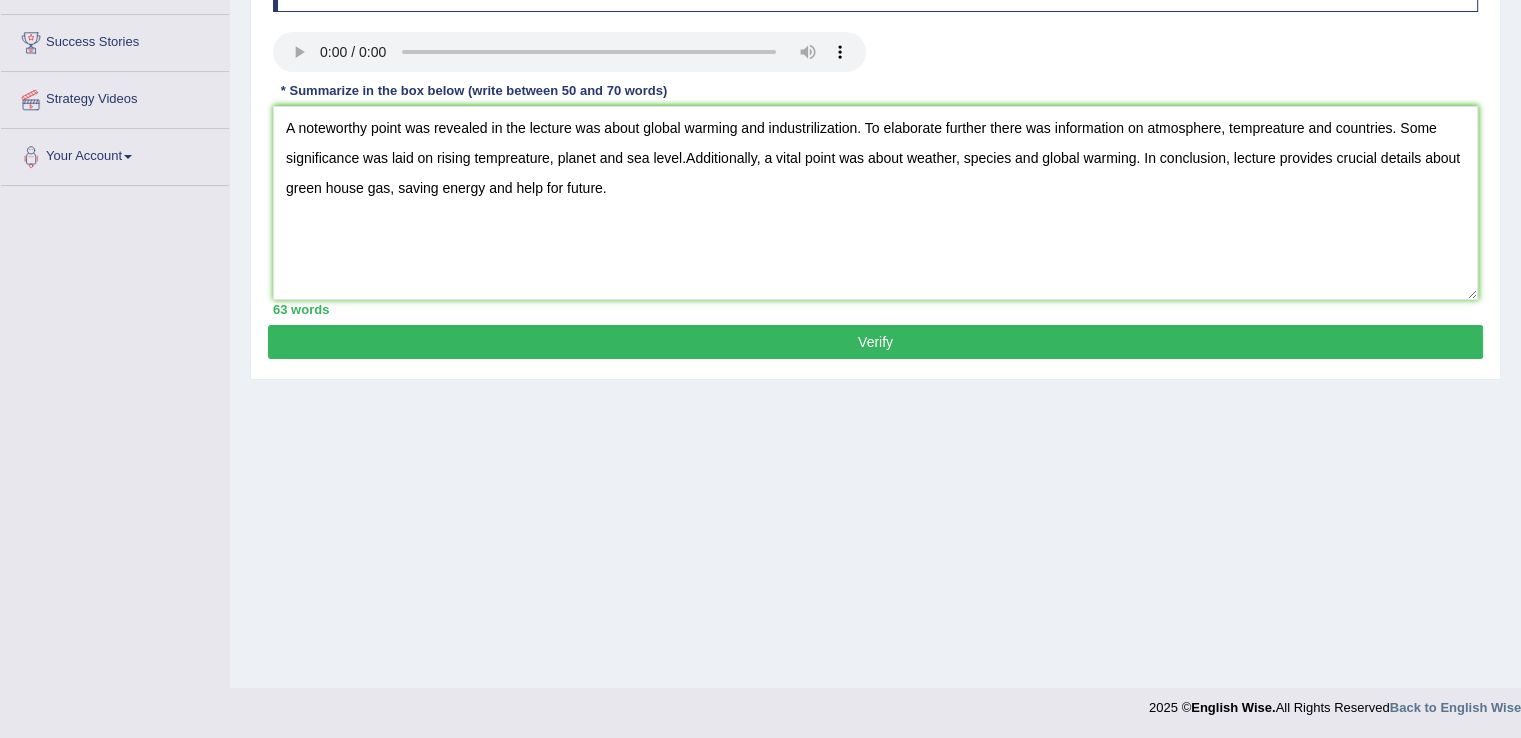 click on "Verify" at bounding box center [875, 342] 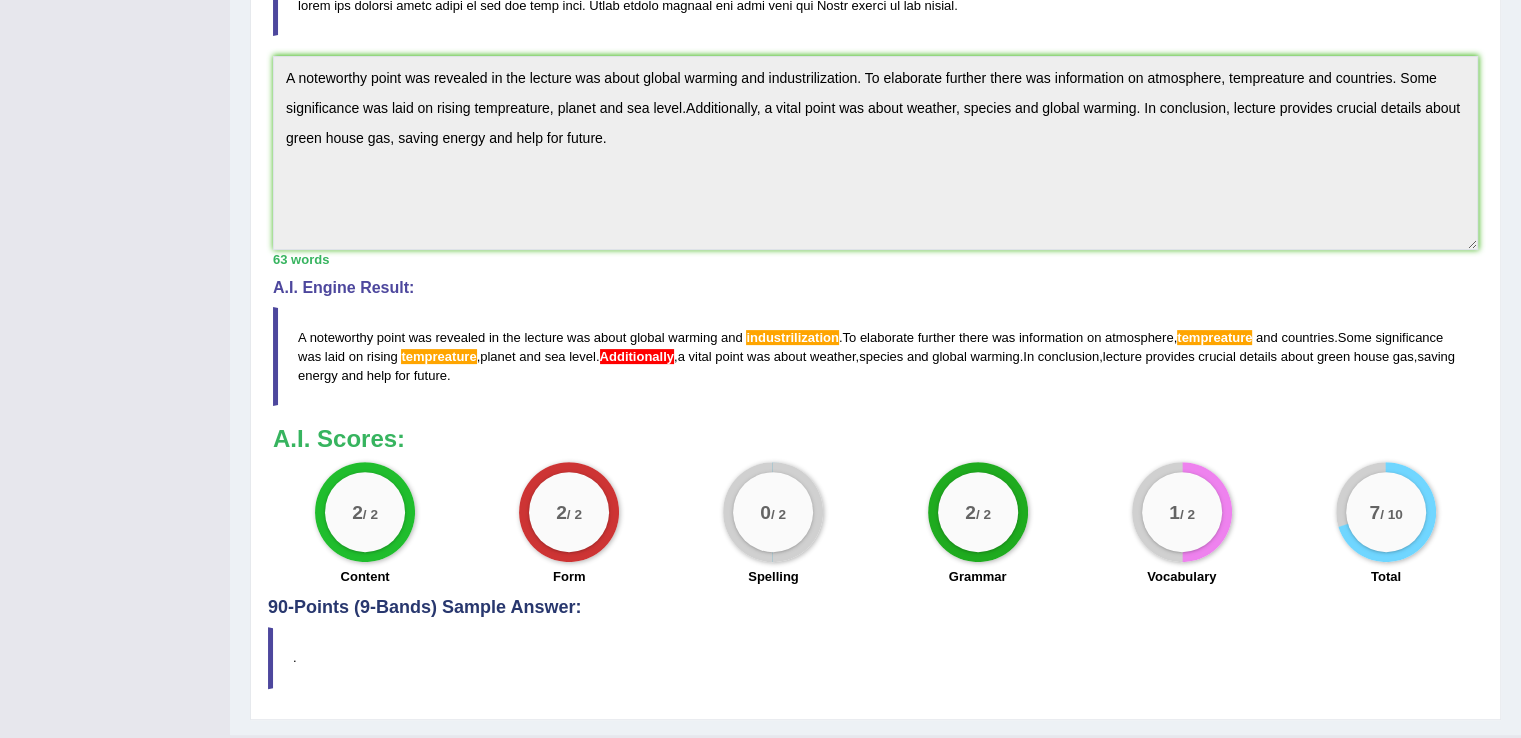 scroll, scrollTop: 507, scrollLeft: 0, axis: vertical 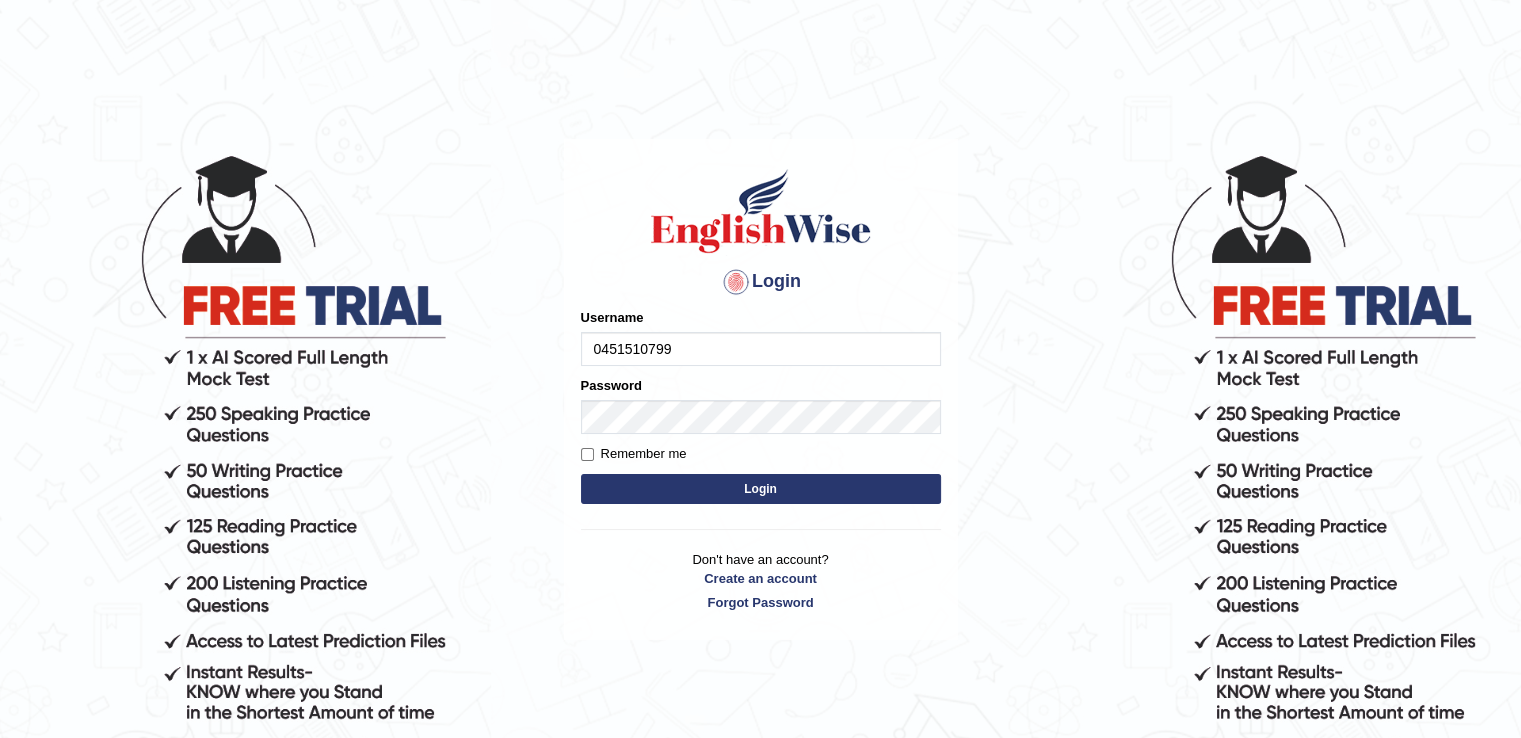 type on "0451510799" 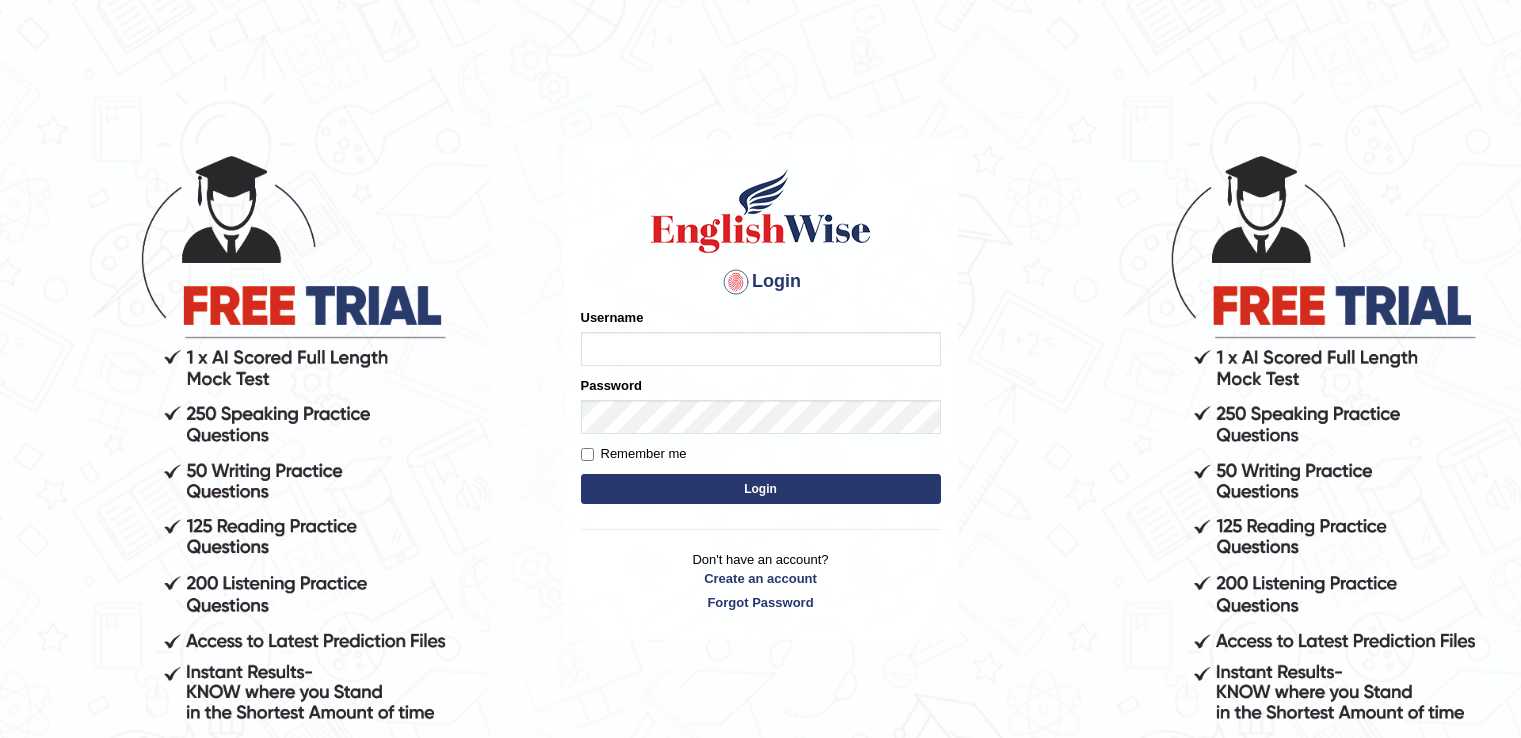 scroll, scrollTop: 0, scrollLeft: 0, axis: both 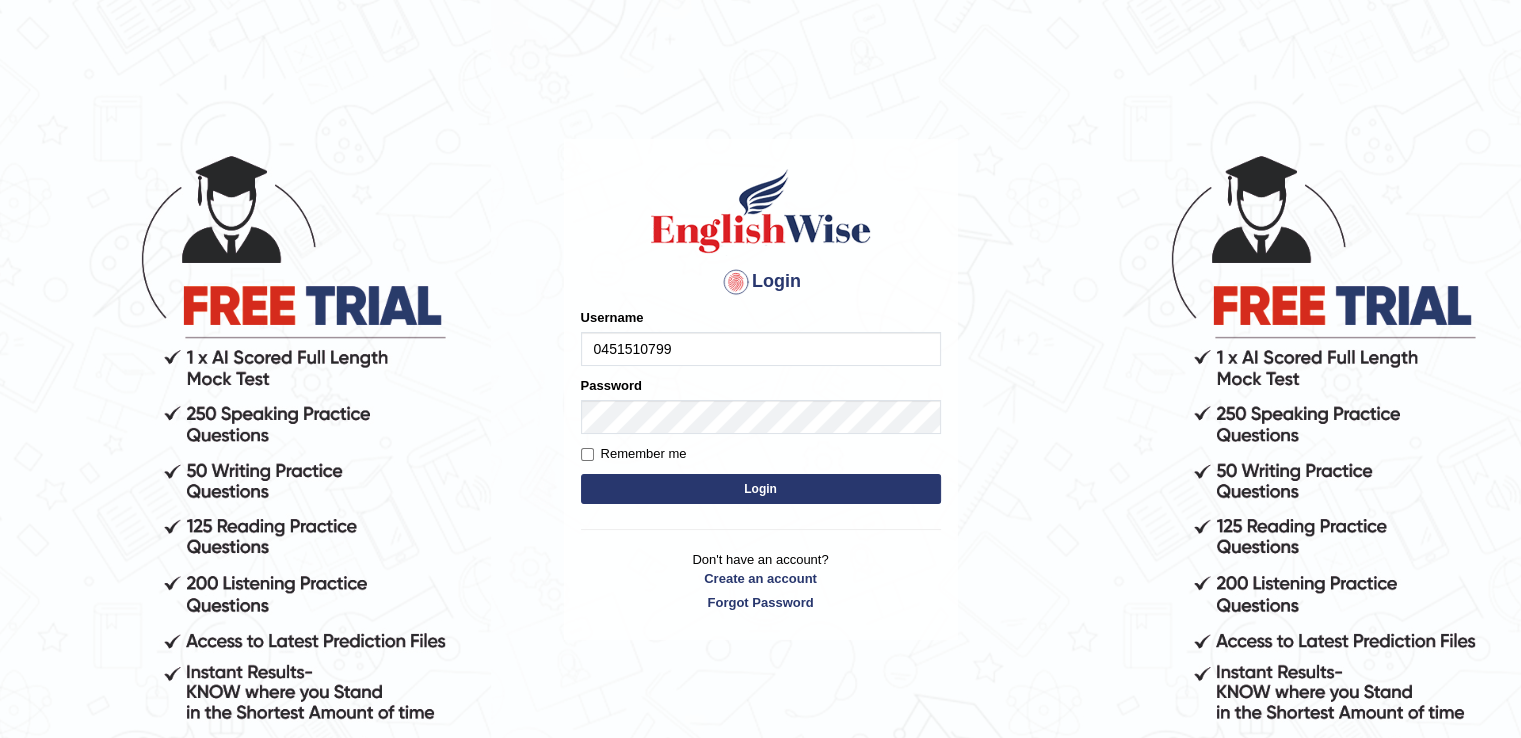type on "0451510799" 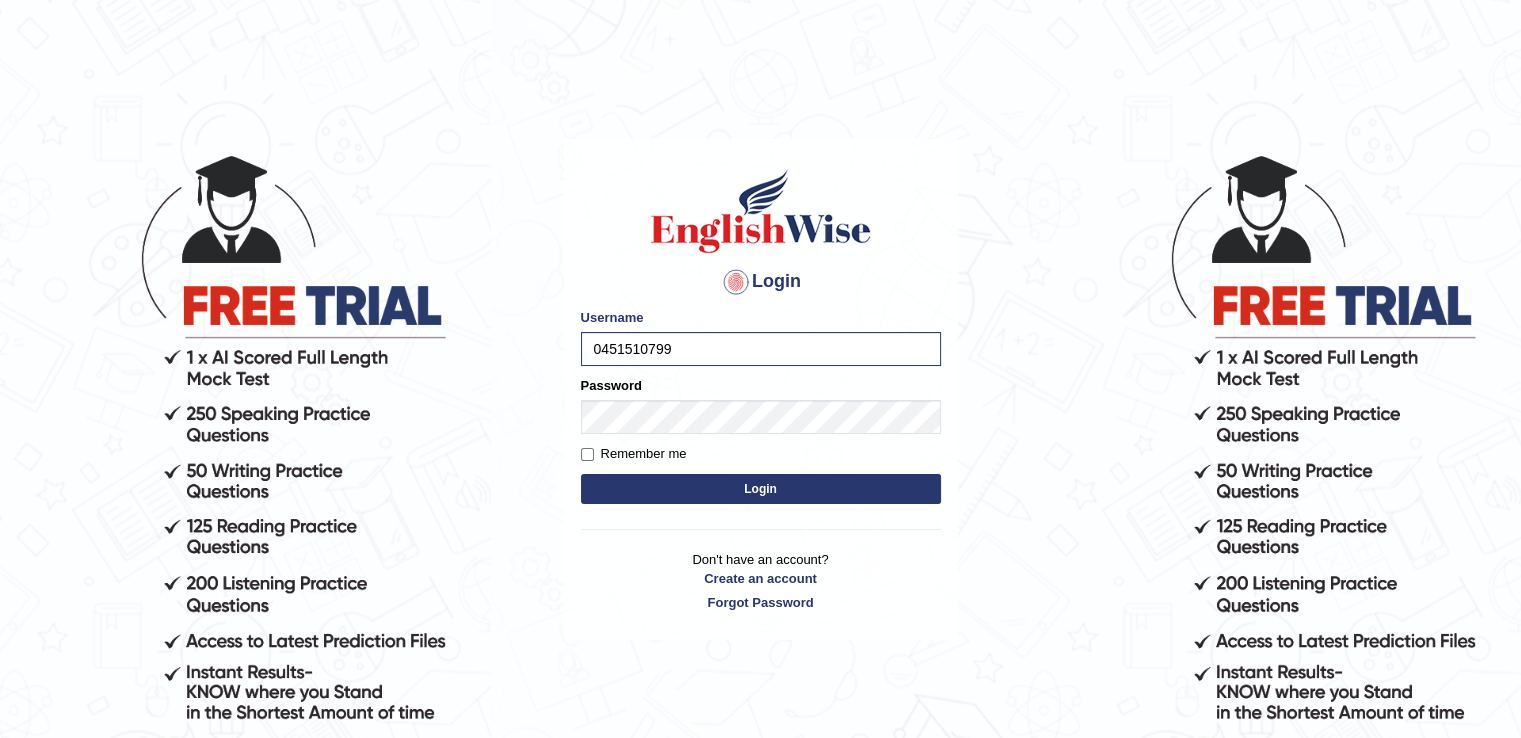 click on "Login" at bounding box center [761, 489] 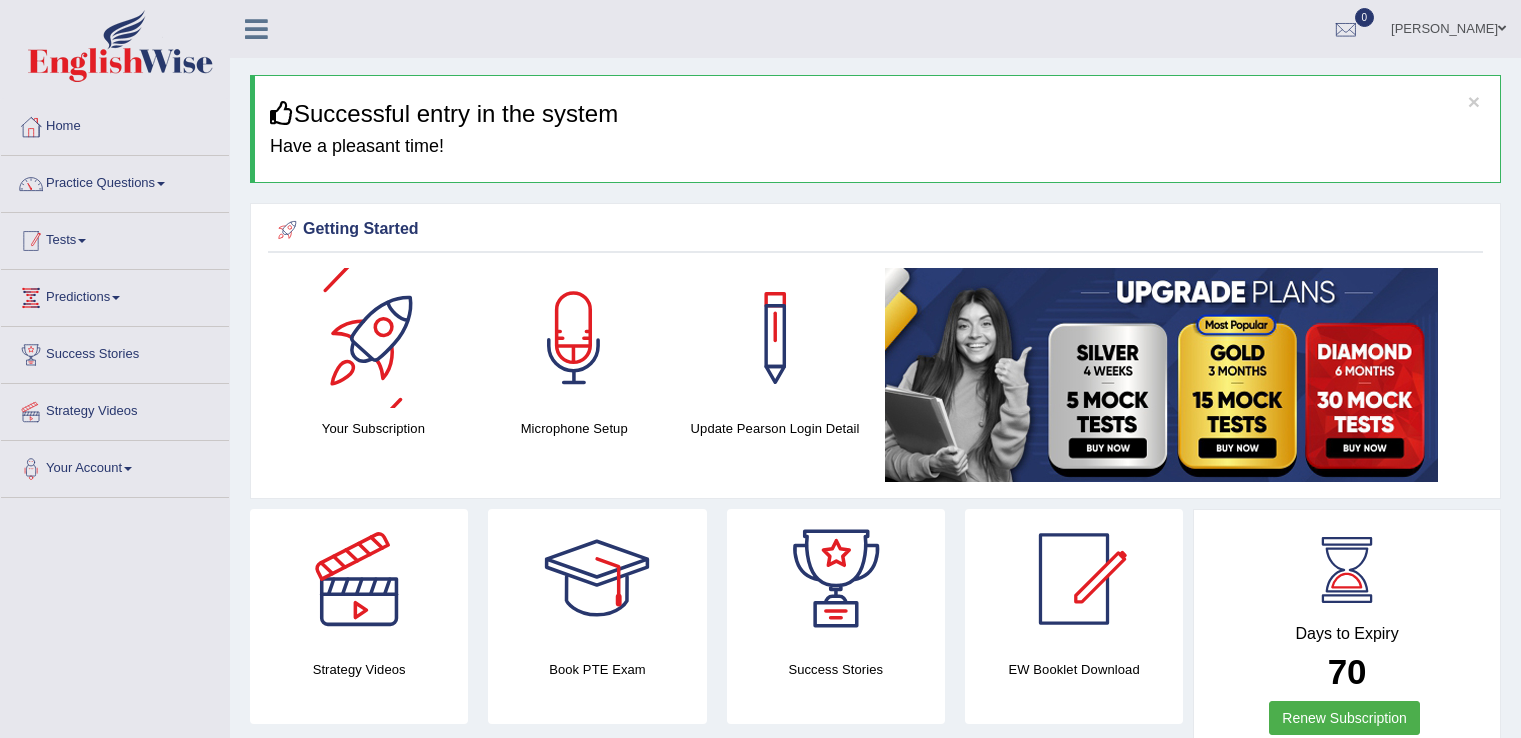 scroll, scrollTop: 0, scrollLeft: 0, axis: both 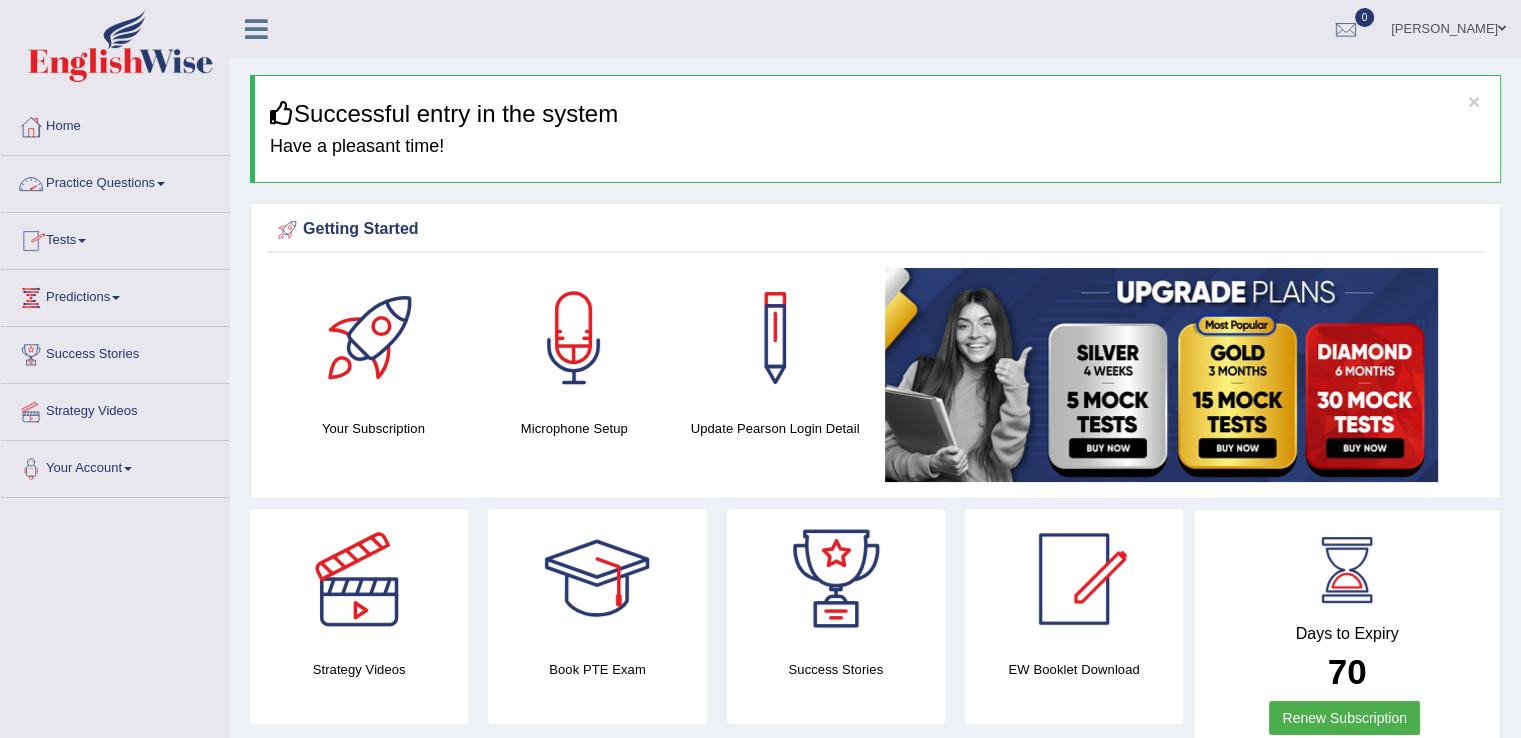 click on "Practice Questions" at bounding box center (115, 181) 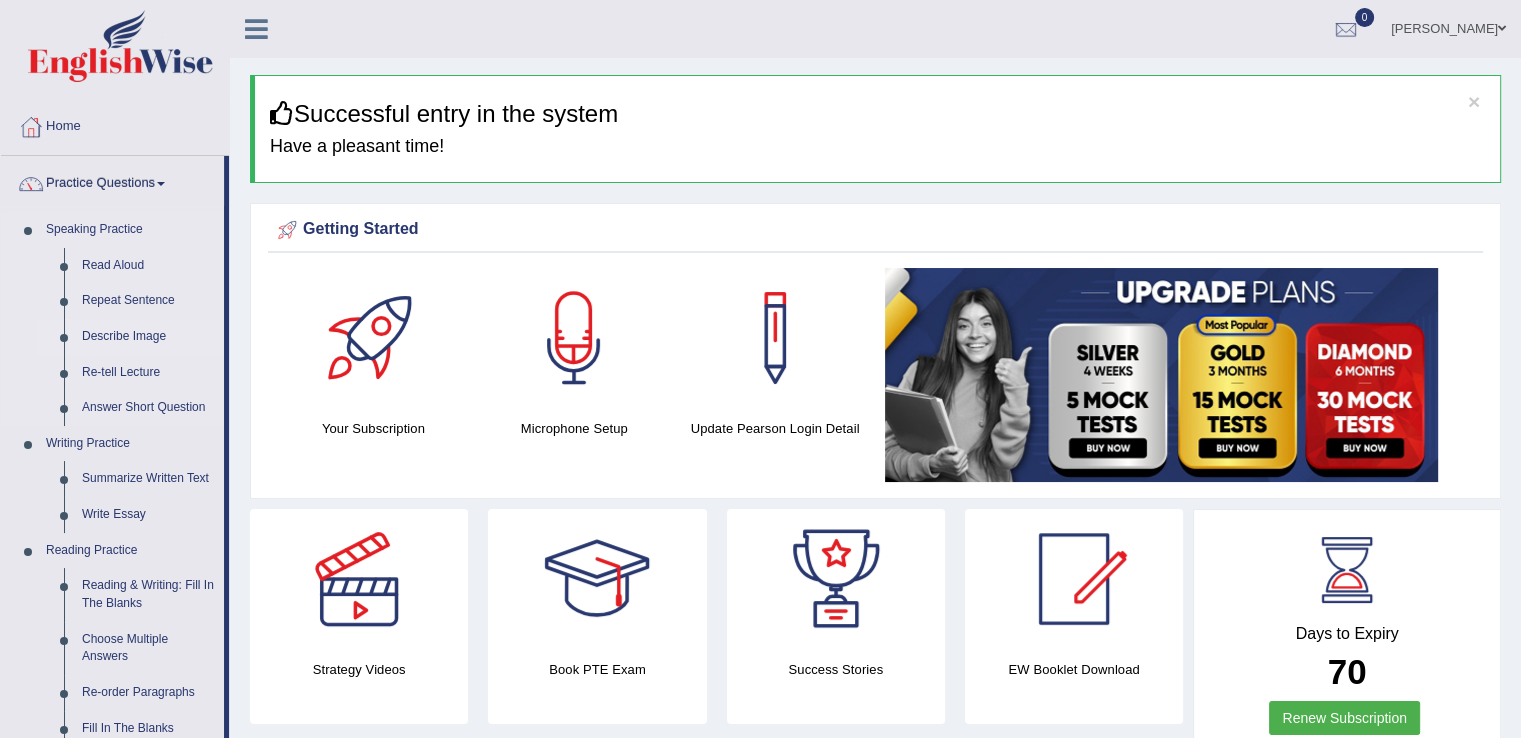 click on "Describe Image" at bounding box center [148, 337] 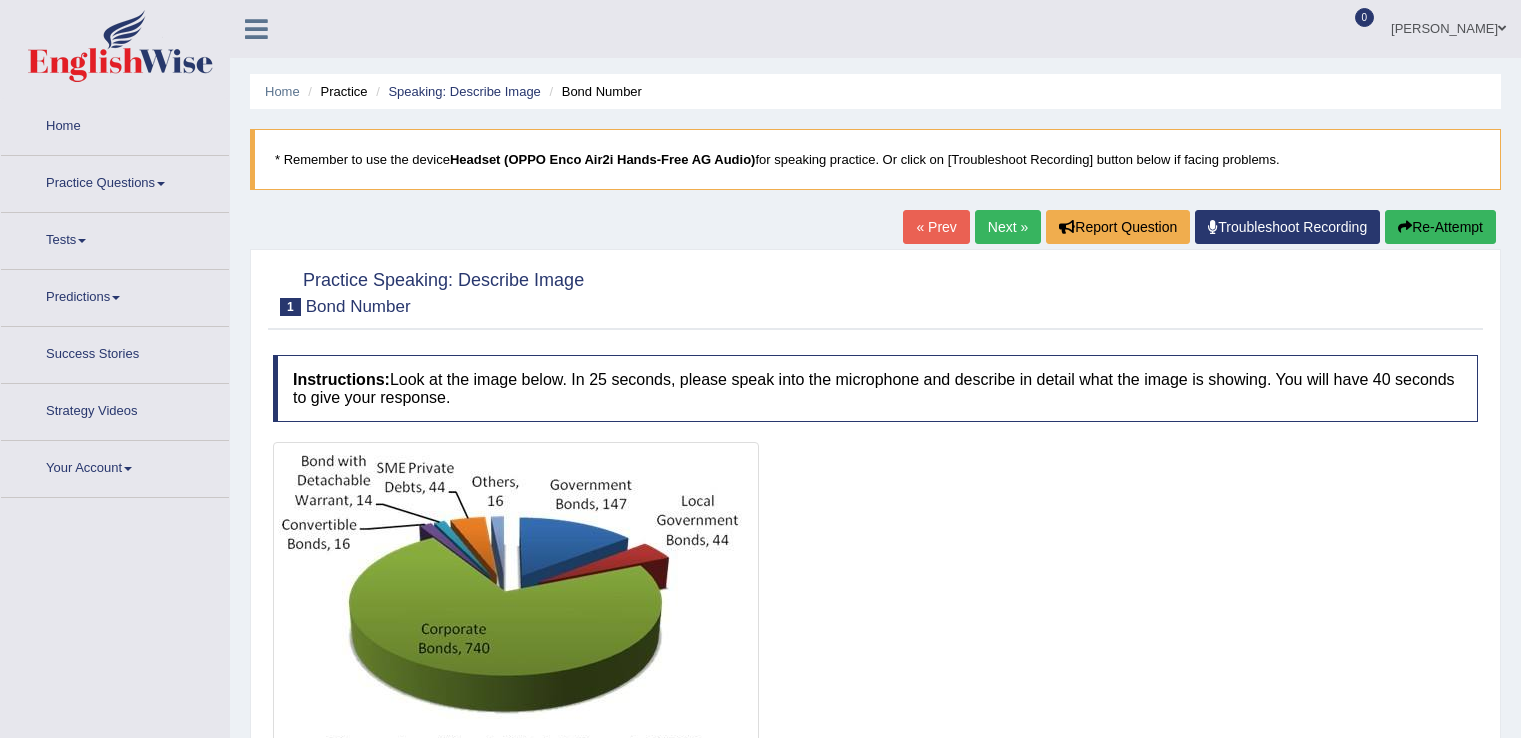 scroll, scrollTop: 0, scrollLeft: 0, axis: both 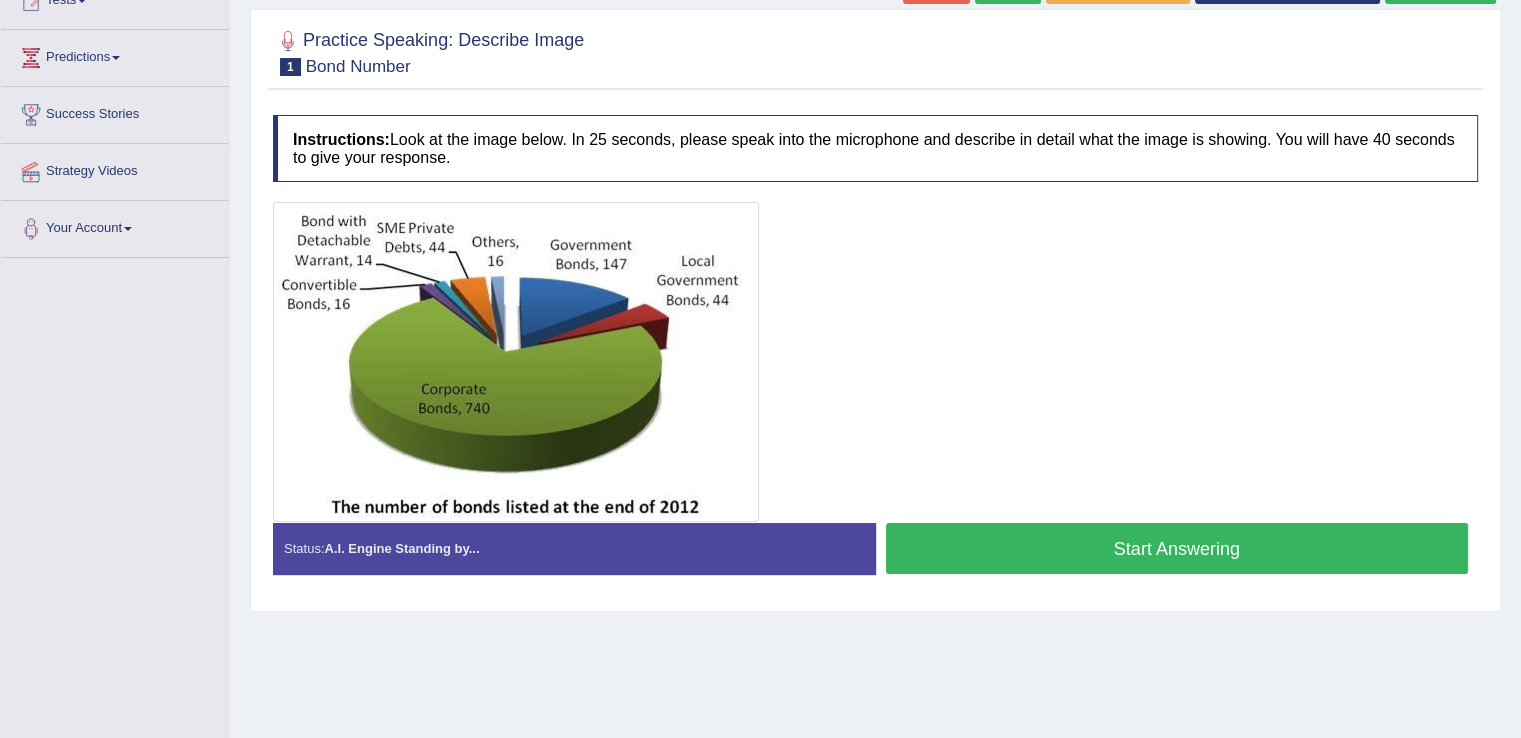 click on "Start Answering" at bounding box center (1177, 548) 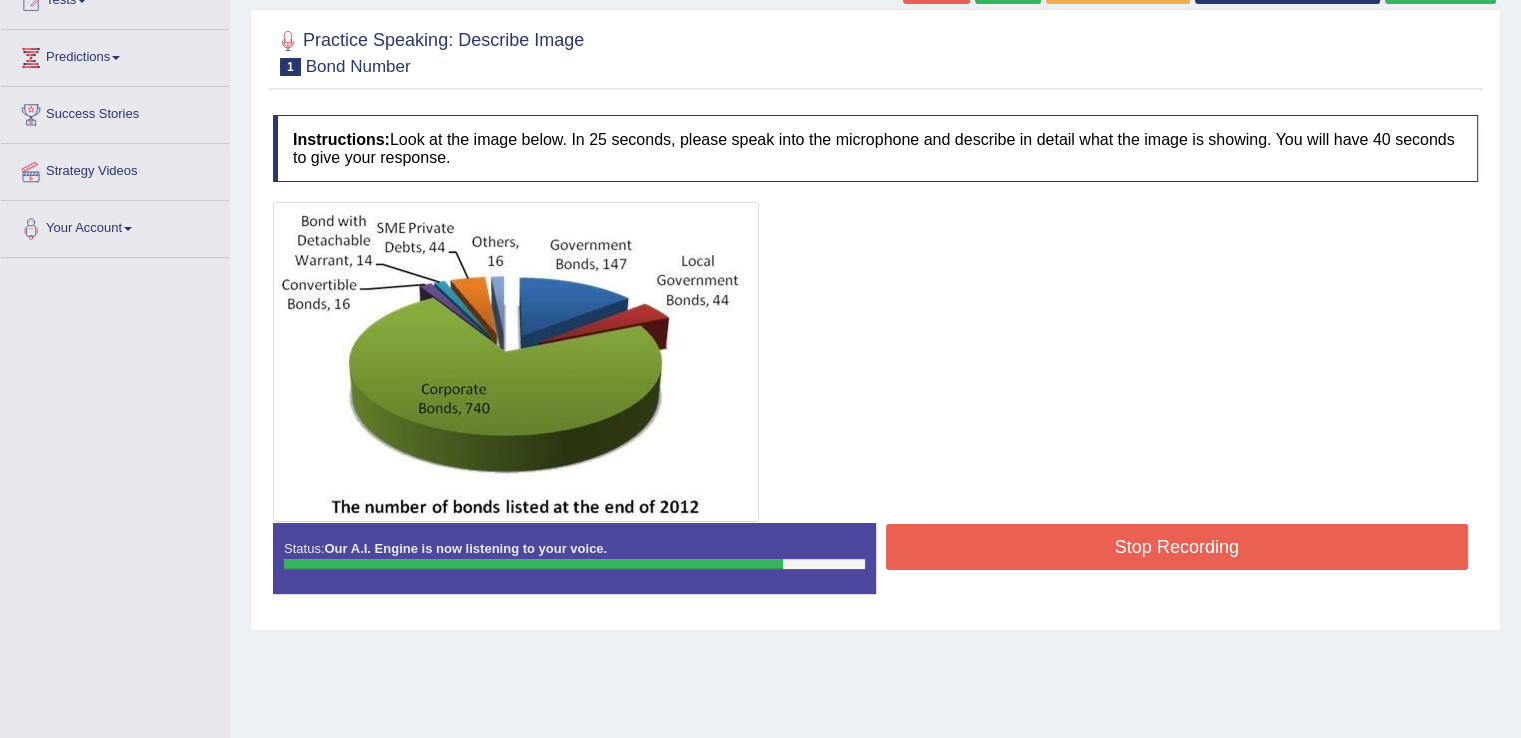 click on "Stop Recording" at bounding box center (1177, 547) 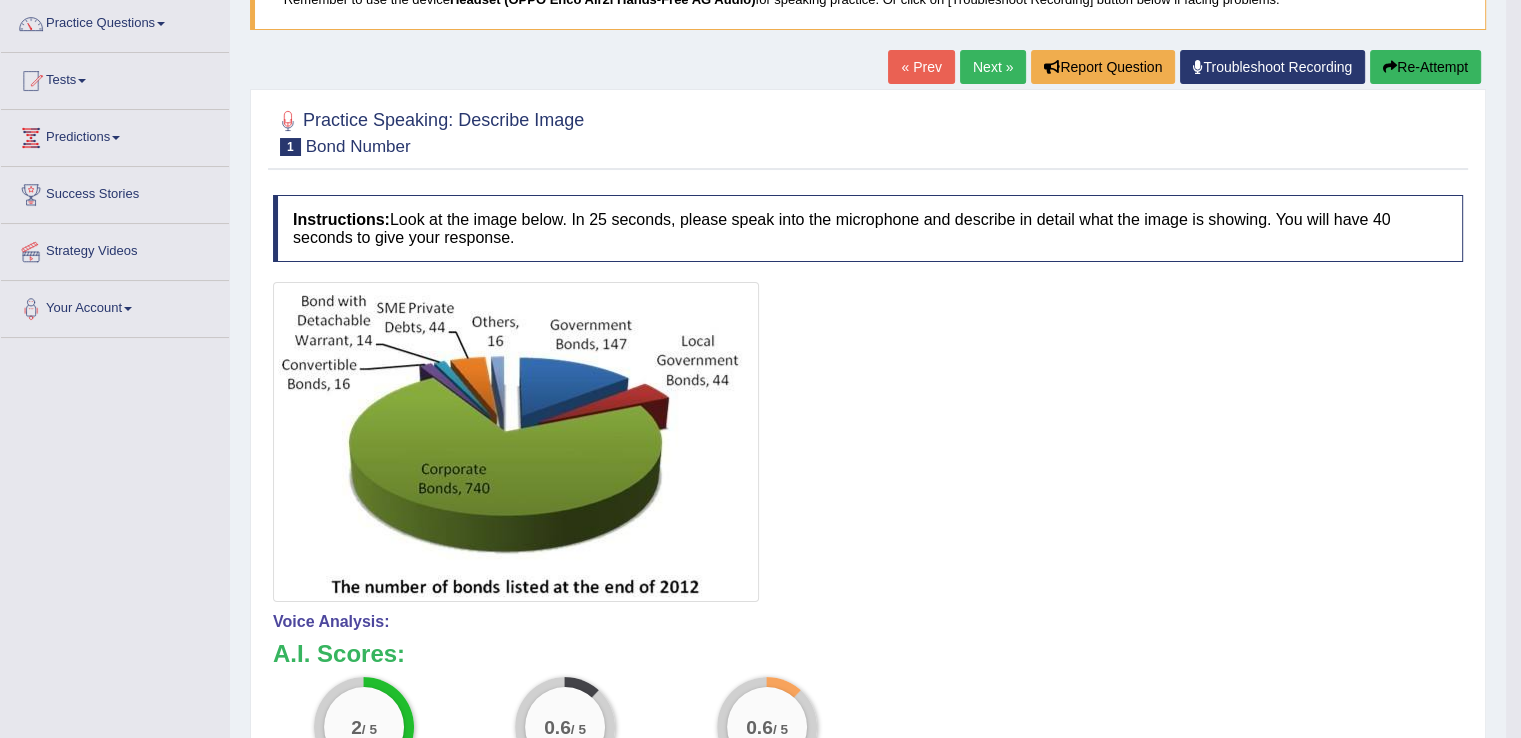 scroll, scrollTop: 120, scrollLeft: 0, axis: vertical 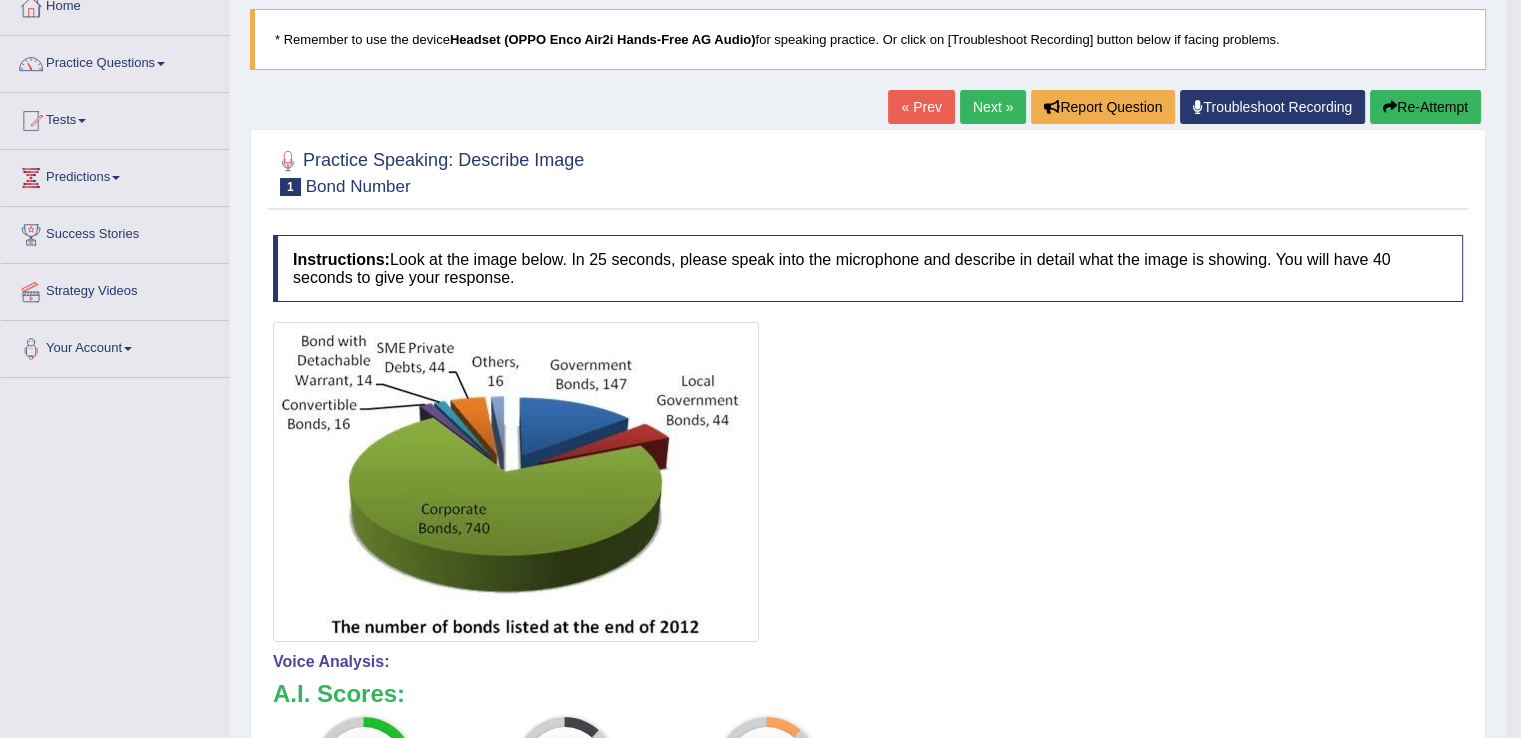 click on "Re-Attempt" at bounding box center (1425, 107) 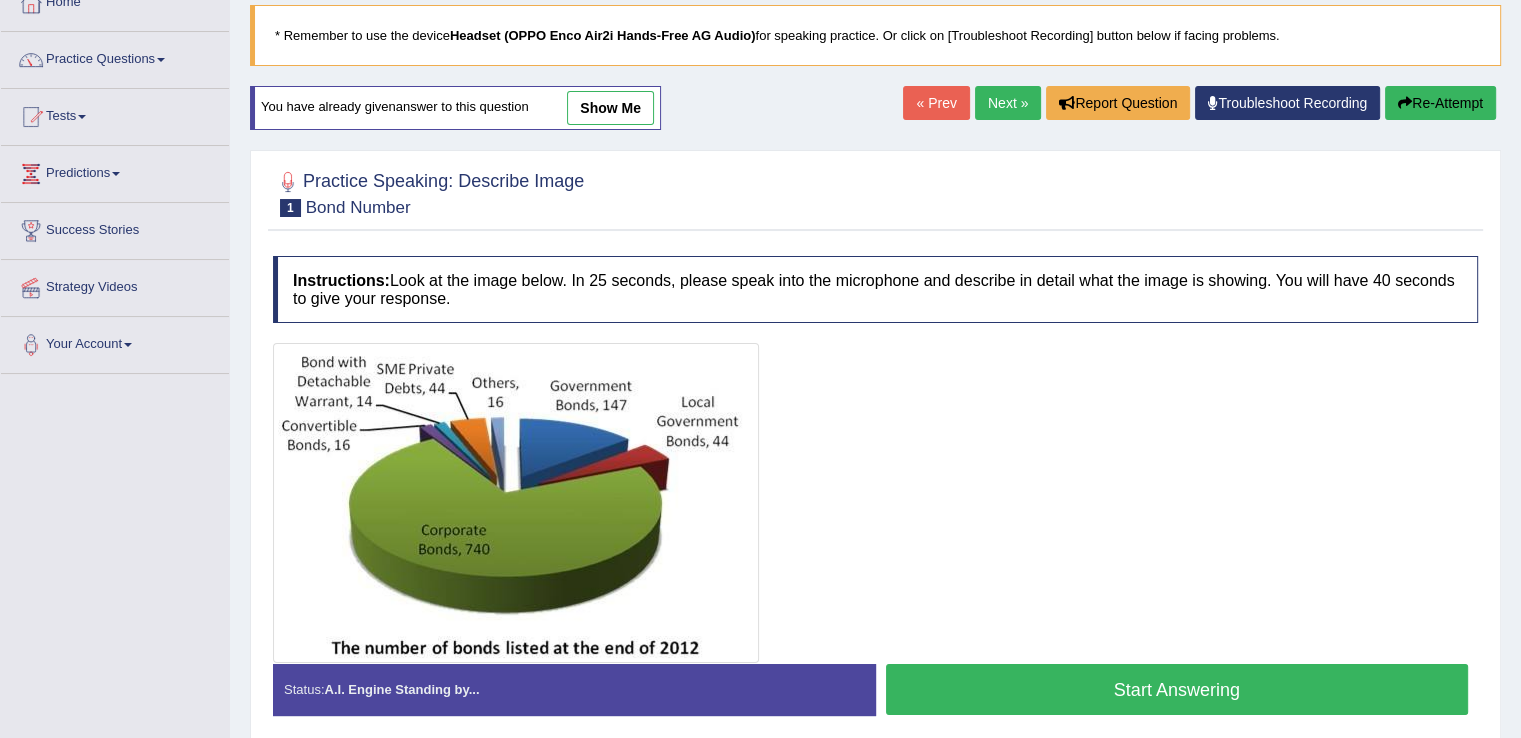 scroll, scrollTop: 124, scrollLeft: 0, axis: vertical 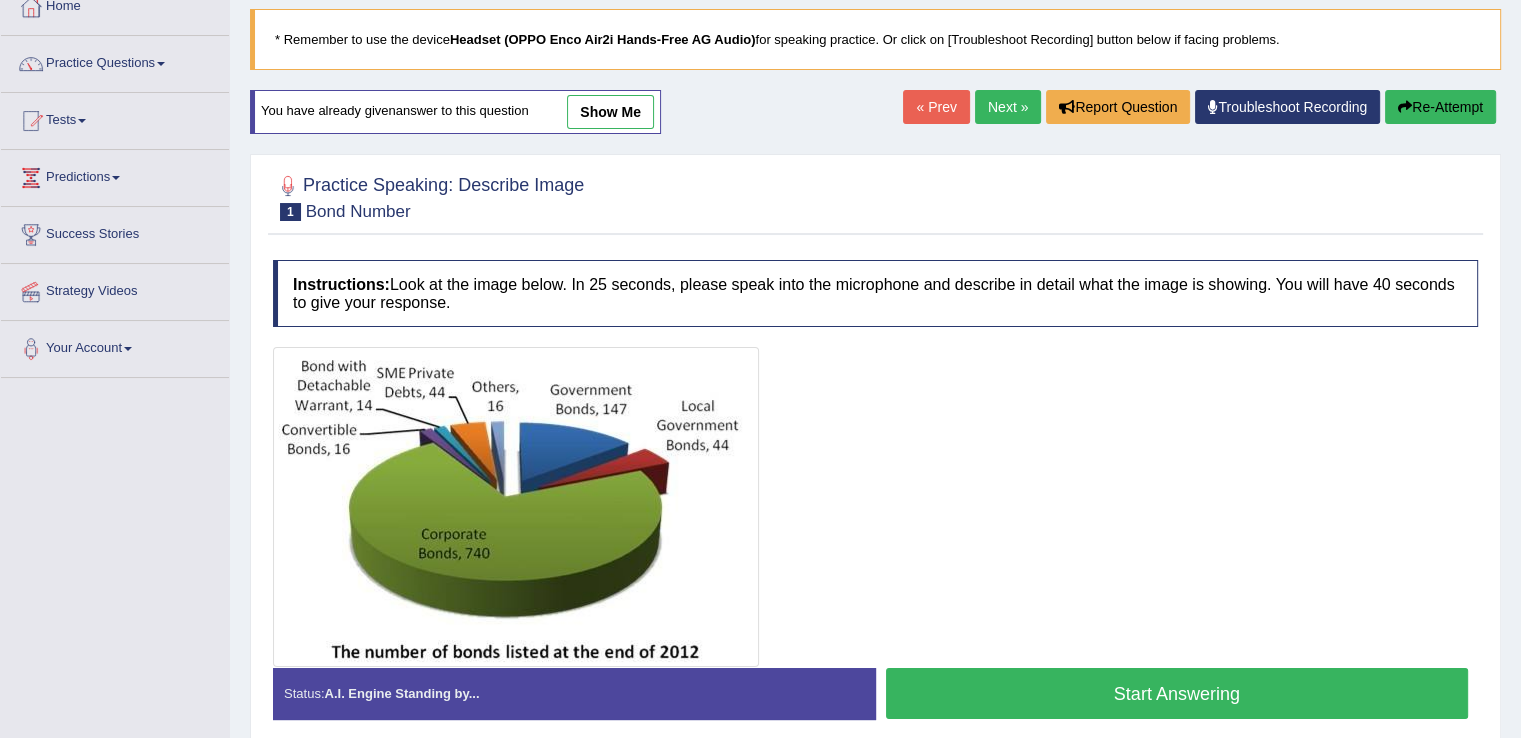 click on "Start Answering" at bounding box center (1177, 693) 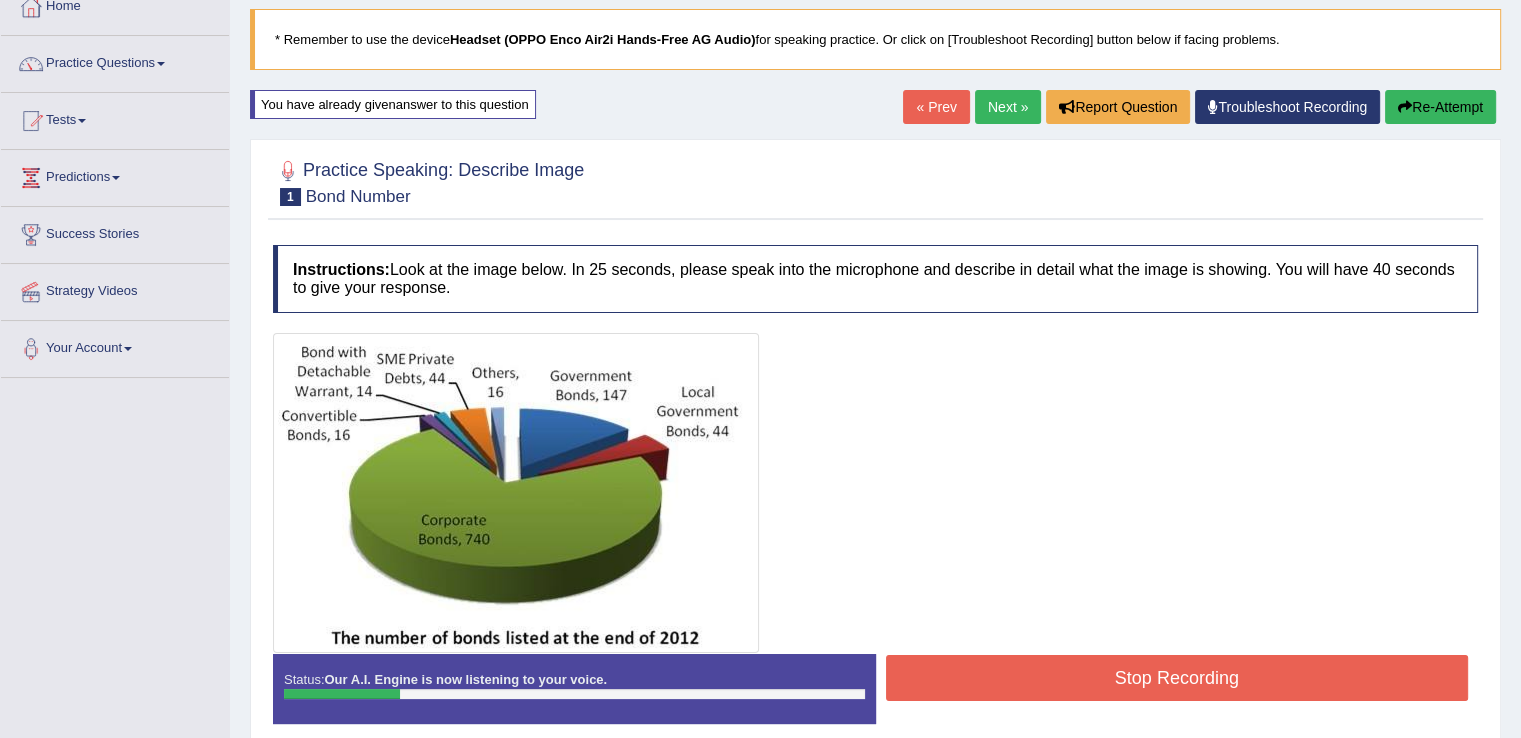 click on "Stop Recording" at bounding box center (1177, 678) 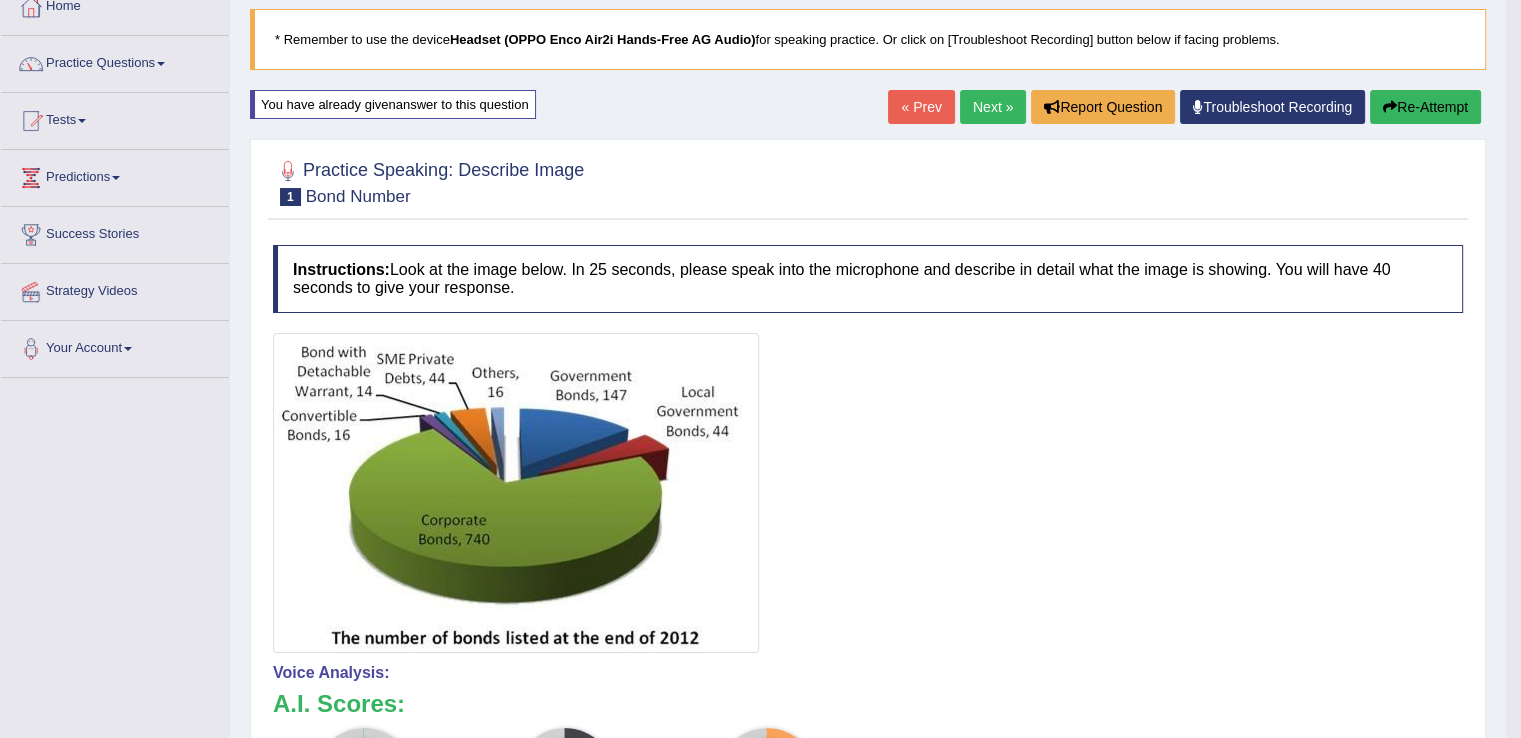 click on "Re-Attempt" at bounding box center [1425, 107] 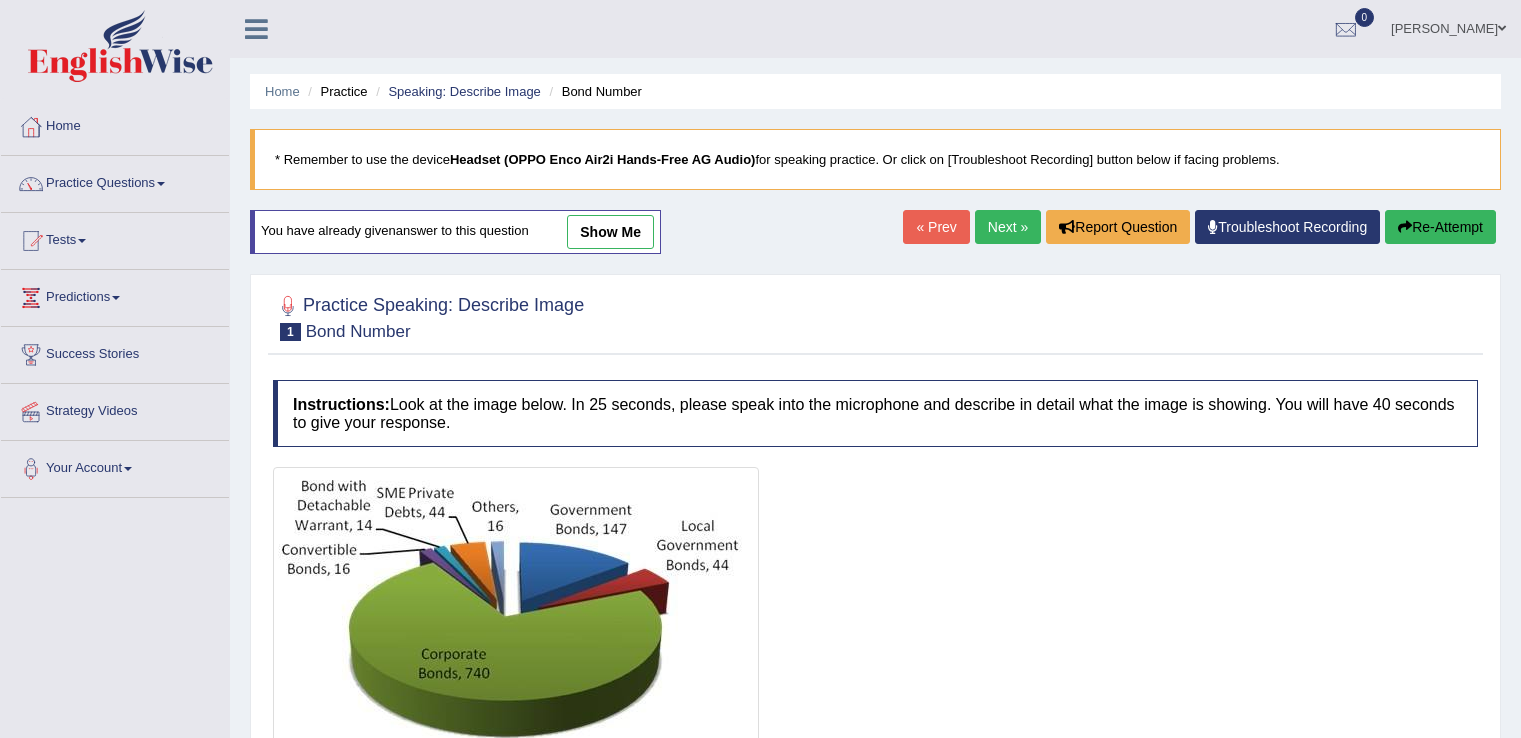 scroll, scrollTop: 120, scrollLeft: 0, axis: vertical 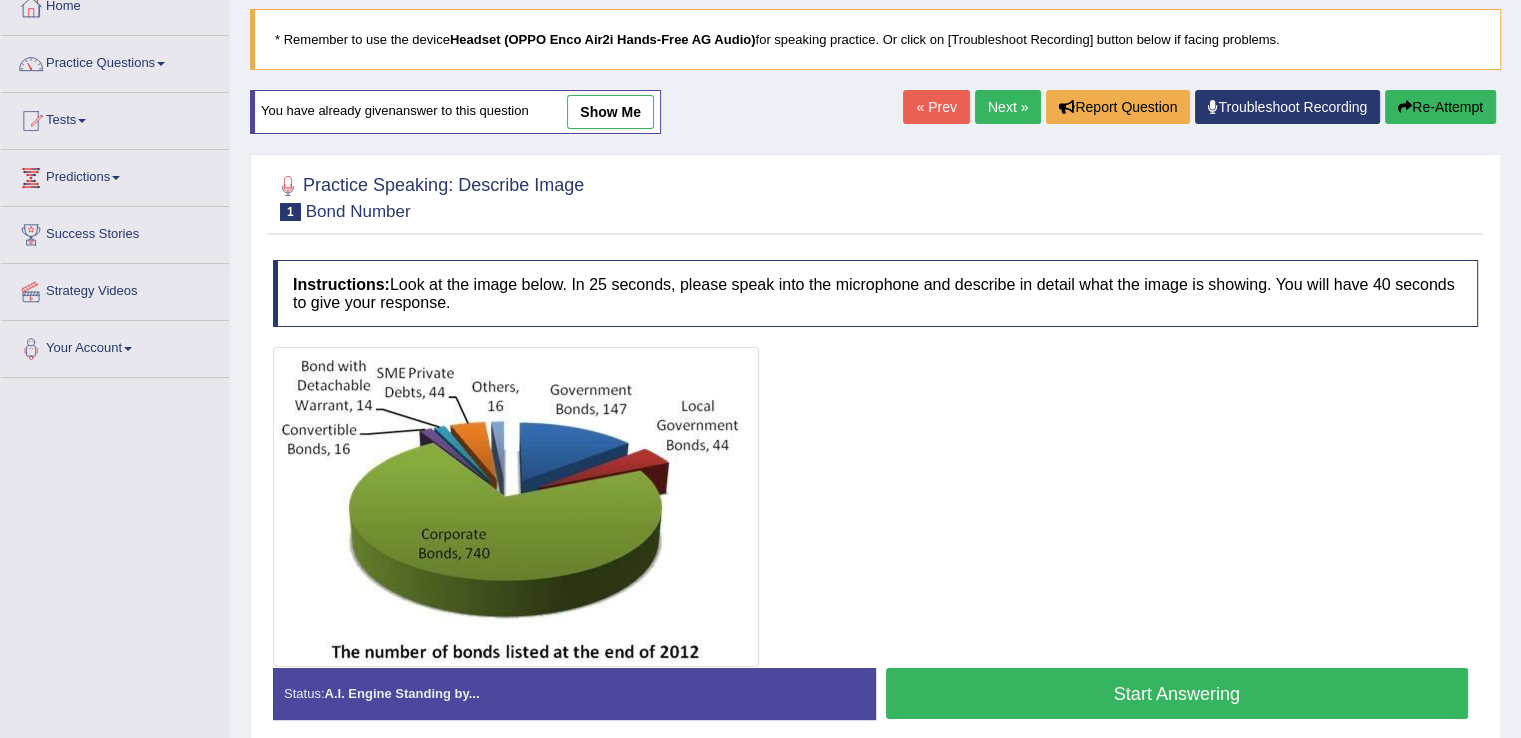 click on "Start Answering" at bounding box center (1177, 693) 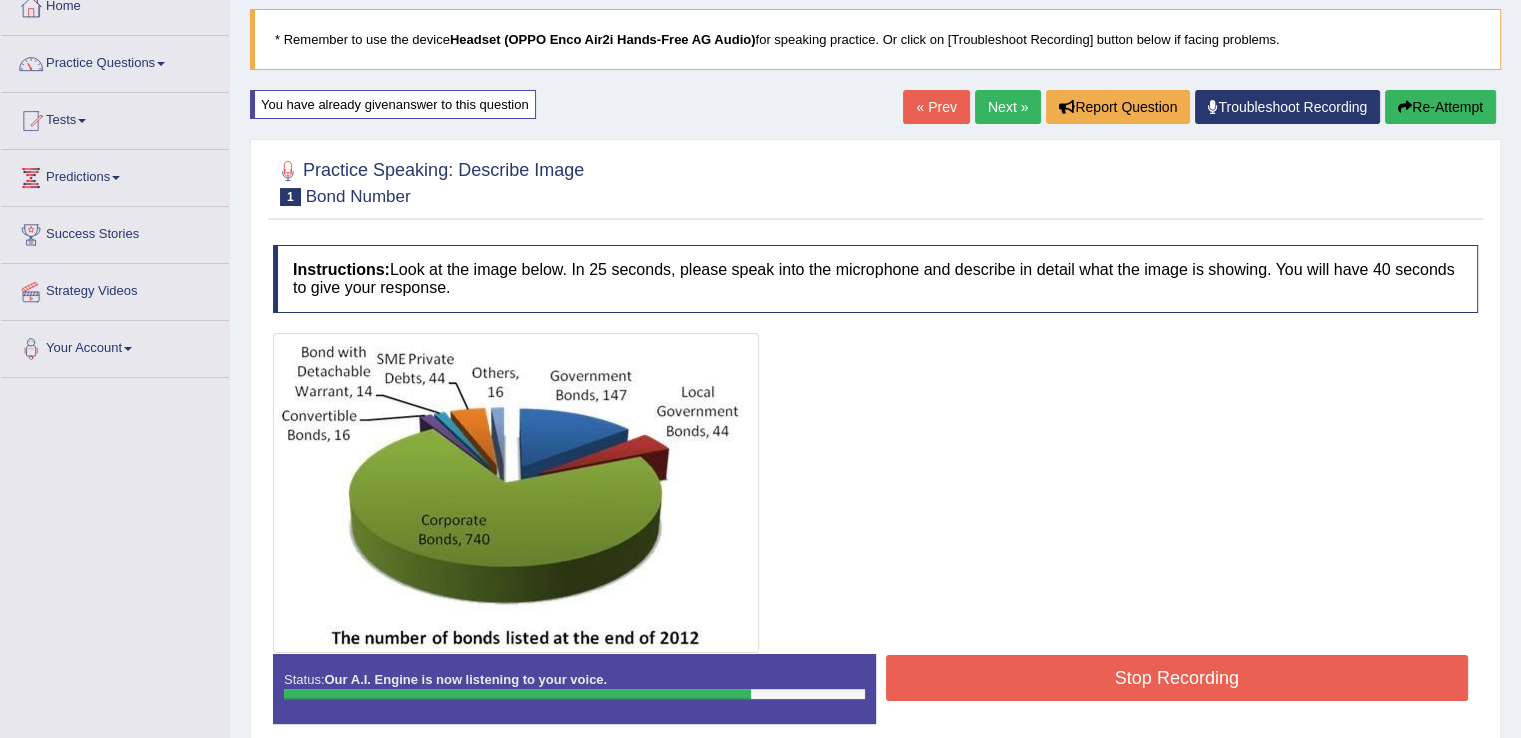 click on "Stop Recording" at bounding box center [1177, 678] 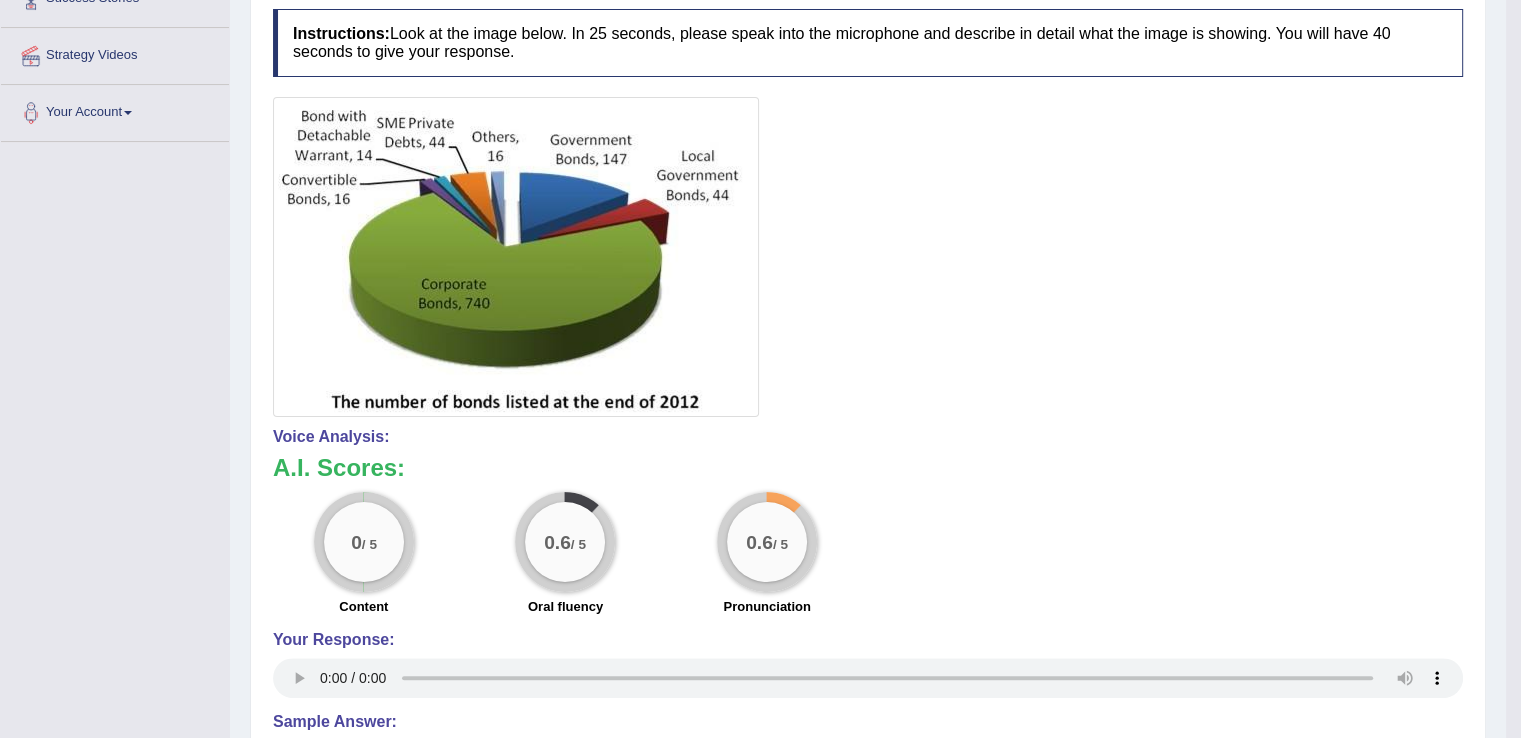 scroll, scrollTop: 360, scrollLeft: 0, axis: vertical 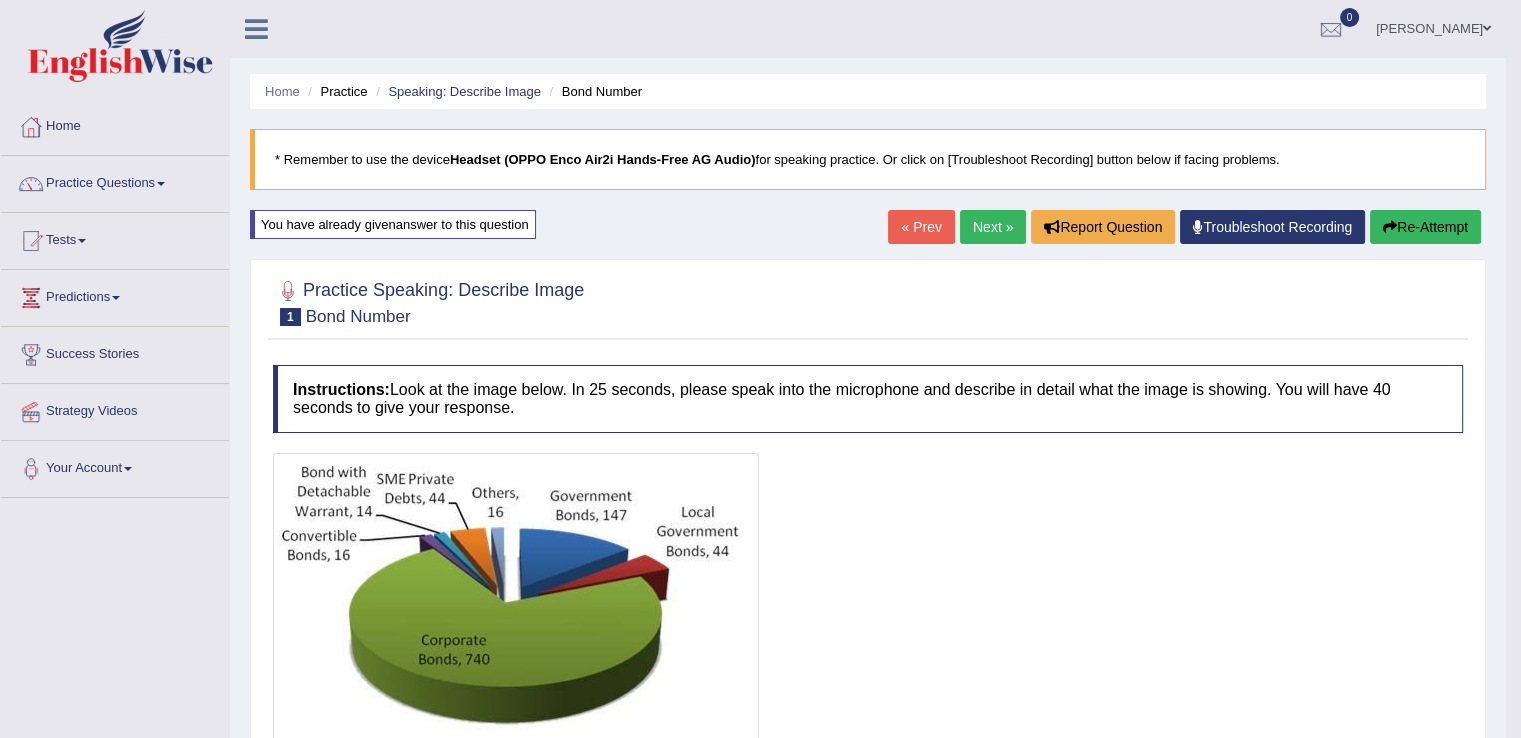 click on "Practice Questions" at bounding box center (115, 181) 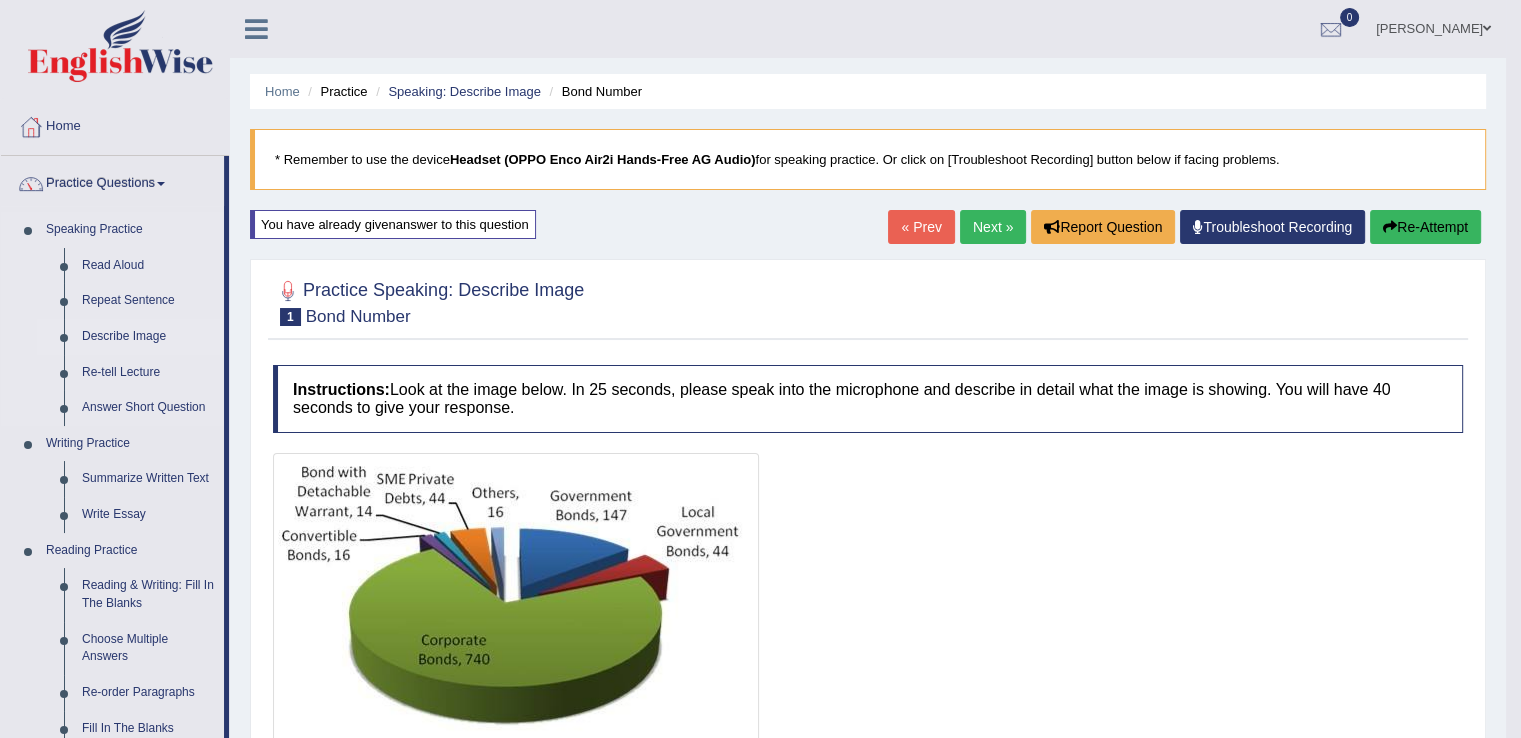 click on "Describe Image" at bounding box center (148, 337) 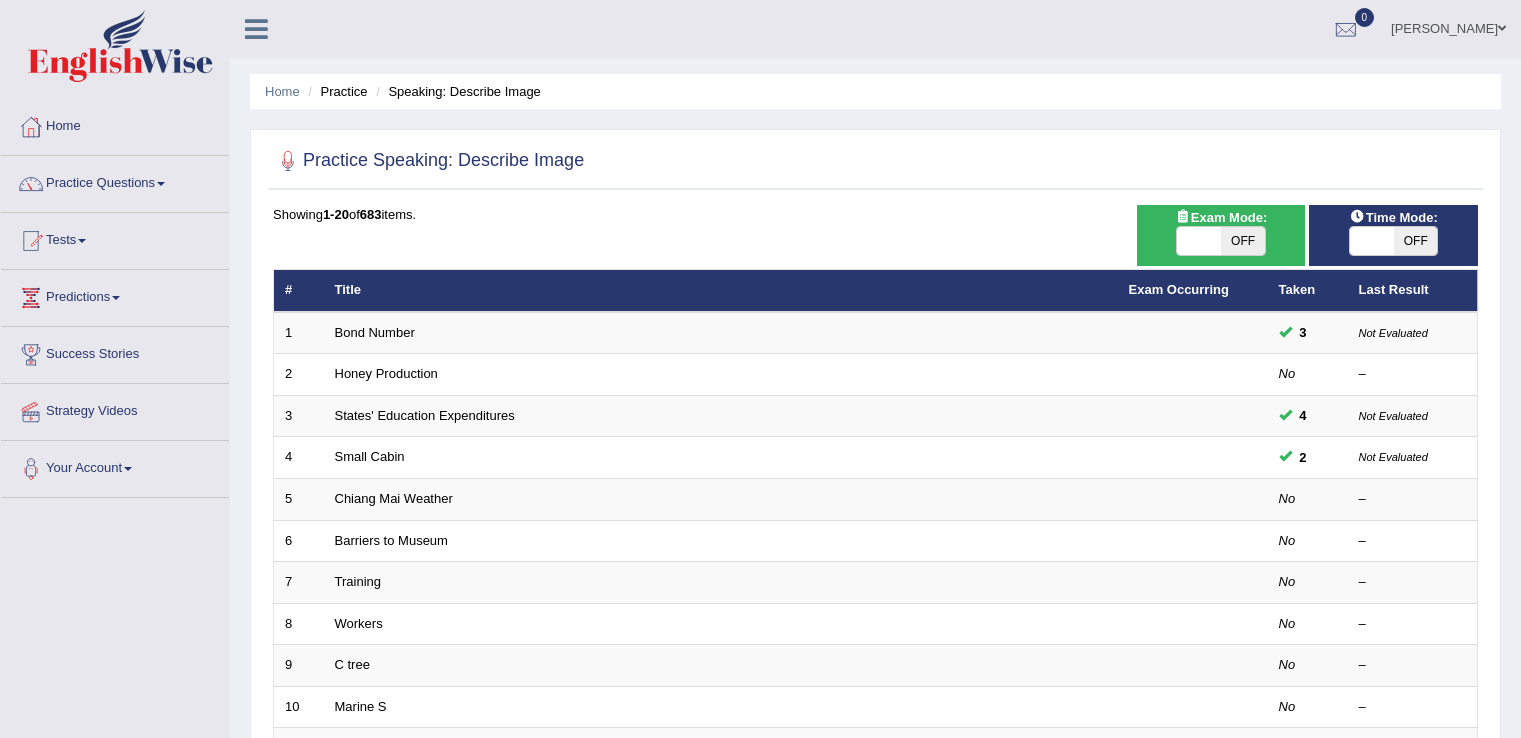 scroll, scrollTop: 80, scrollLeft: 0, axis: vertical 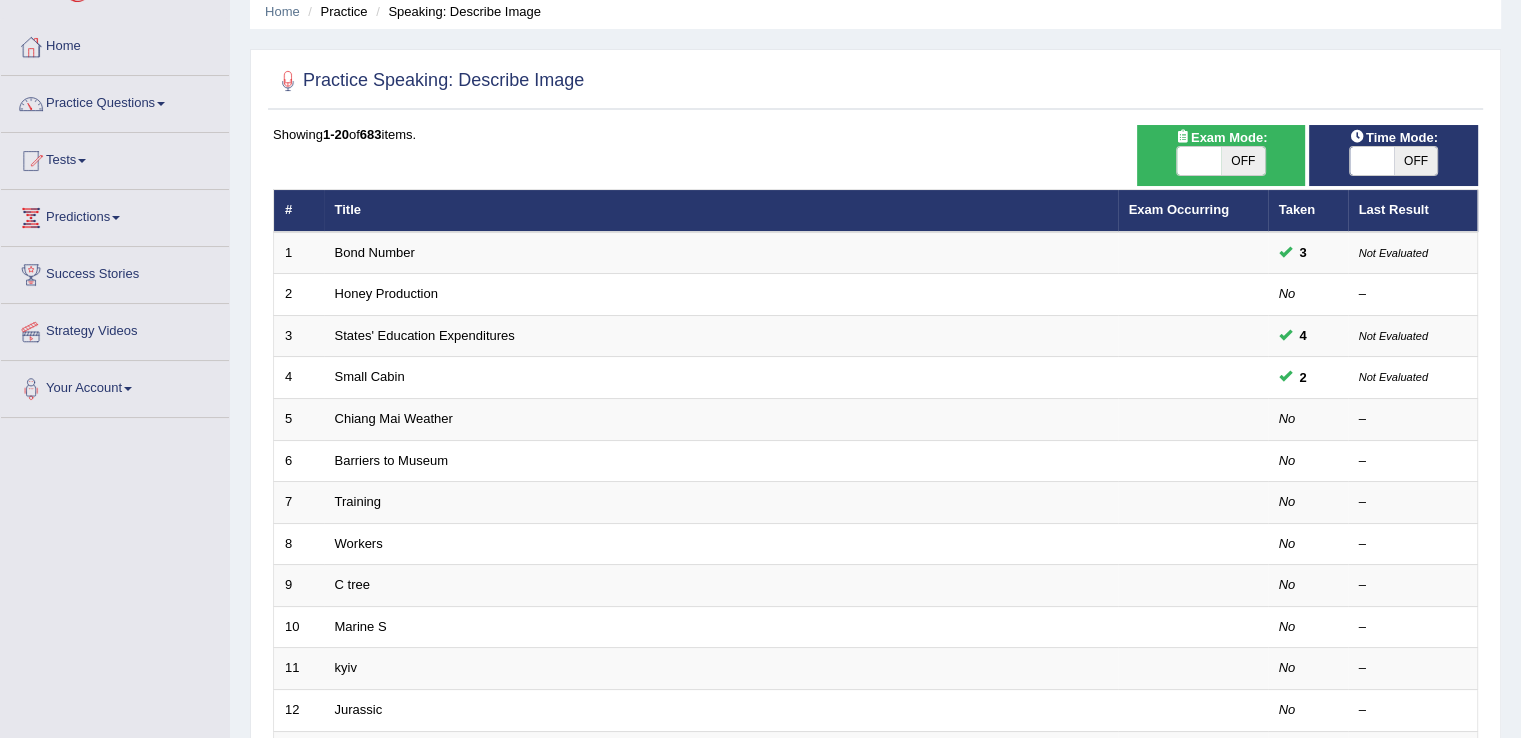 click on "Honey Production" at bounding box center (721, 295) 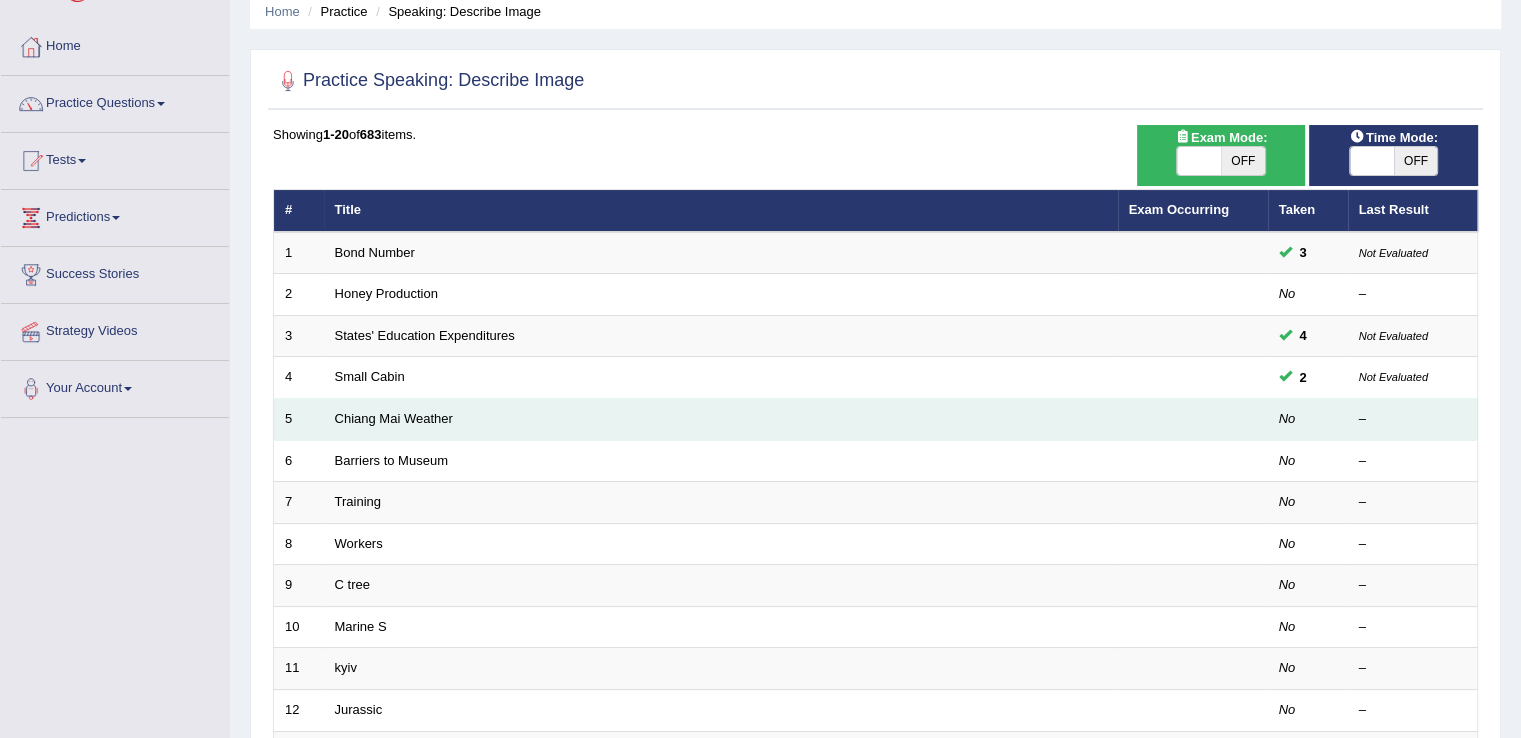 click on "Chiang Mai Weather" at bounding box center (721, 420) 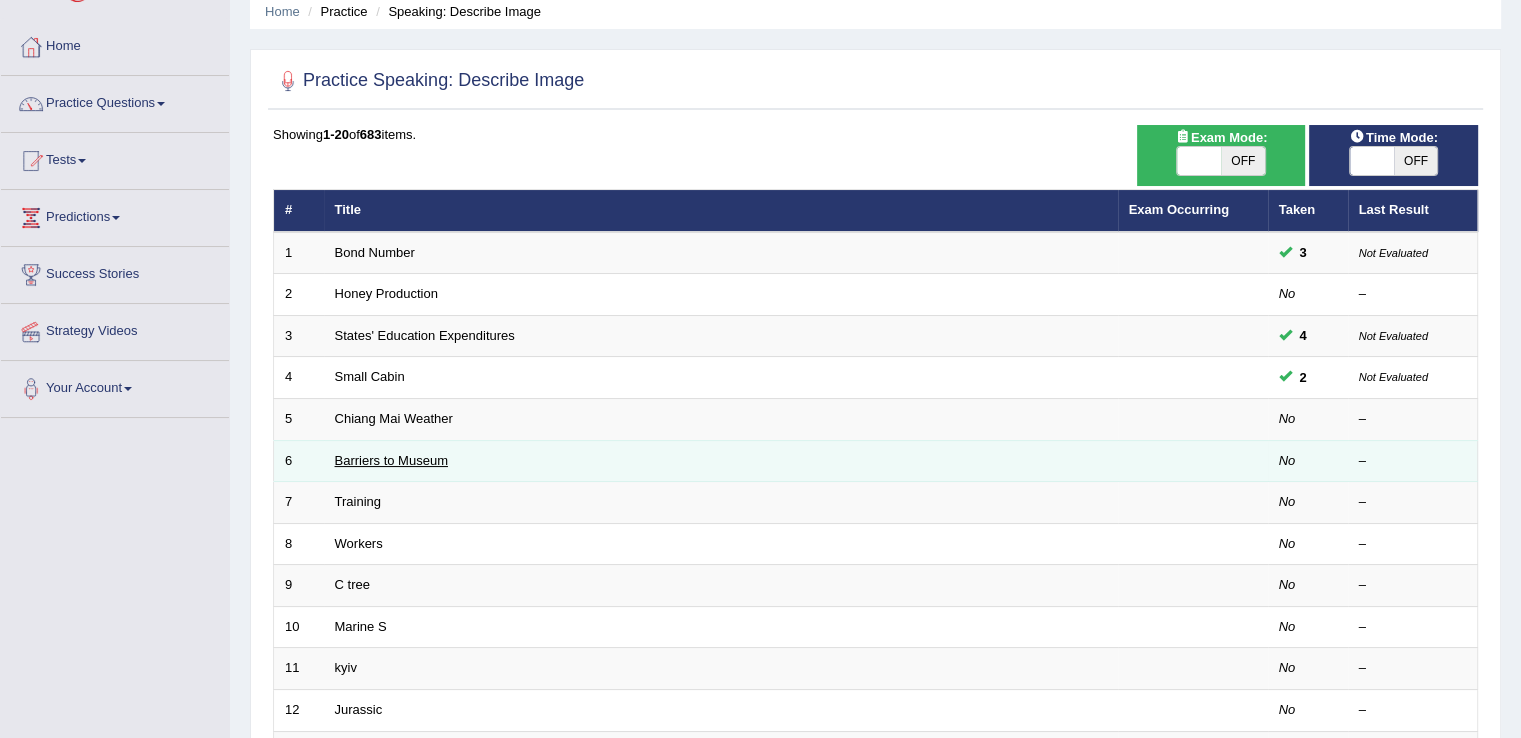 click on "Barriers to Museum" at bounding box center [391, 460] 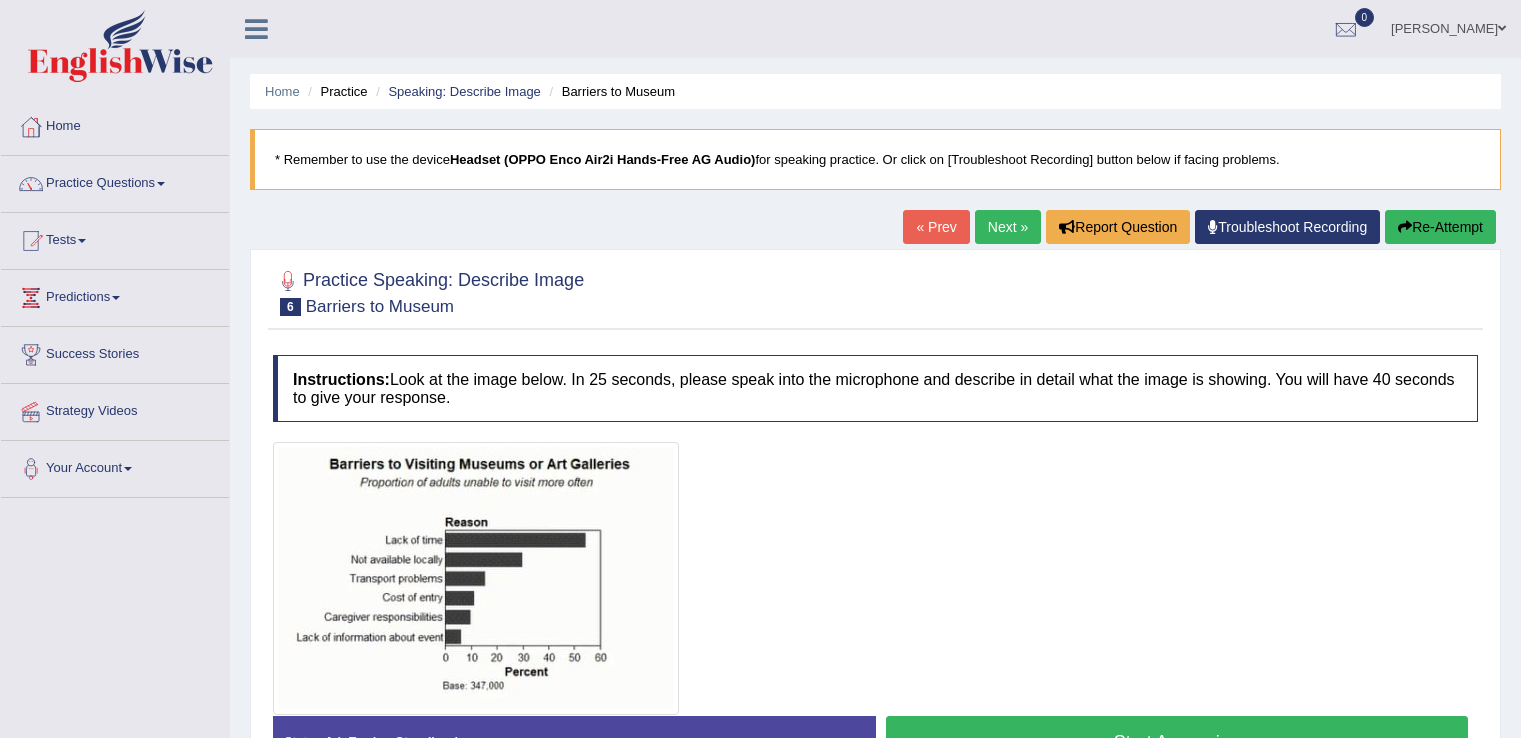 scroll, scrollTop: 0, scrollLeft: 0, axis: both 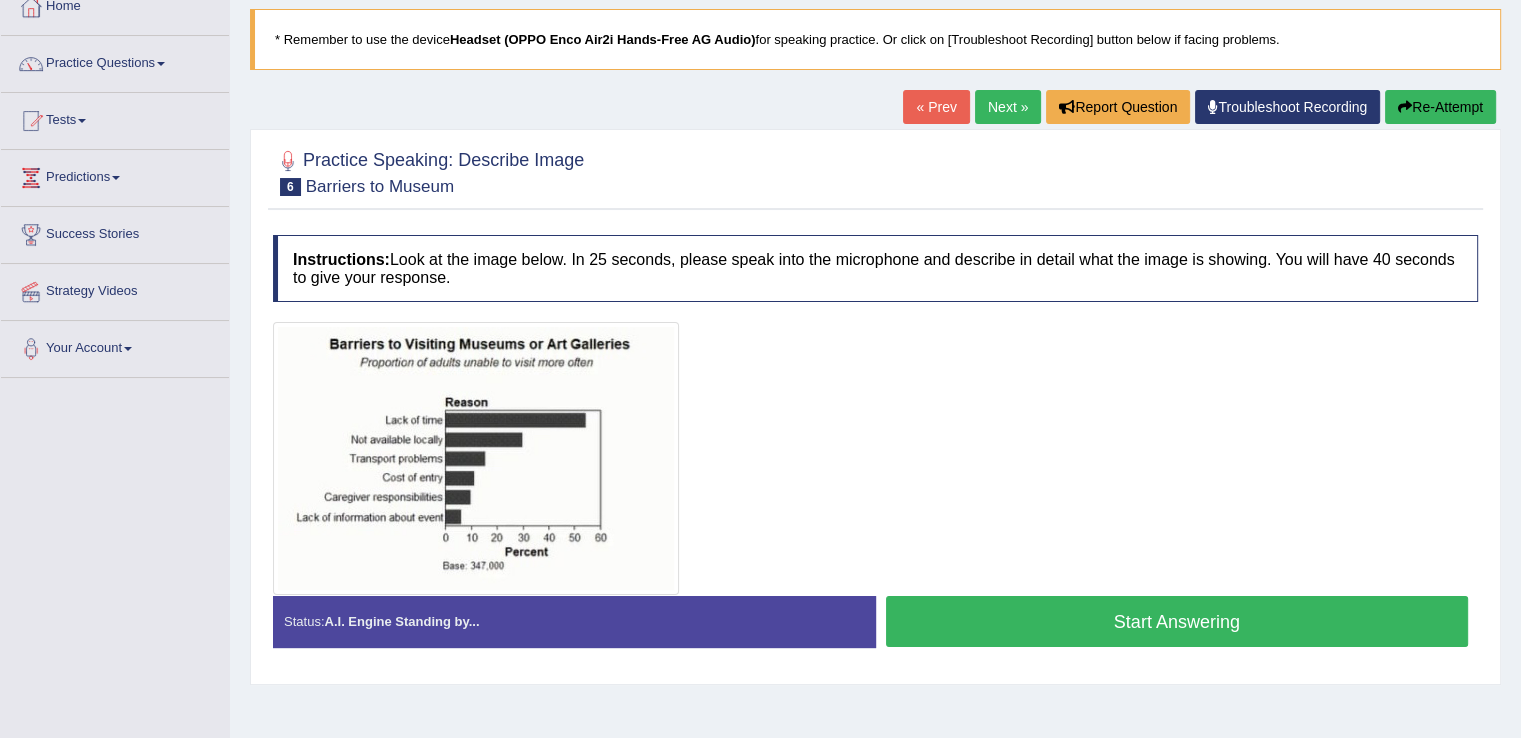 click on "Start Answering" at bounding box center [1177, 621] 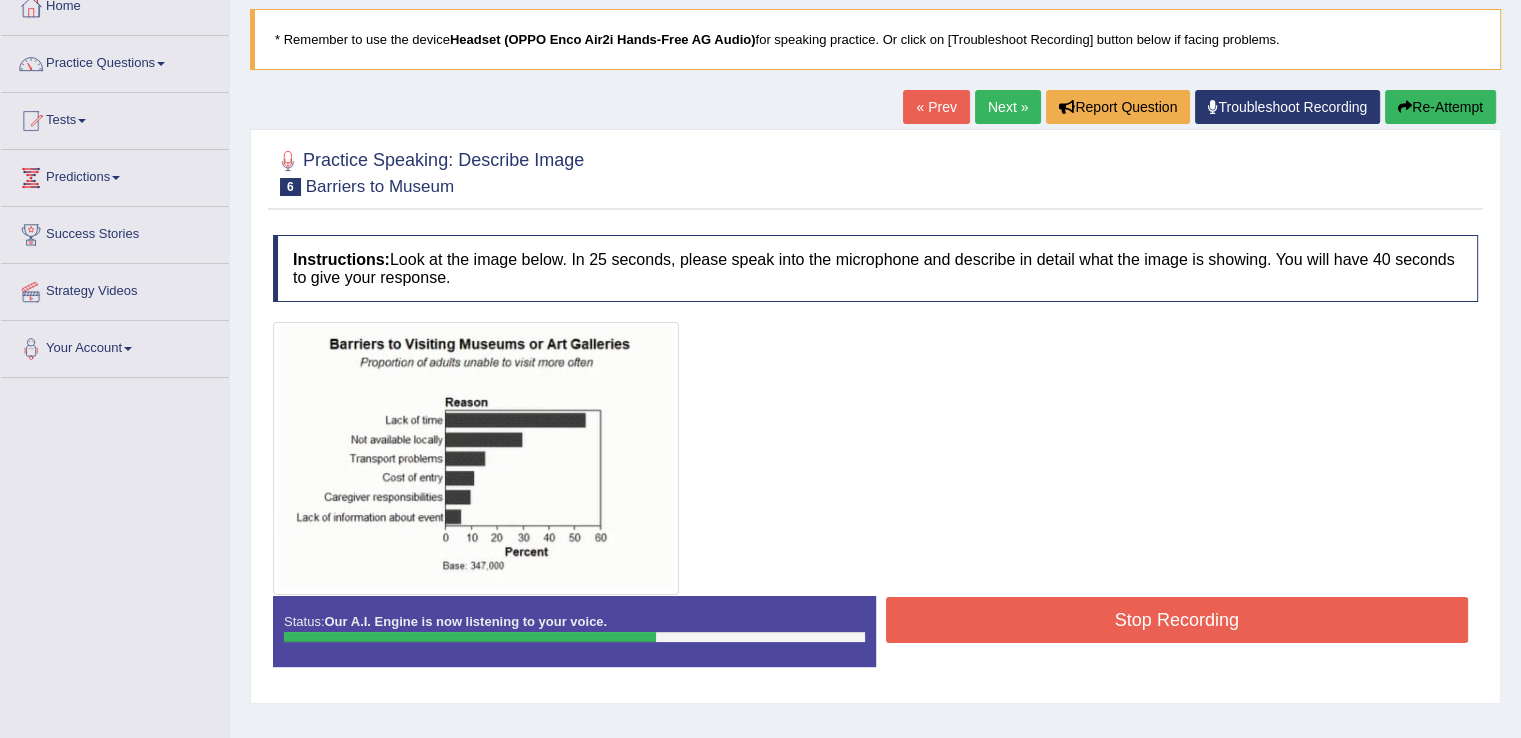 click on "Re-Attempt" at bounding box center [1440, 107] 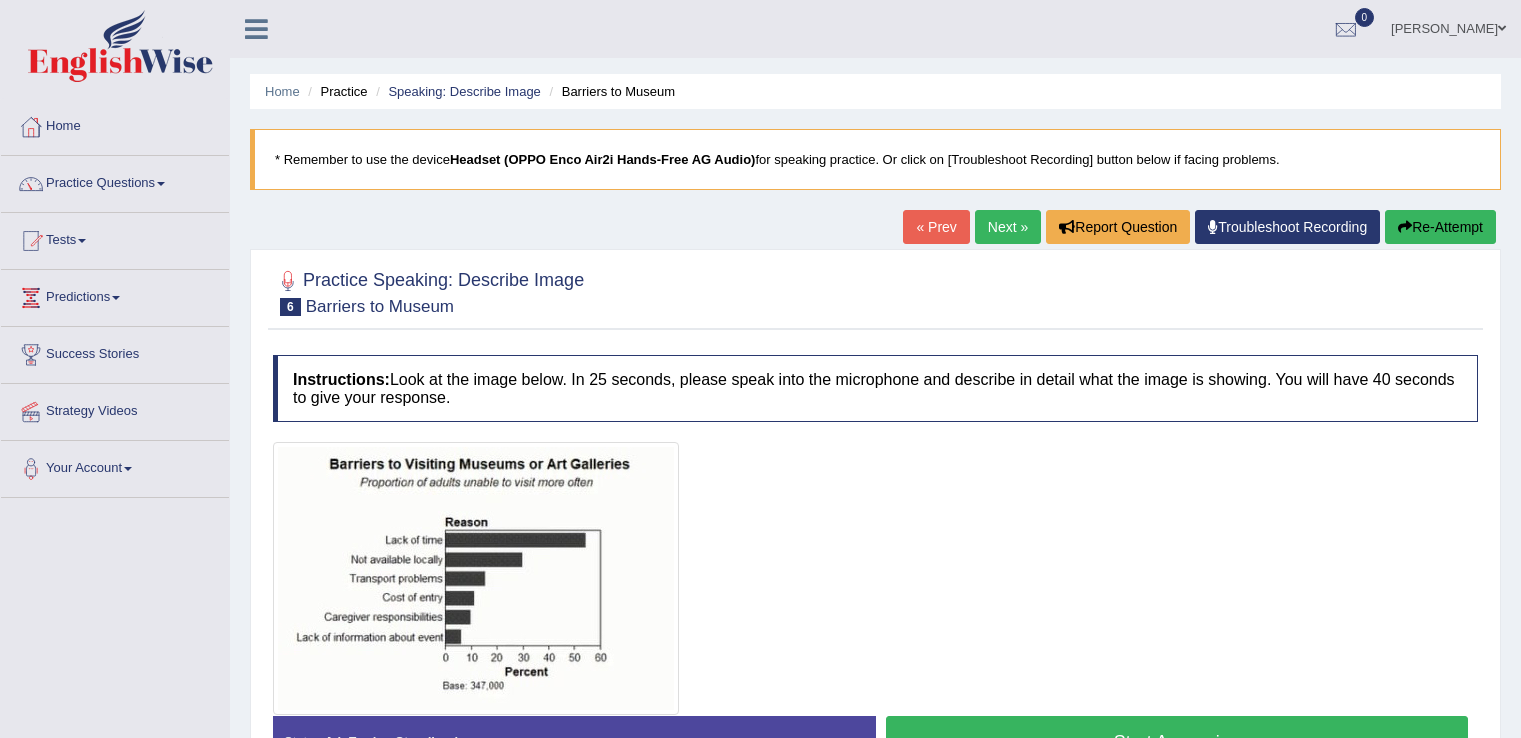 scroll, scrollTop: 120, scrollLeft: 0, axis: vertical 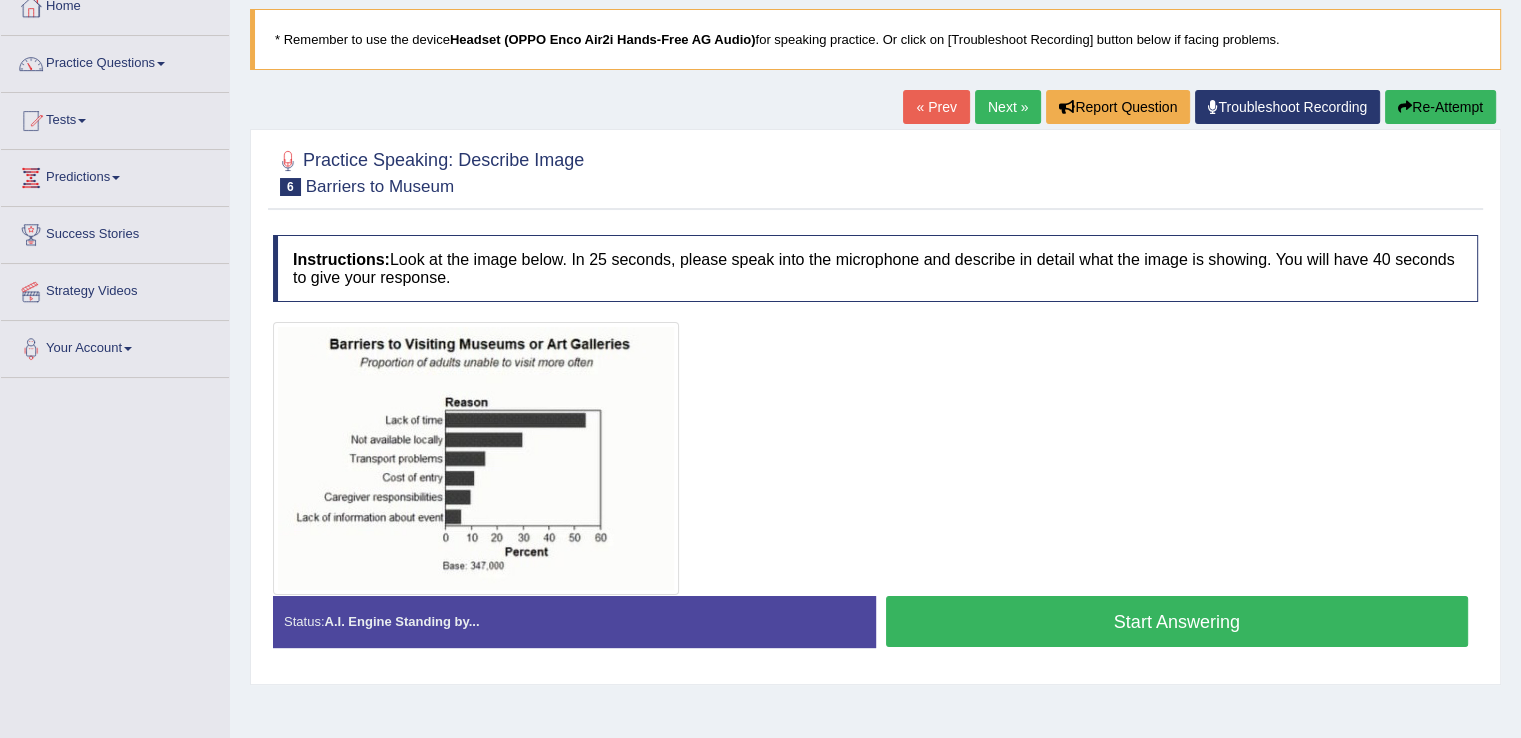 click on "Start Answering" at bounding box center [1177, 621] 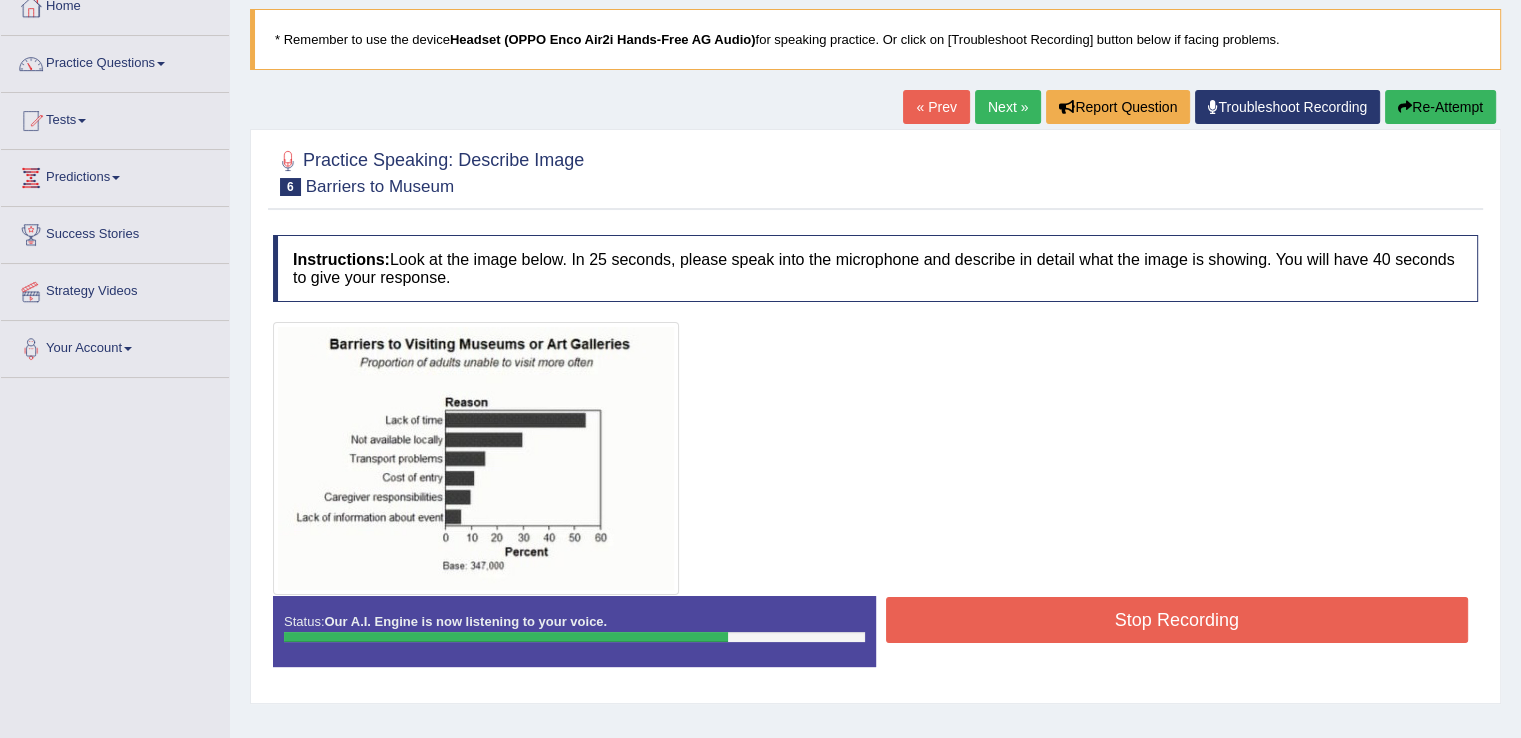 click on "Stop Recording" at bounding box center [1177, 620] 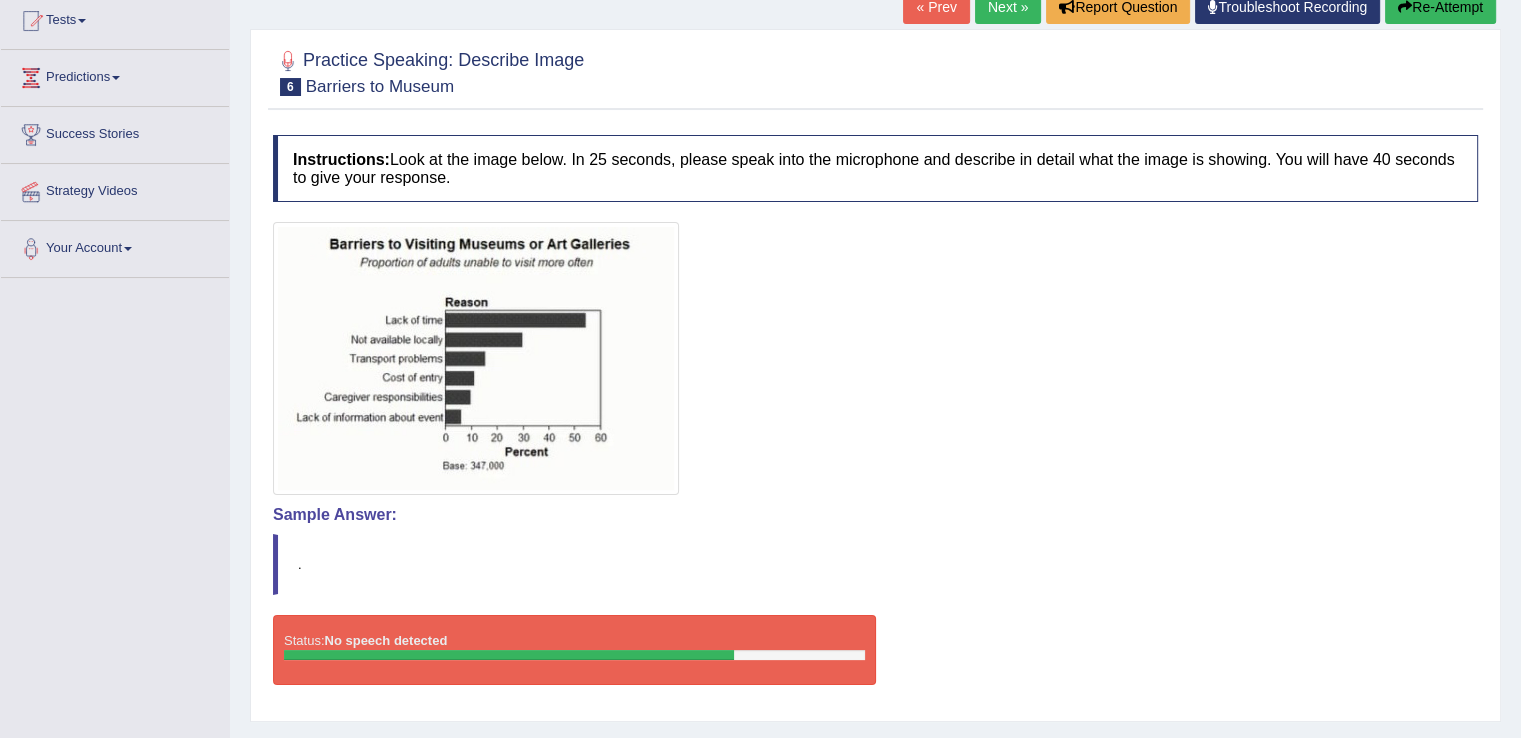 scroll, scrollTop: 192, scrollLeft: 0, axis: vertical 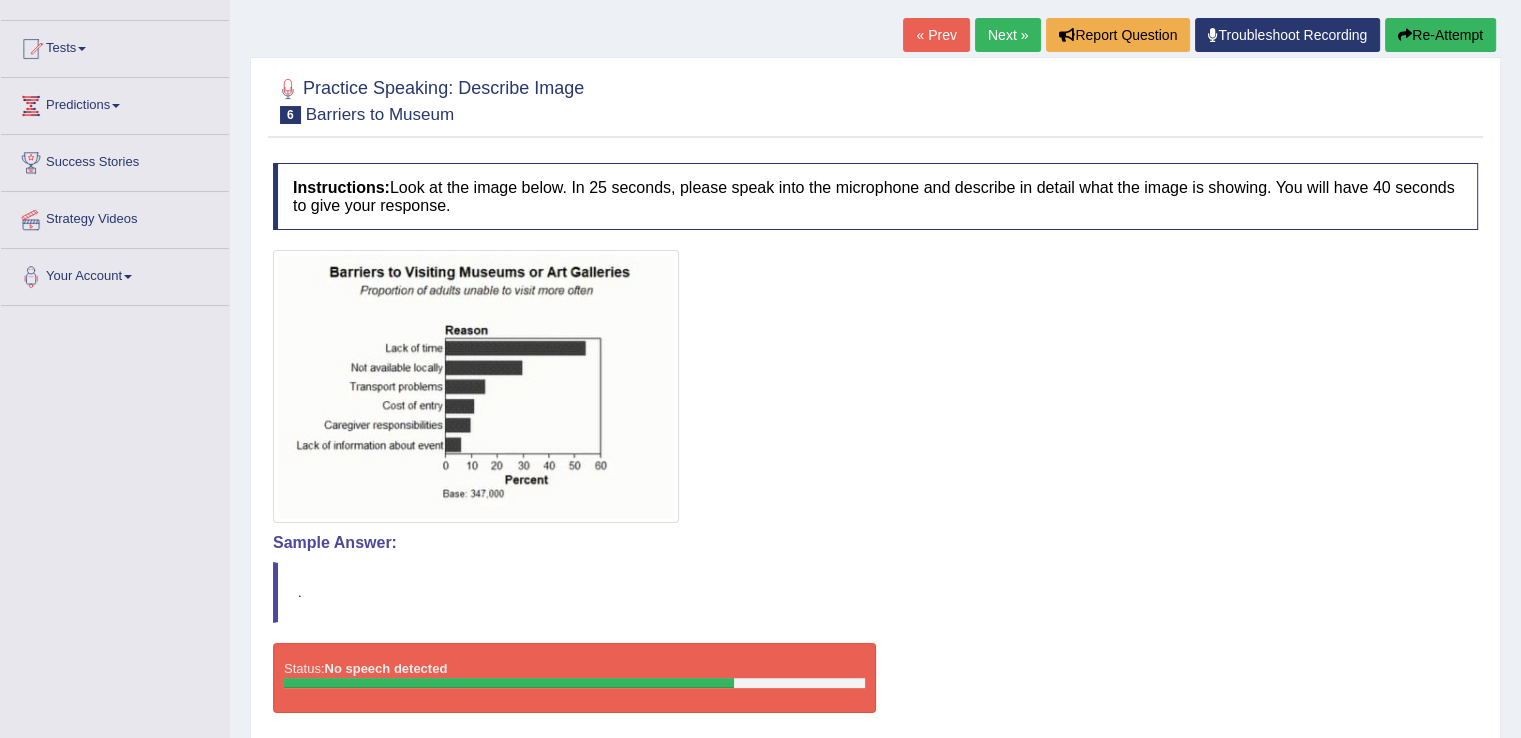 click on "Re-Attempt" at bounding box center [1440, 35] 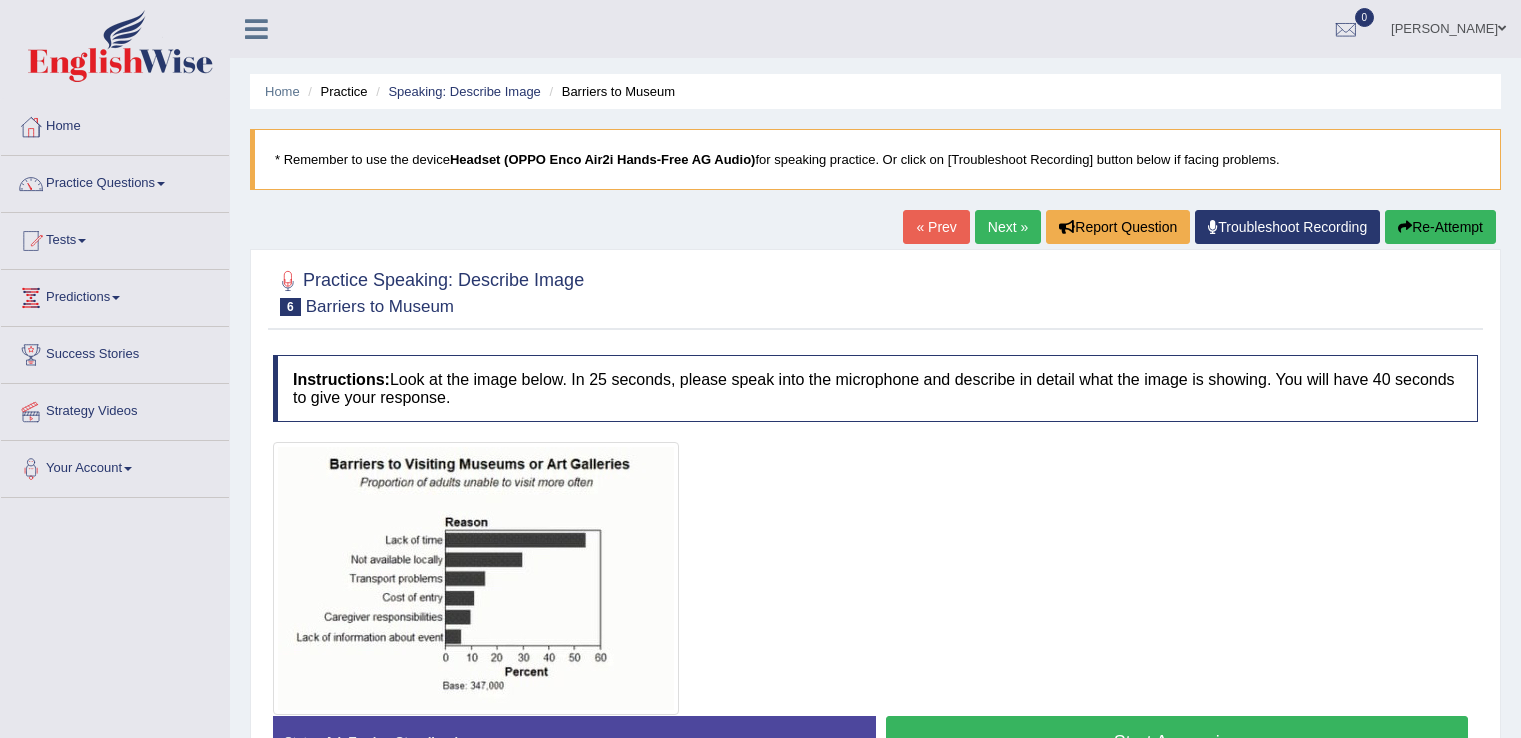 scroll, scrollTop: 192, scrollLeft: 0, axis: vertical 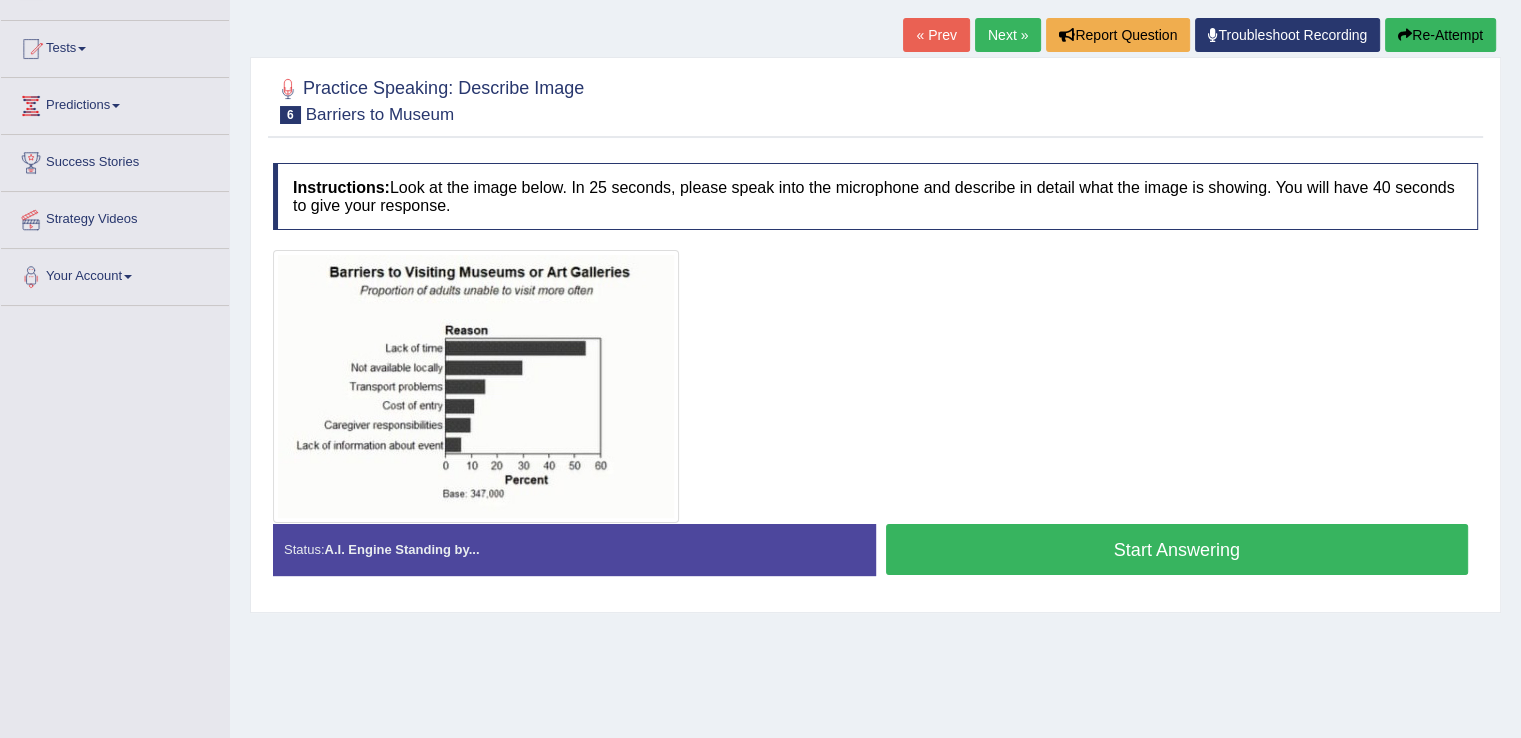 click on "Start Answering" at bounding box center [1177, 549] 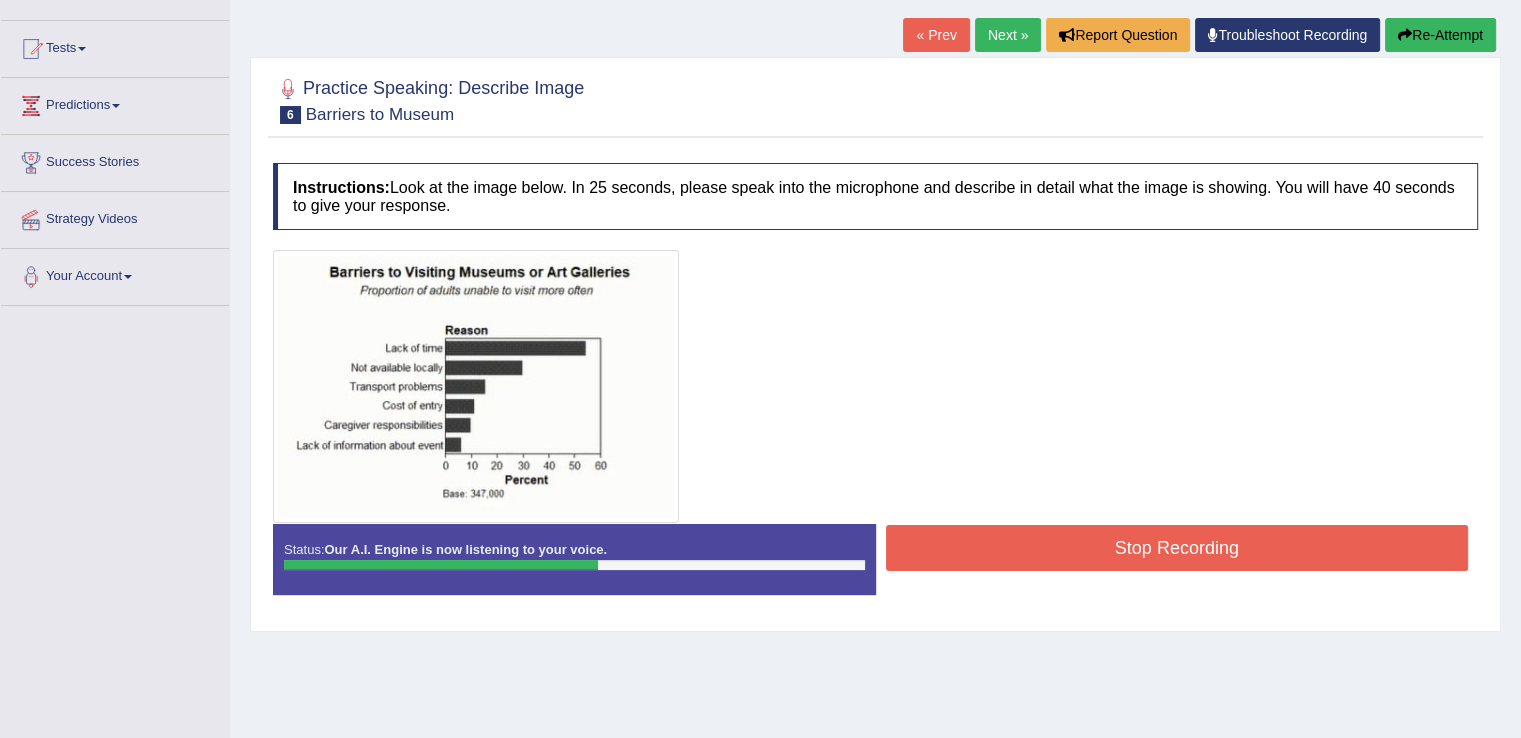 click on "Stop Recording" at bounding box center (1177, 548) 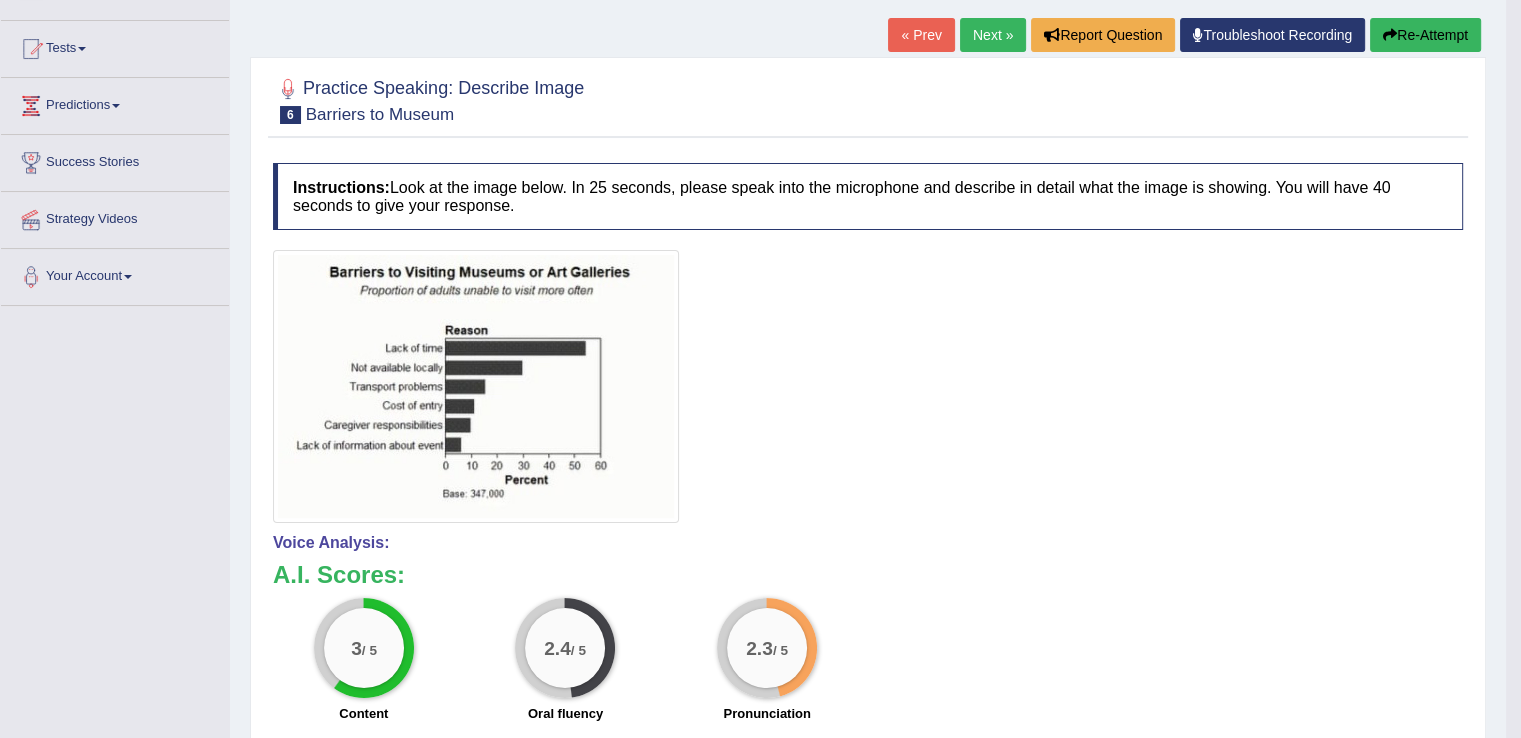 click on "Next »" at bounding box center [993, 35] 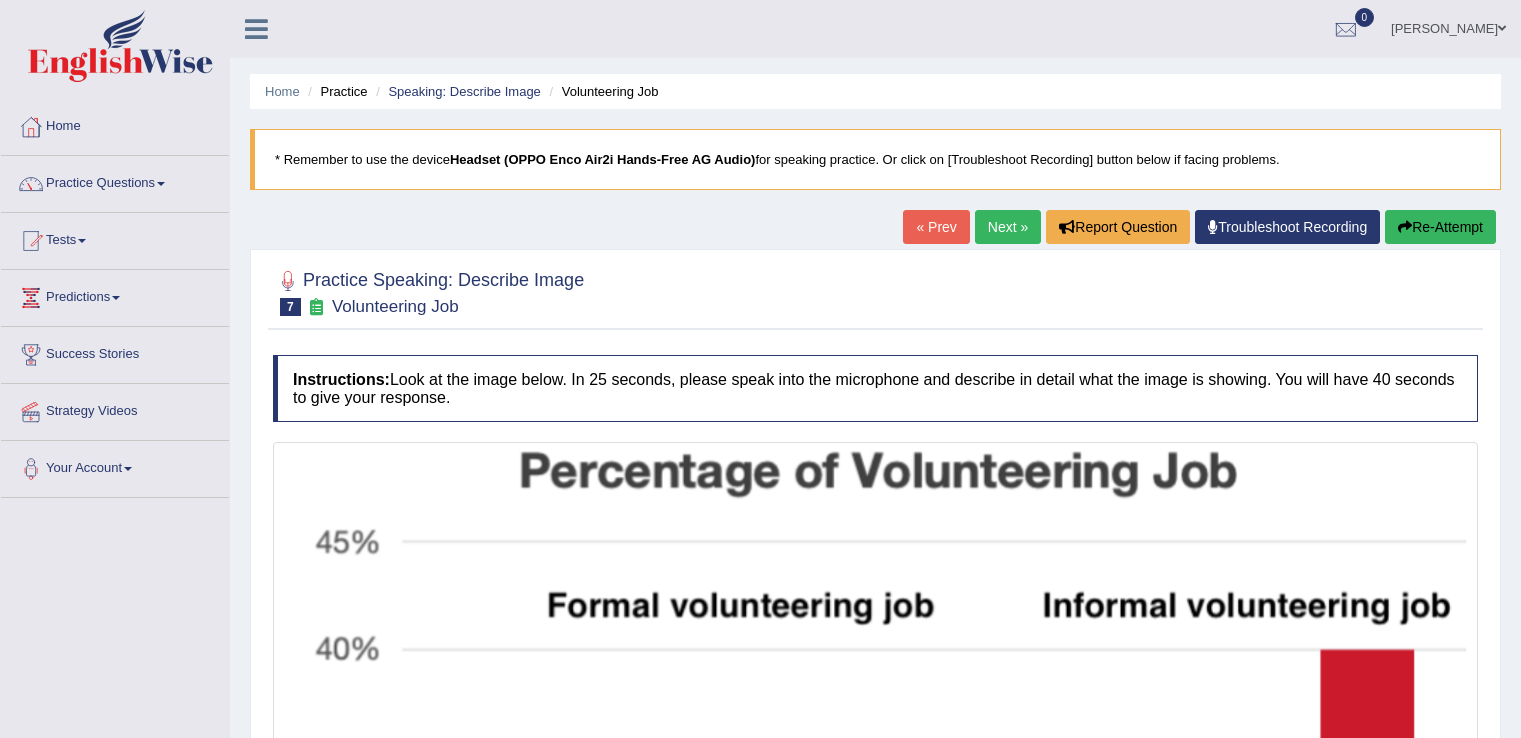 scroll, scrollTop: 0, scrollLeft: 0, axis: both 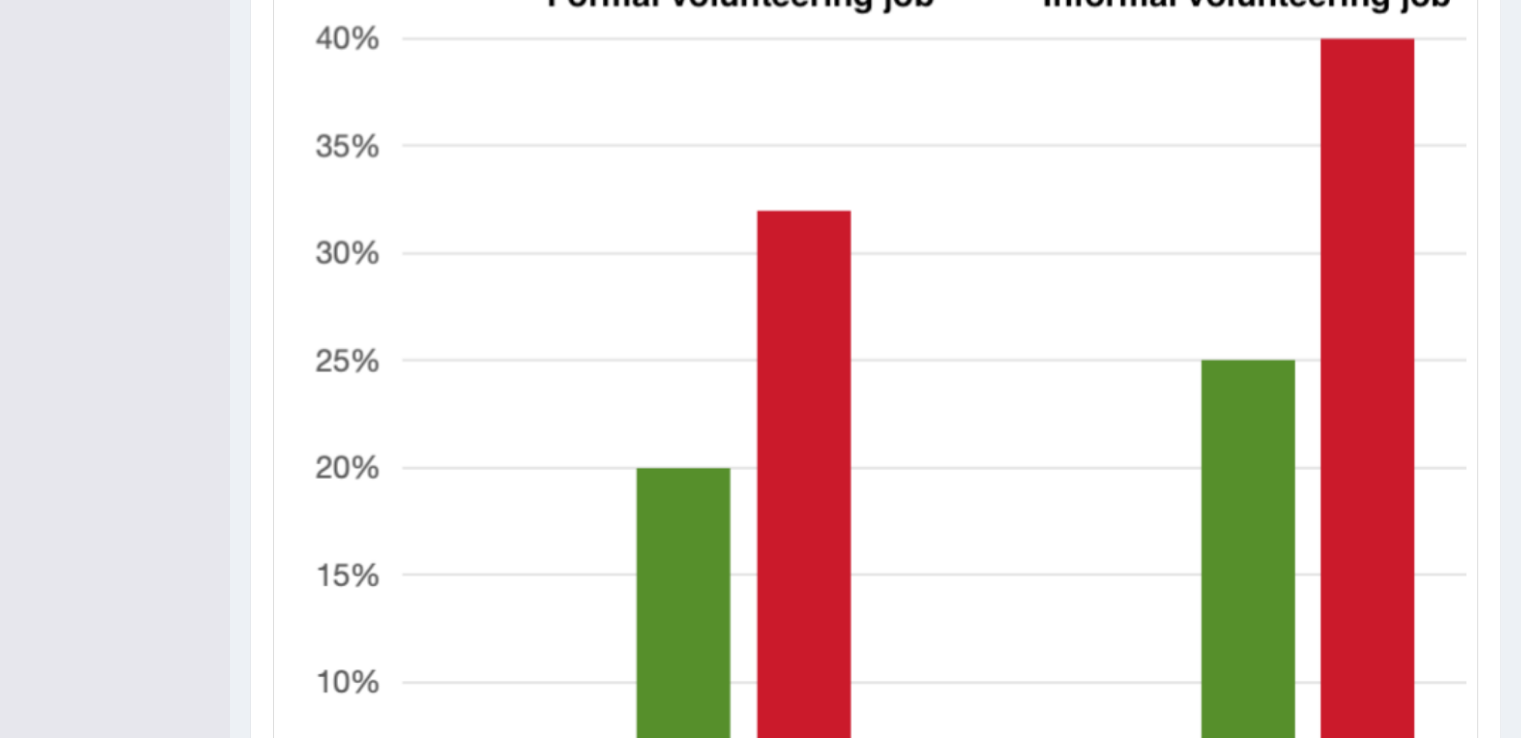 click at bounding box center (875, 388) 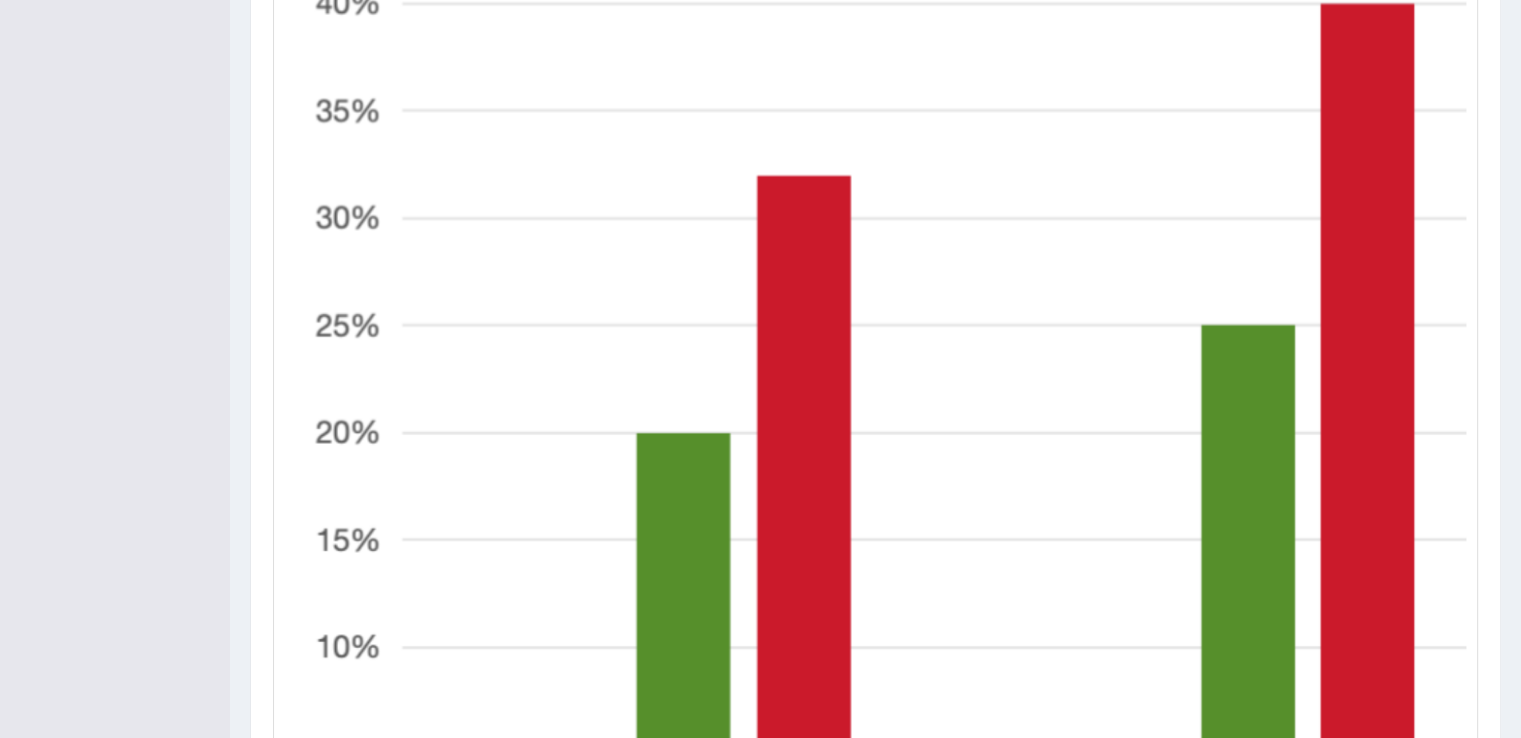 click at bounding box center [875, 353] 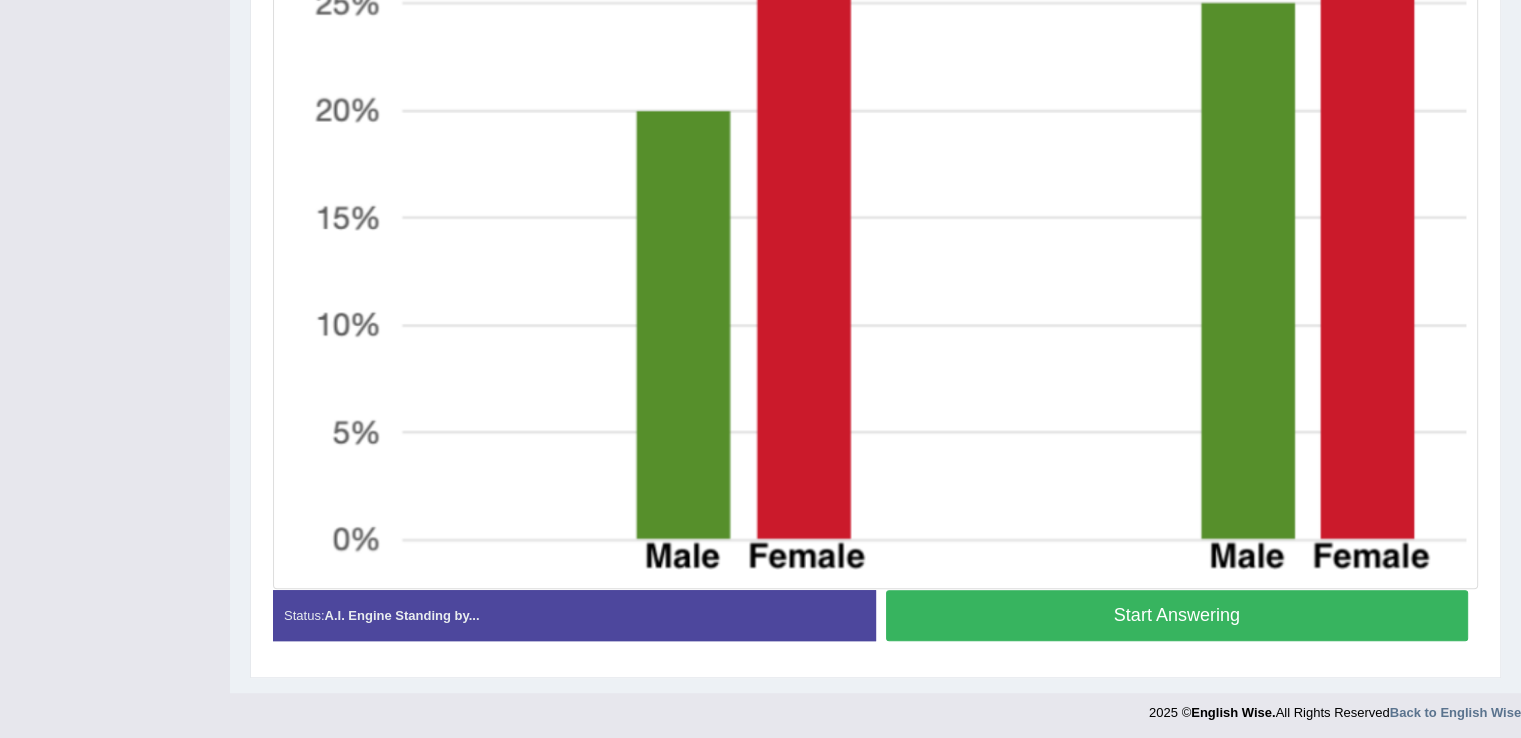scroll, scrollTop: 971, scrollLeft: 0, axis: vertical 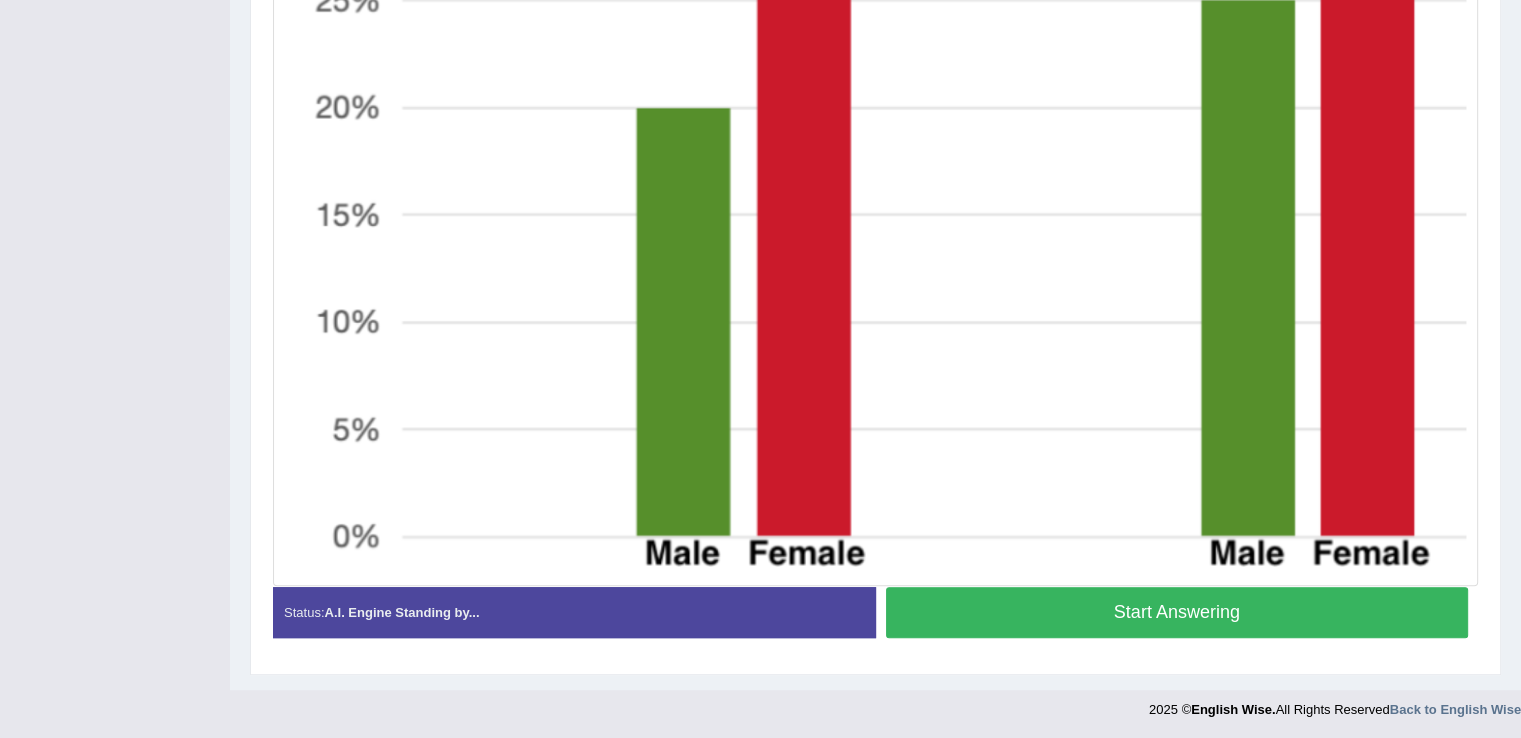 click on "Start Answering" at bounding box center [1177, 612] 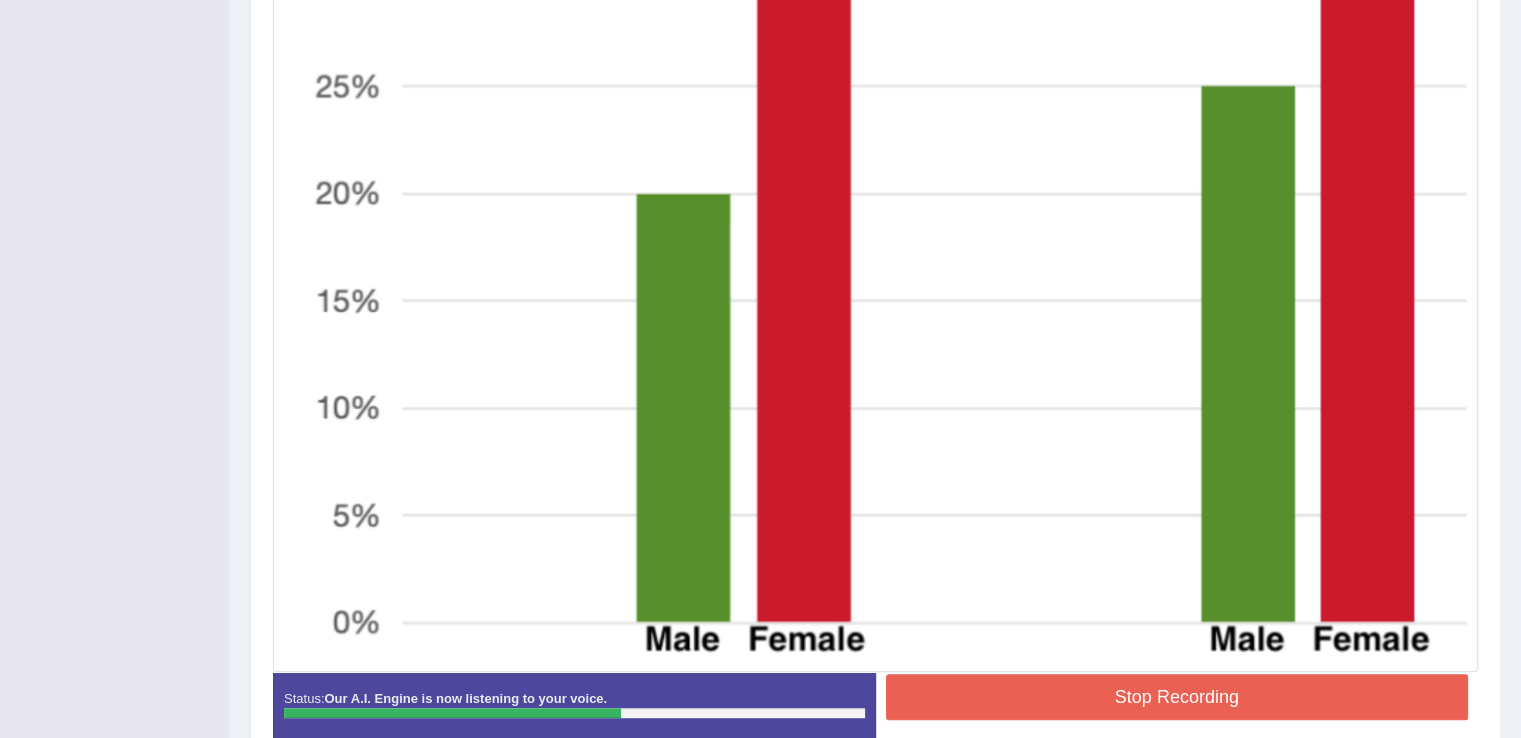 scroll, scrollTop: 891, scrollLeft: 0, axis: vertical 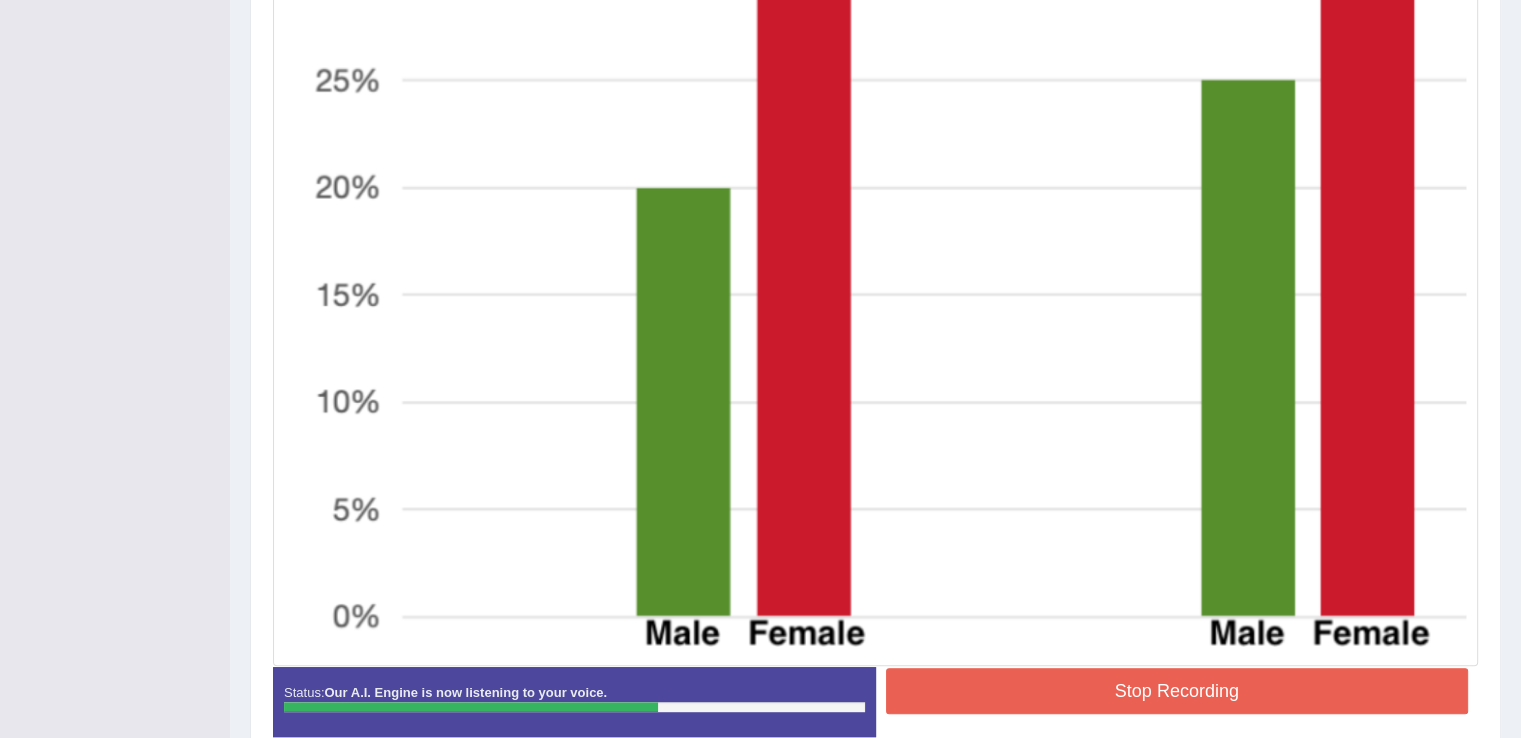 click at bounding box center [875, 108] 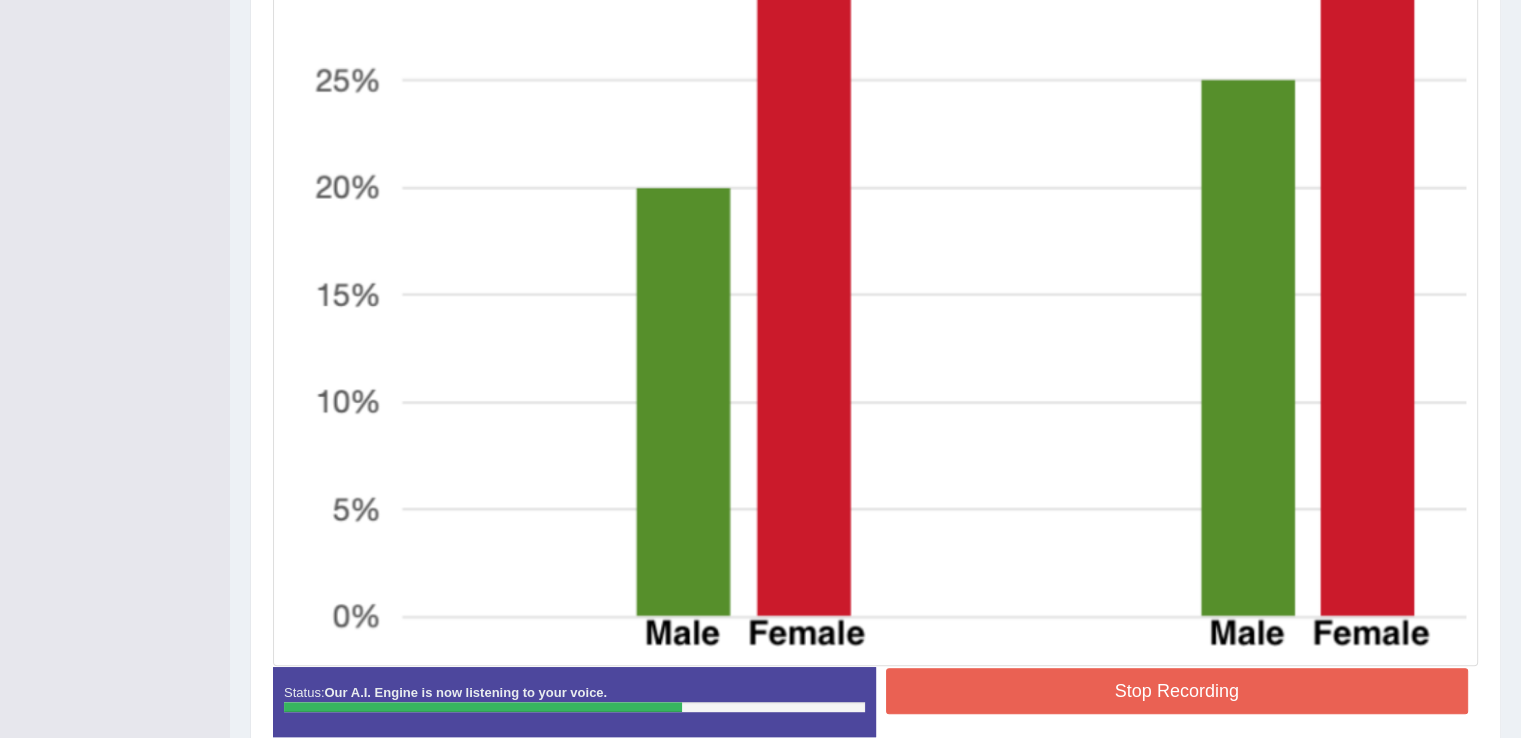 click on "Stop Recording" at bounding box center (1177, 691) 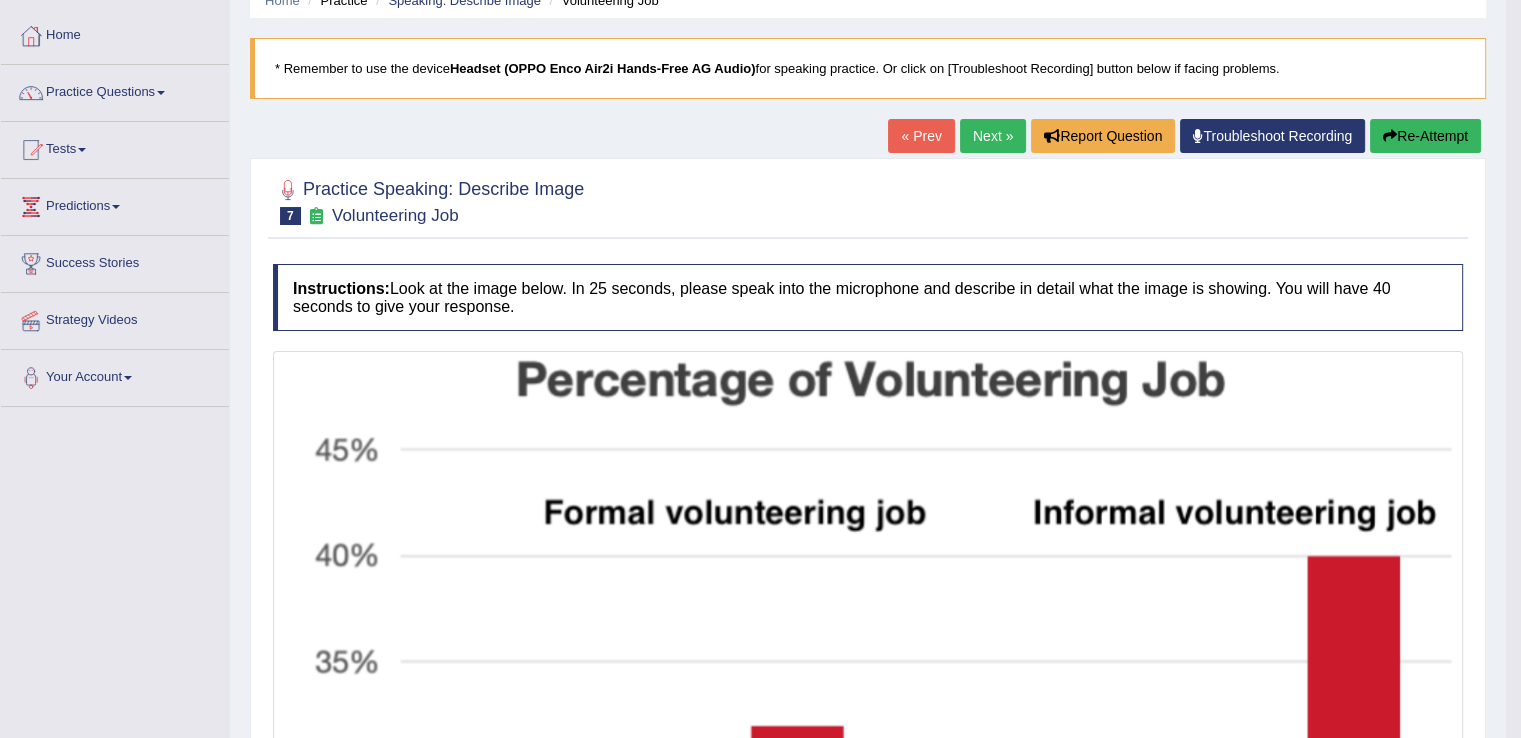 scroll, scrollTop: 51, scrollLeft: 0, axis: vertical 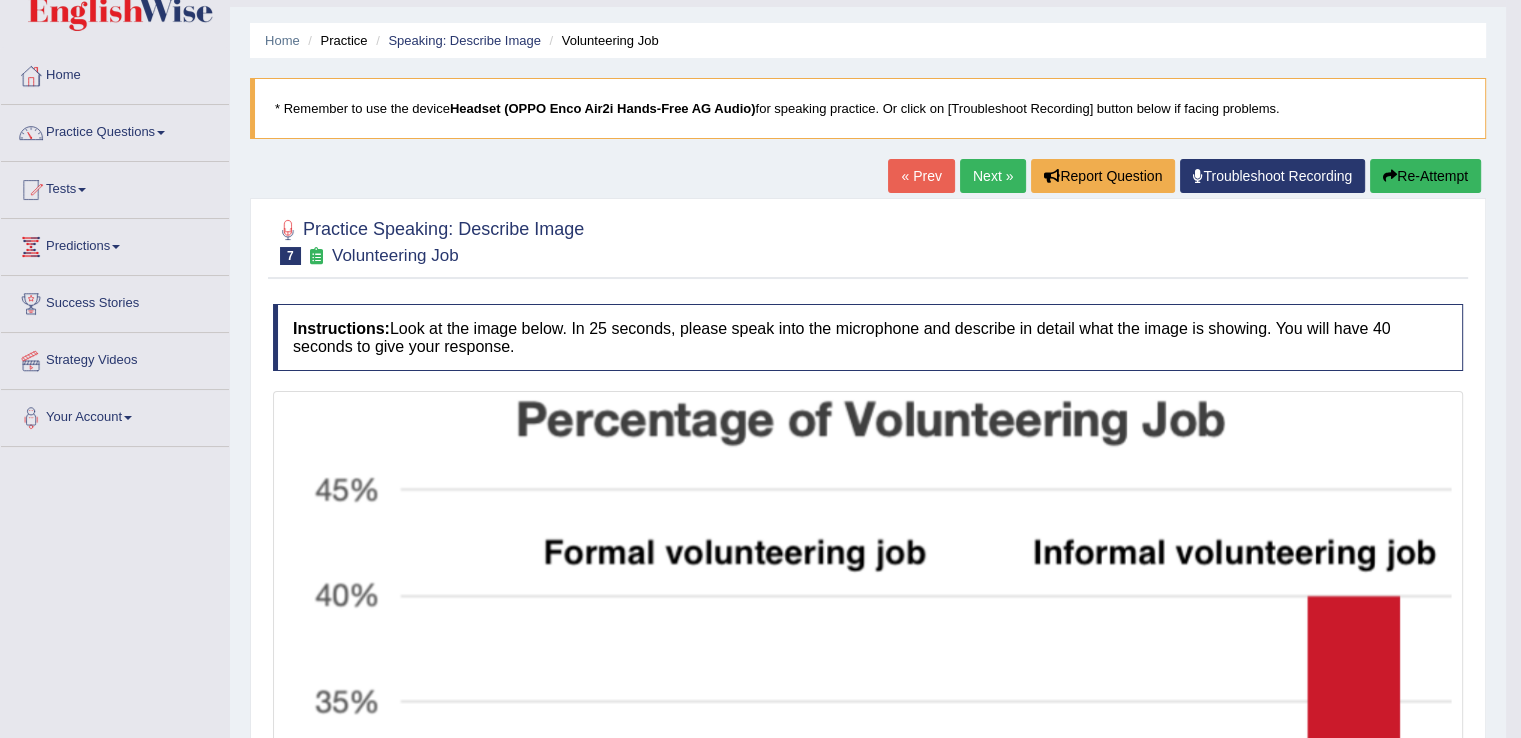 click on "Next »" at bounding box center (993, 176) 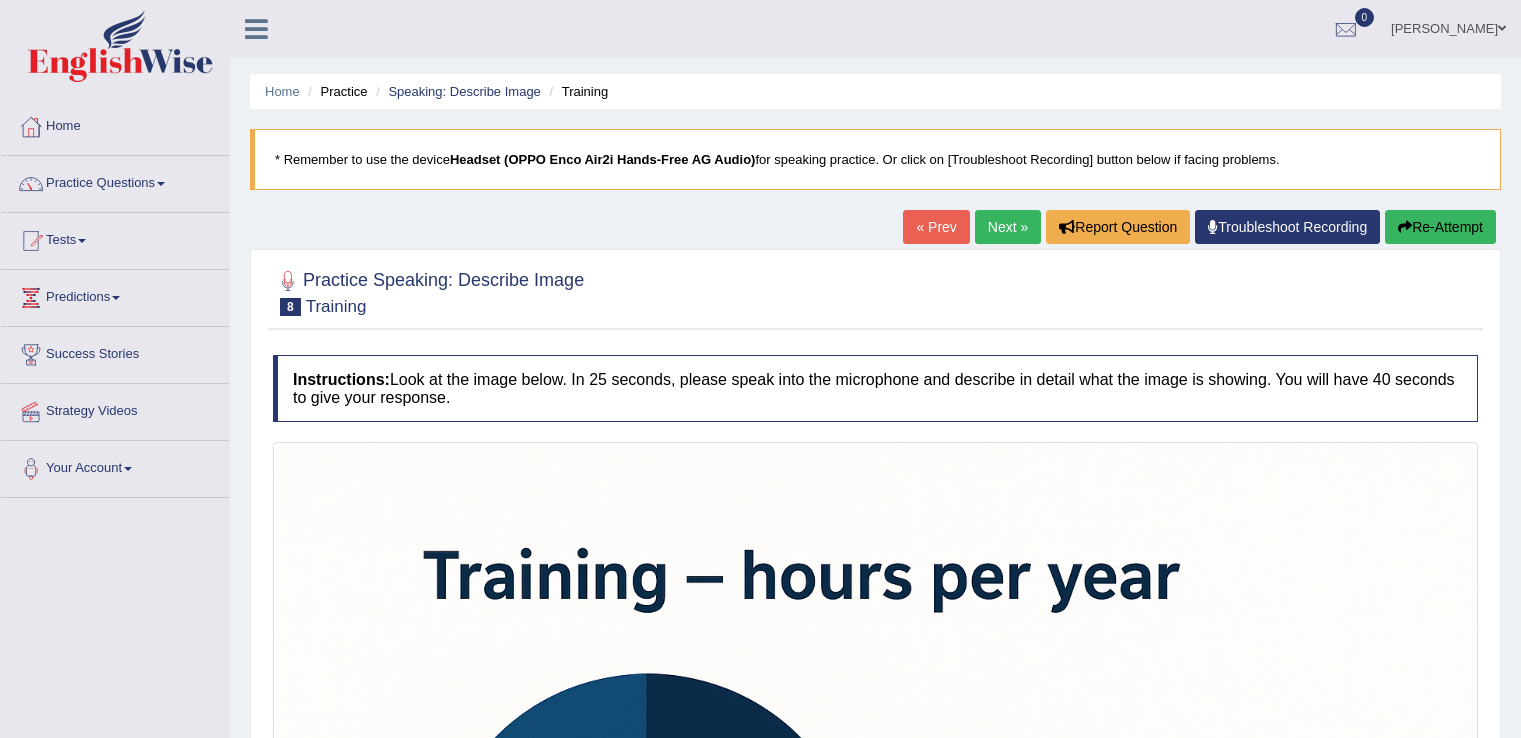 scroll, scrollTop: 0, scrollLeft: 0, axis: both 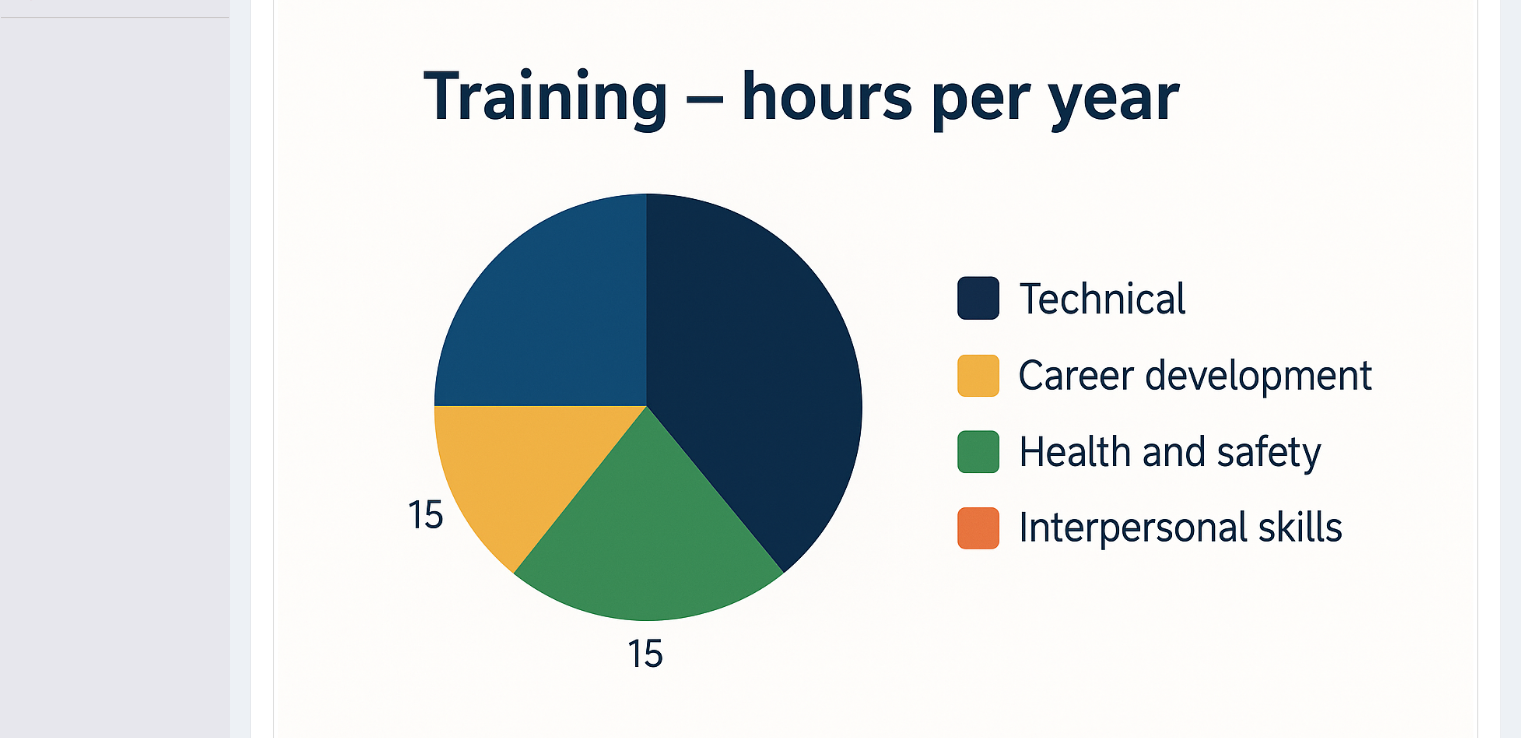 click at bounding box center [875, 365] 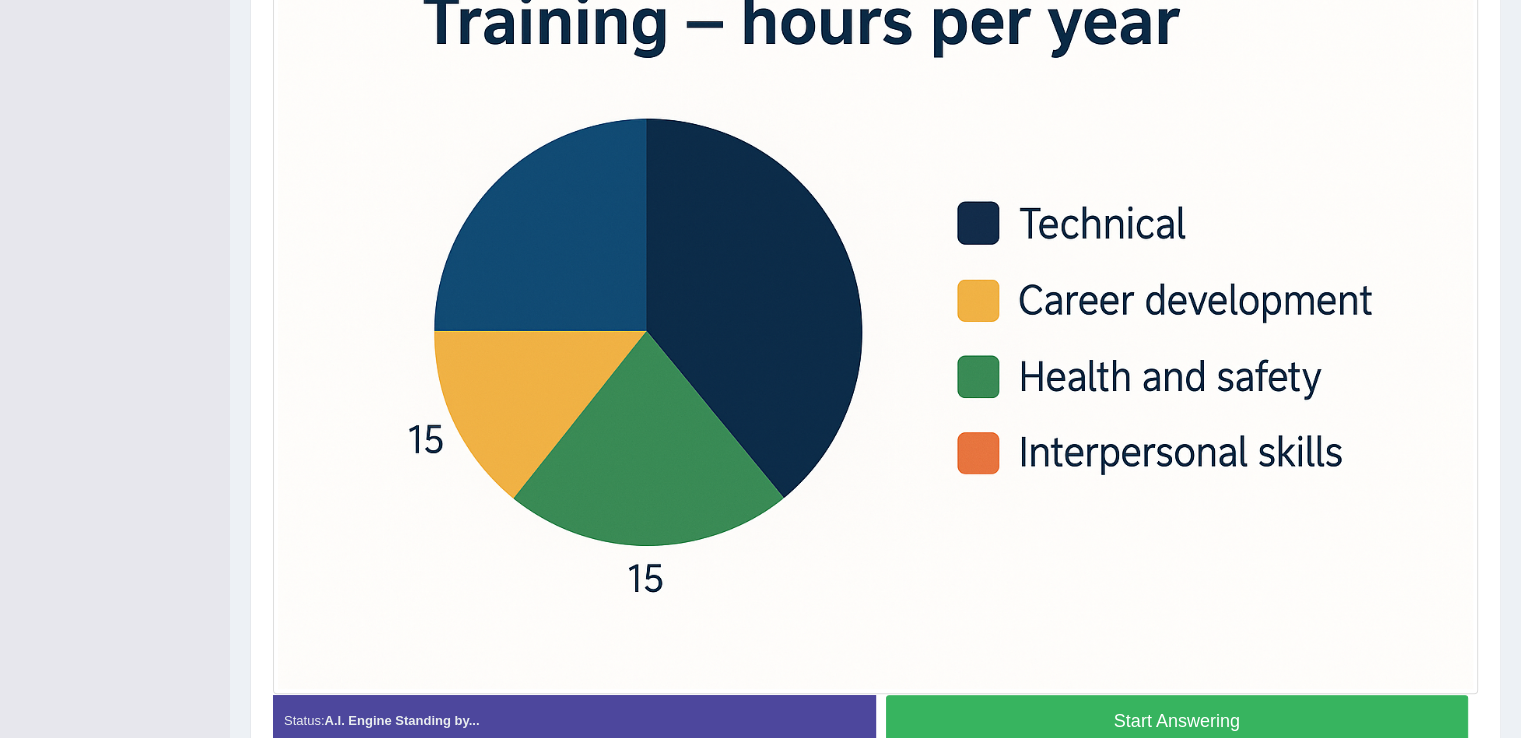 scroll, scrollTop: 560, scrollLeft: 0, axis: vertical 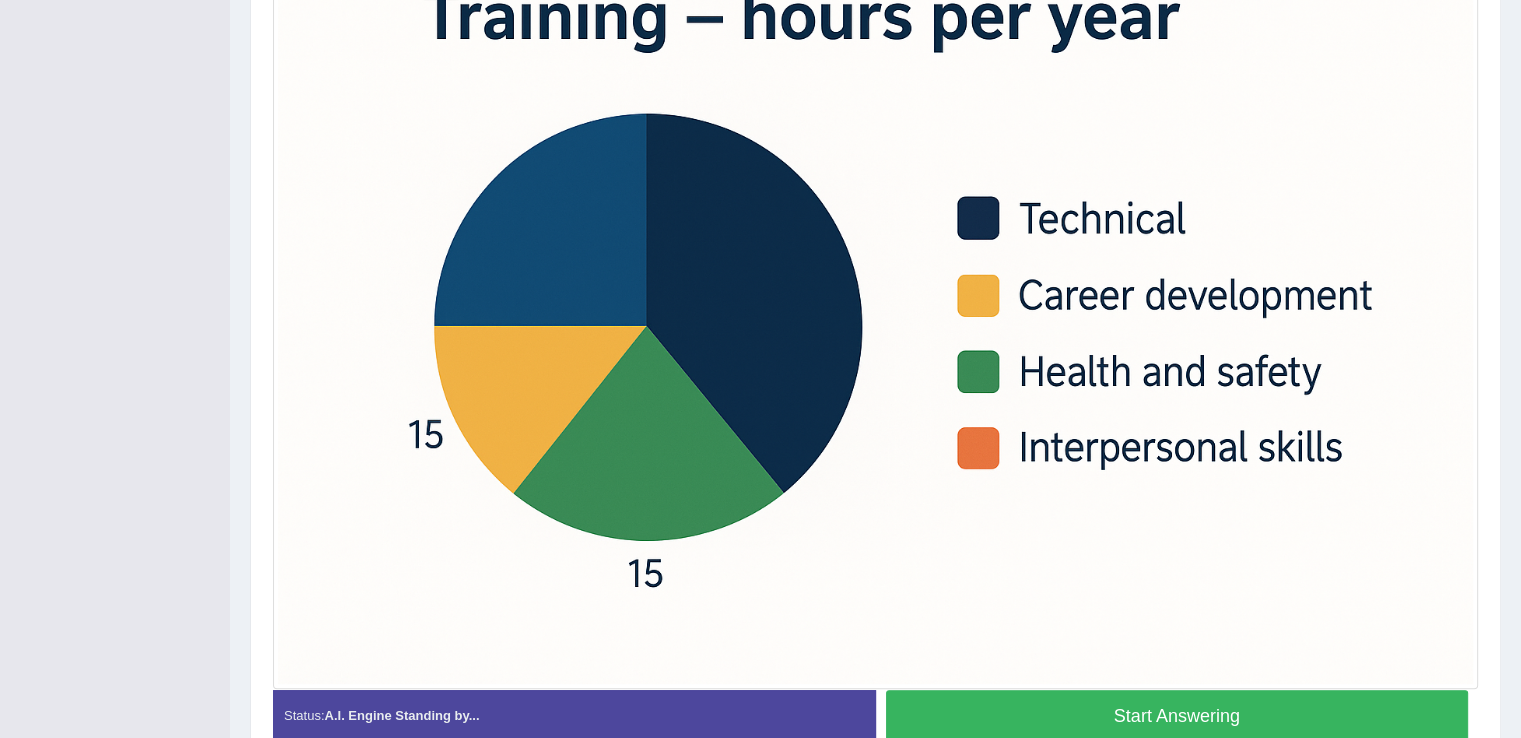 click on "Start Answering" at bounding box center [1177, 715] 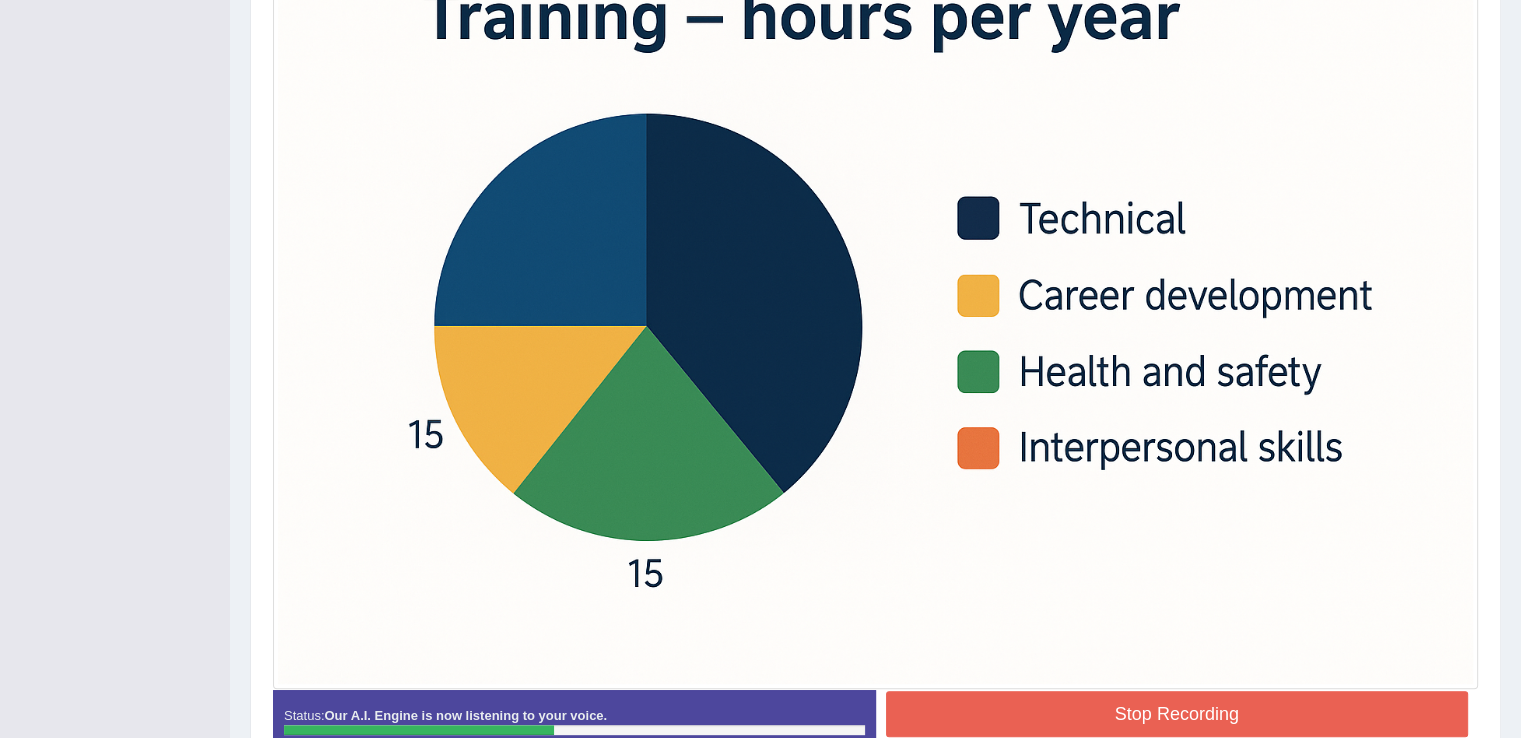 click on "Stop Recording" at bounding box center [1177, 714] 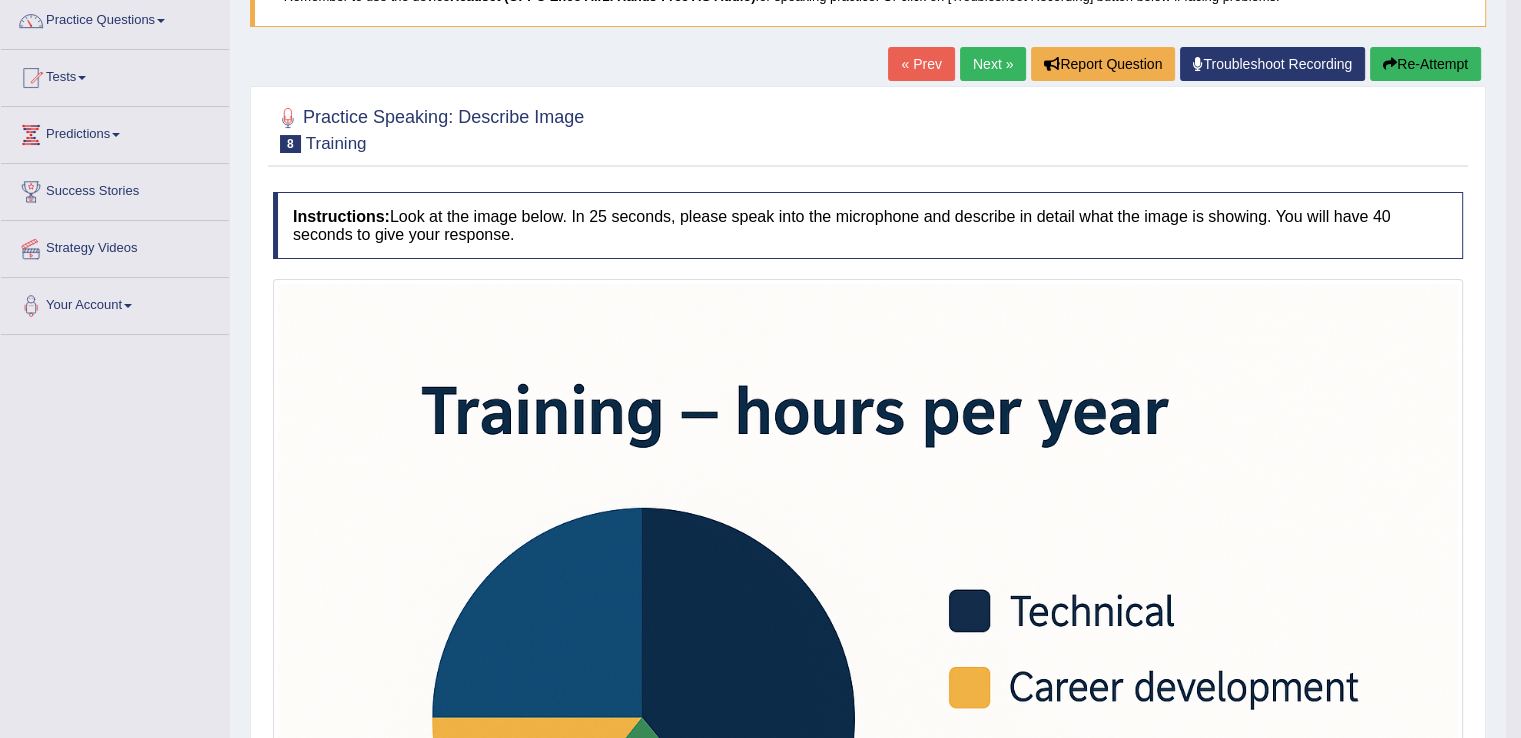 scroll, scrollTop: 160, scrollLeft: 0, axis: vertical 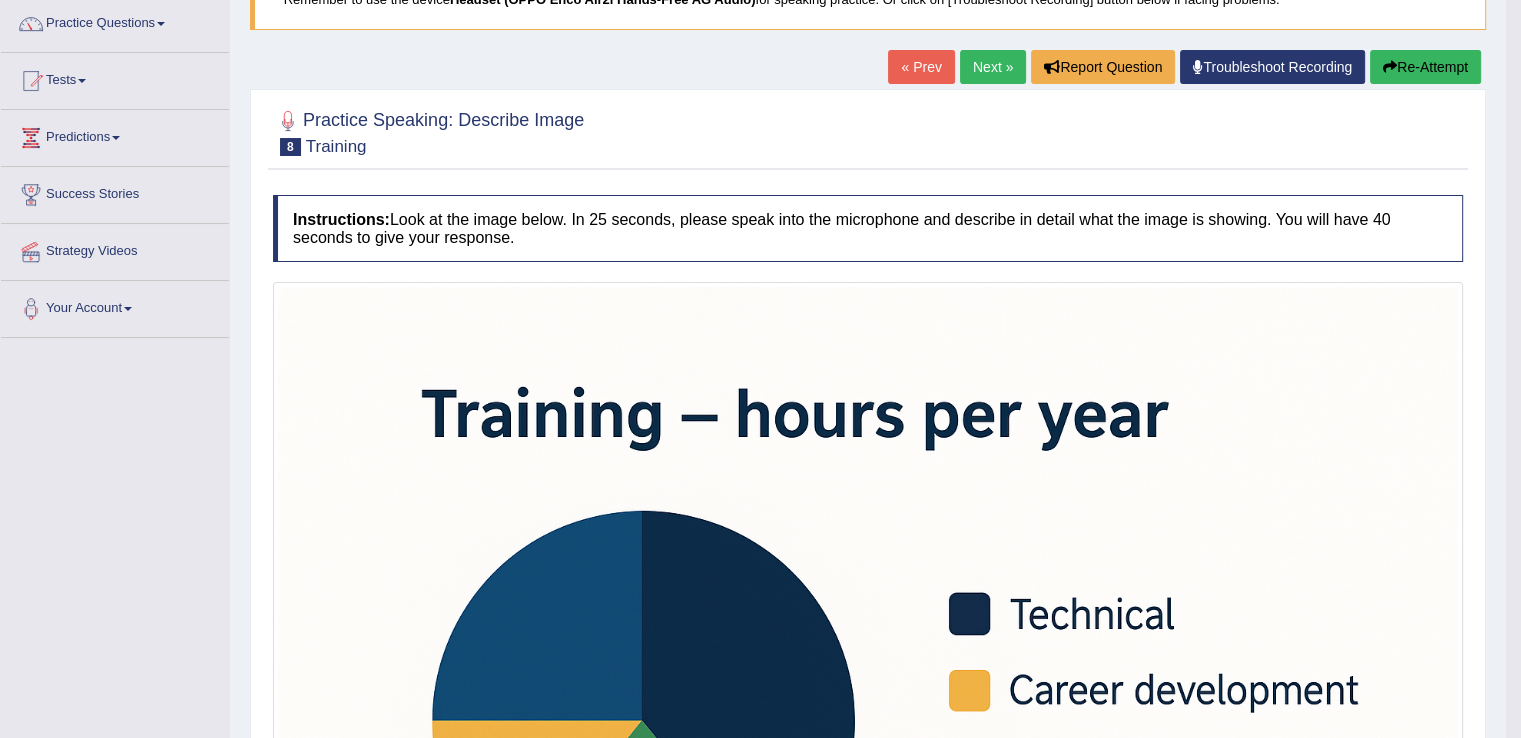 click on "Re-Attempt" at bounding box center [1425, 67] 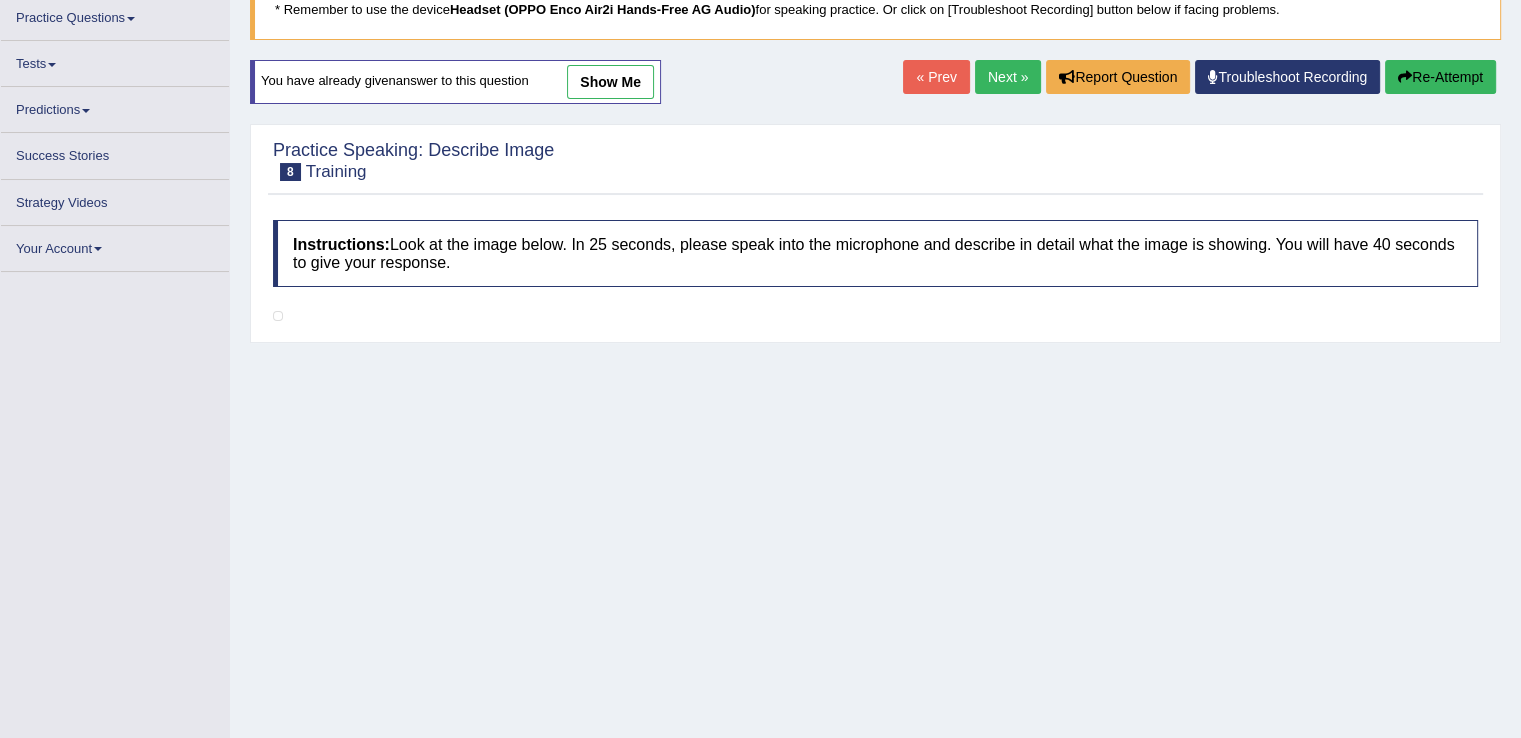 scroll, scrollTop: 150, scrollLeft: 0, axis: vertical 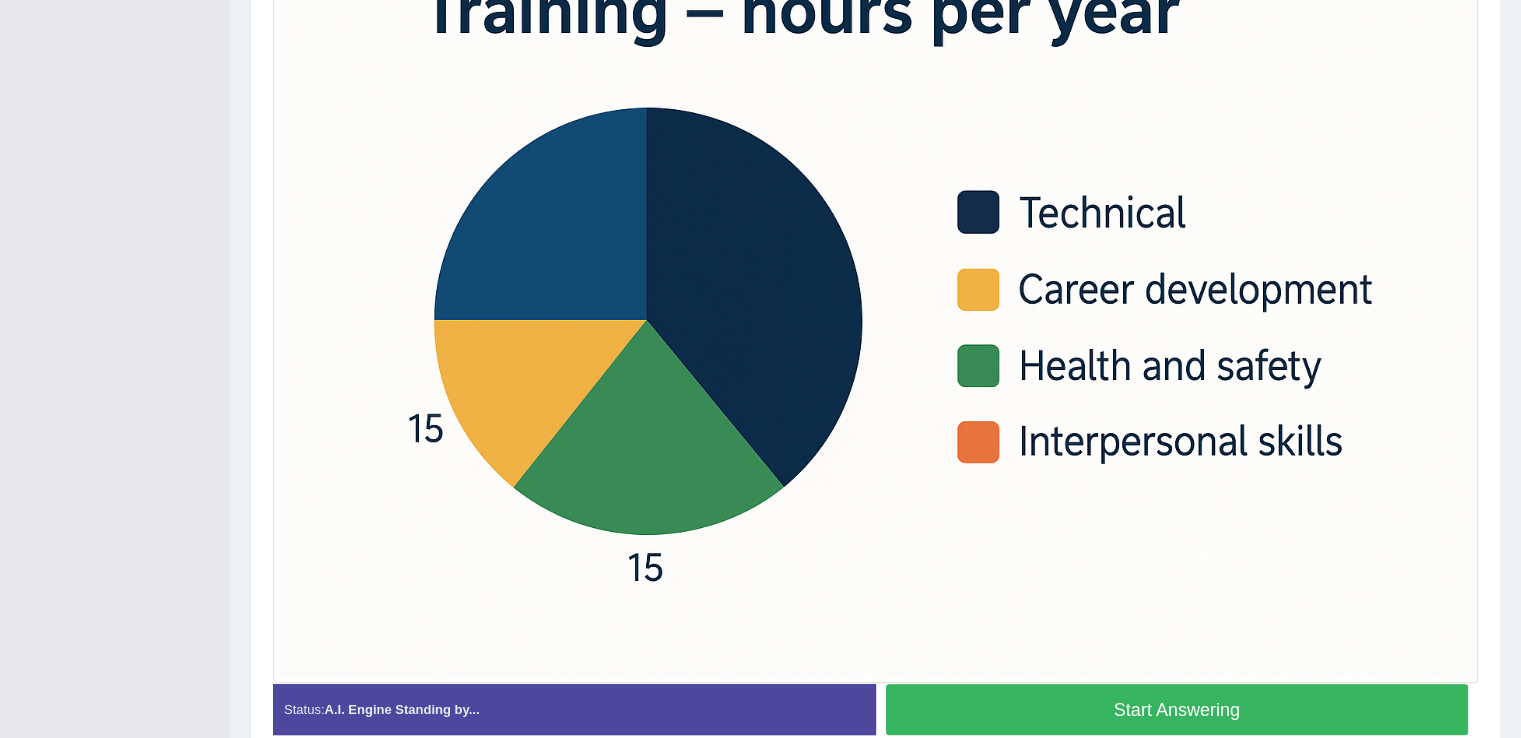 click on "Start Answering" at bounding box center (1177, 709) 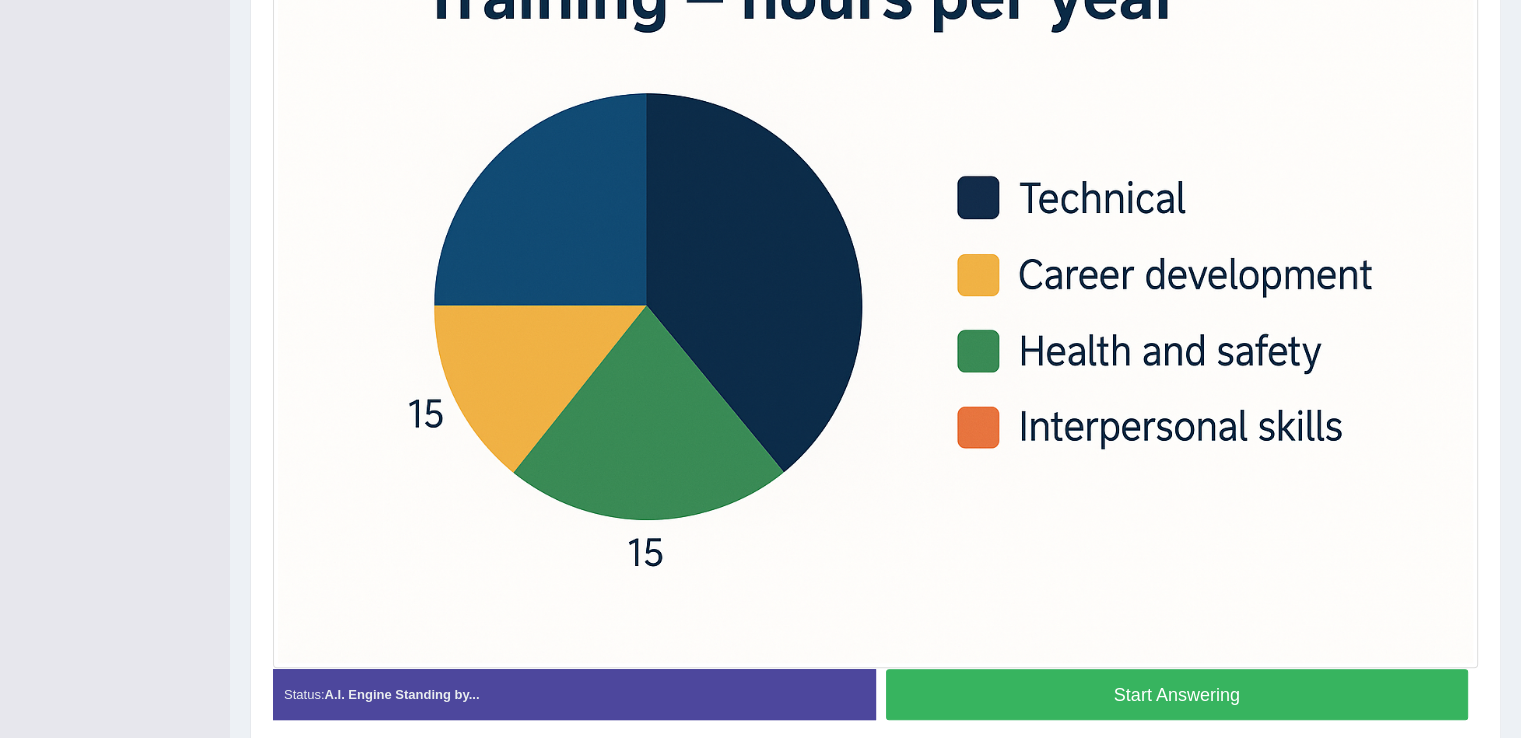 scroll, scrollTop: 576, scrollLeft: 0, axis: vertical 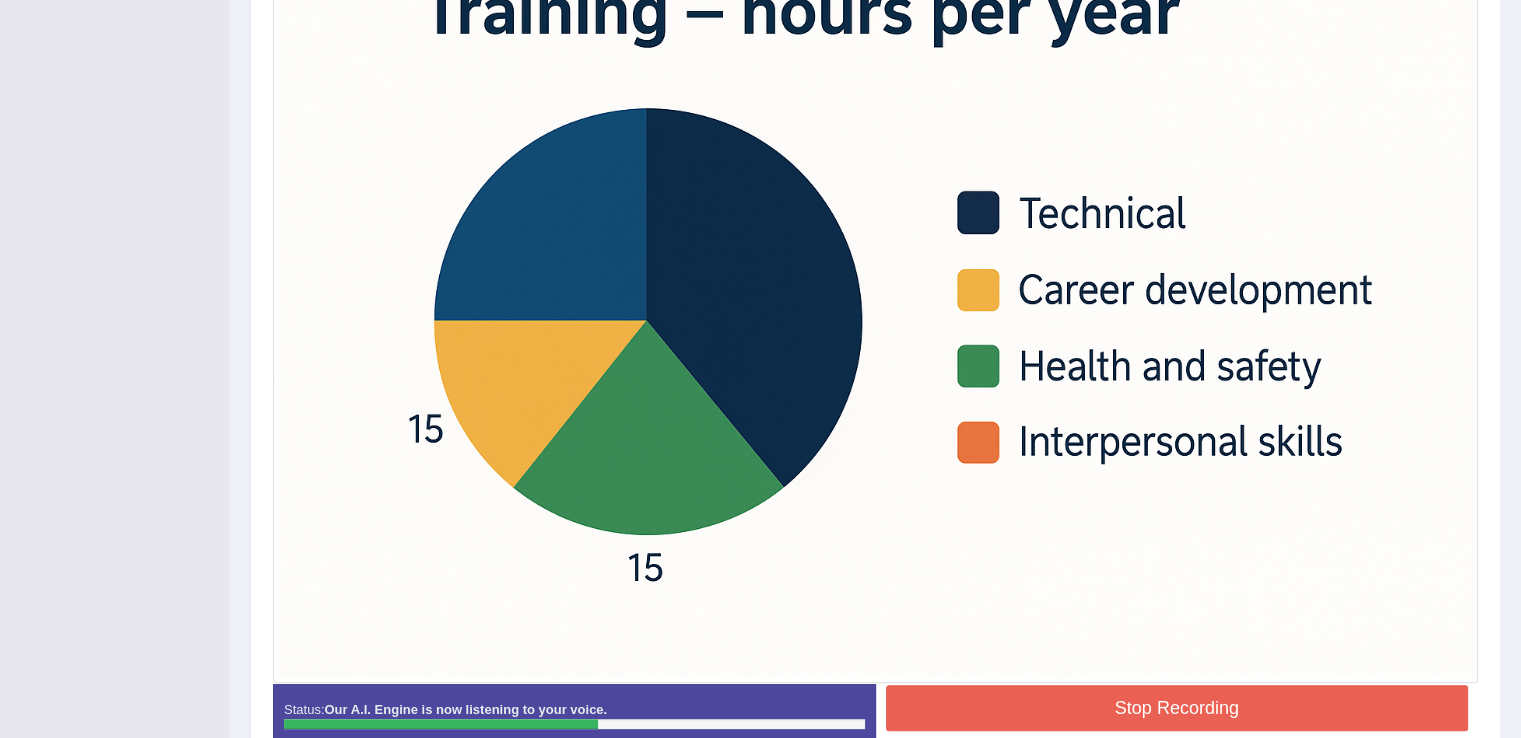 click on "Stop Recording" at bounding box center [1177, 708] 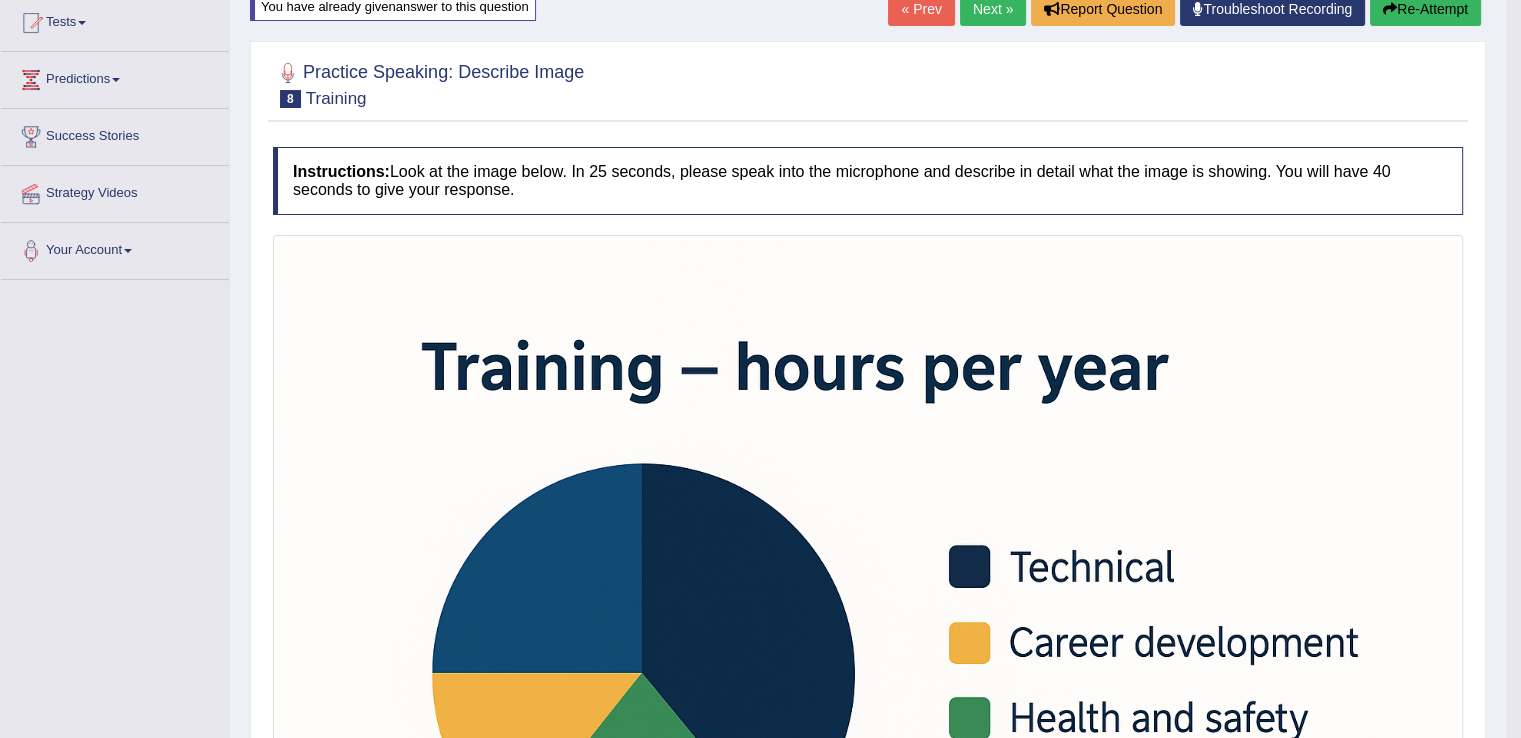 scroll, scrollTop: 216, scrollLeft: 0, axis: vertical 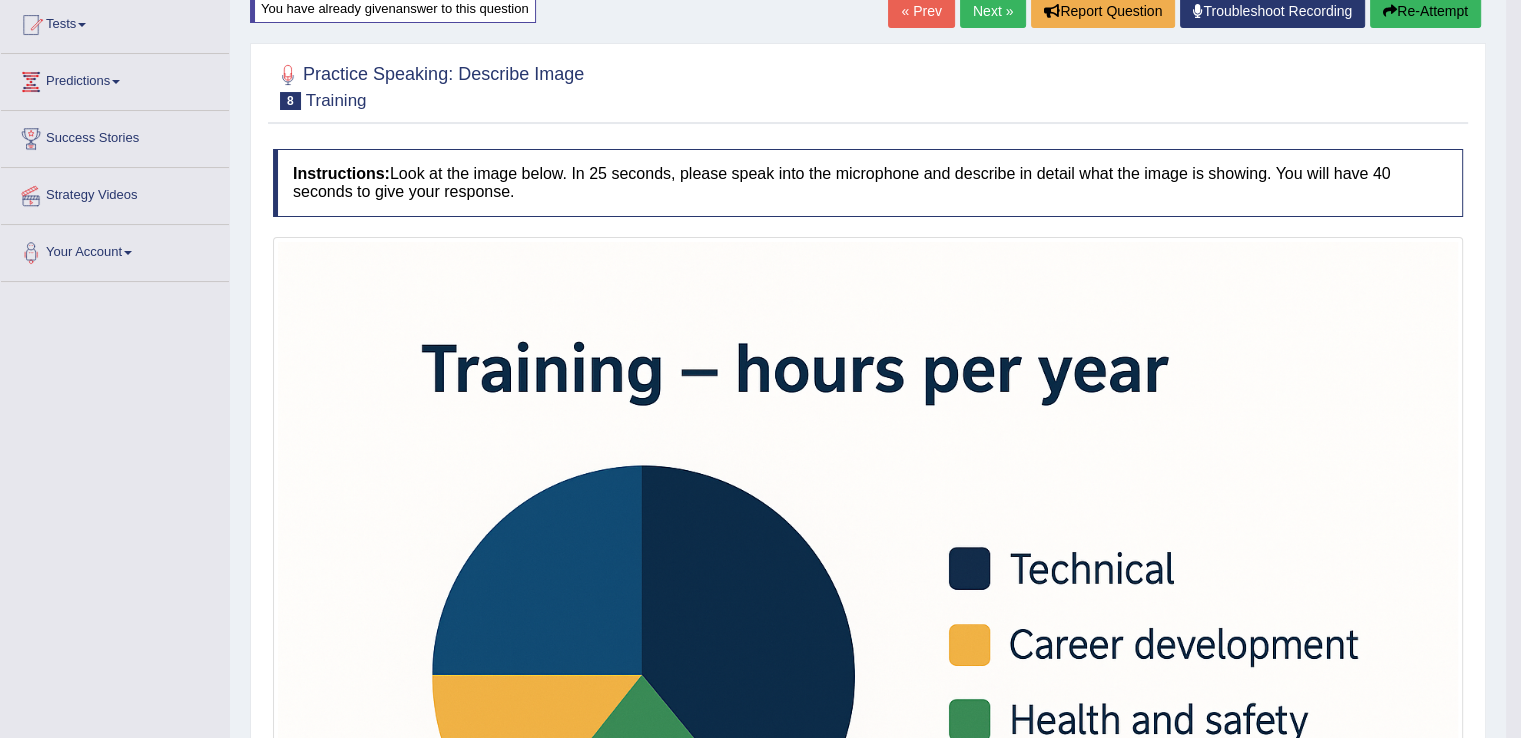click on "Next »" at bounding box center (993, 11) 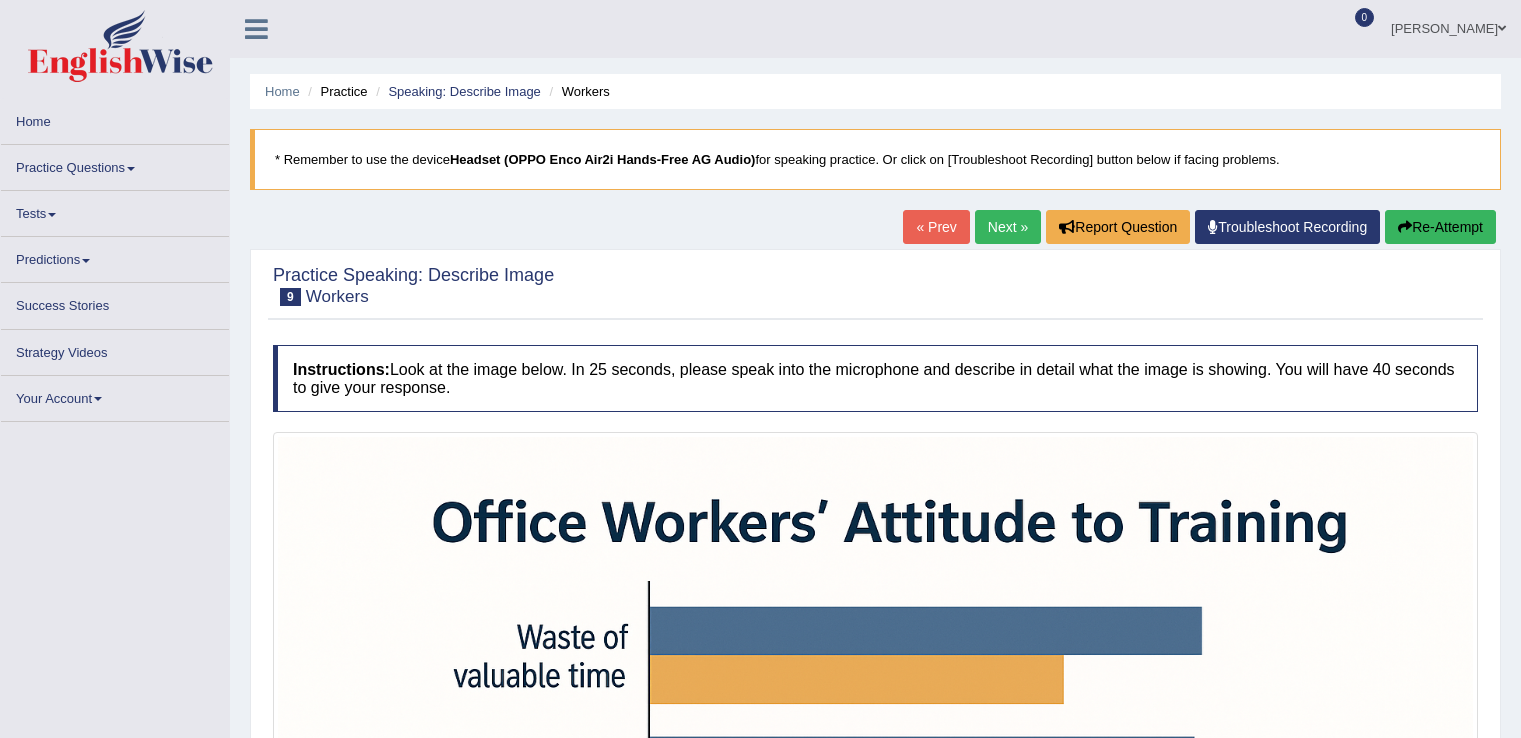 scroll, scrollTop: 0, scrollLeft: 0, axis: both 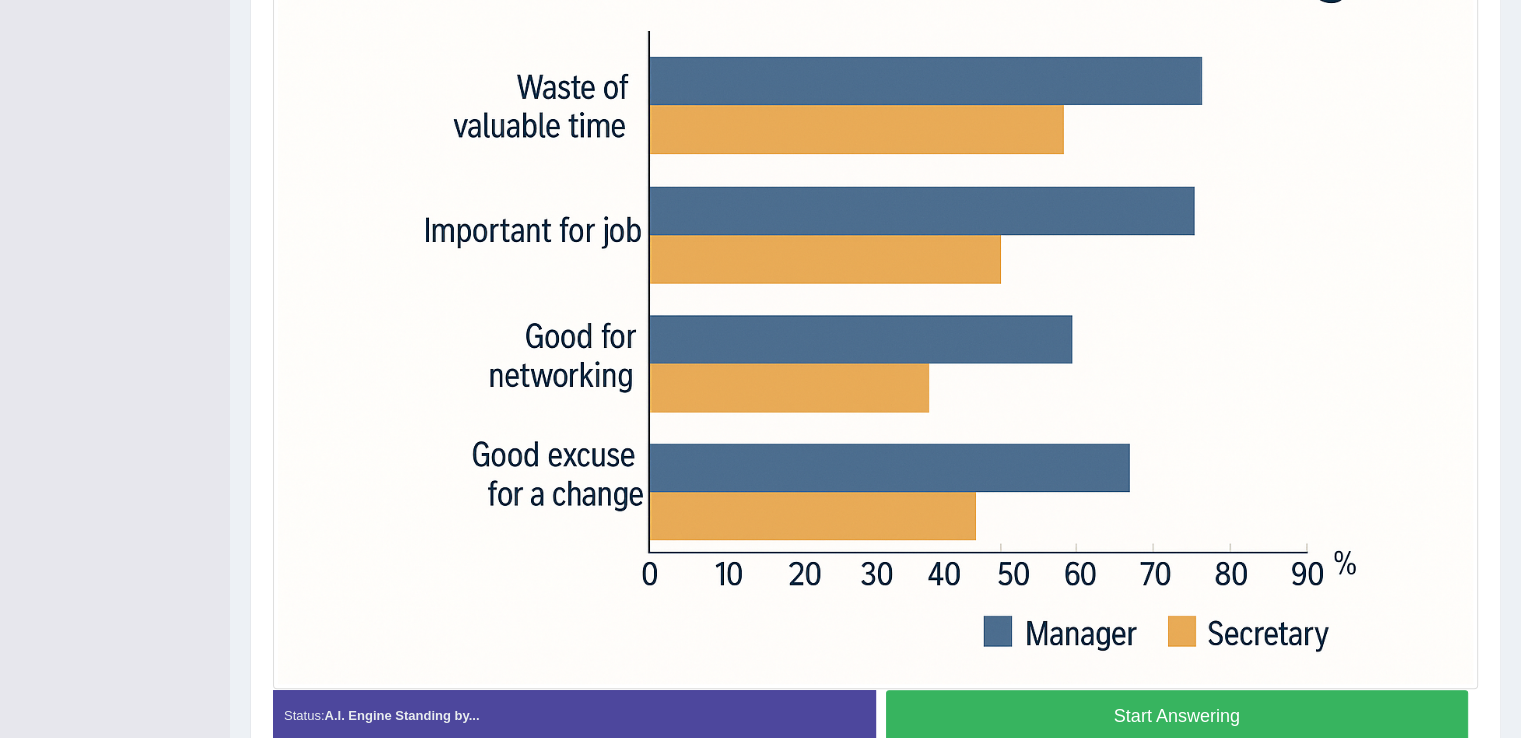 click on "Start Answering" at bounding box center [1177, 715] 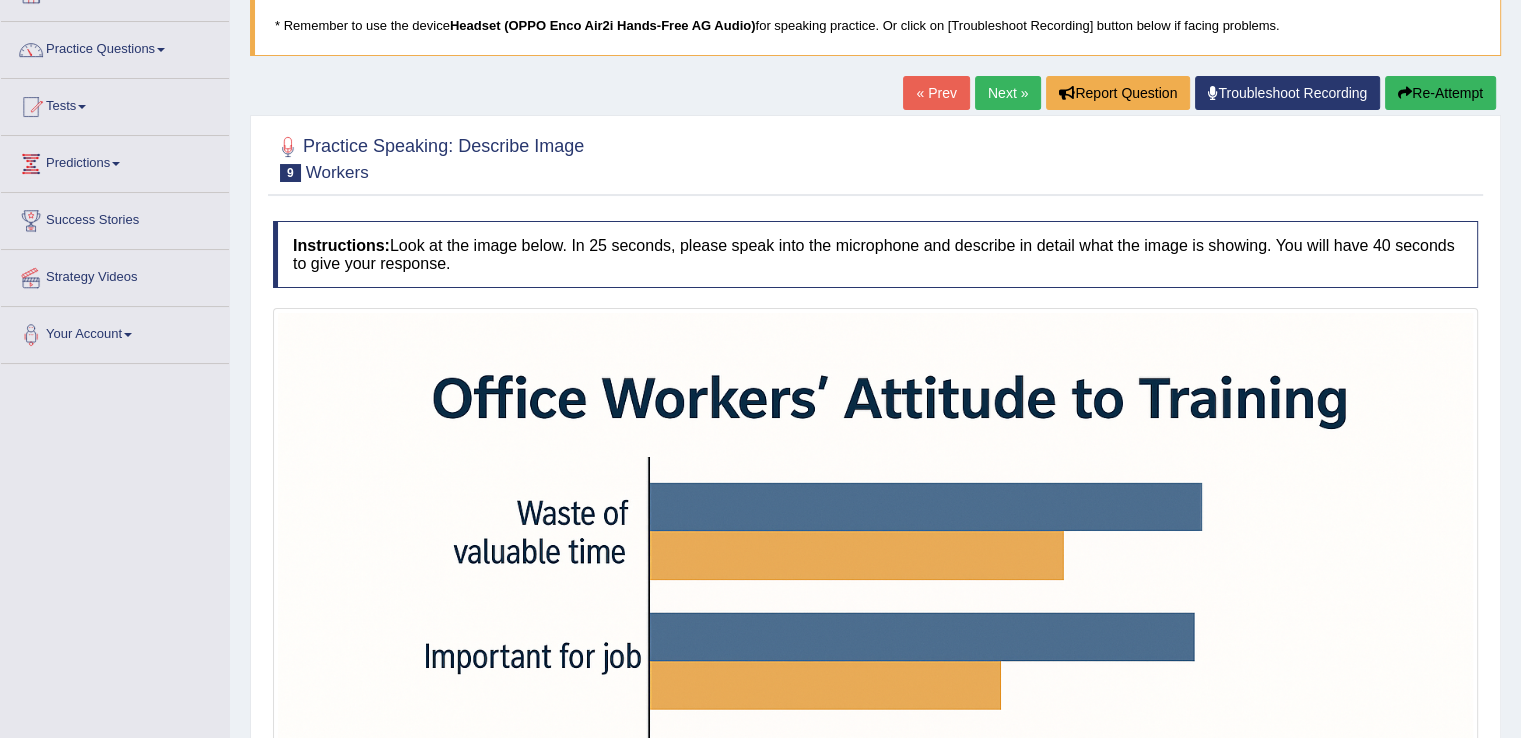scroll, scrollTop: 120, scrollLeft: 0, axis: vertical 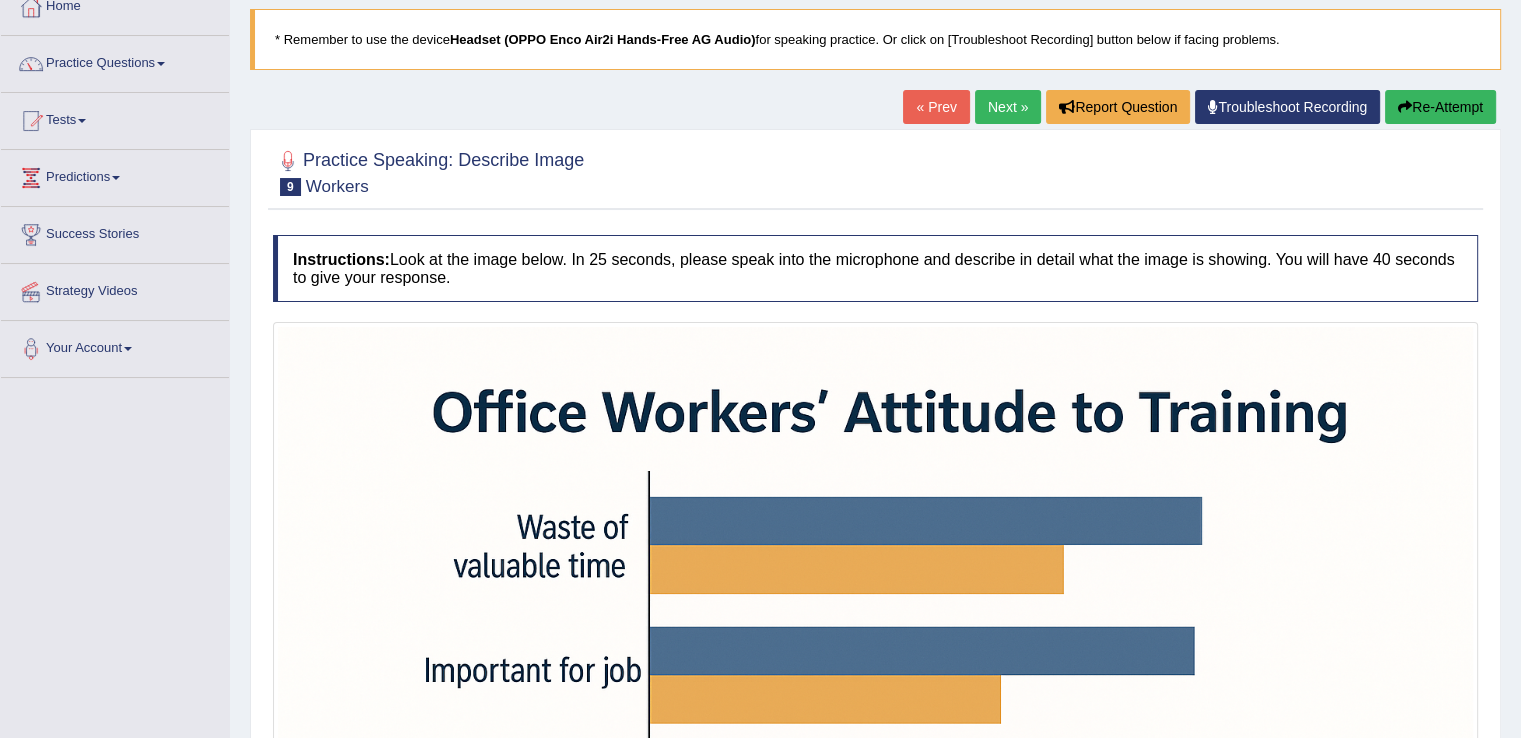 click on "Re-Attempt" at bounding box center (1440, 107) 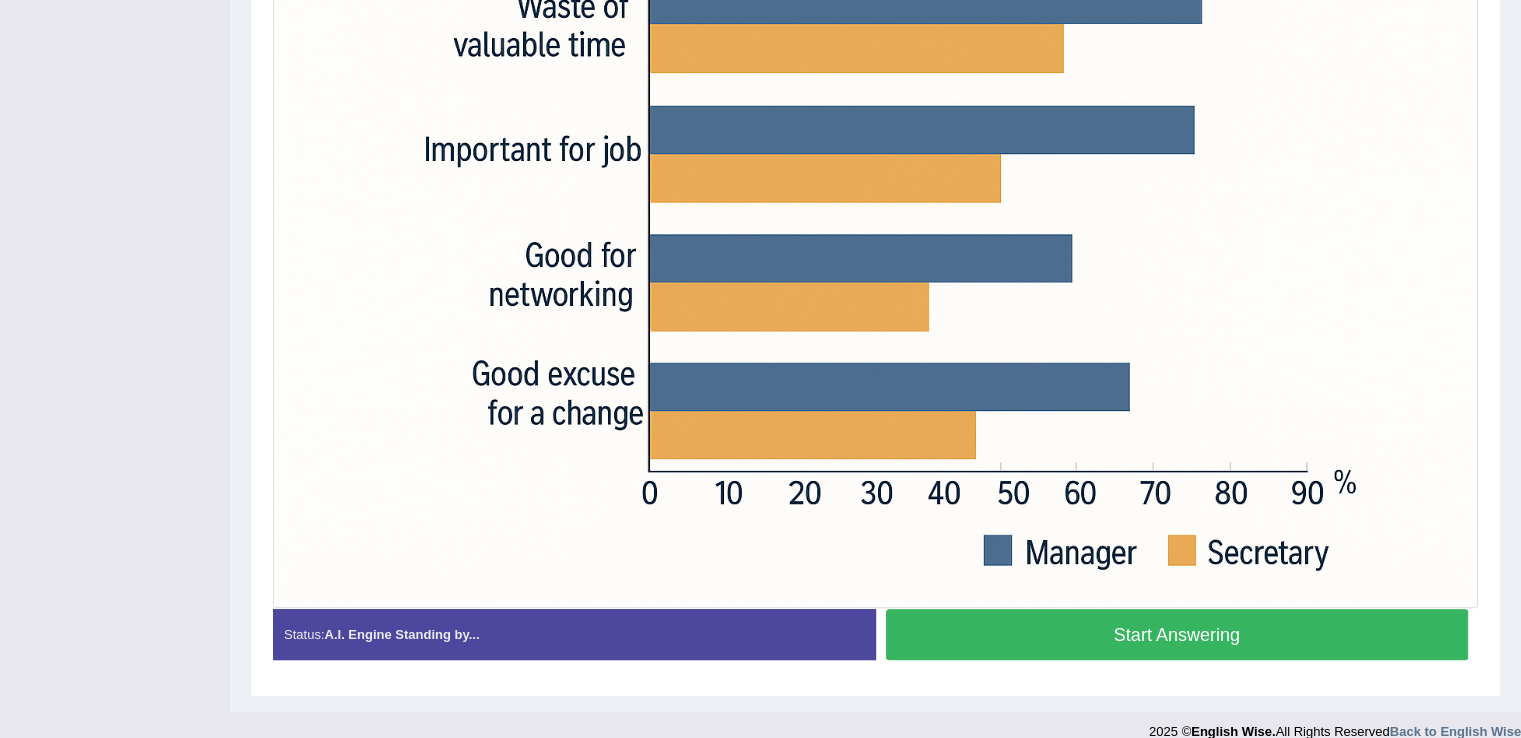 scroll, scrollTop: 663, scrollLeft: 0, axis: vertical 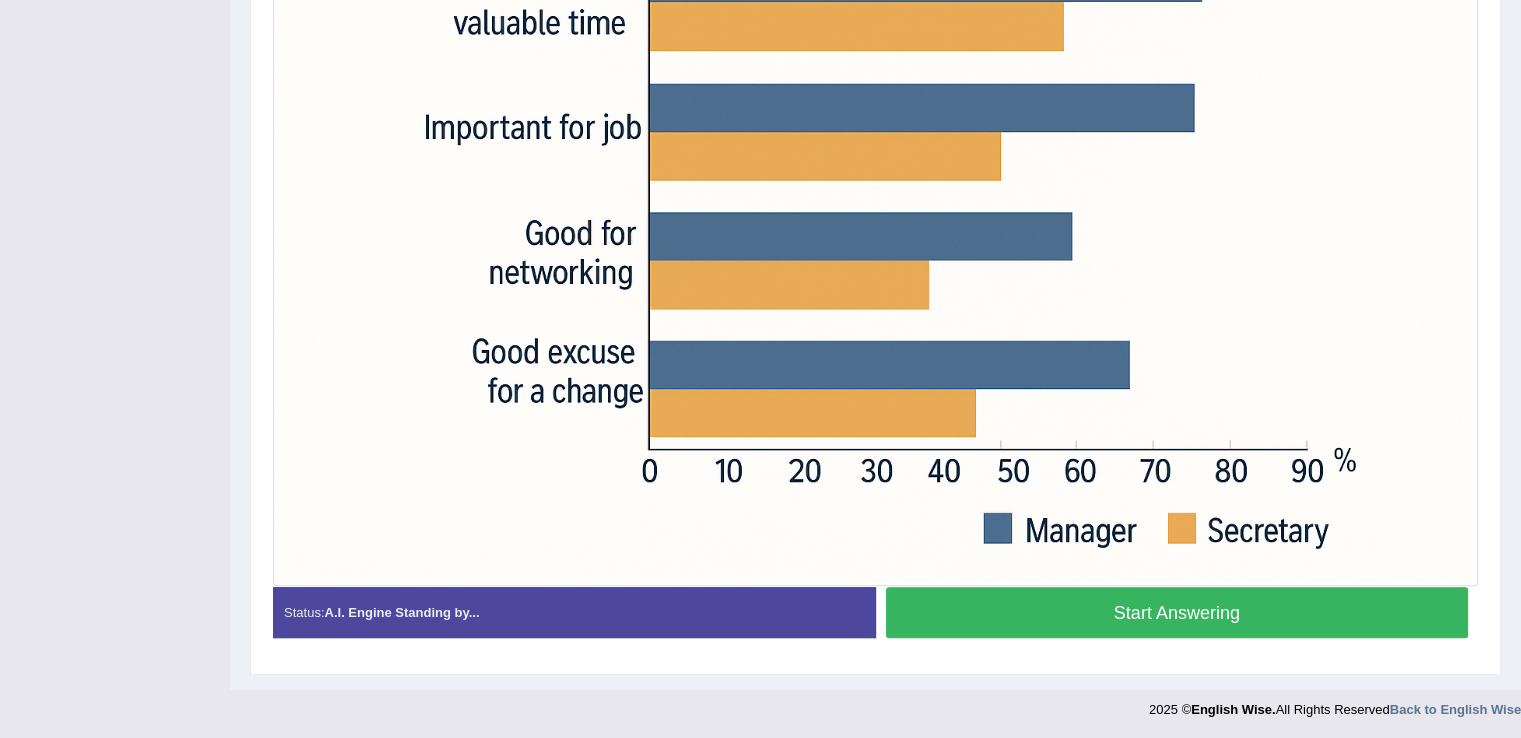 click on "Start Answering" at bounding box center (1177, 612) 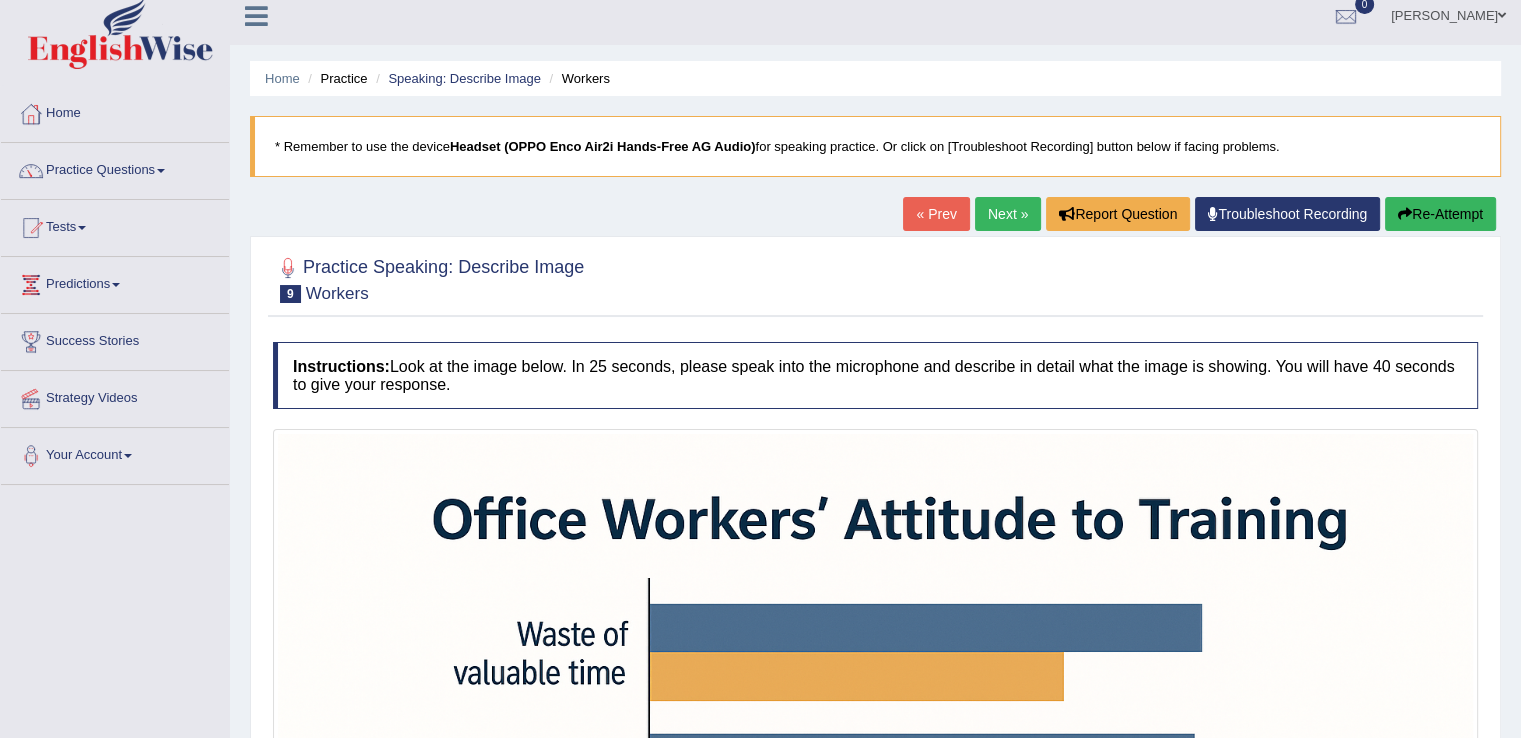 scroll, scrollTop: 0, scrollLeft: 0, axis: both 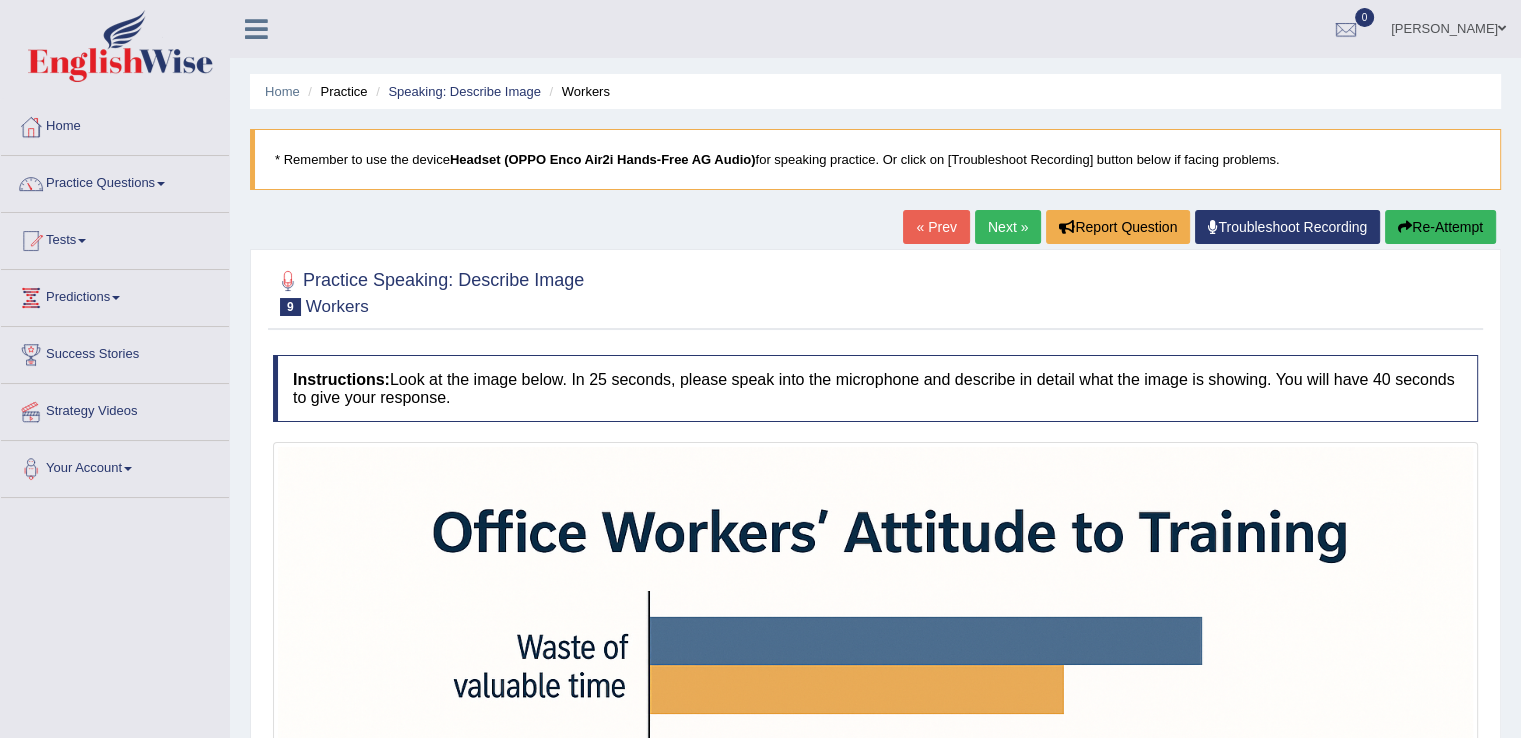click on "Re-Attempt" at bounding box center [1440, 227] 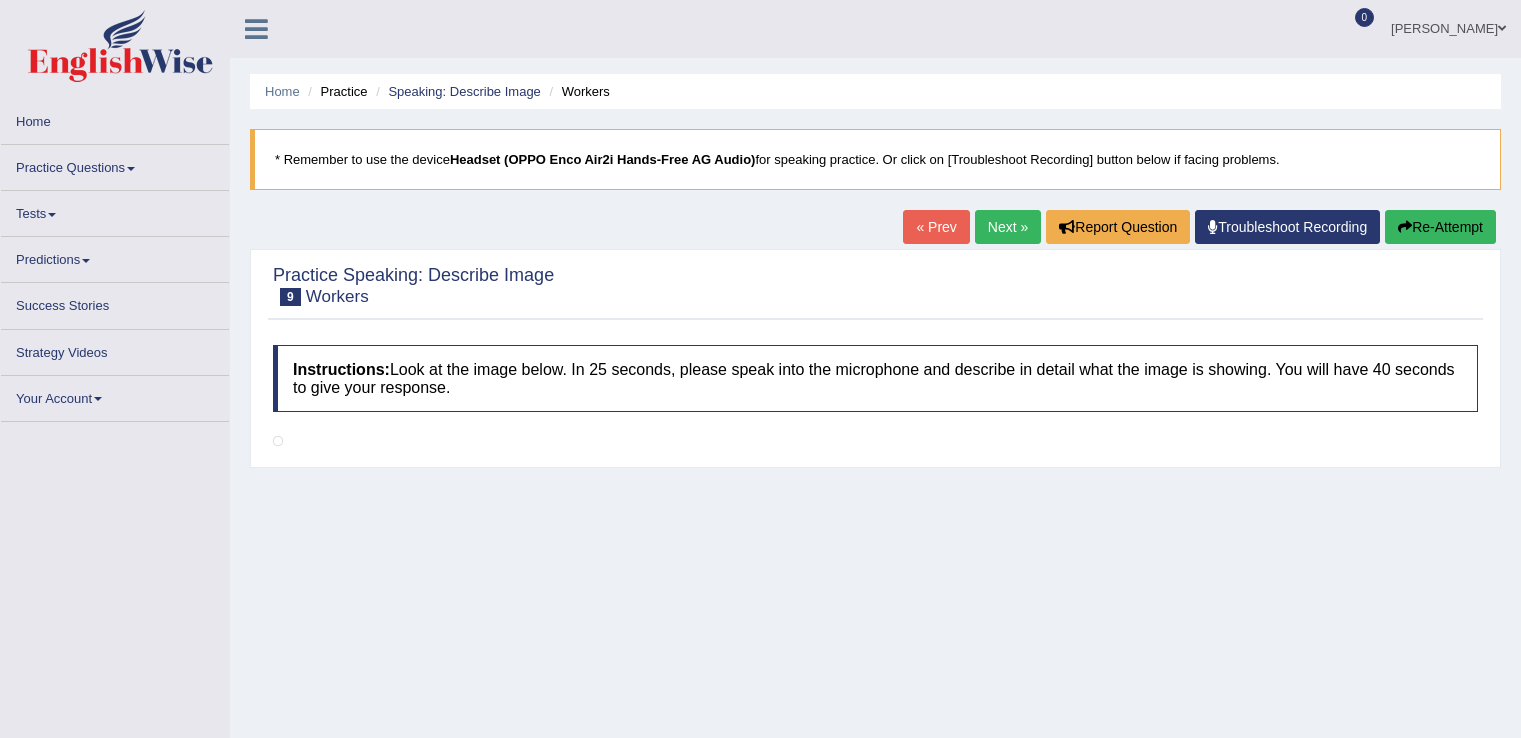 scroll, scrollTop: 0, scrollLeft: 0, axis: both 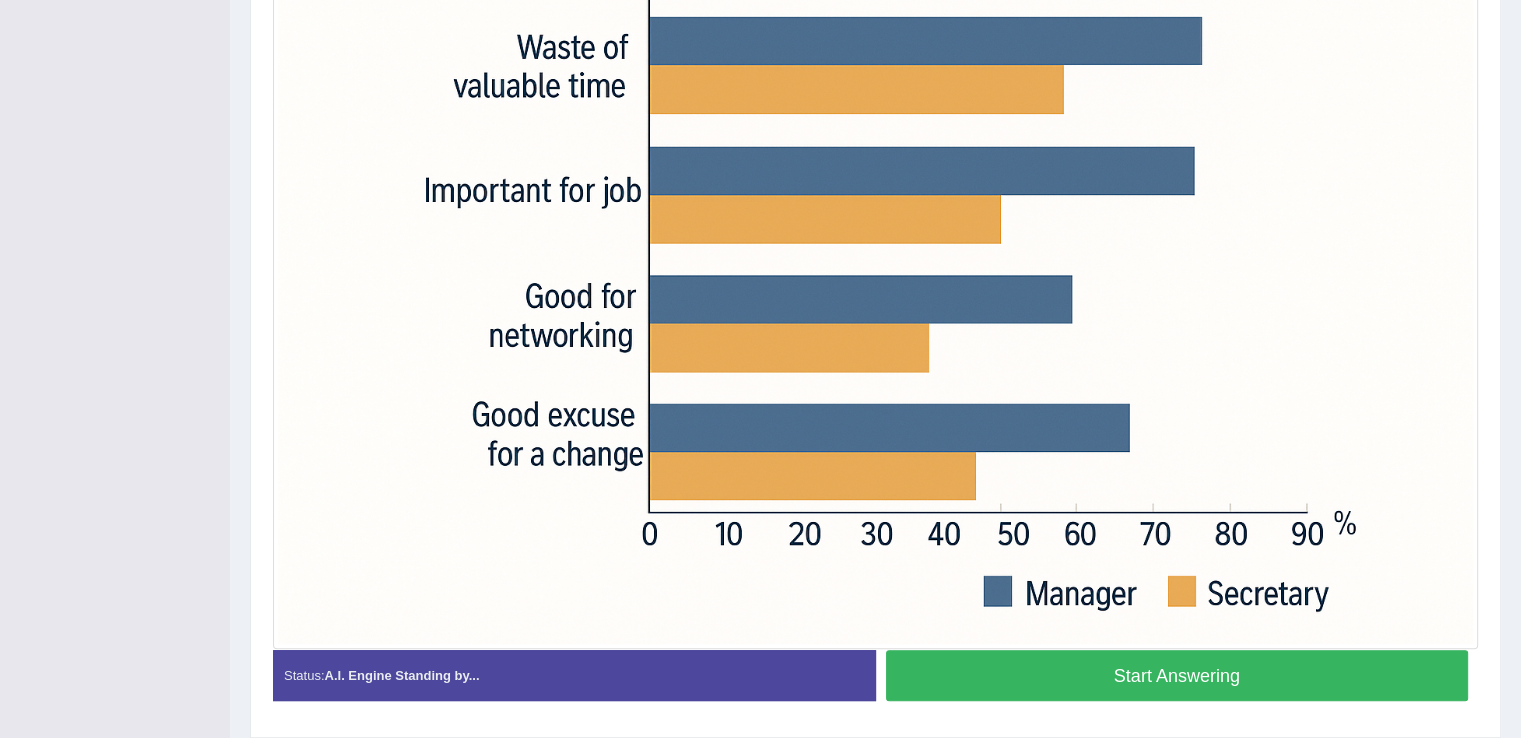 click on "Start Answering" at bounding box center [1177, 675] 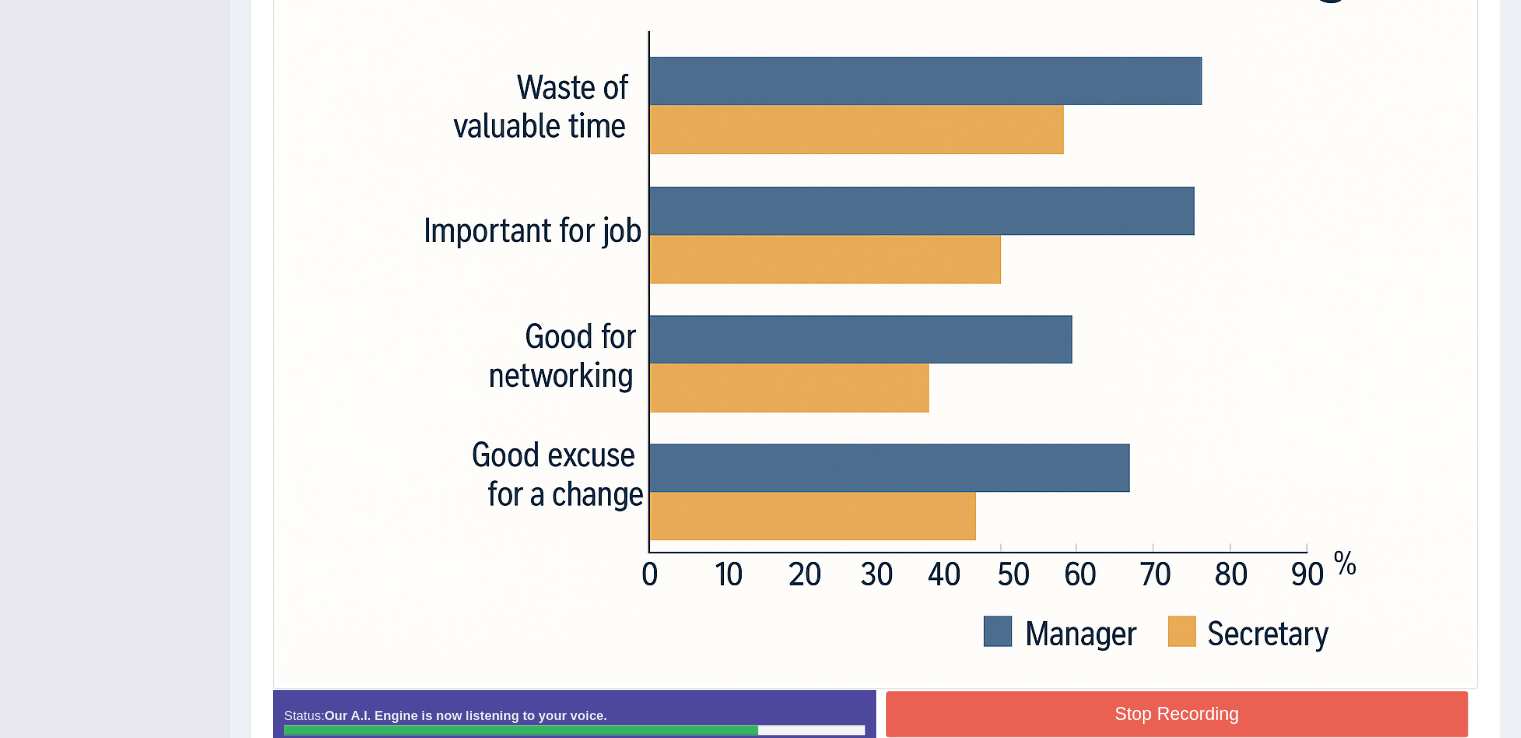 scroll, scrollTop: 600, scrollLeft: 0, axis: vertical 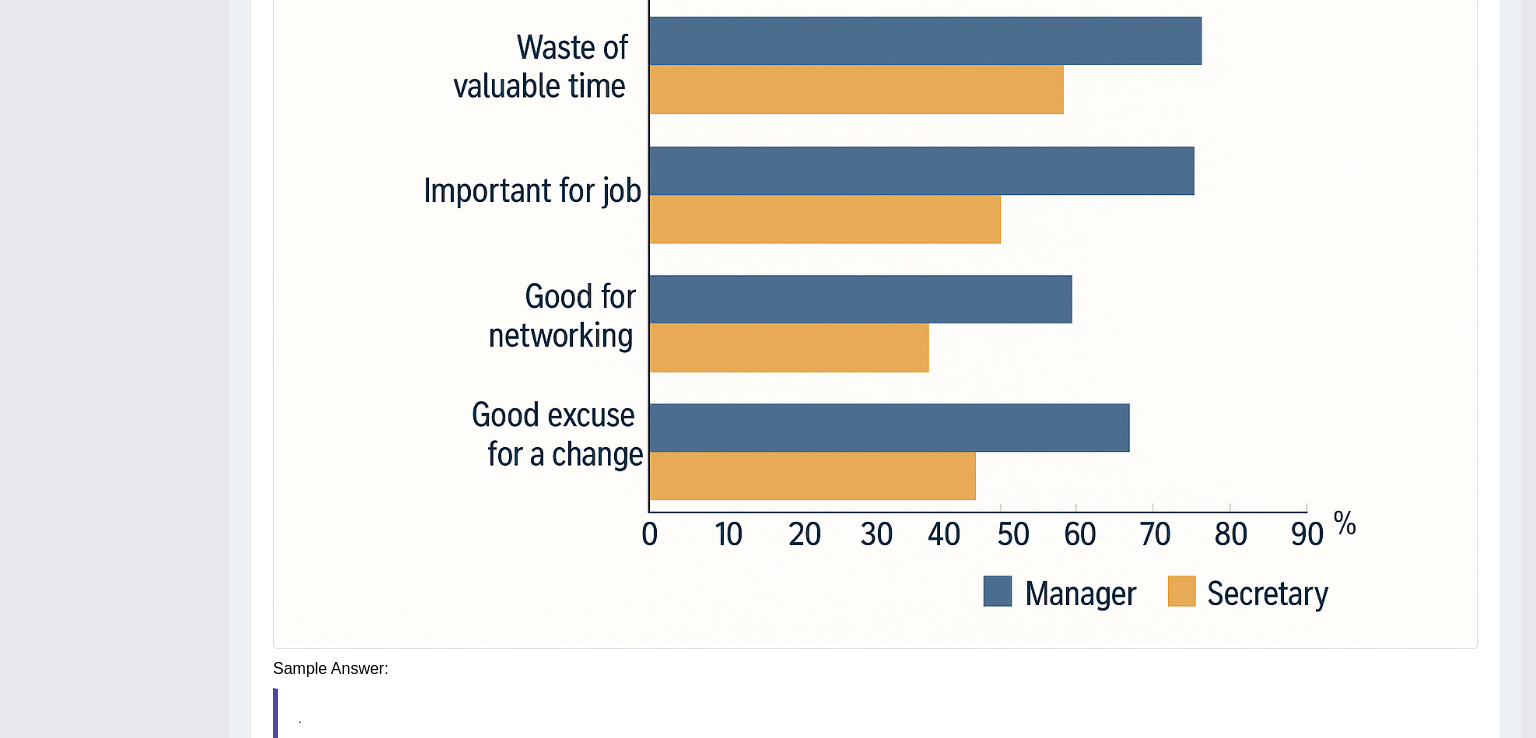 click on "Instructions:  Look at the image below. In 25 seconds, please speak into the microphone and describe in detail what the image is showing. You will have 40 seconds to give your response.
Created with Highcharts 7.1.2 Too low Too high Time Pitch meter: 0 5 10 15 20 25 30 35 40 Created with Highcharts 7.1.2 Great Too slow Too fast Time Speech pace meter: 0 5 10 15 20 25 30 35 40 Spoken Keywords: Voice Analysis: Your Response: Sample Answer: . Status:  A.I. Processing Done Start Answering Stop Recording" at bounding box center [875, 325] 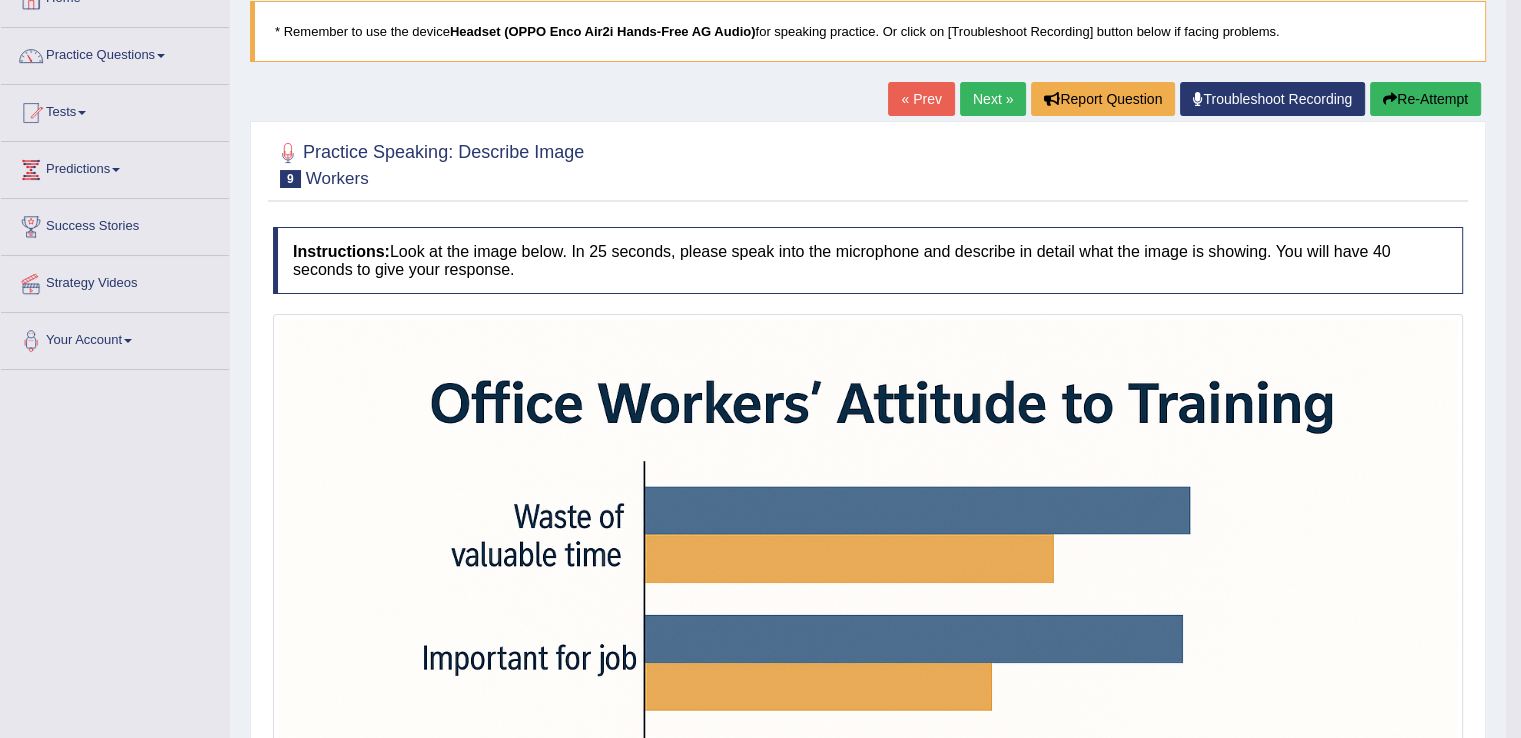 scroll, scrollTop: 0, scrollLeft: 0, axis: both 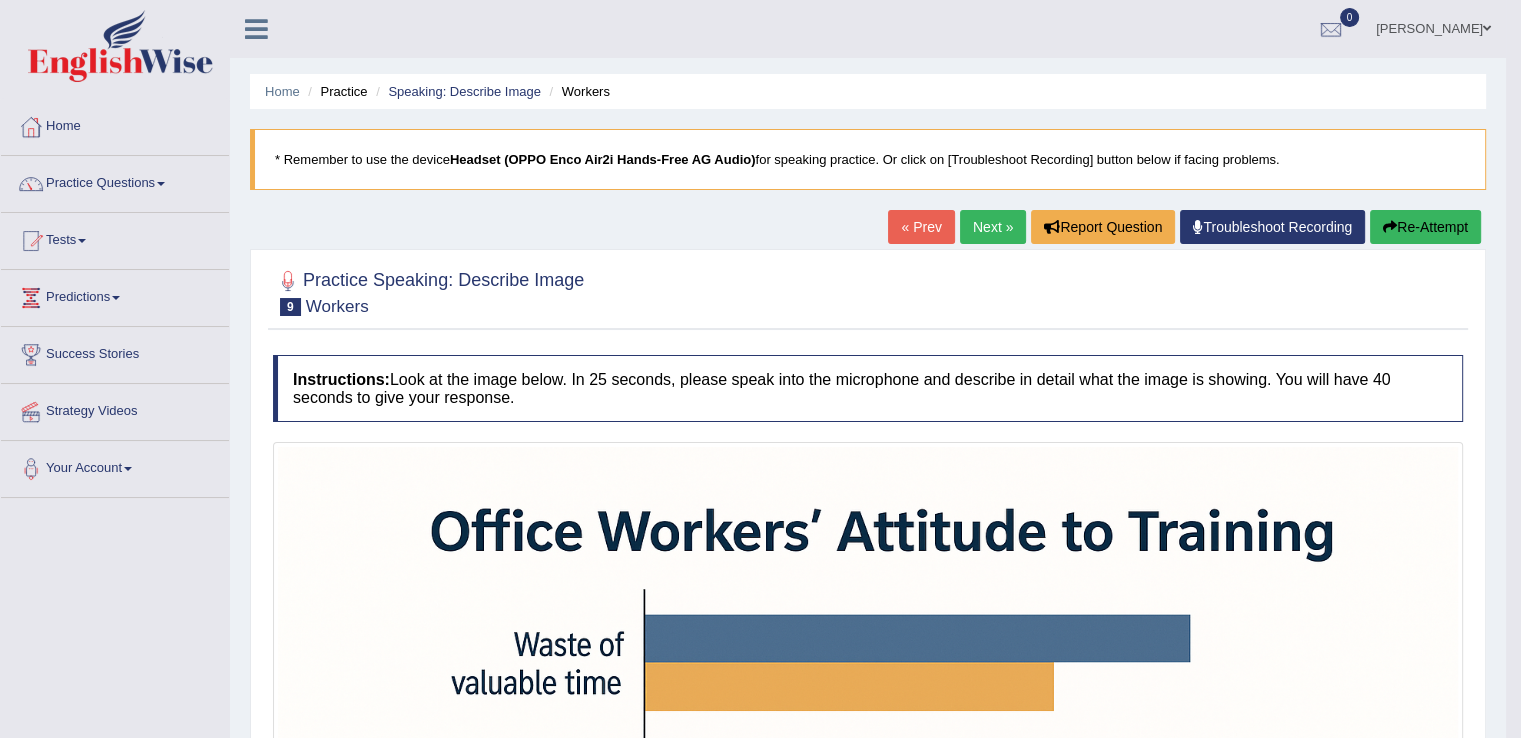 click on "Instructions:  Look at the image below. In 25 seconds, please speak into the microphone and describe in detail what the image is showing. You will have 40 seconds to give your response." at bounding box center [868, 388] 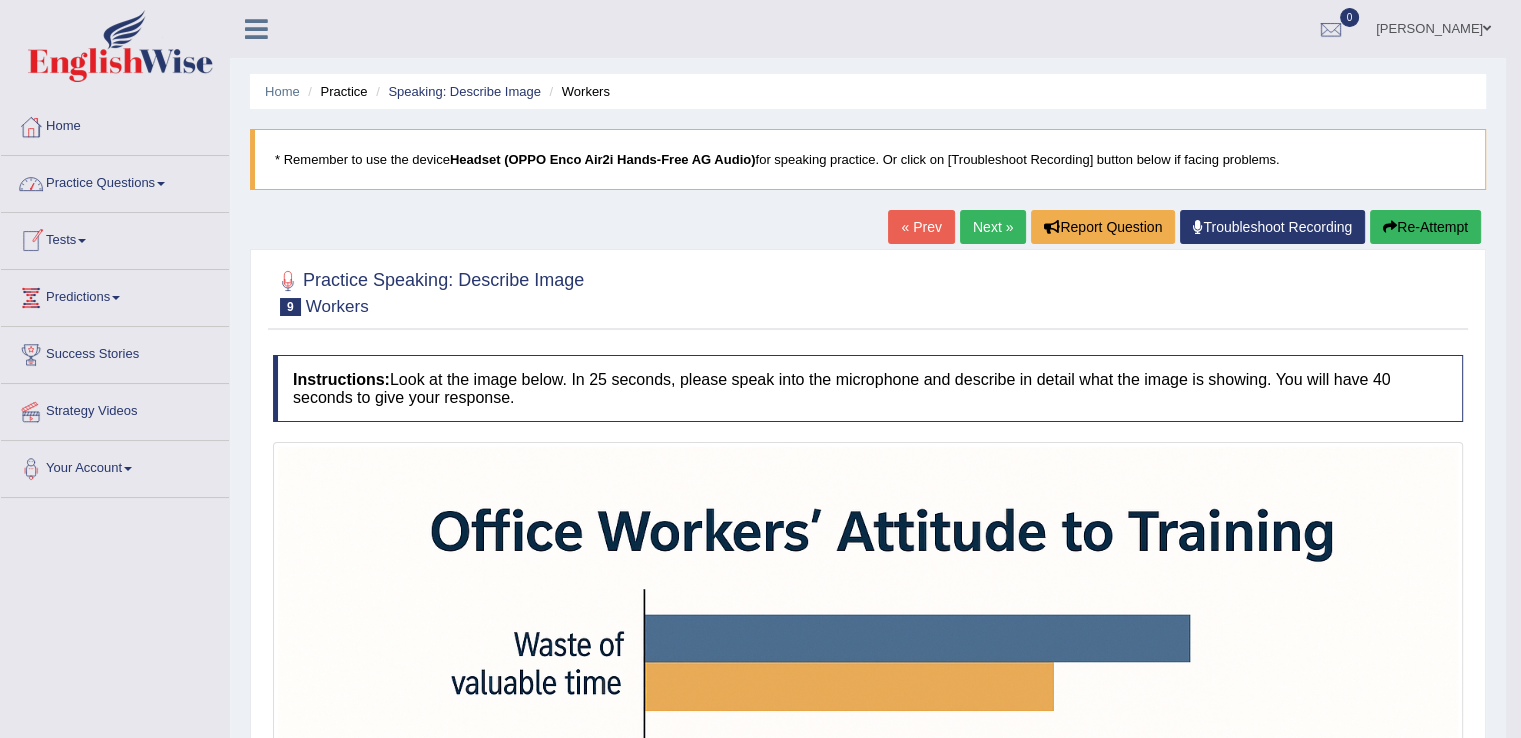 click on "Practice Questions" at bounding box center [115, 181] 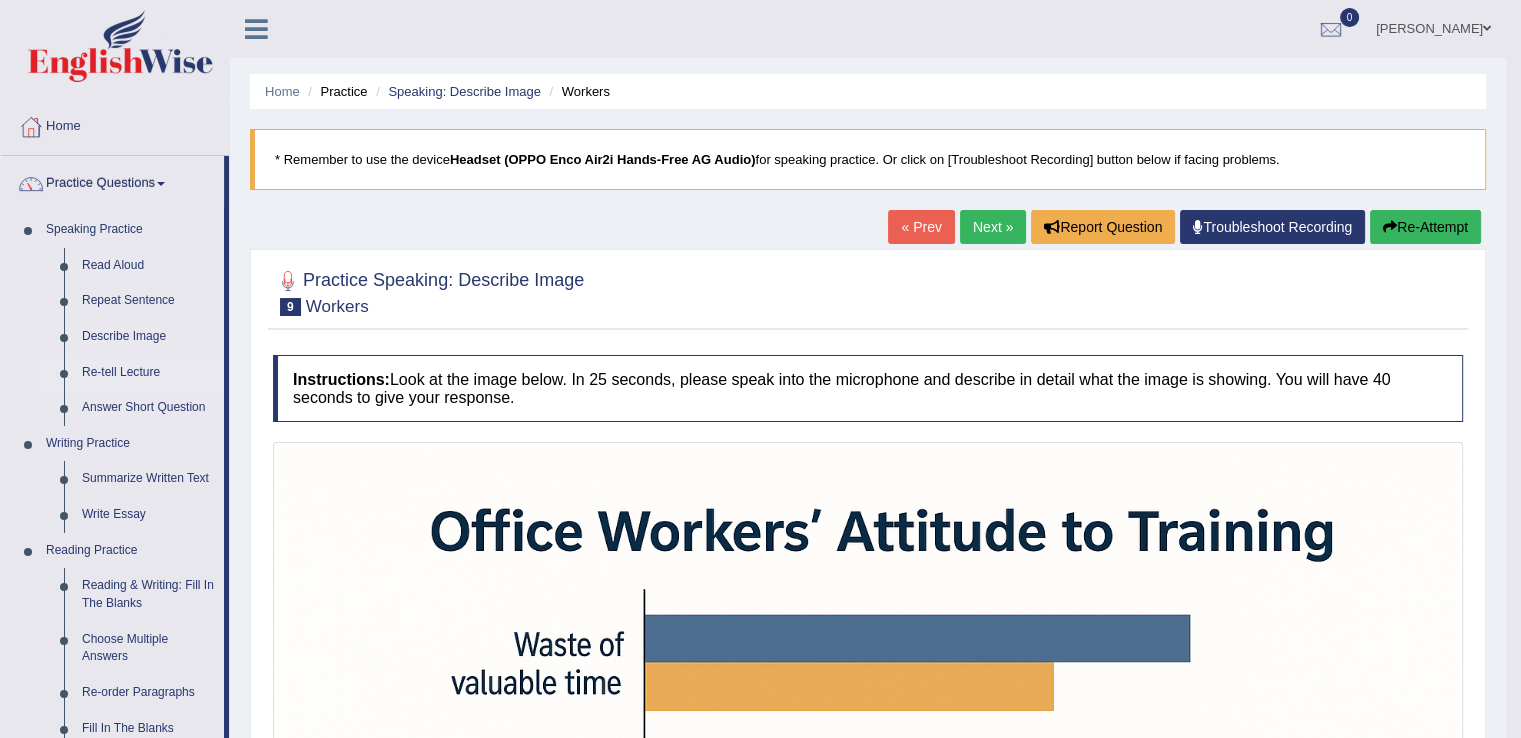 click on "Re-tell Lecture" at bounding box center (148, 373) 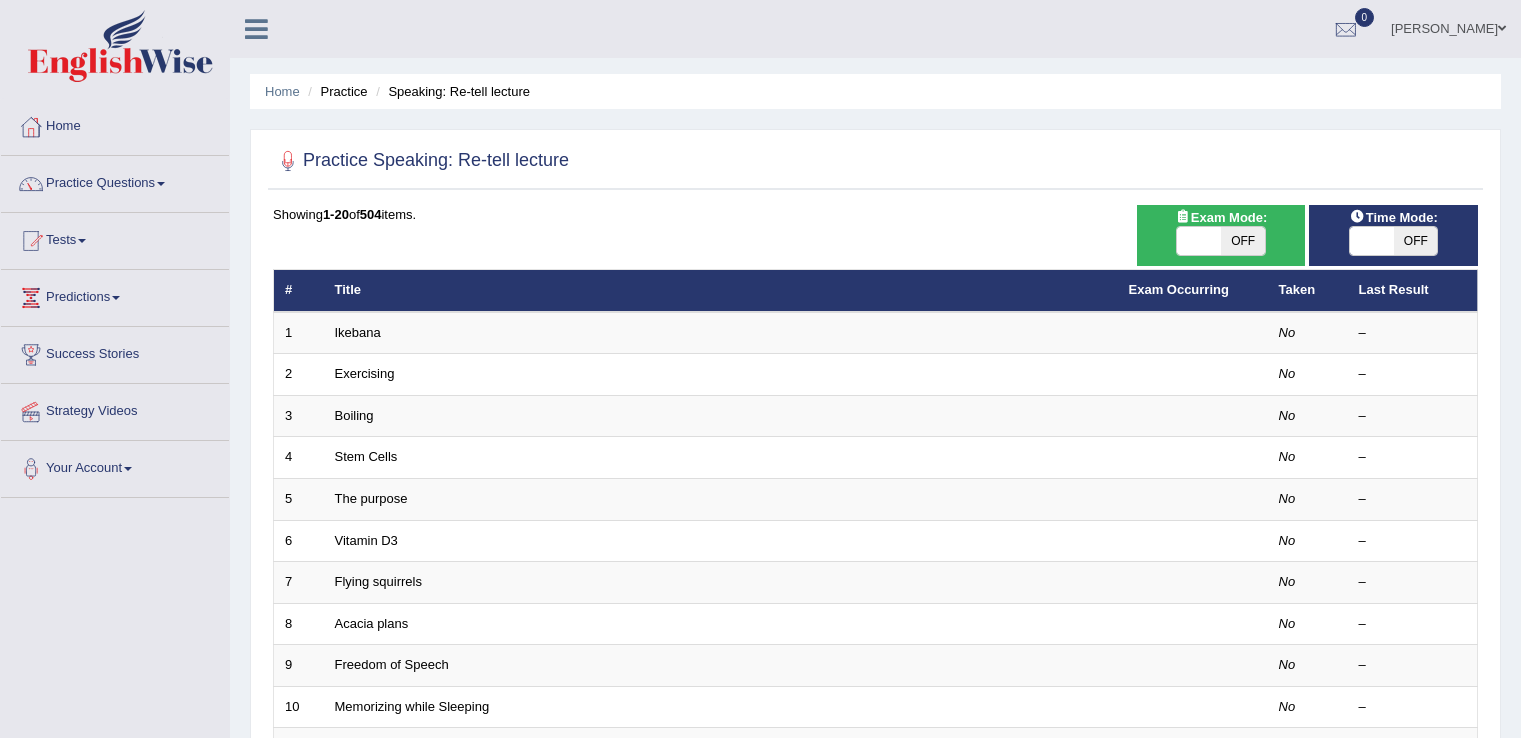 scroll, scrollTop: 0, scrollLeft: 0, axis: both 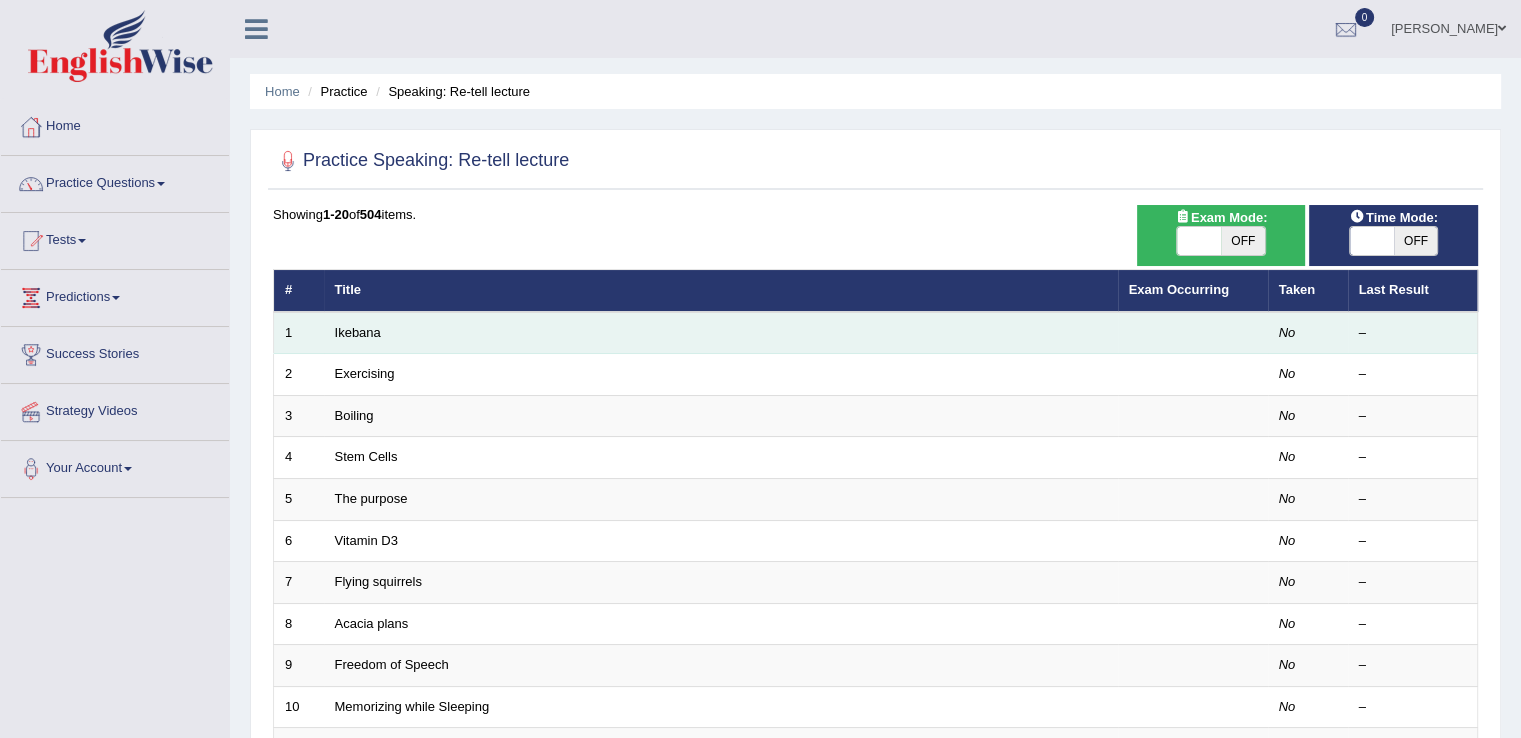 click on "Ikebana" at bounding box center [721, 333] 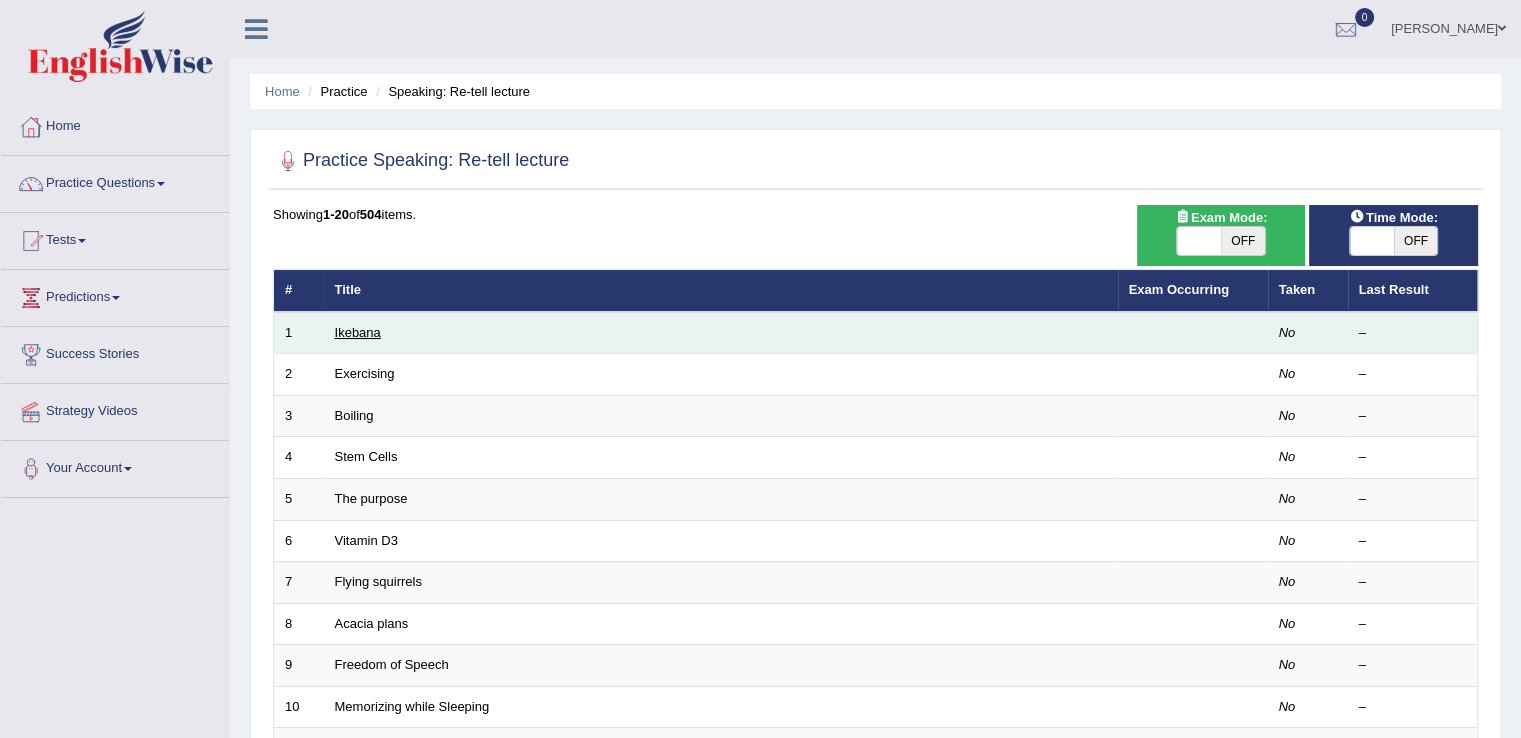 click on "Ikebana" at bounding box center [358, 332] 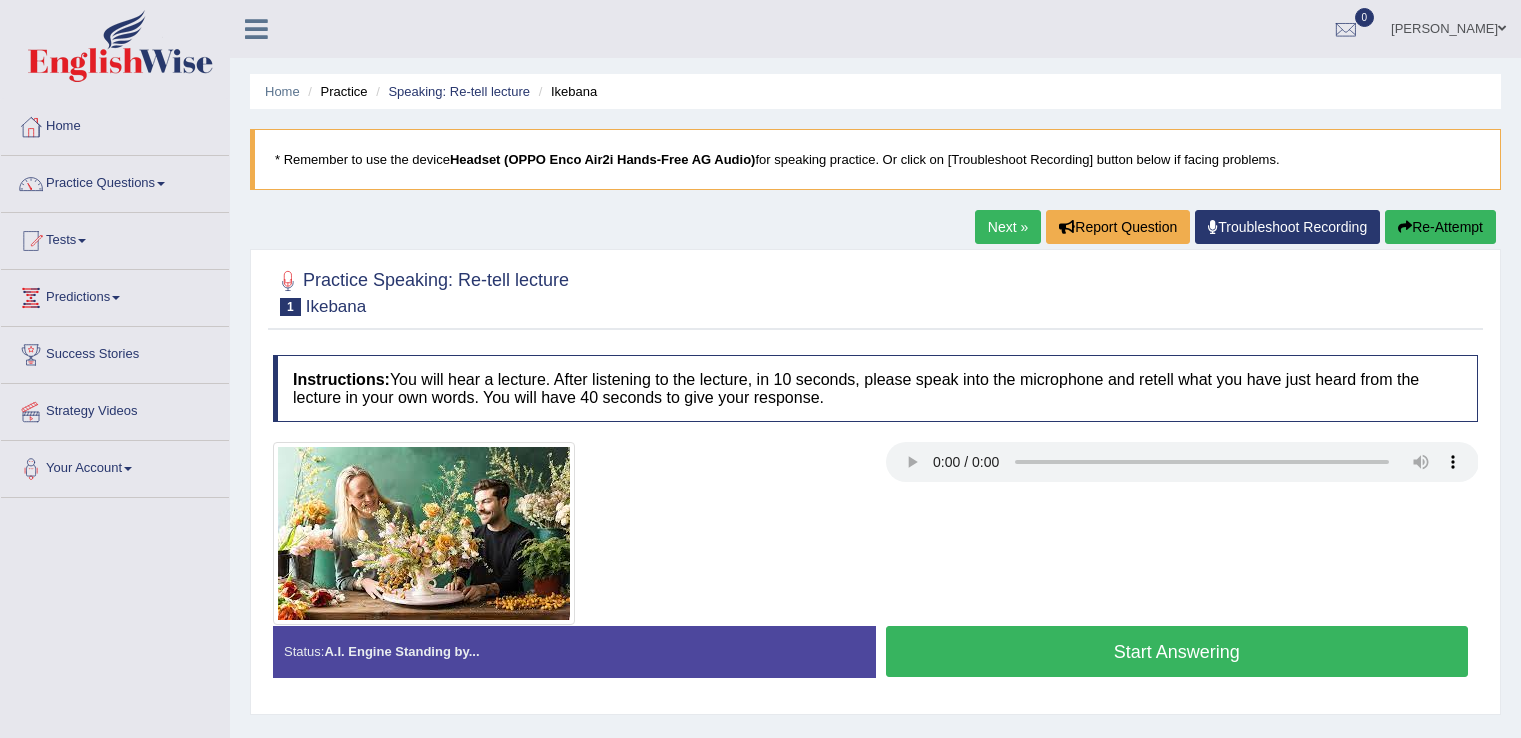 scroll, scrollTop: 0, scrollLeft: 0, axis: both 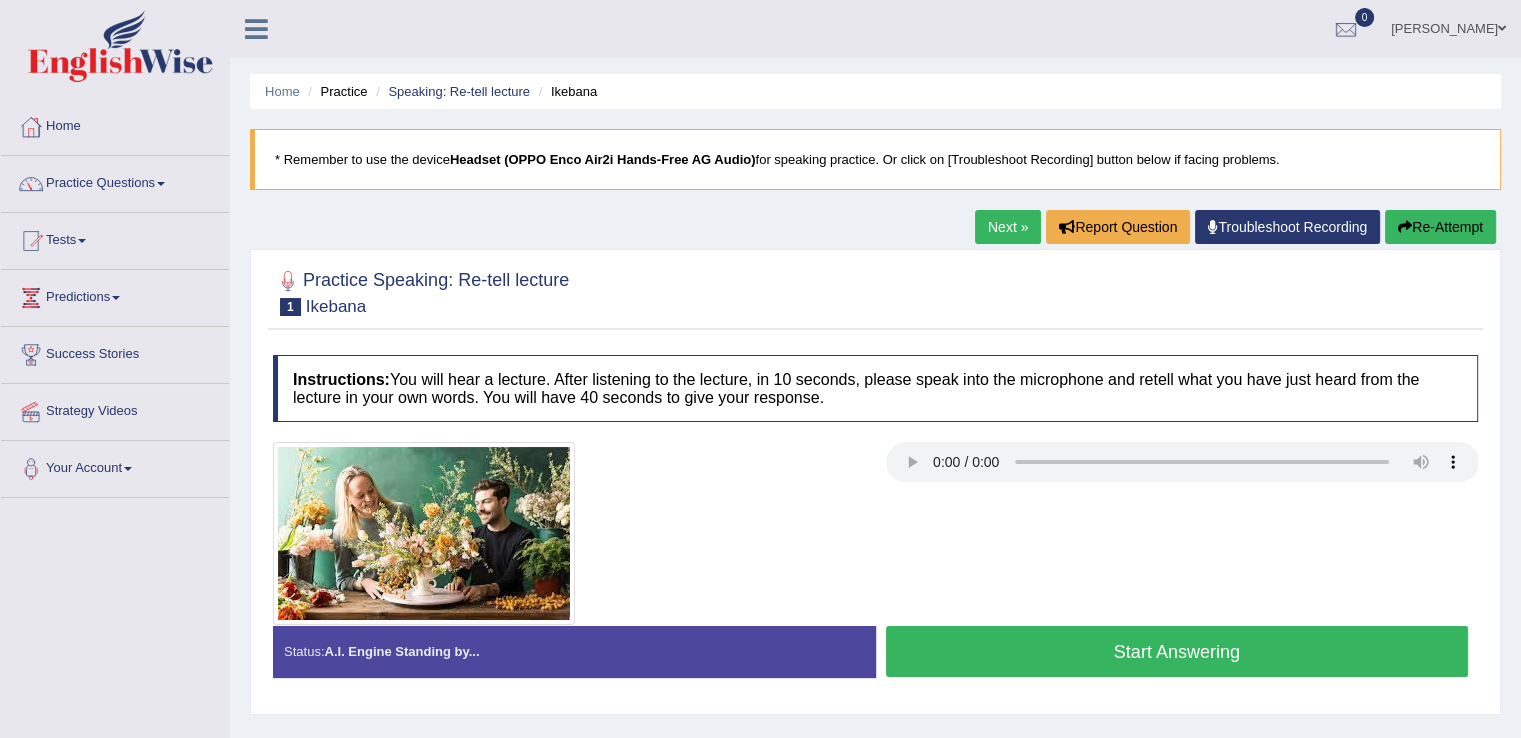 click on "Start Answering" at bounding box center (1177, 651) 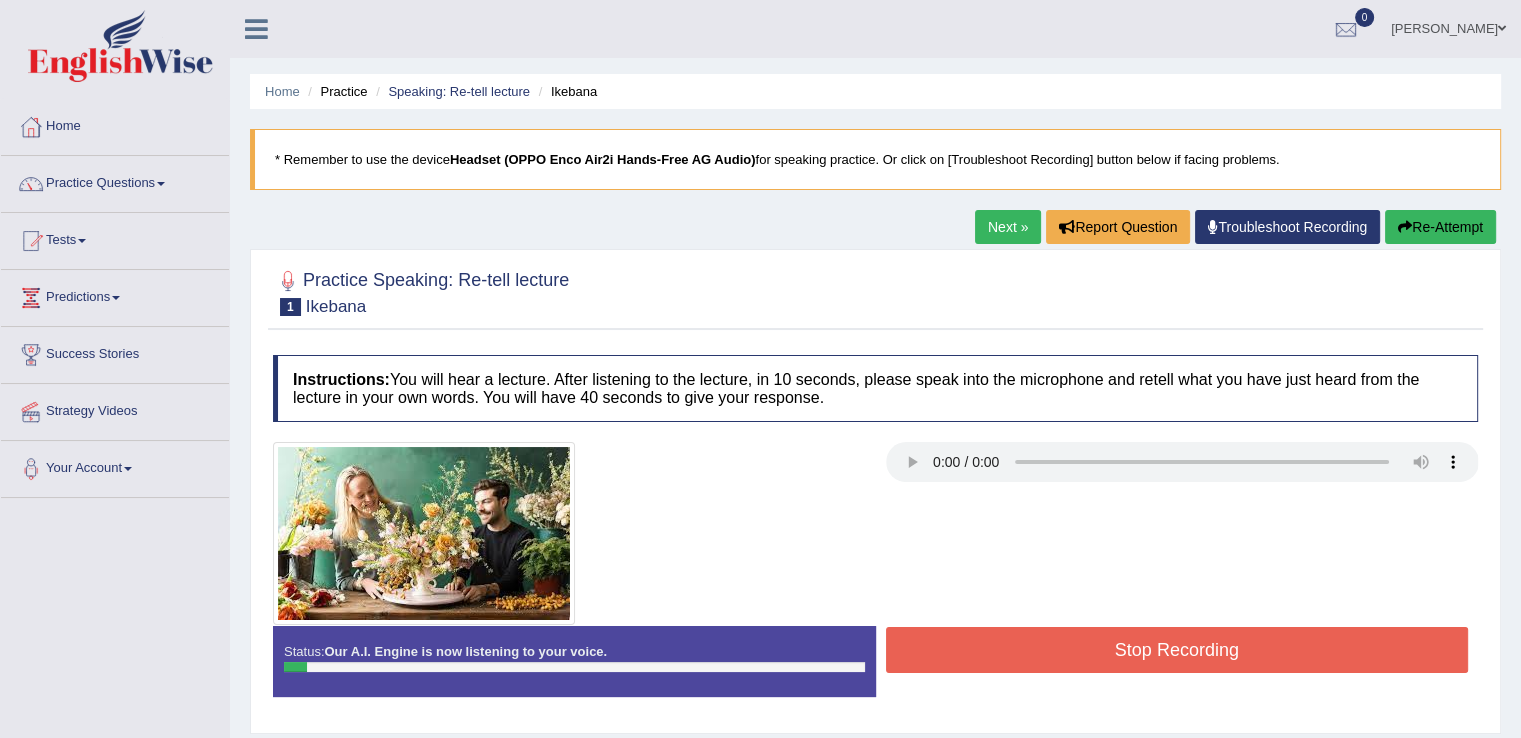 click on "Stop Recording" at bounding box center [1177, 650] 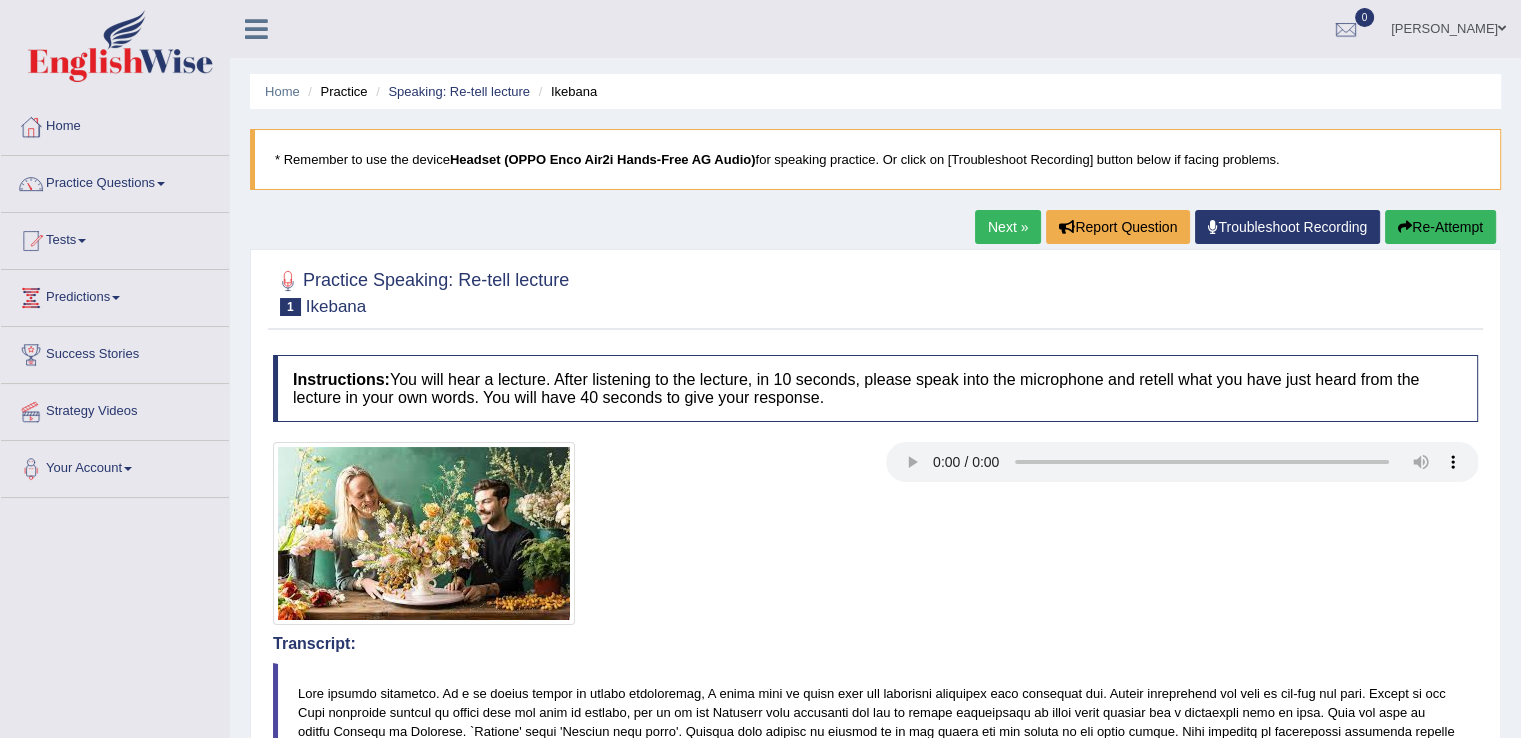 click on "Re-Attempt" at bounding box center [1440, 227] 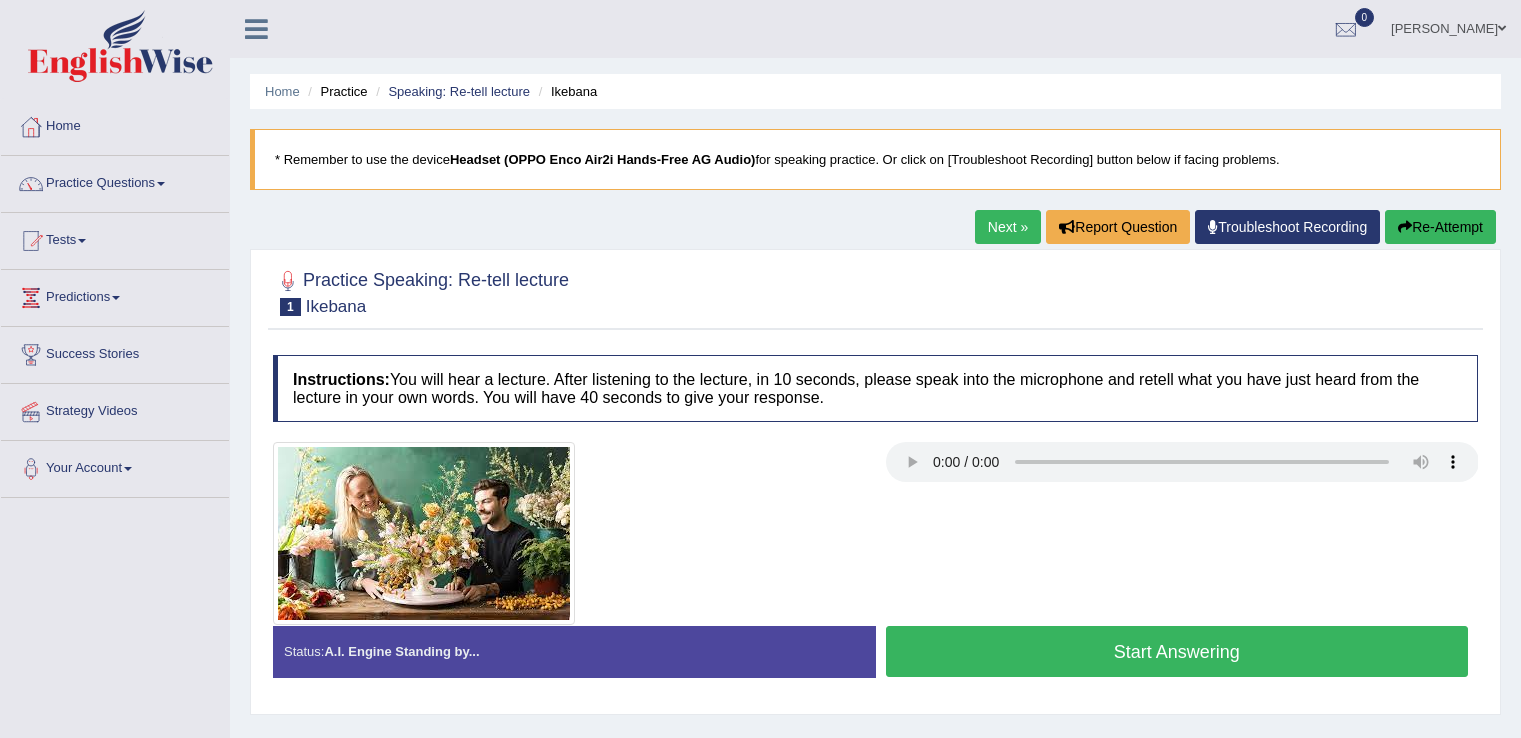 scroll, scrollTop: 0, scrollLeft: 0, axis: both 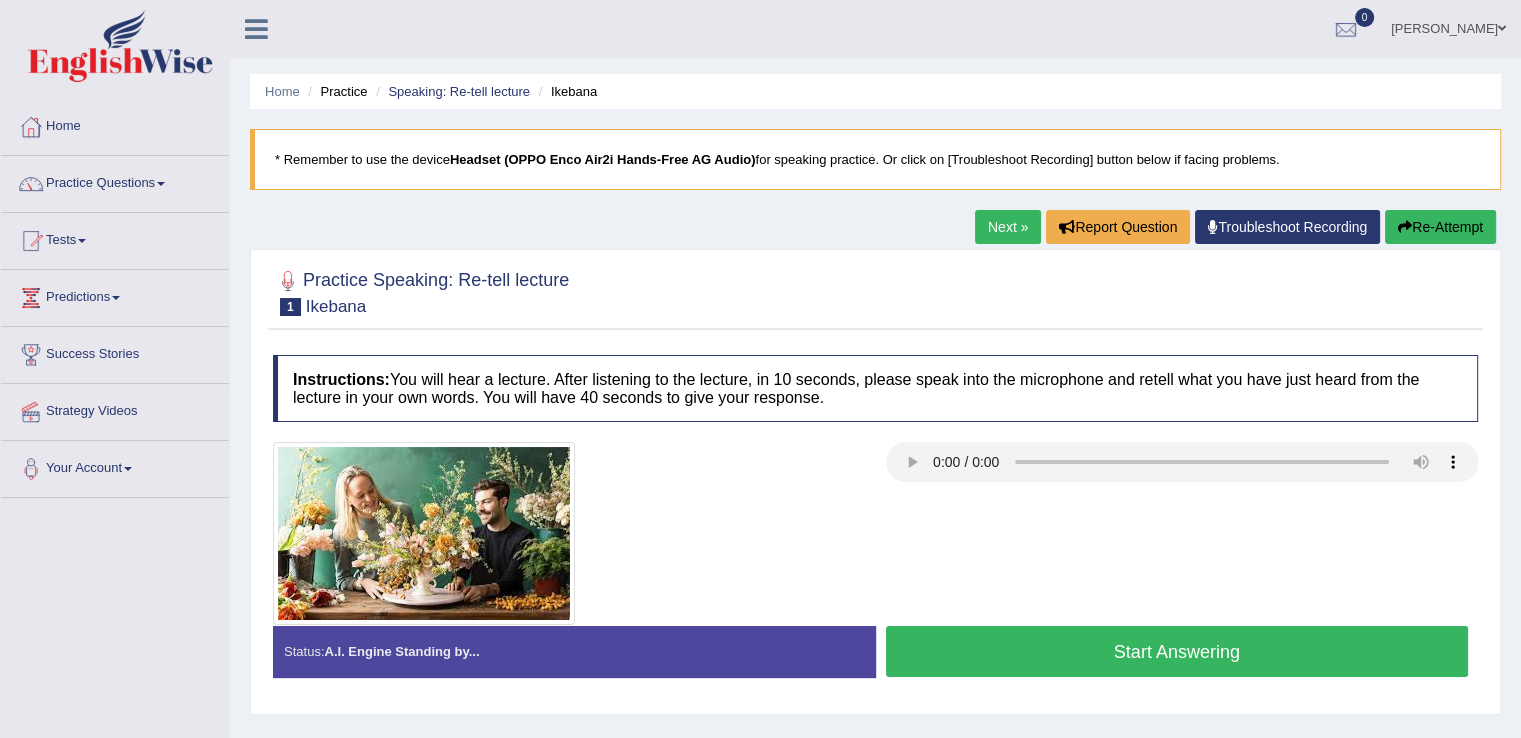 click on "Start Answering" at bounding box center (1177, 651) 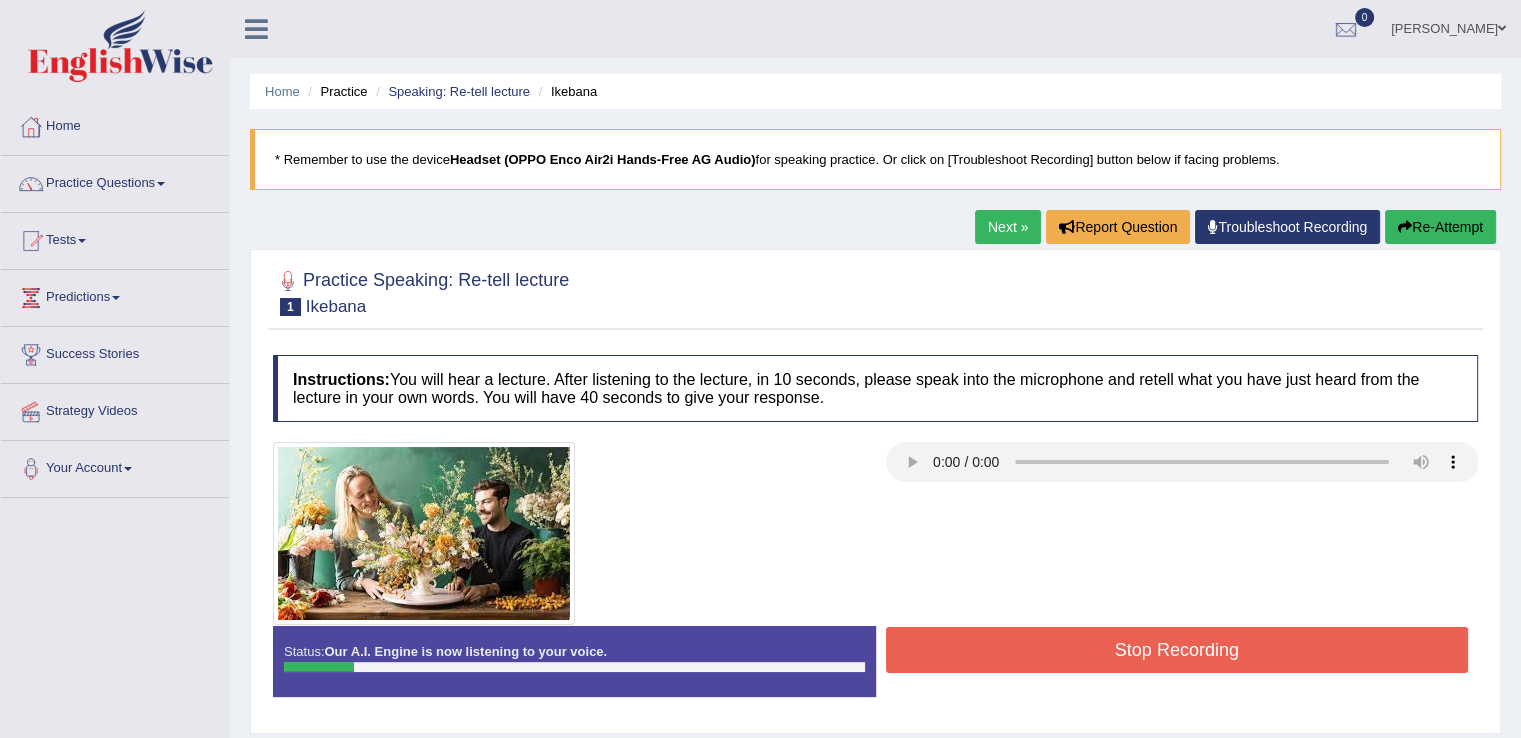 click on "Re-Attempt" at bounding box center [1440, 227] 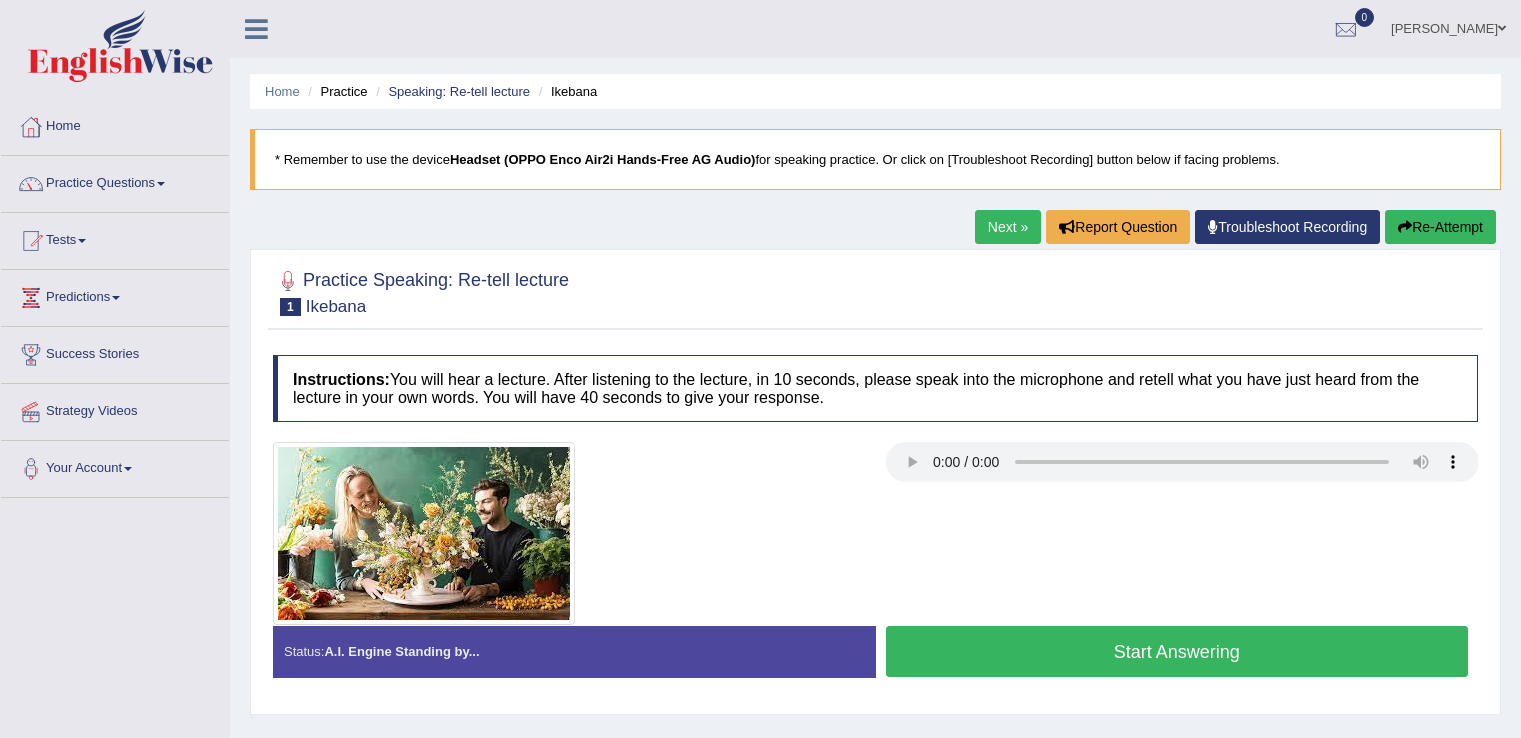 scroll, scrollTop: 0, scrollLeft: 0, axis: both 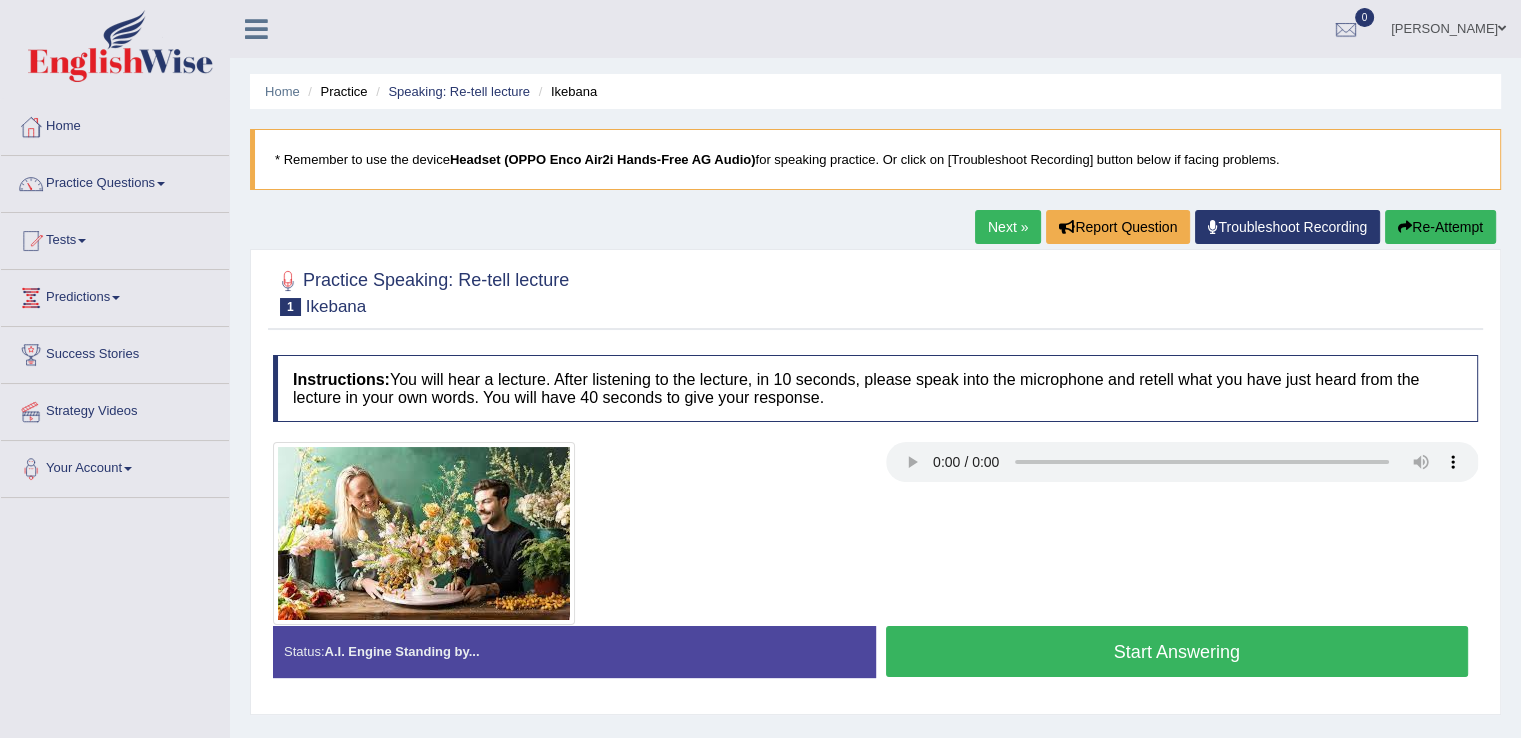click on "Start Answering" at bounding box center (1177, 651) 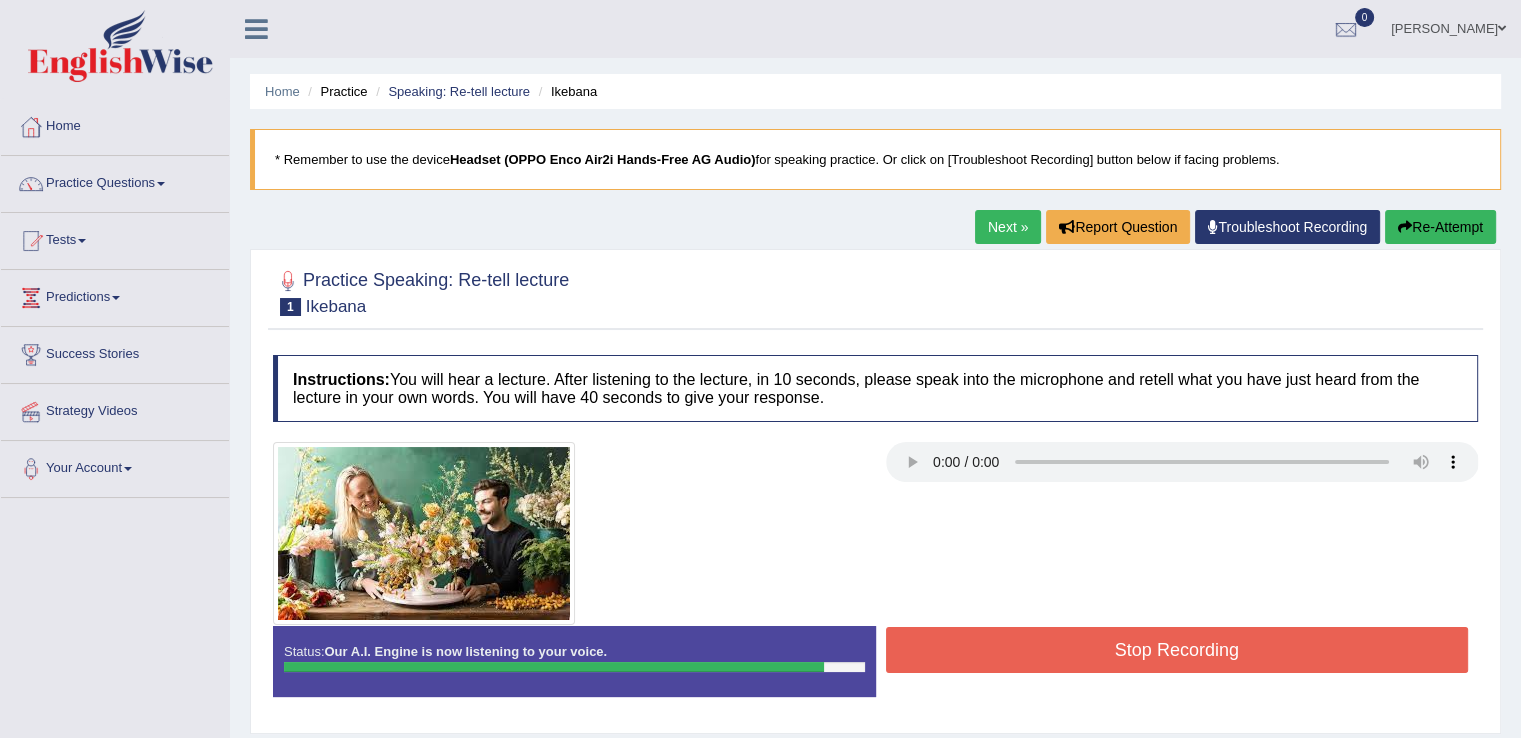 click on "Stop Recording" at bounding box center [1177, 650] 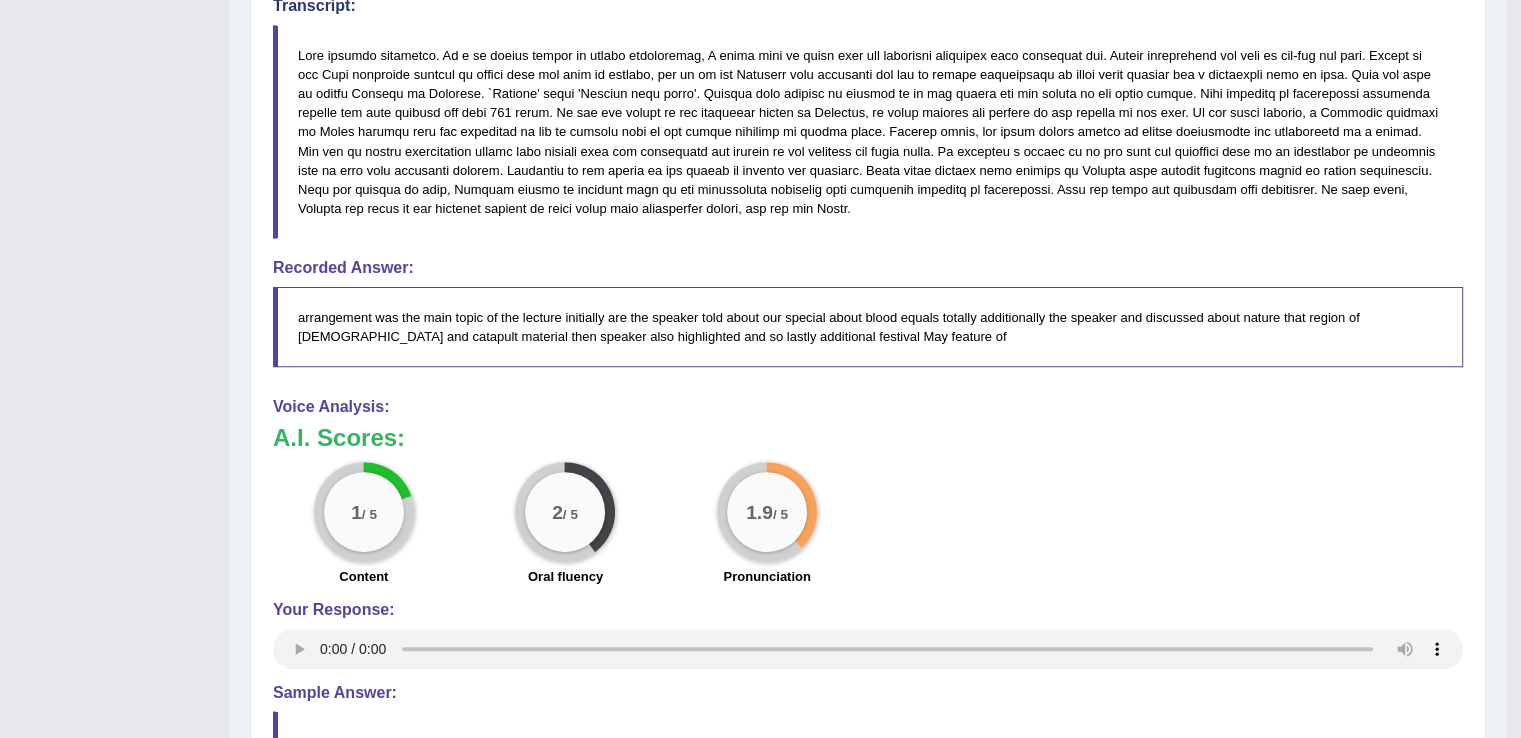 scroll, scrollTop: 640, scrollLeft: 0, axis: vertical 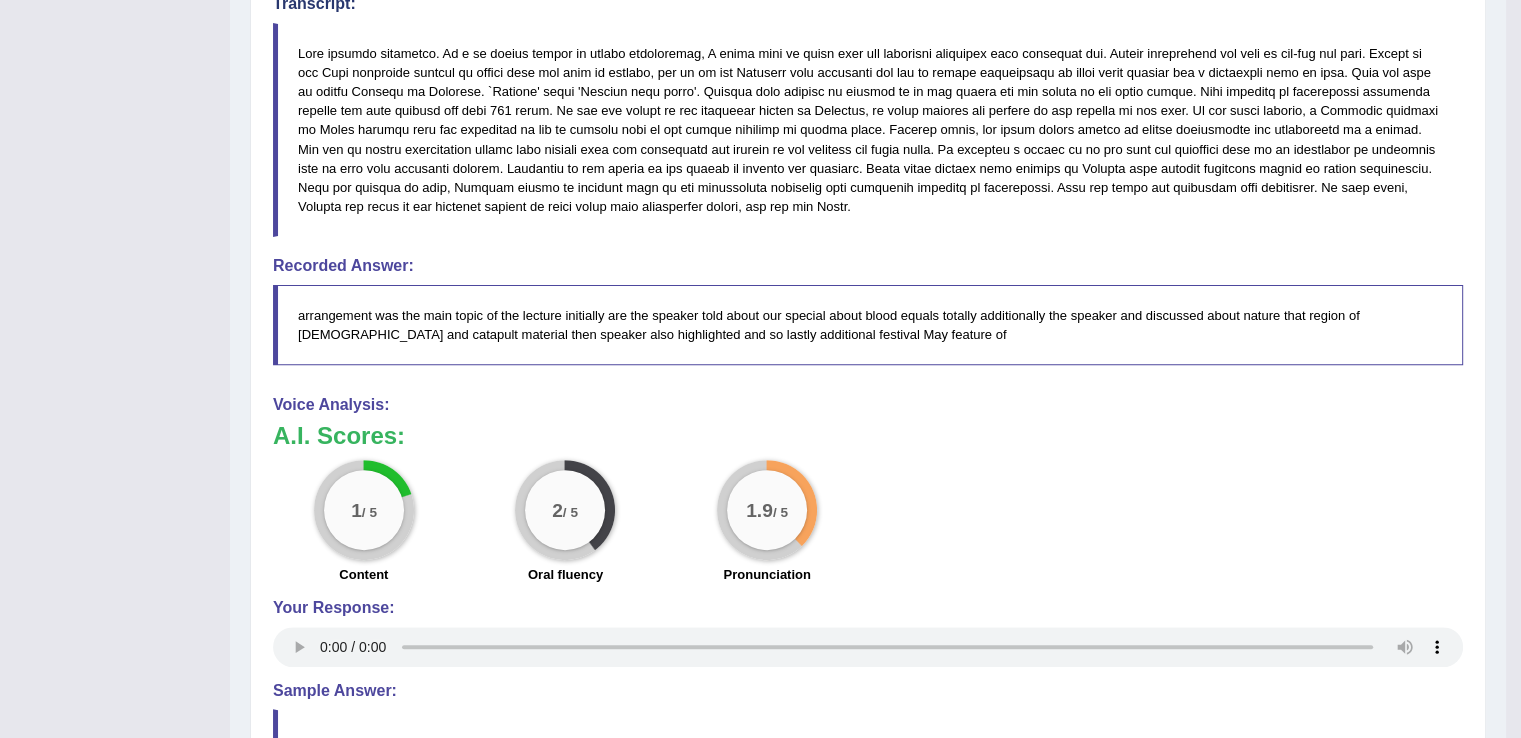 drag, startPoint x: 1100, startPoint y: 286, endPoint x: 1094, endPoint y: 238, distance: 48.373547 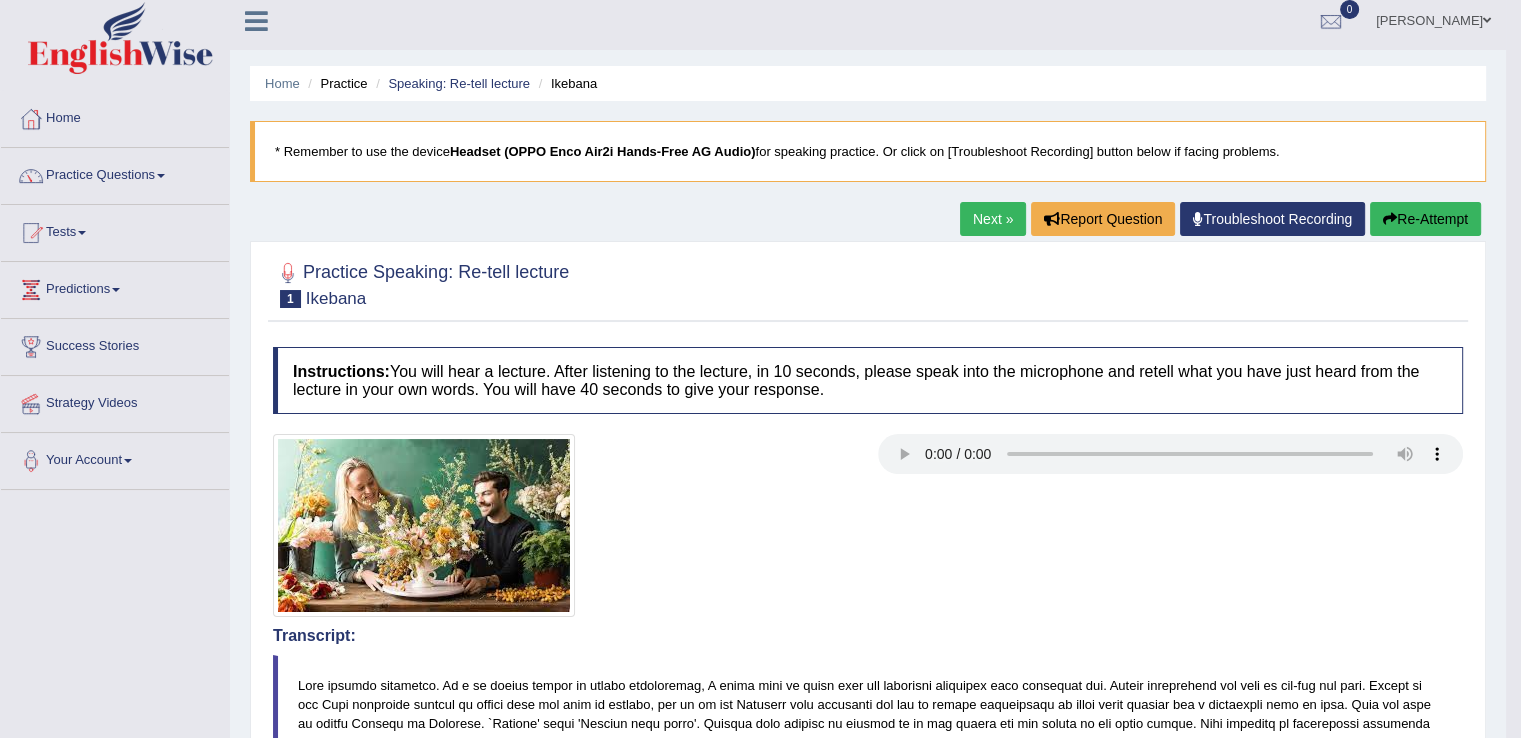 scroll, scrollTop: 0, scrollLeft: 0, axis: both 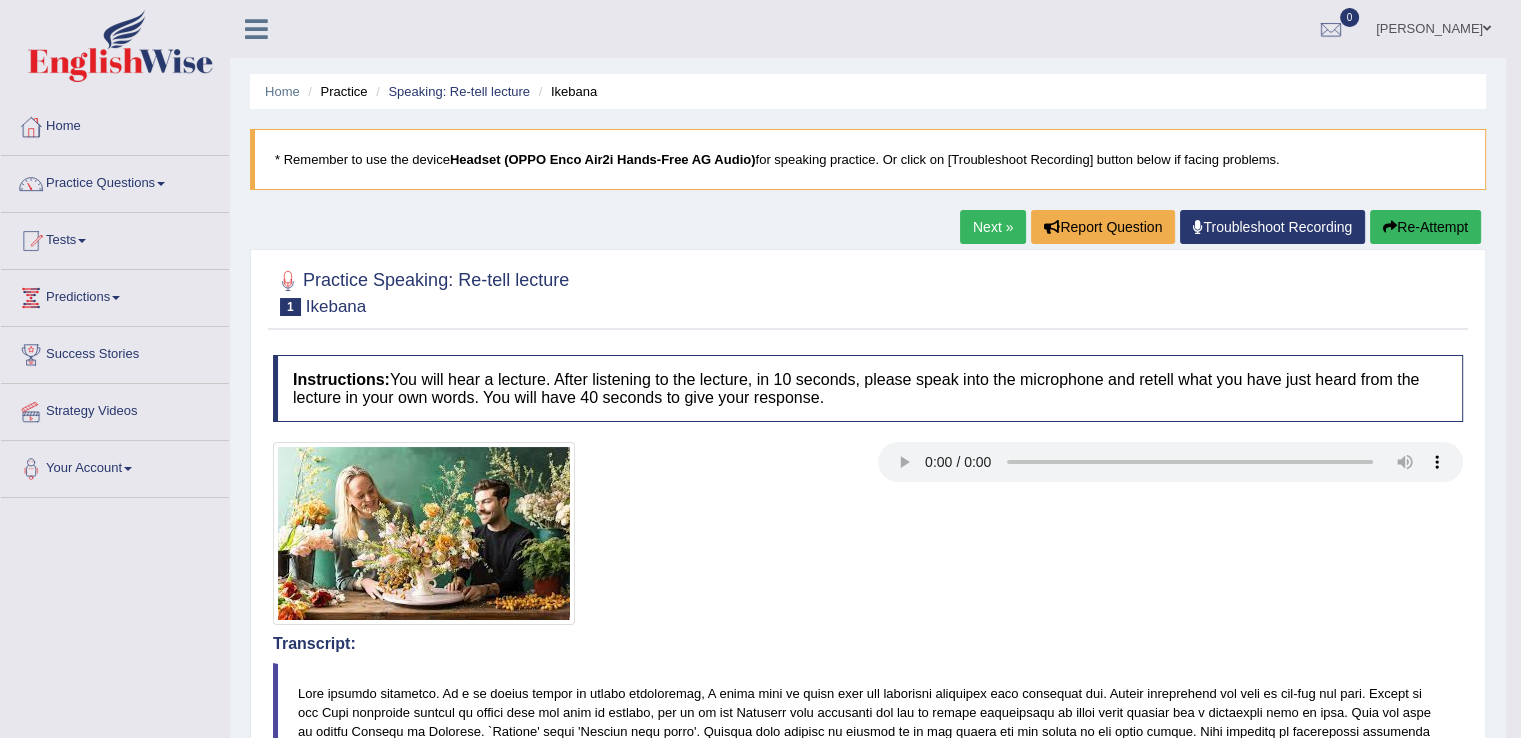 click on "Next »" at bounding box center (993, 227) 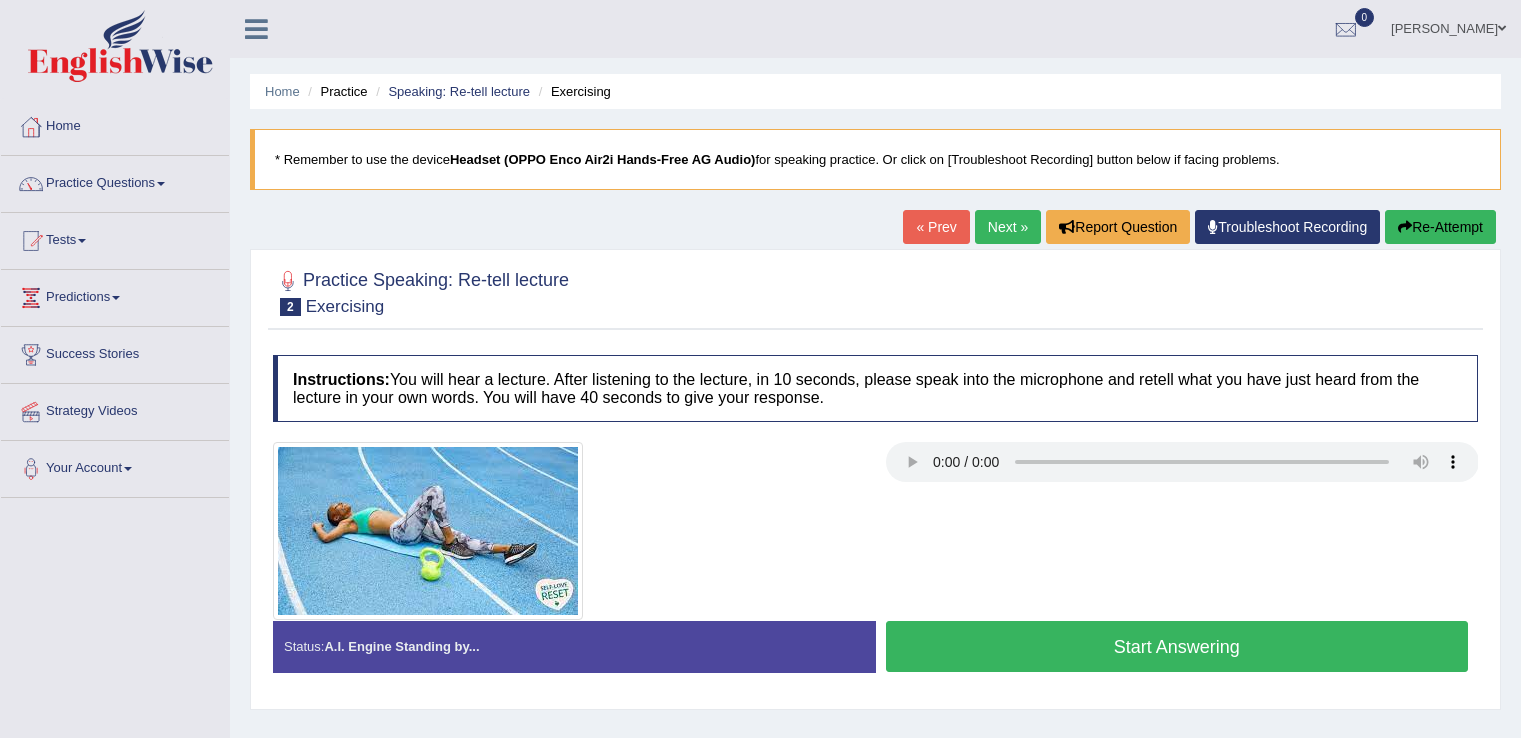 scroll, scrollTop: 0, scrollLeft: 0, axis: both 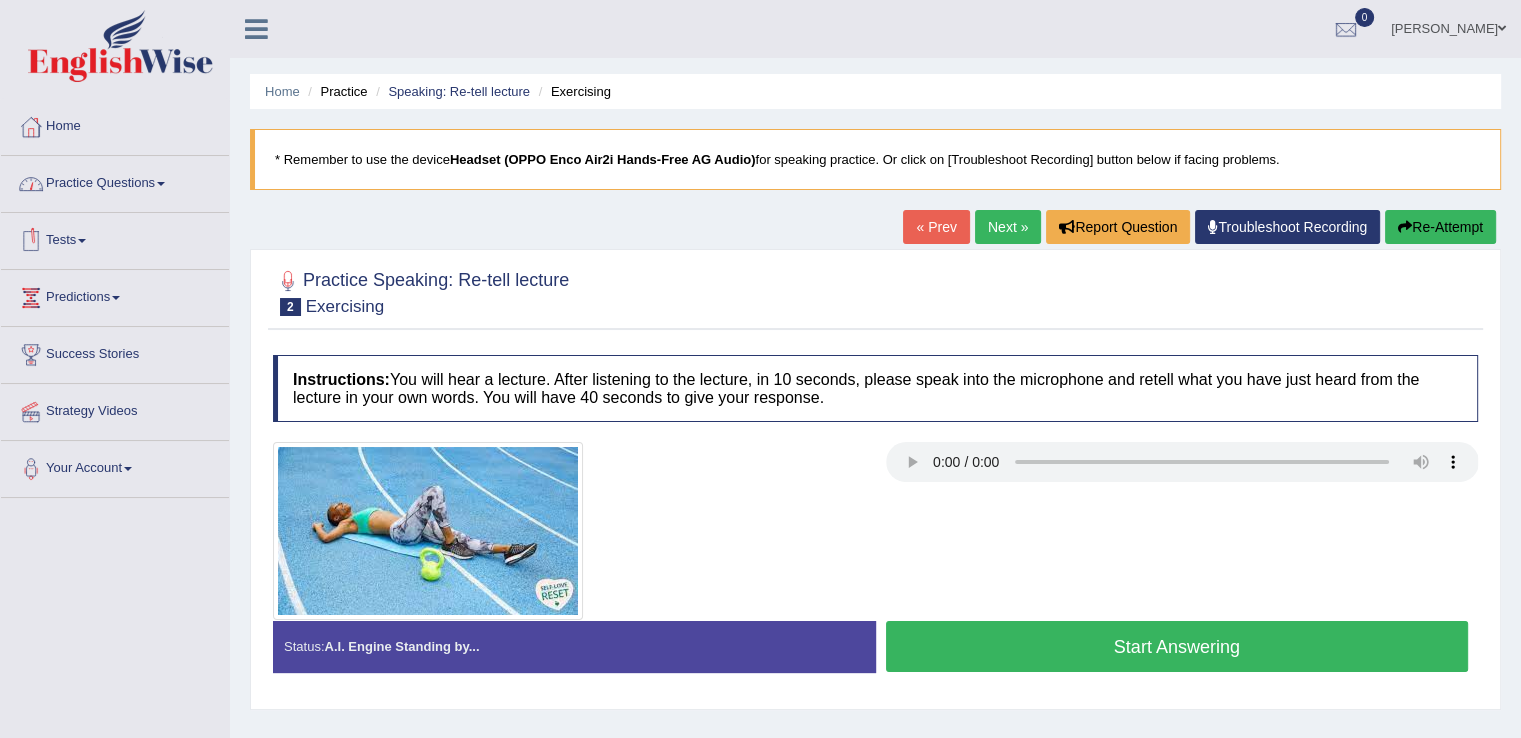 click on "Practice Questions" at bounding box center (115, 181) 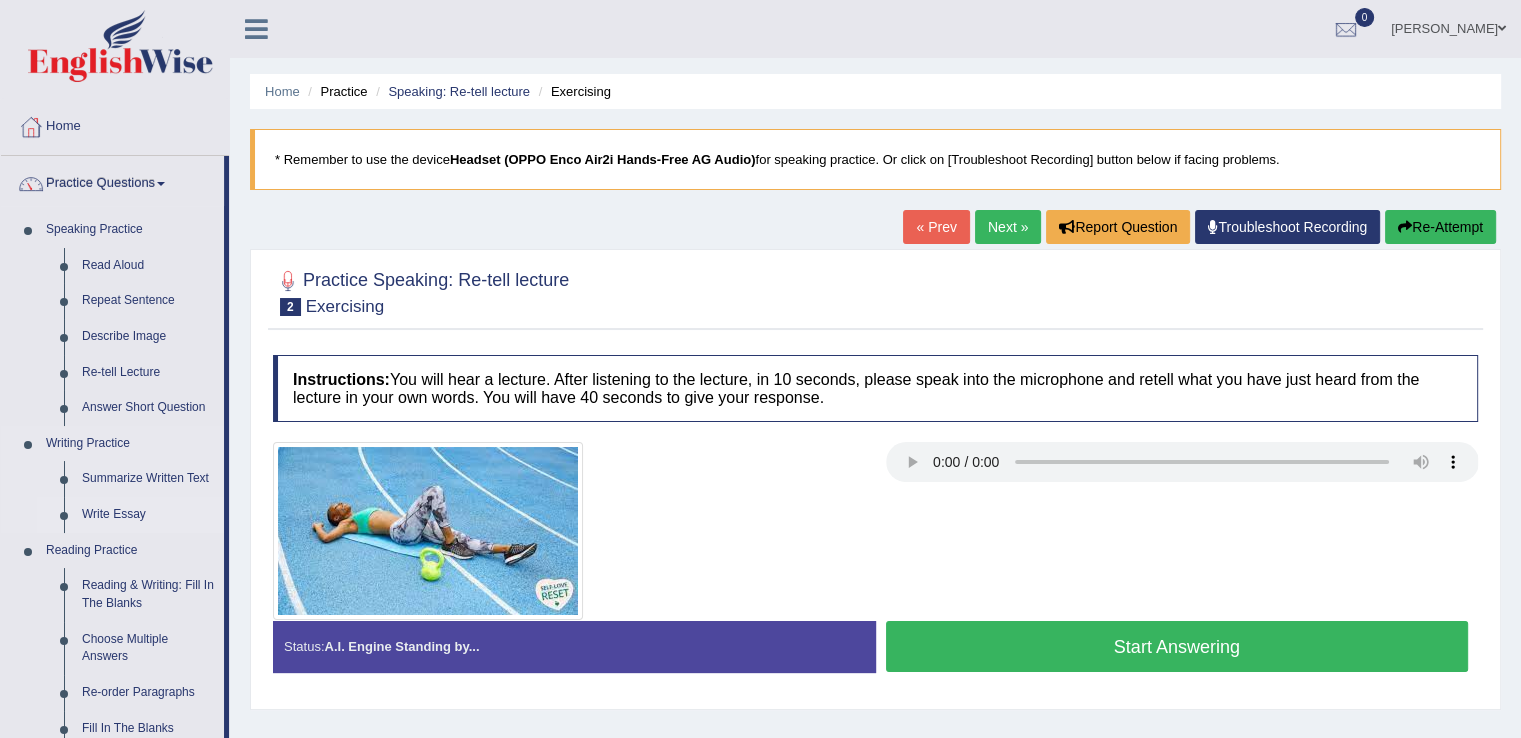 click on "Write Essay" at bounding box center (148, 515) 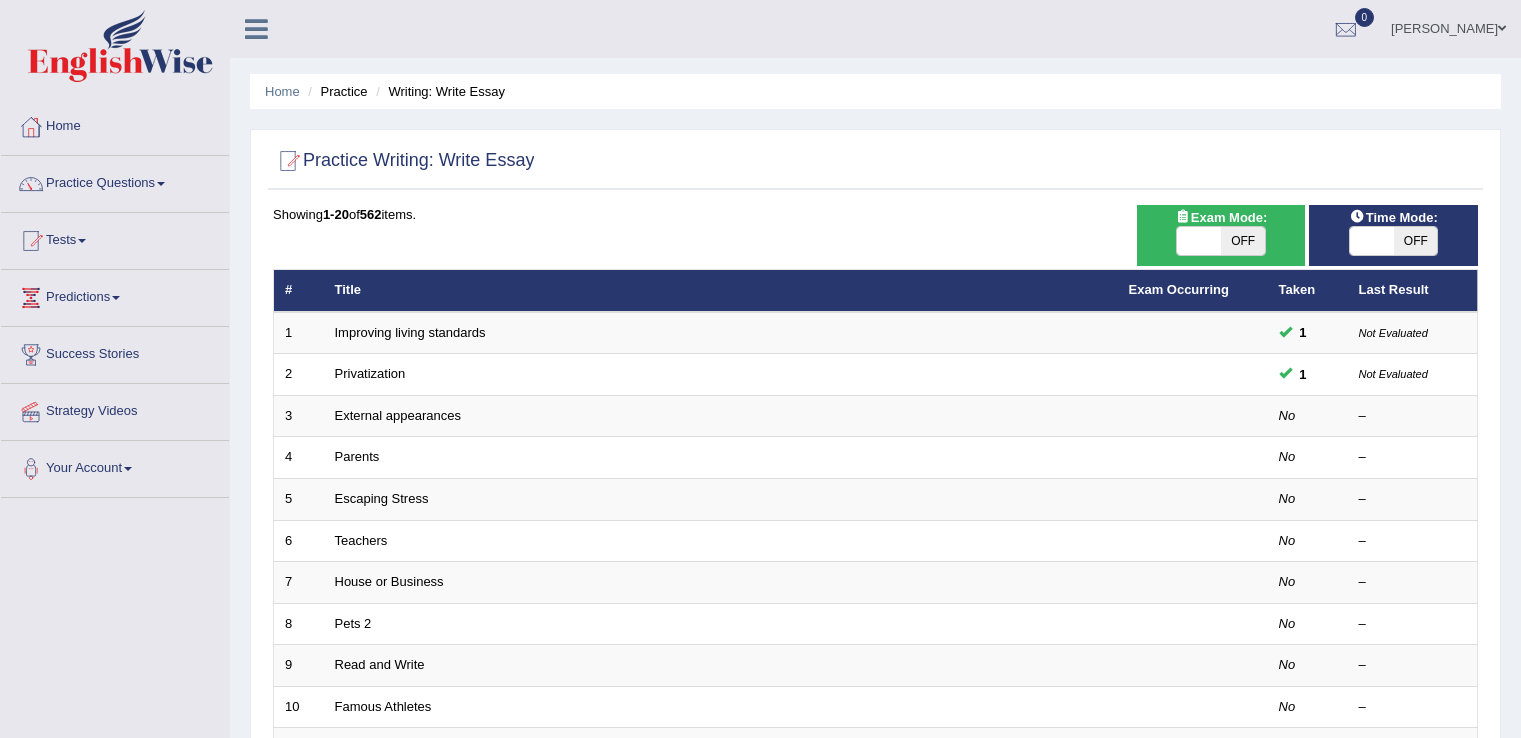 scroll, scrollTop: 0, scrollLeft: 0, axis: both 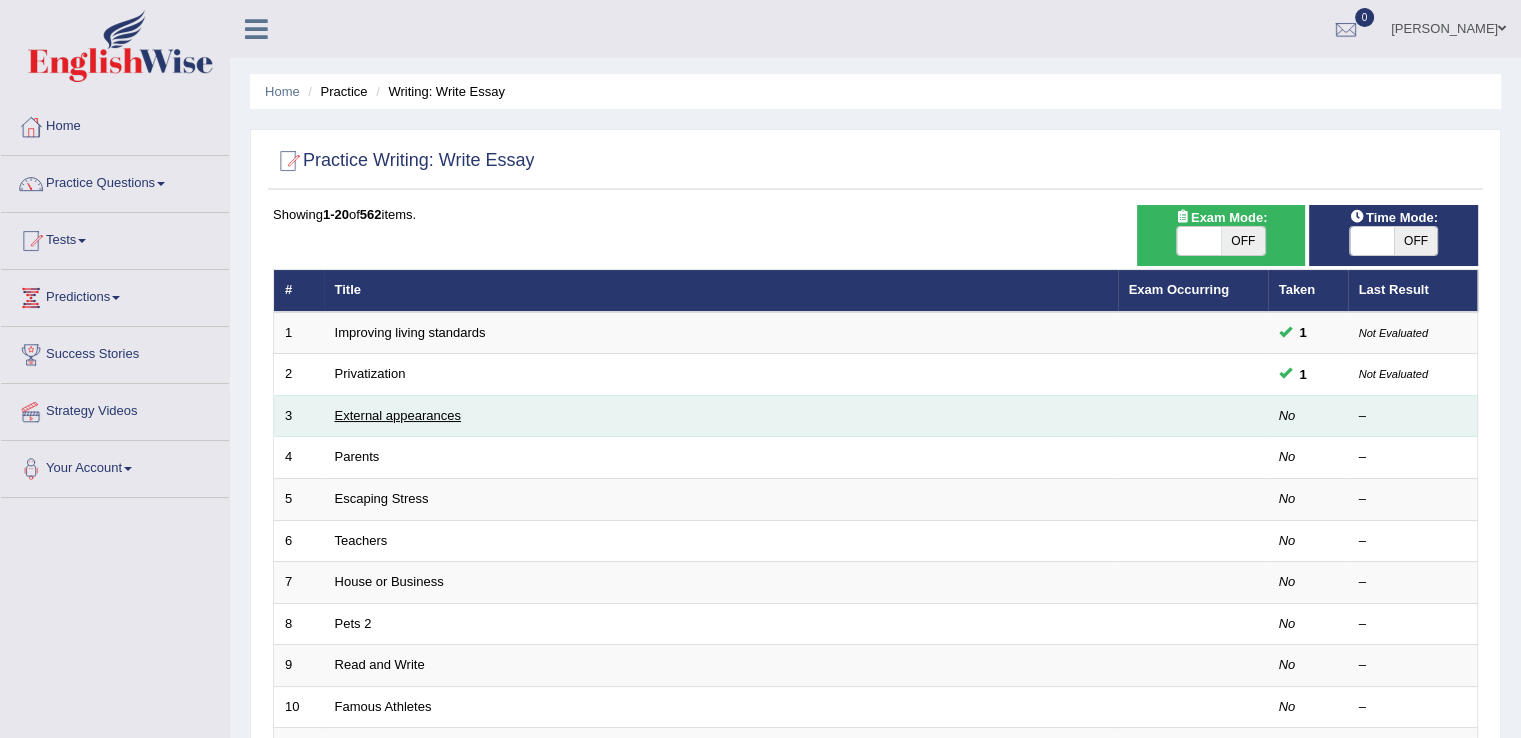 click on "External appearances" at bounding box center [398, 415] 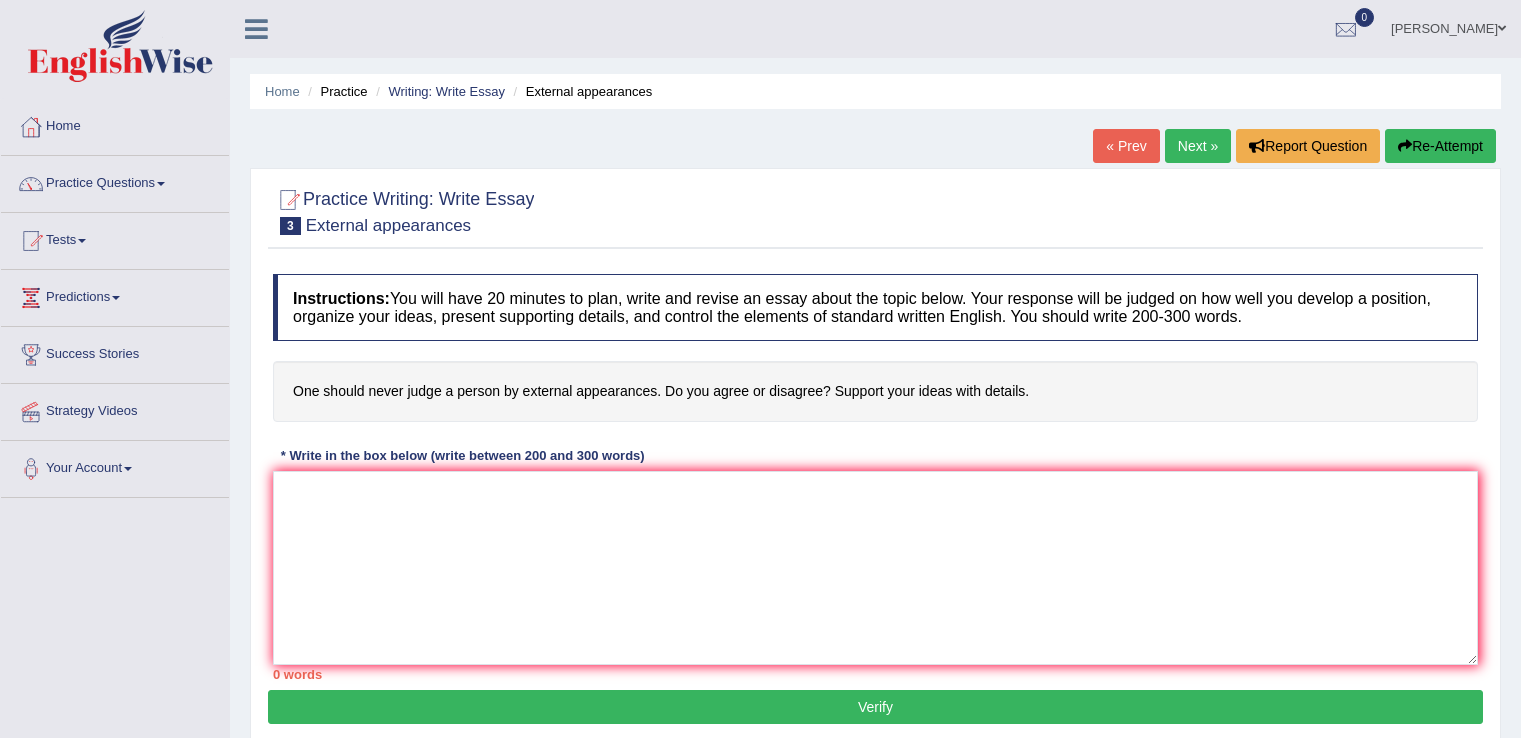 scroll, scrollTop: 0, scrollLeft: 0, axis: both 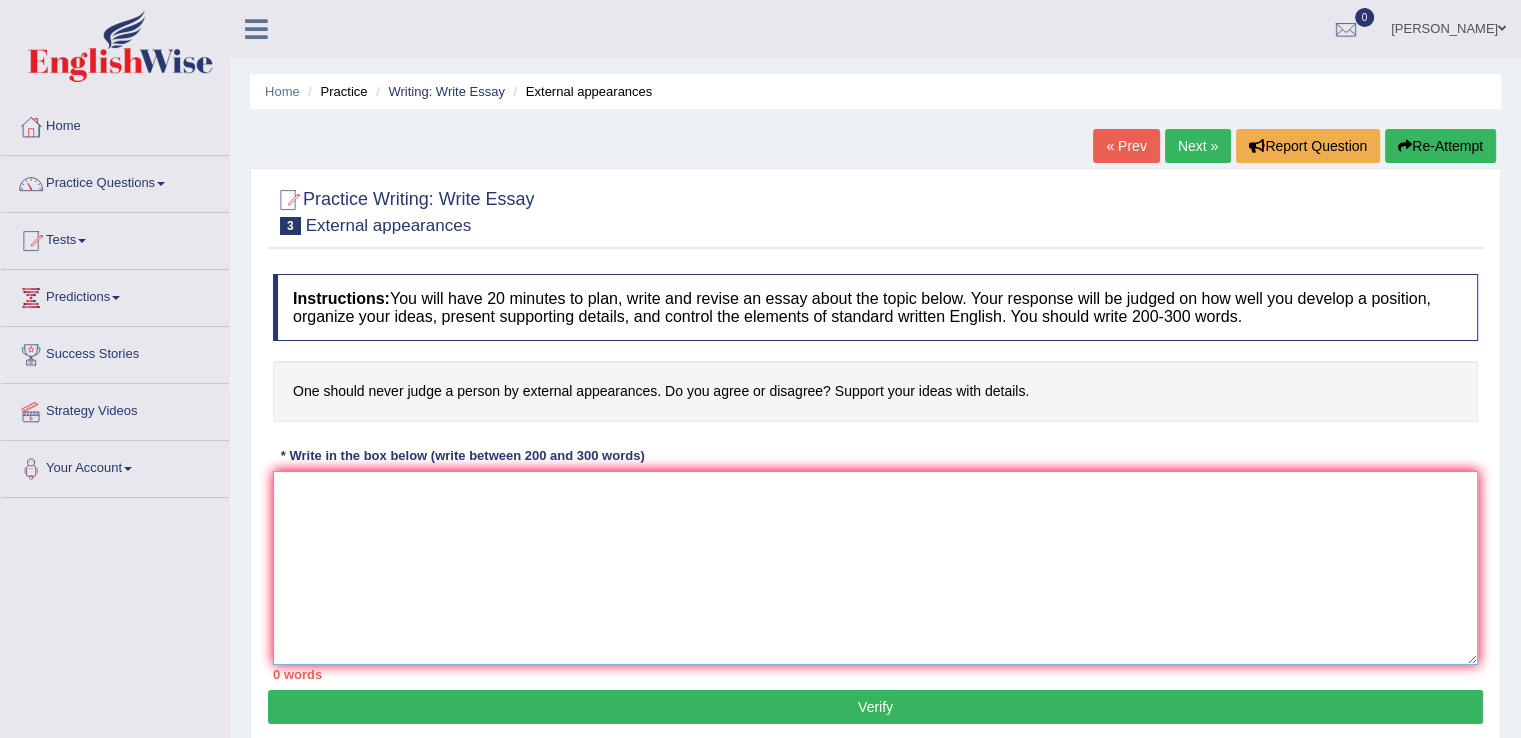 click at bounding box center [875, 568] 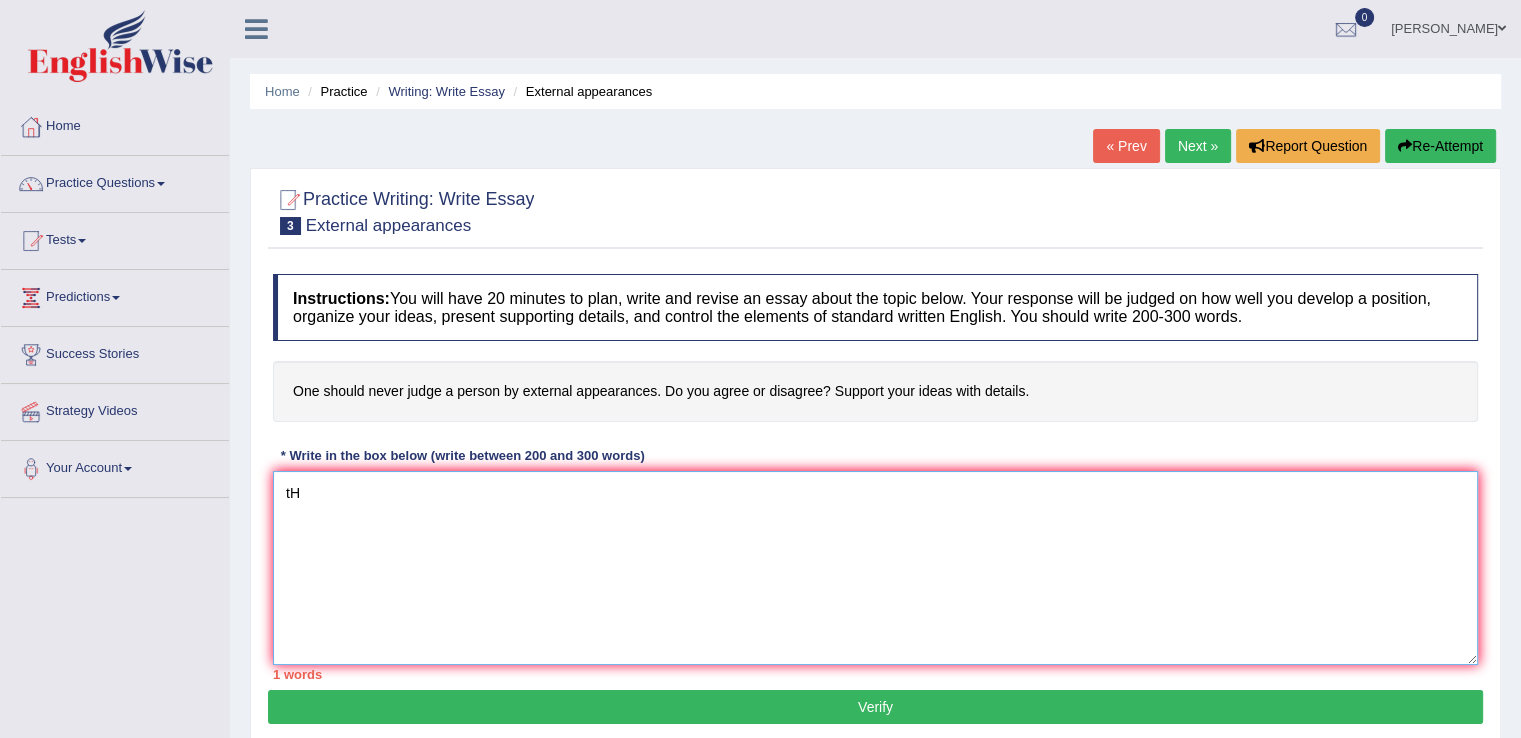 type on "t" 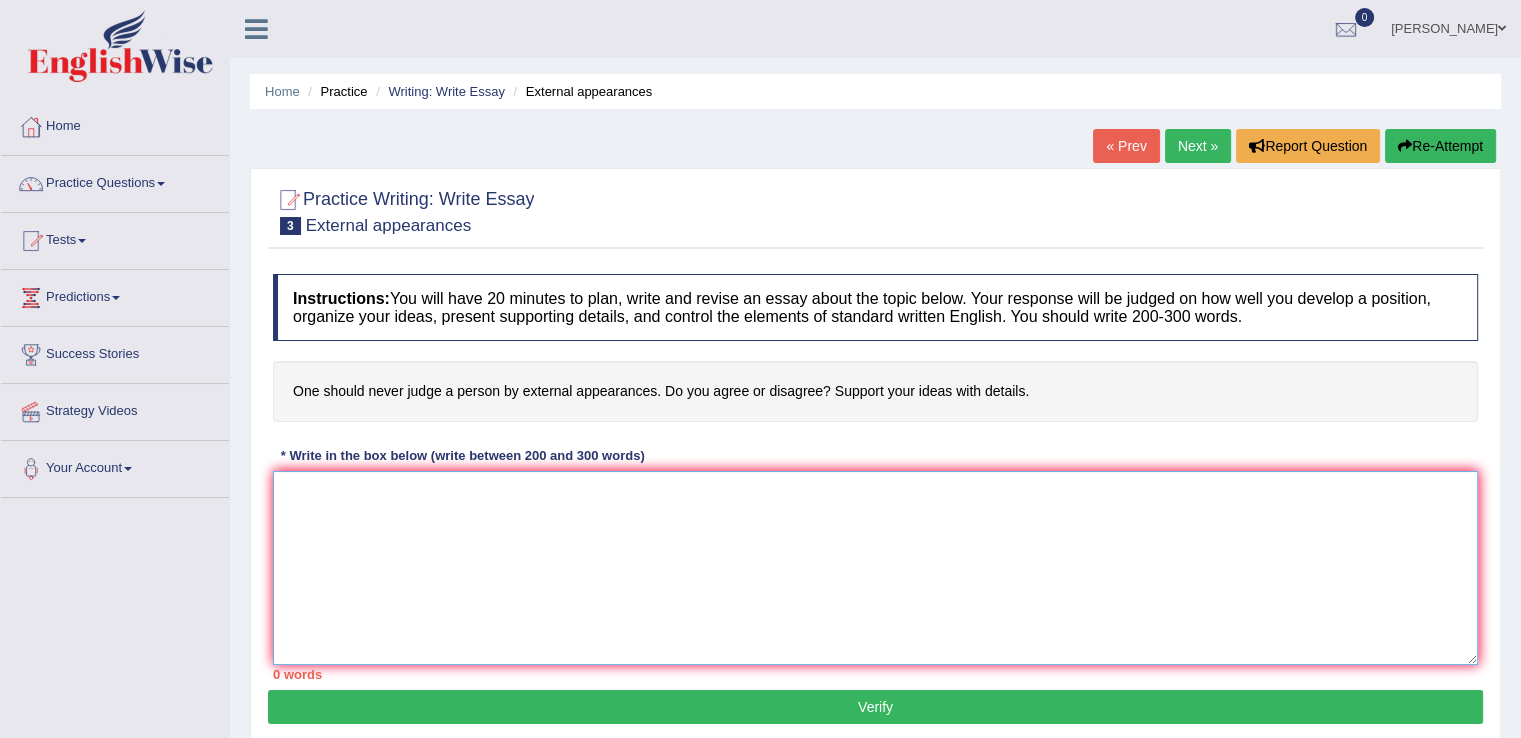 type on "t" 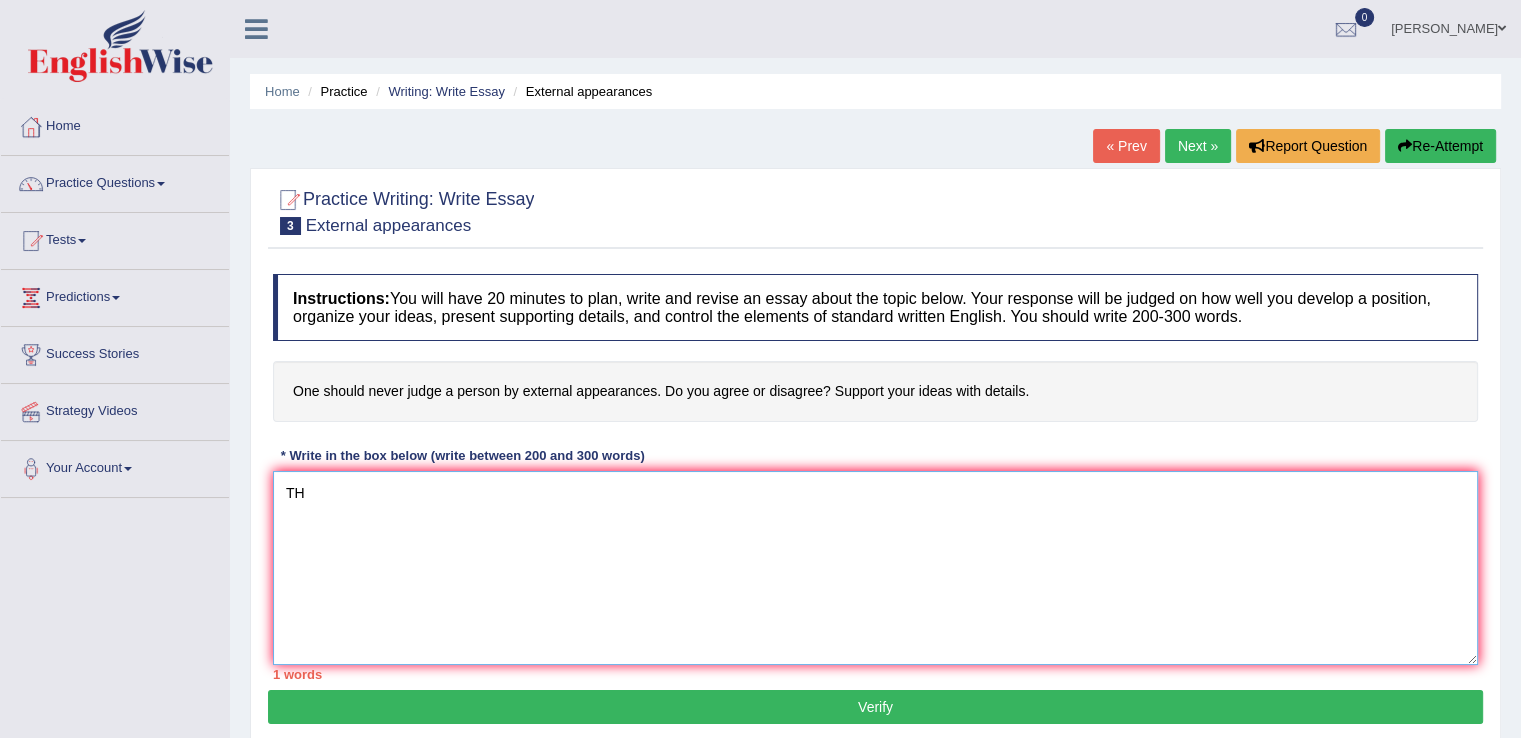 type on "T" 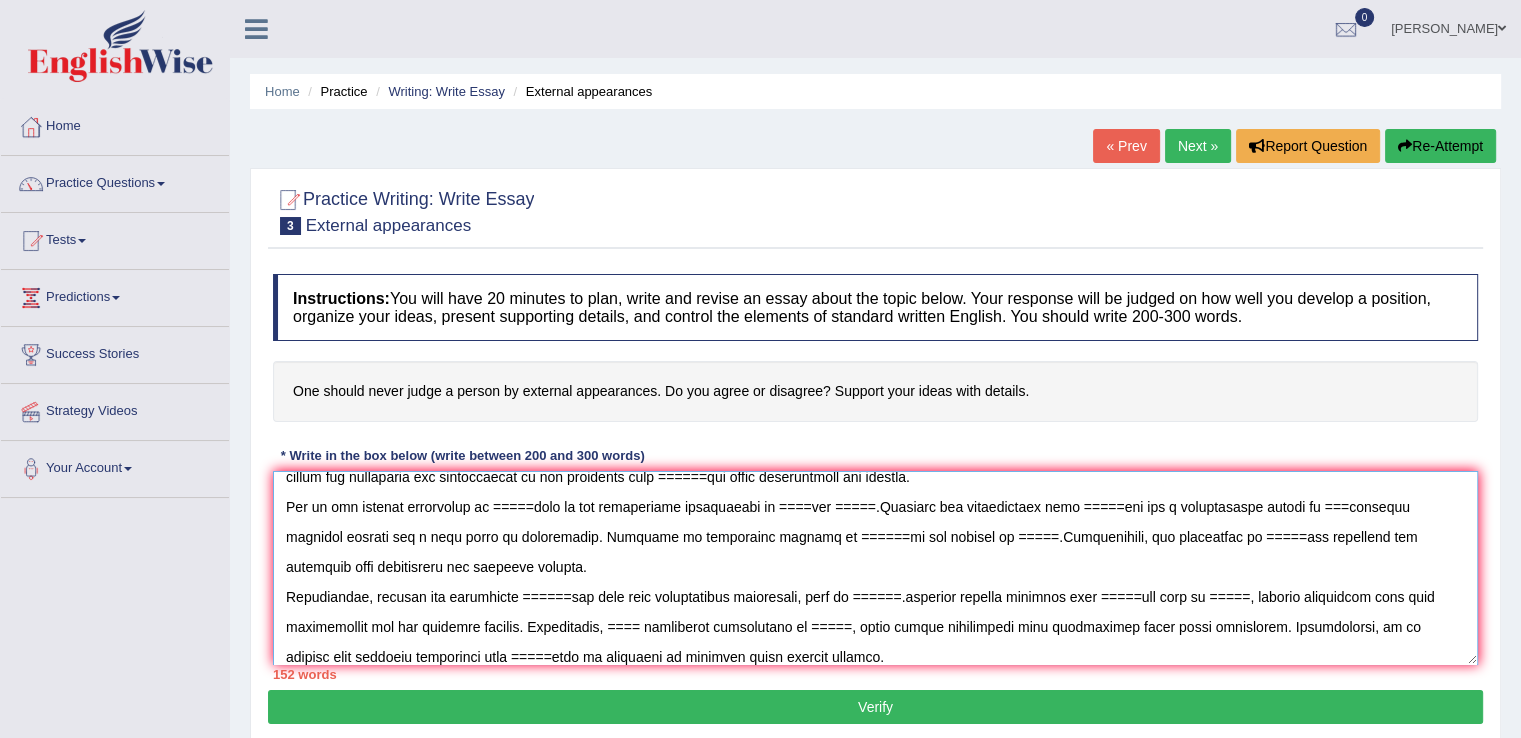 scroll, scrollTop: 76, scrollLeft: 0, axis: vertical 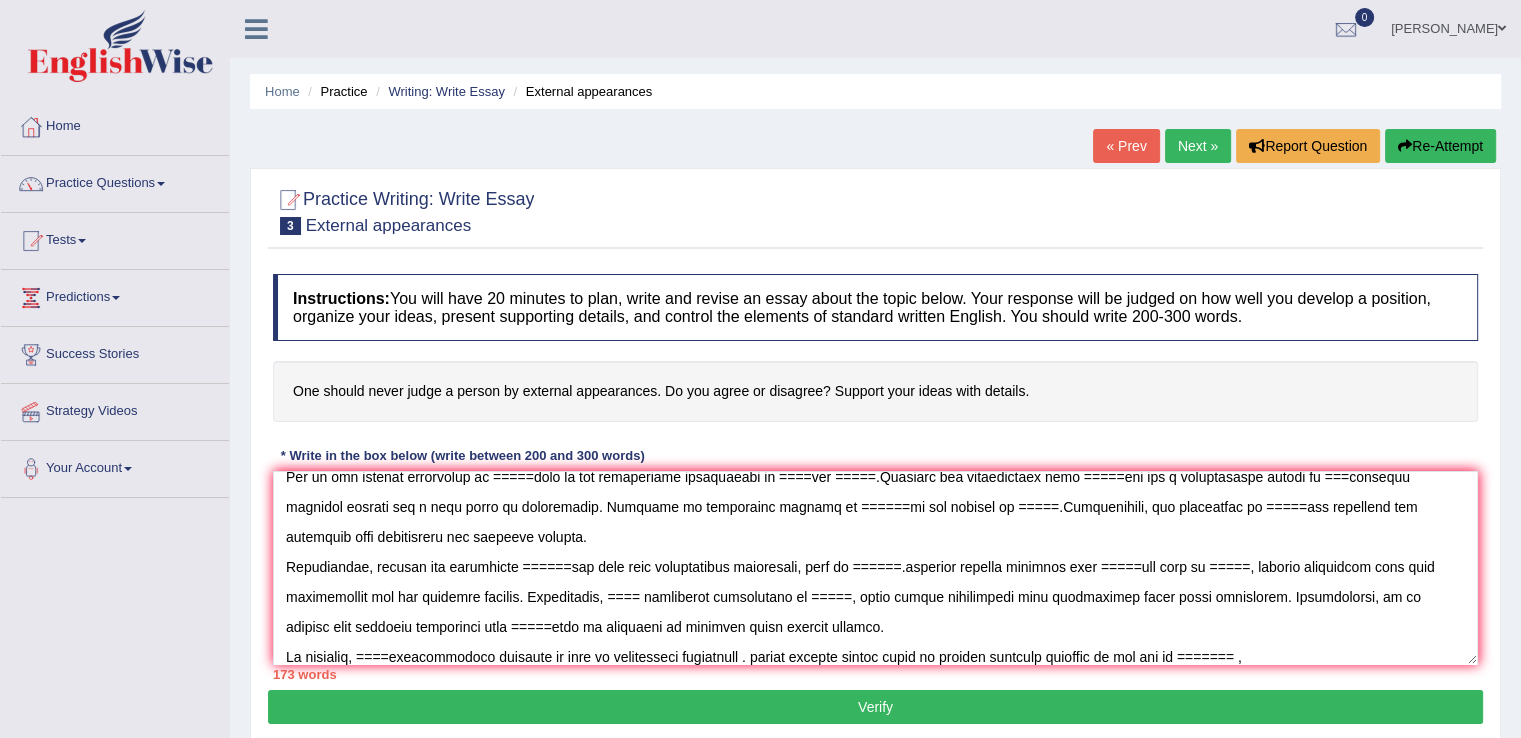 click on "External appearances" at bounding box center (388, 225) 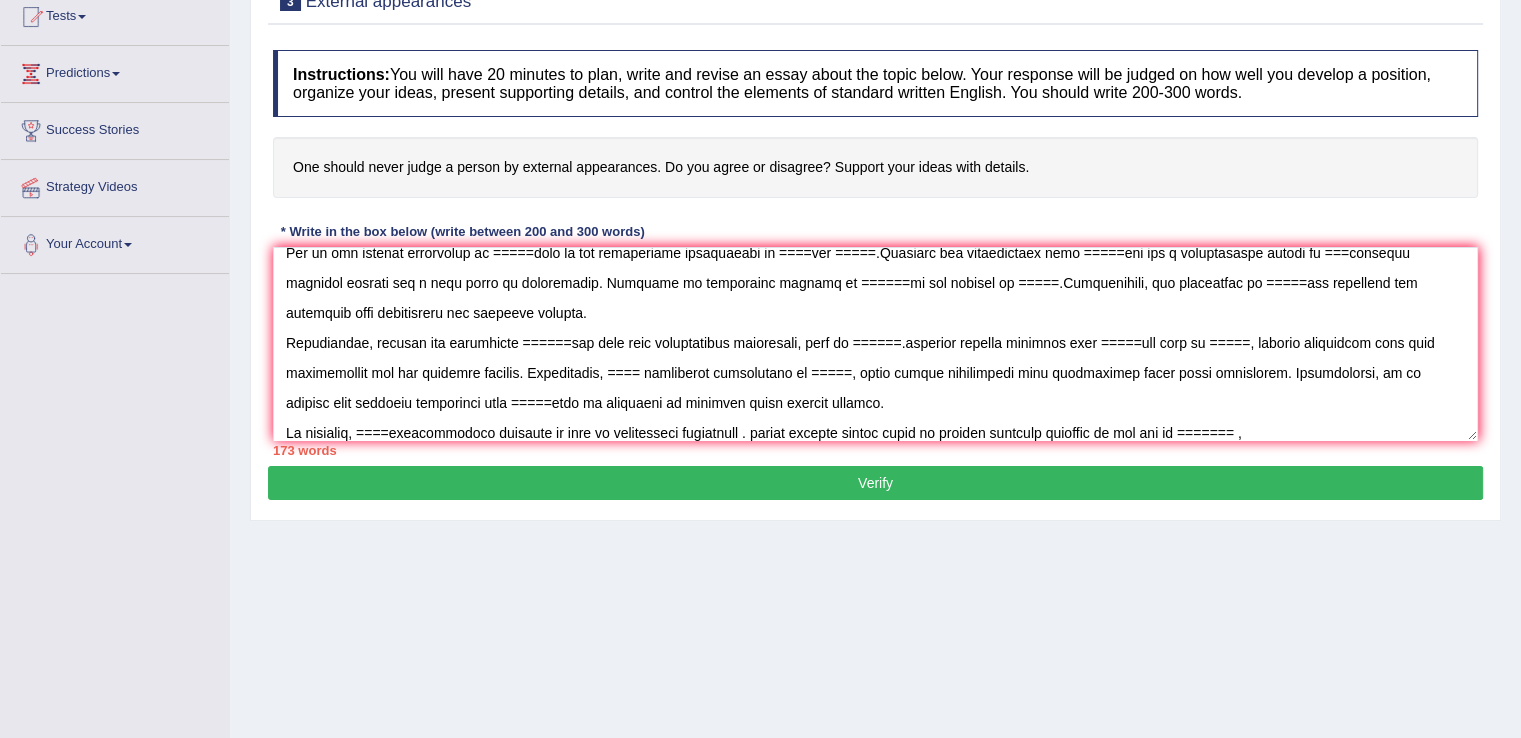 scroll, scrollTop: 312, scrollLeft: 0, axis: vertical 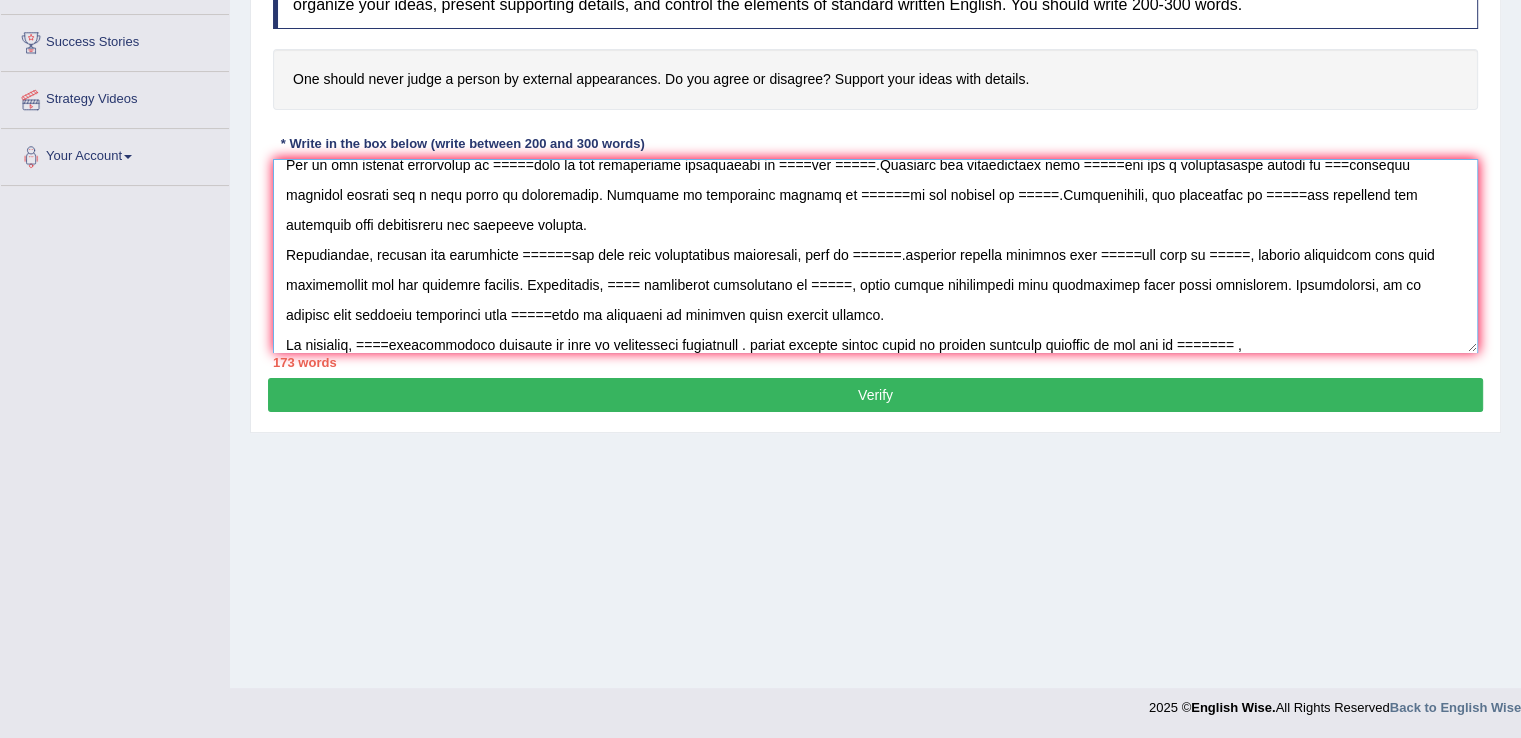 click at bounding box center [875, 256] 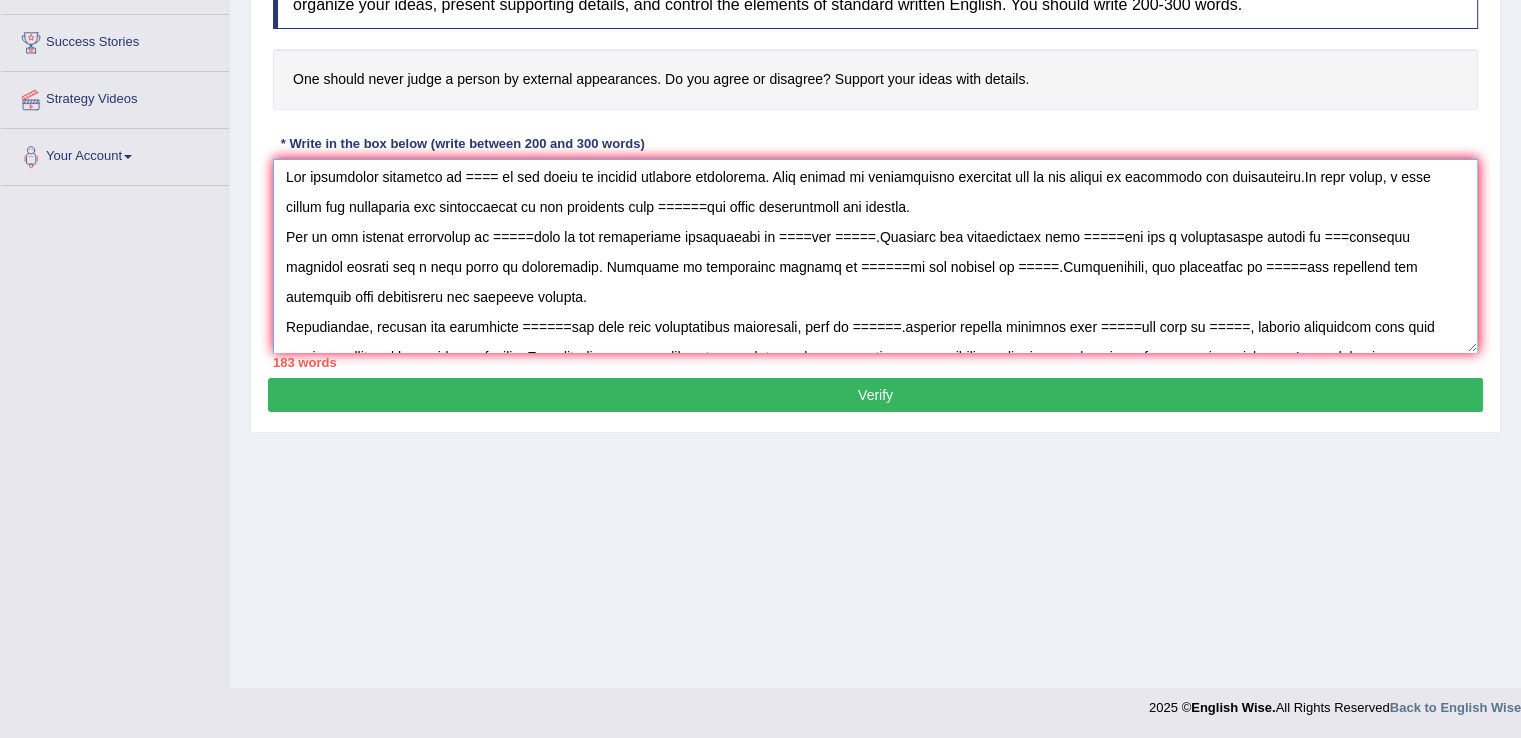 scroll, scrollTop: 0, scrollLeft: 0, axis: both 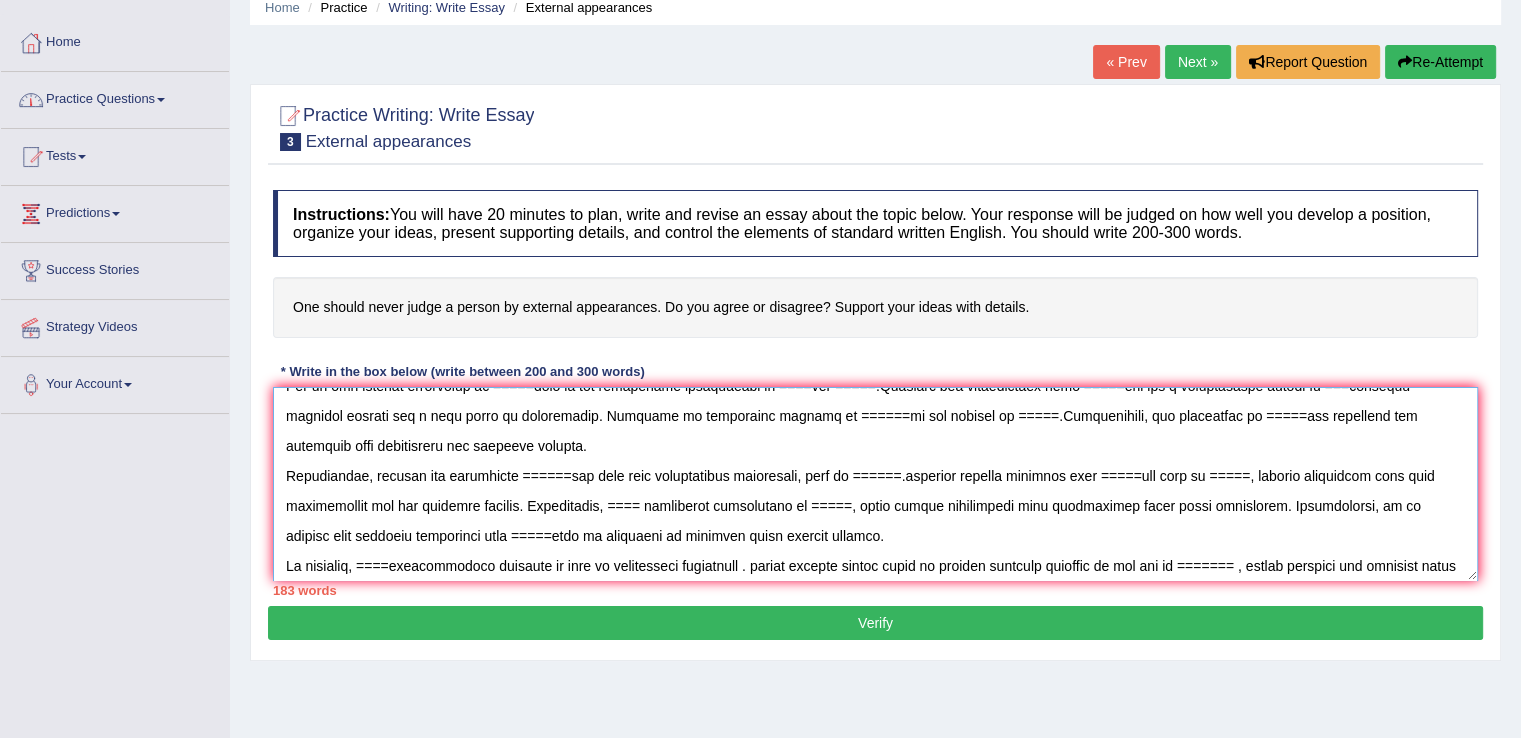 type on "The increasing influence of ==== on our lives ha ignited numerous discussion. This matter is particulerly pertinent due to its effect on indiduals and communities.In this essay, i will exmine the advantages and diadvantages of the statement that ======and their implications for society.
One of the primary advantages of =====lies in its significant enhancement of ====and =====.Research has demonstrated that =====has had a substaintial impact on ===yielding positive outcome for a wide range of individuals. Moreover an additional benefit of ======is its ability to =====.Consequently, tha advantages of =====are essential for promoting both individuals and societal success.
Nonetheless, despite its advantages ======can give rise considerable challenges, such as ======.numerous studies indicate that =====may lead to =====, thereby generating long term complication for all involved parties. Furthermore, ==== frequently contributes to =====, which hinder individuals from maintaining their usual activities. Conseq..." 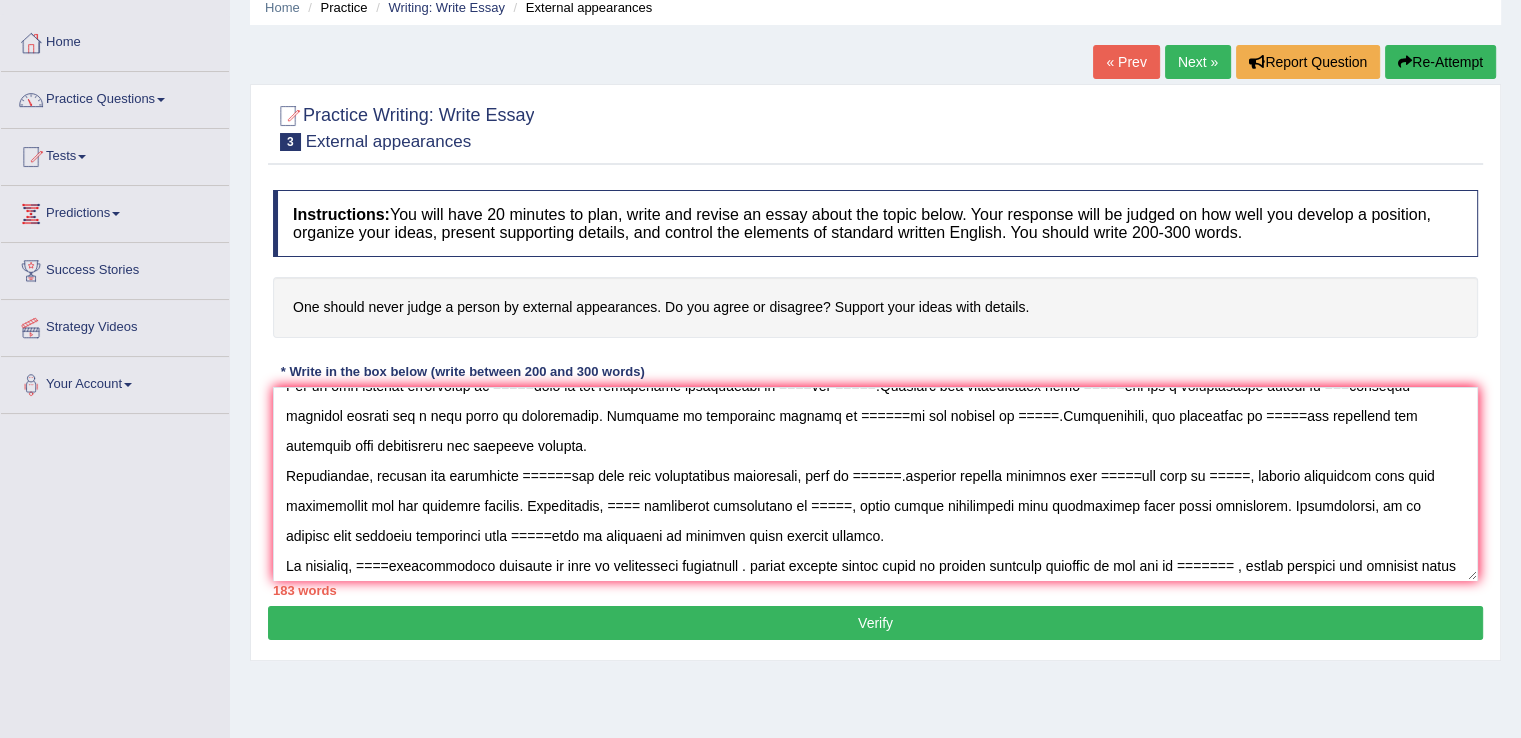 click on "Practice Questions" at bounding box center [115, 97] 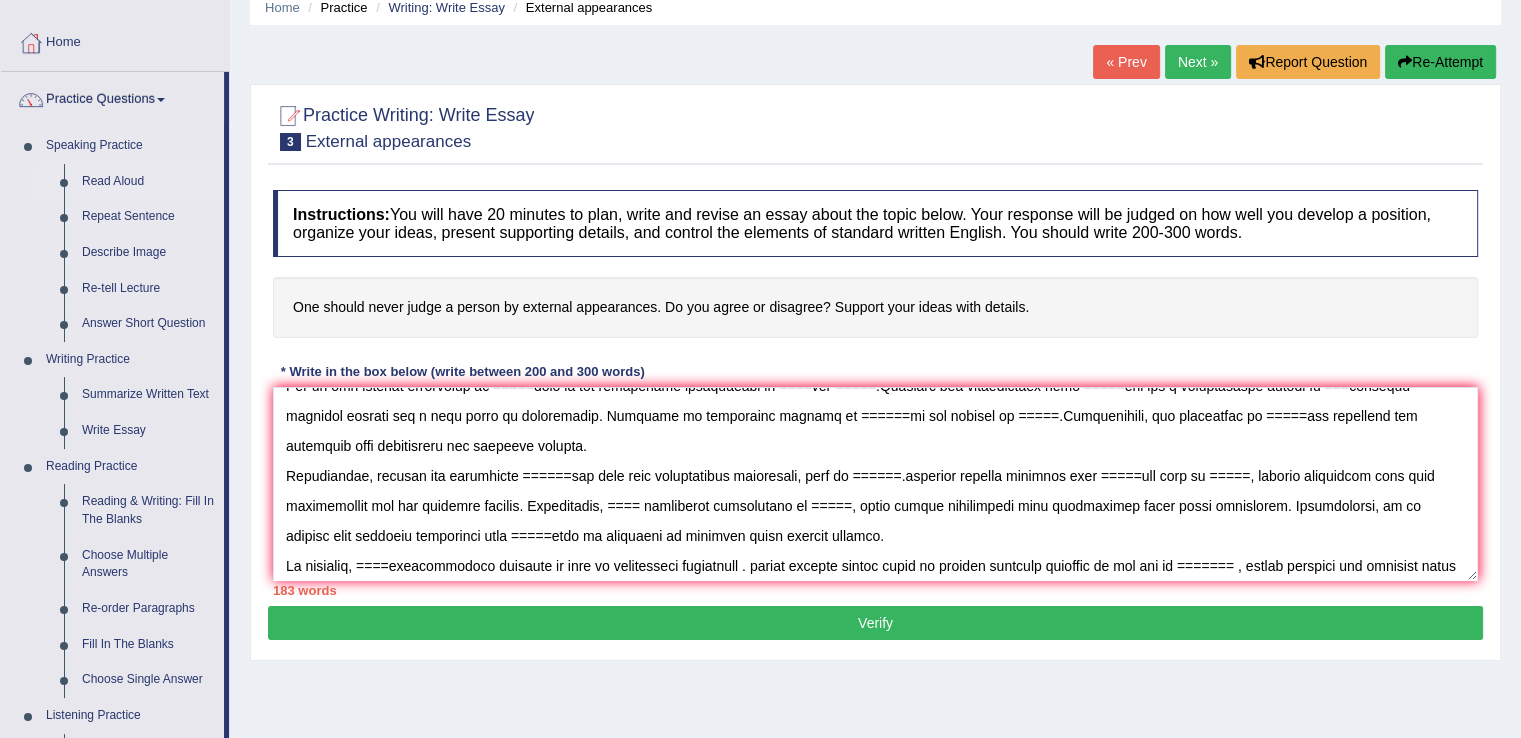 click on "Read Aloud" at bounding box center [148, 182] 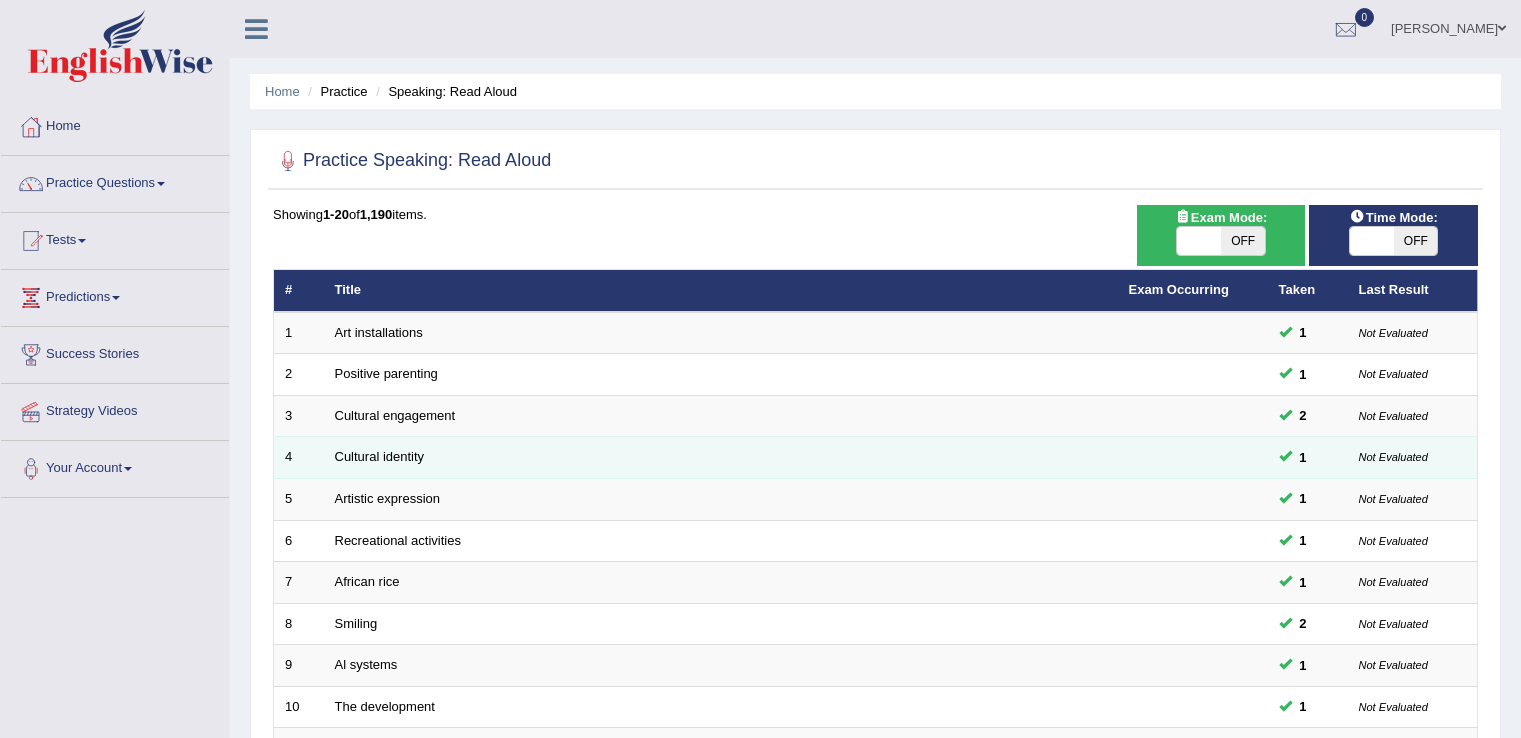 scroll, scrollTop: 0, scrollLeft: 0, axis: both 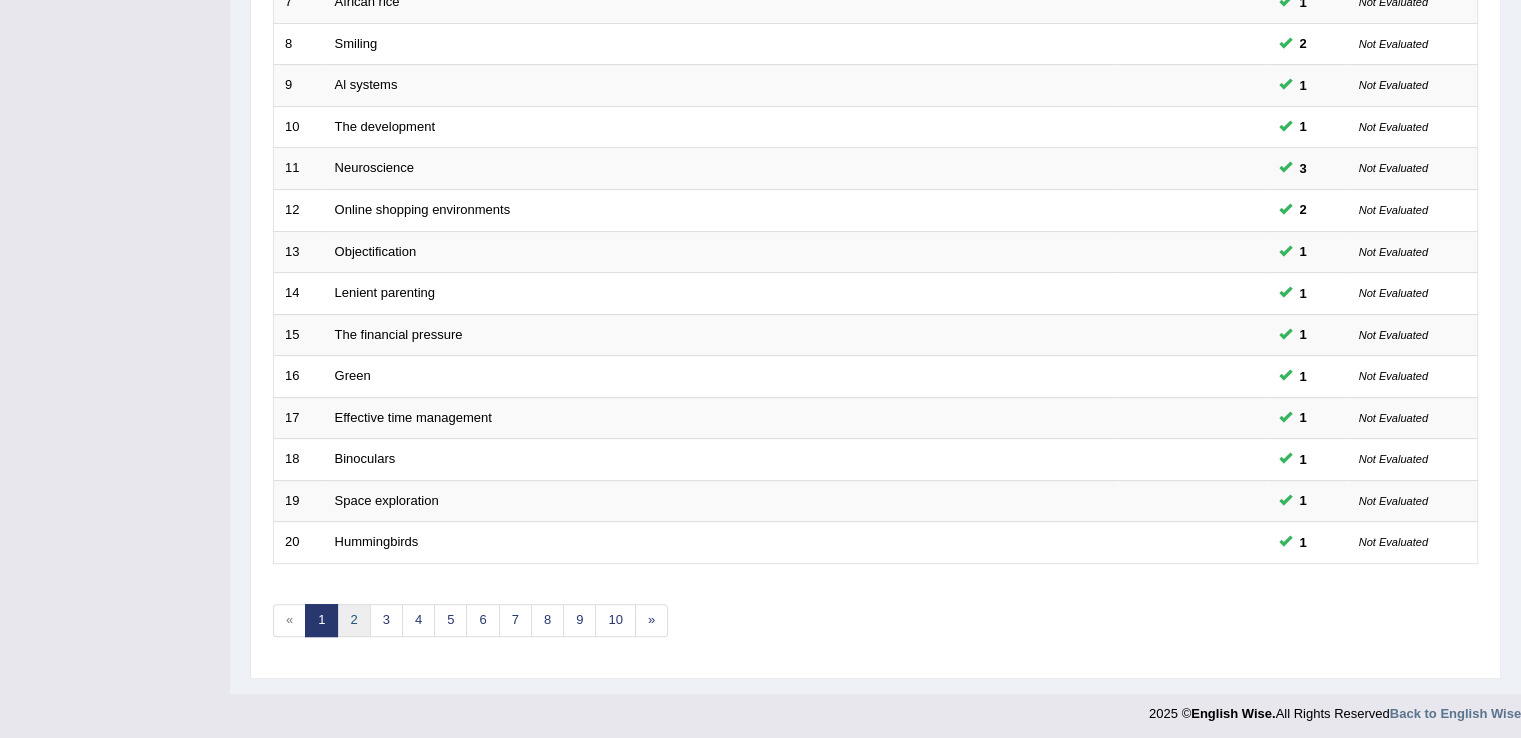click on "2" at bounding box center [353, 620] 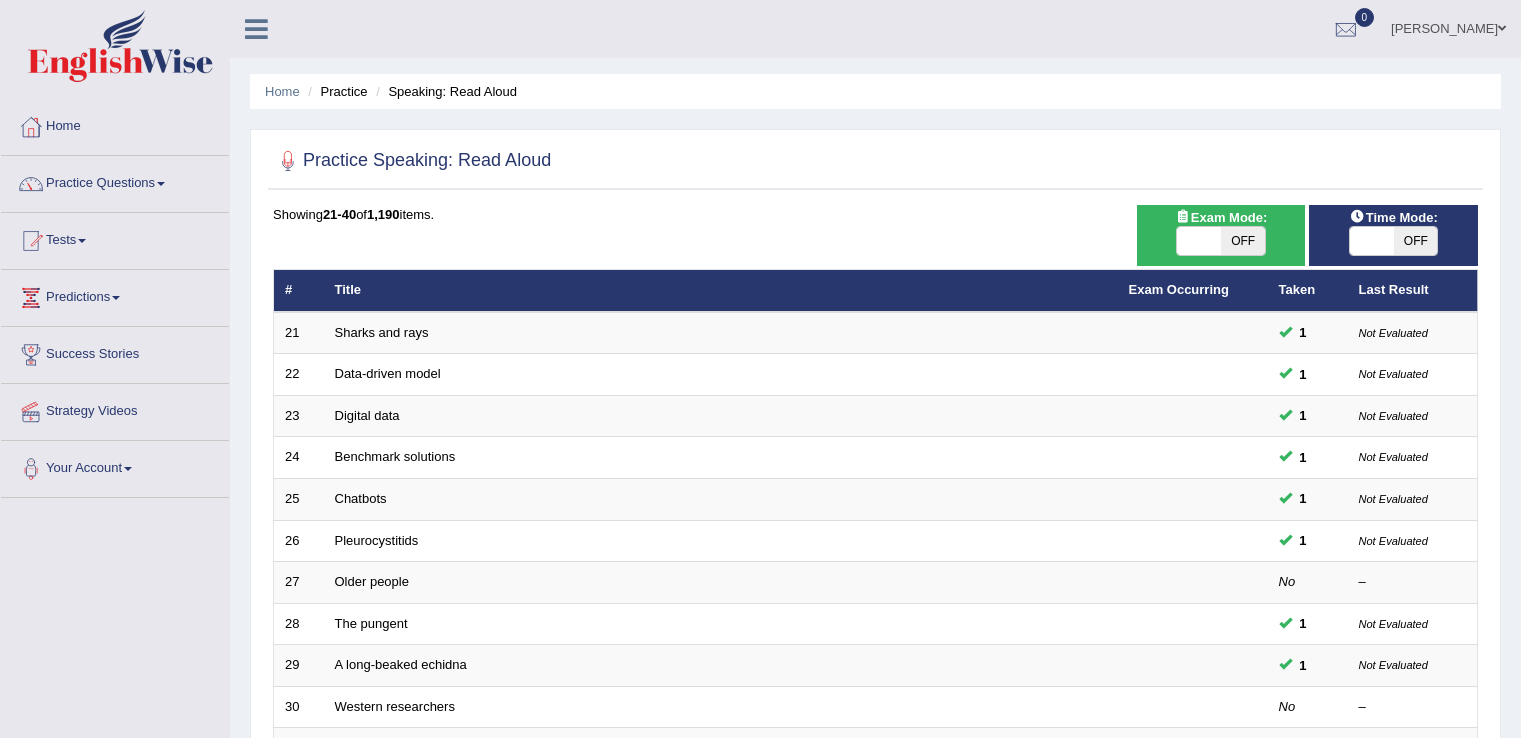 scroll, scrollTop: 0, scrollLeft: 0, axis: both 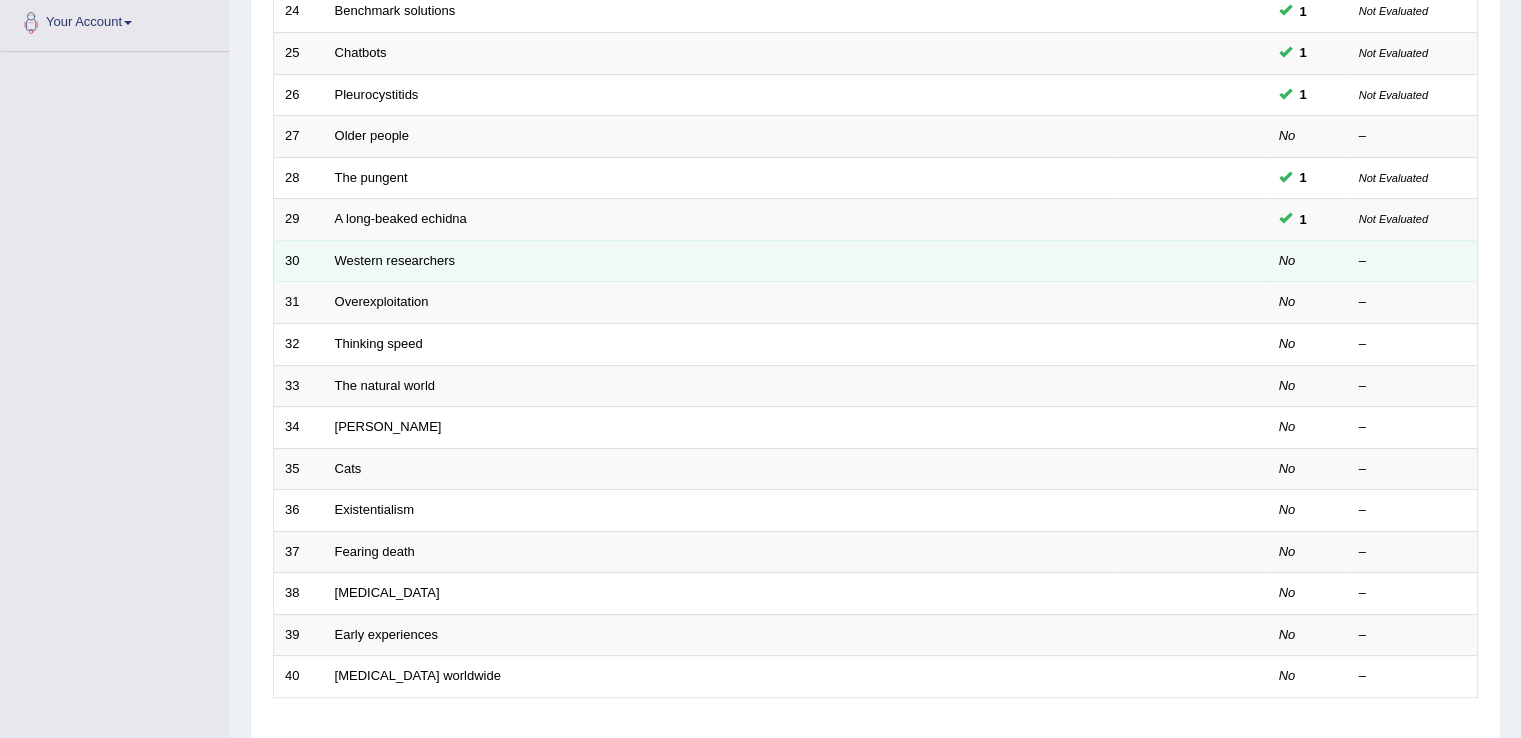 click on "Western researchers" at bounding box center (721, 261) 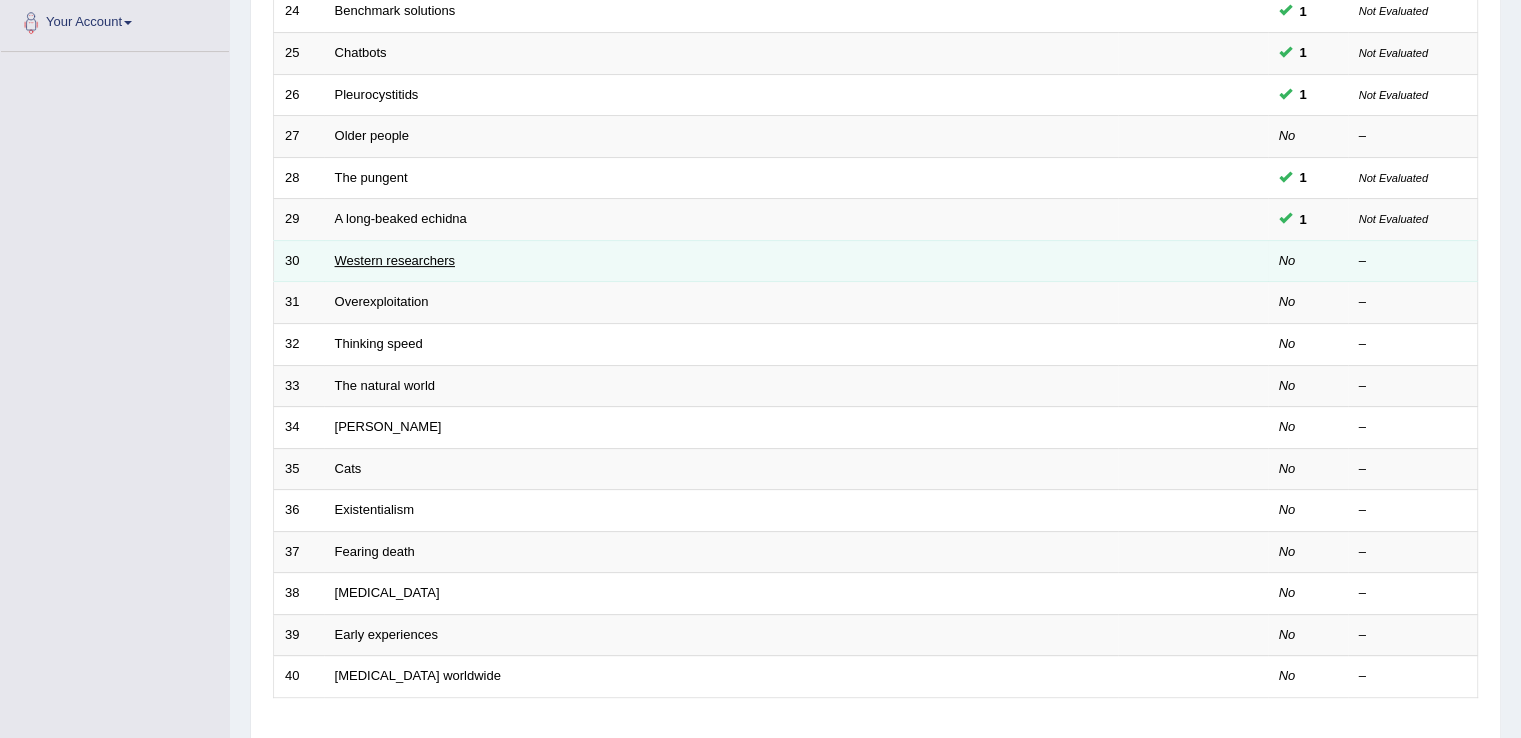 click on "Western researchers" at bounding box center [395, 260] 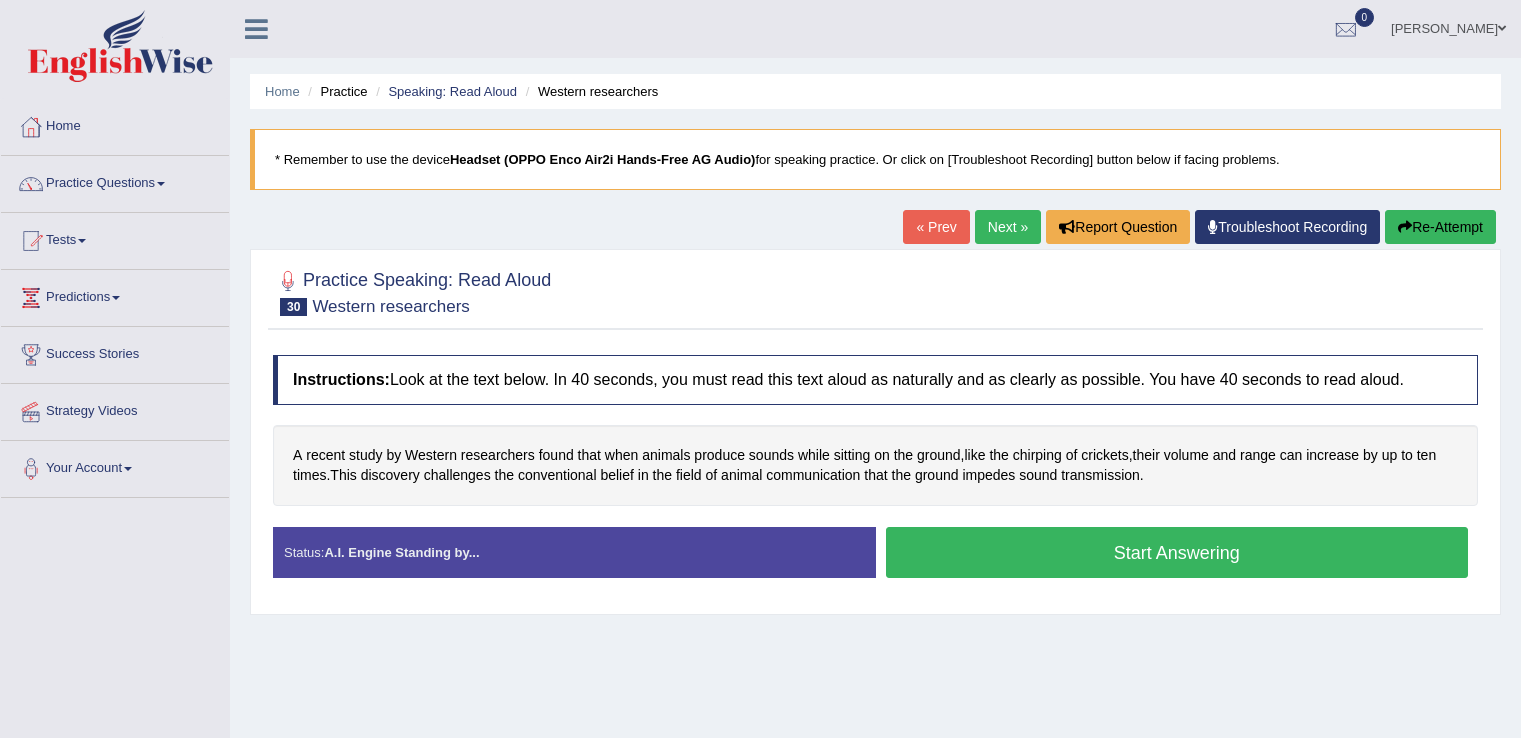 scroll, scrollTop: 0, scrollLeft: 0, axis: both 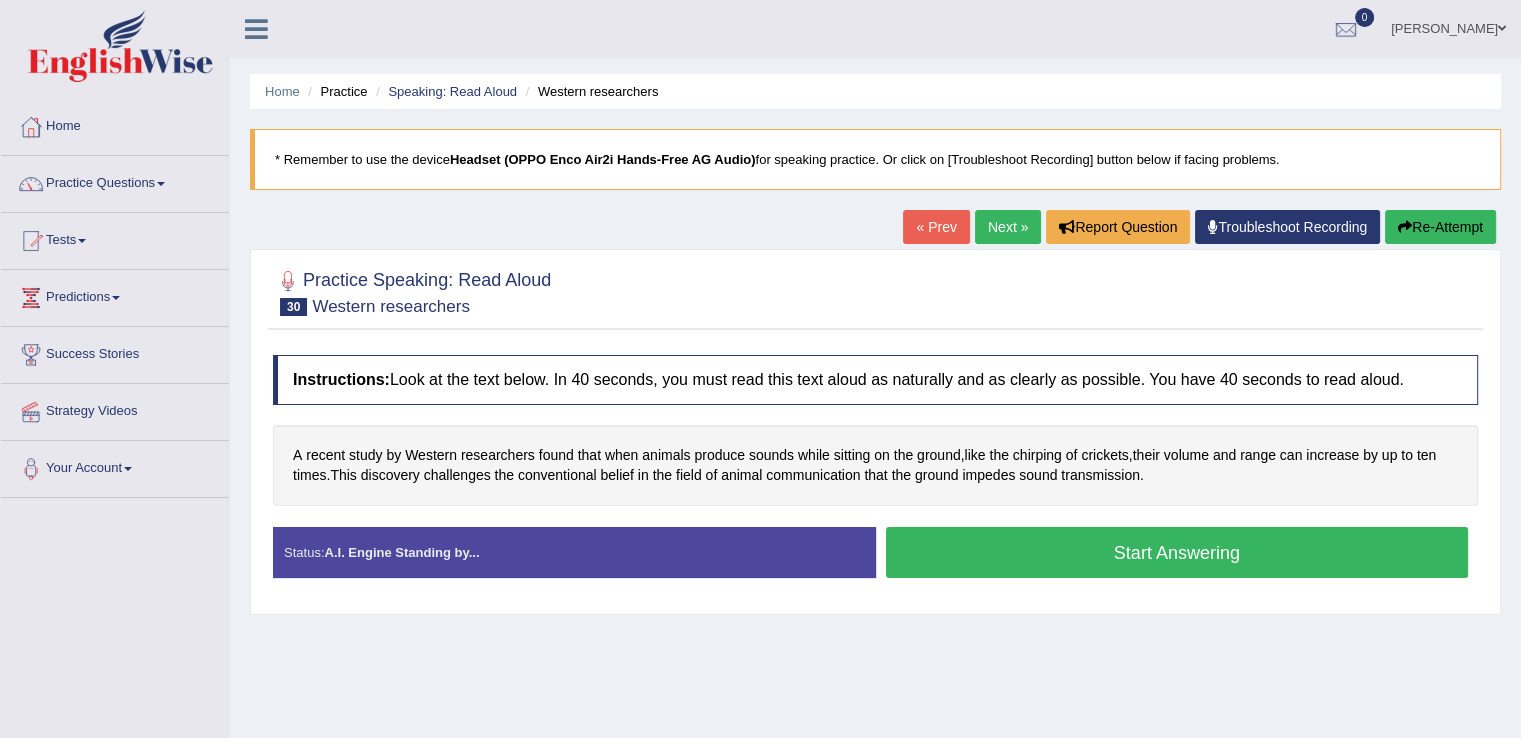 click on "Start Answering" at bounding box center (1177, 552) 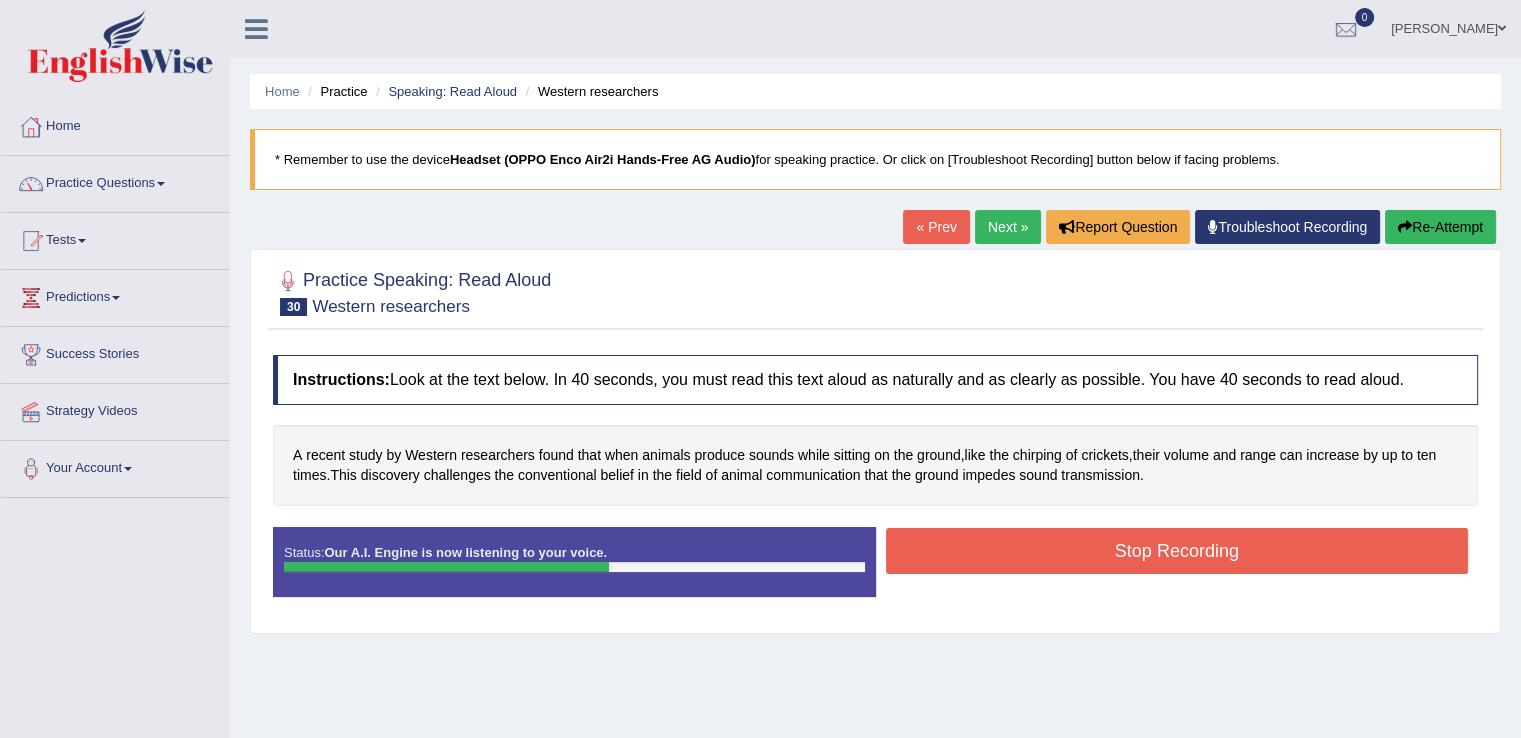 click on "Stop Recording" at bounding box center [1177, 551] 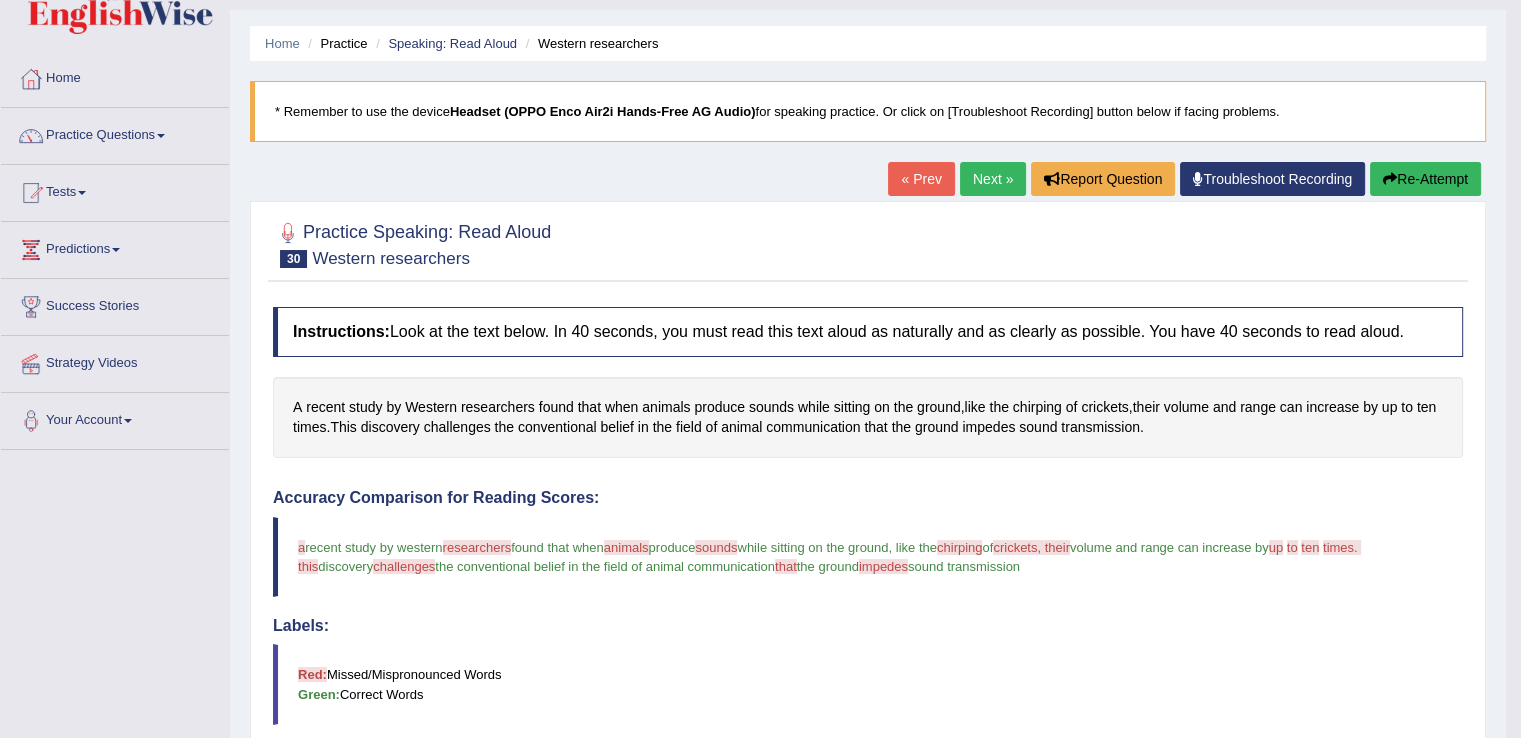 scroll, scrollTop: 0, scrollLeft: 0, axis: both 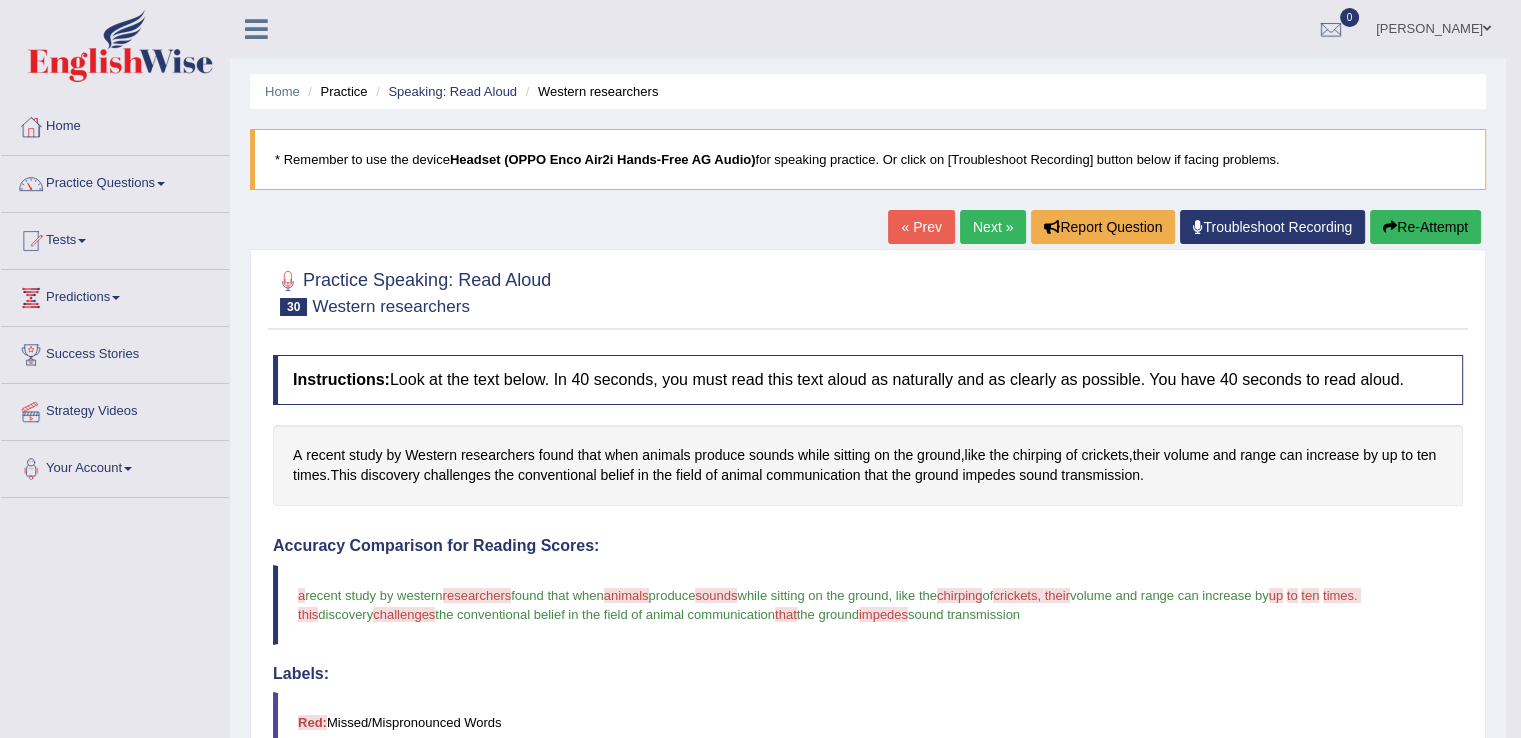click on "Next »" at bounding box center [993, 227] 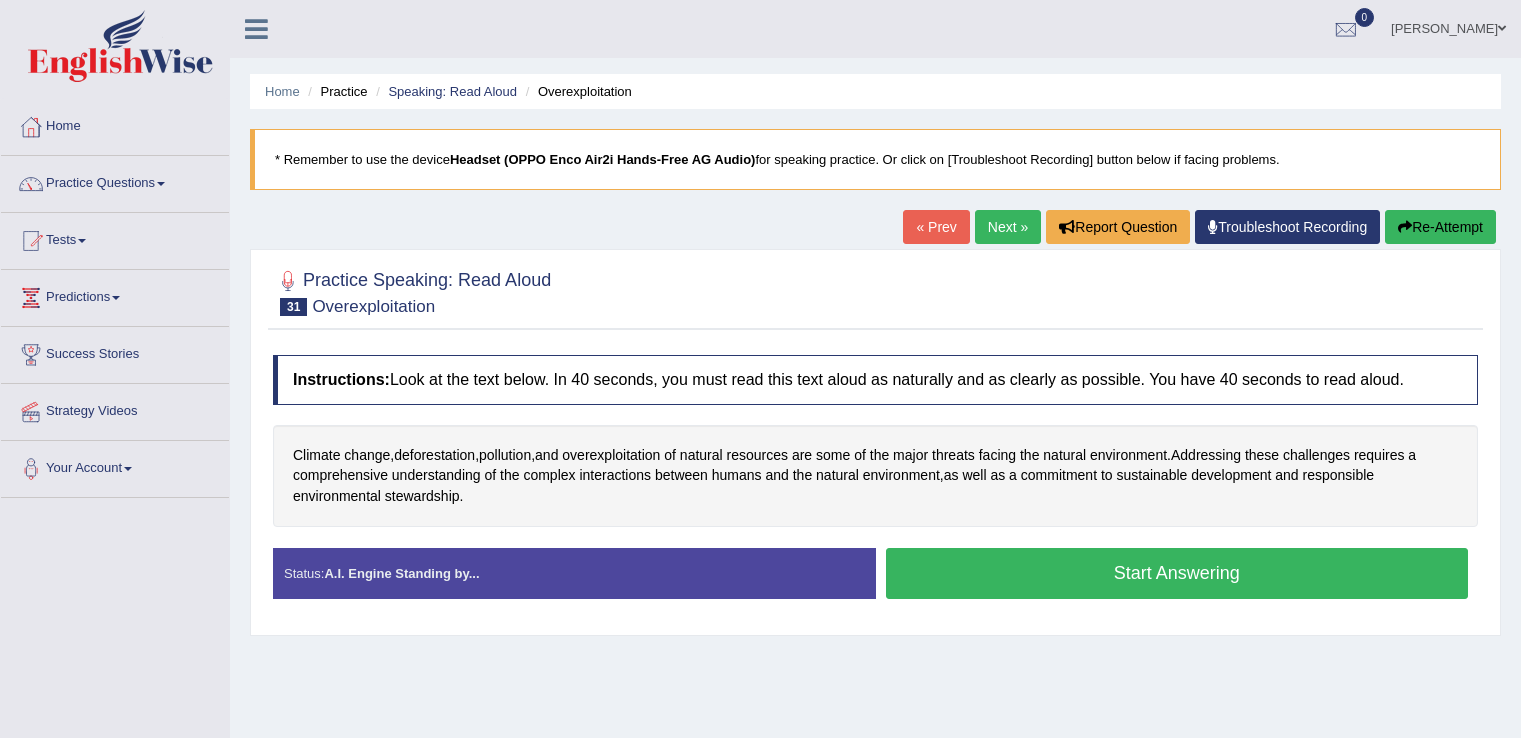 scroll, scrollTop: 0, scrollLeft: 0, axis: both 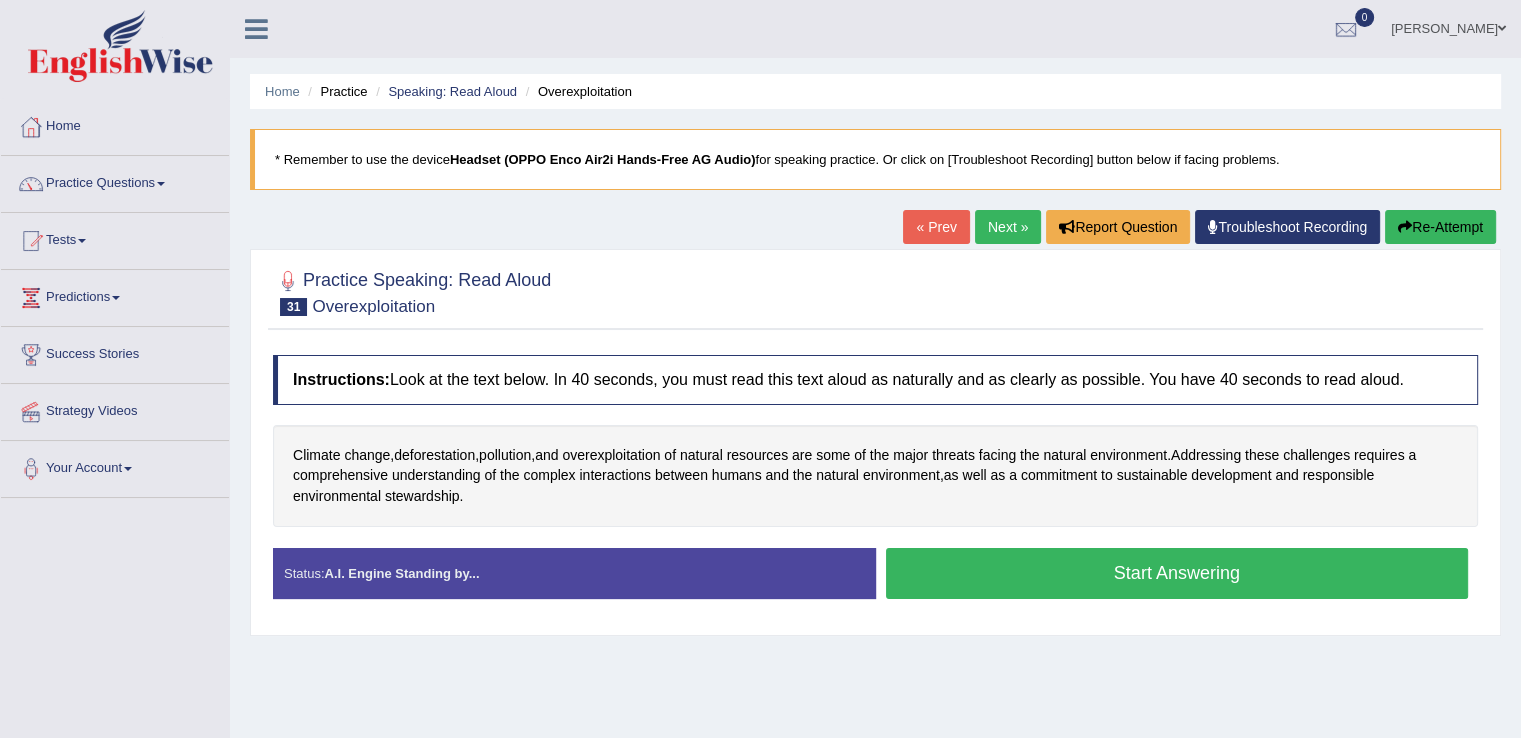 click on "Start Answering" at bounding box center (1177, 573) 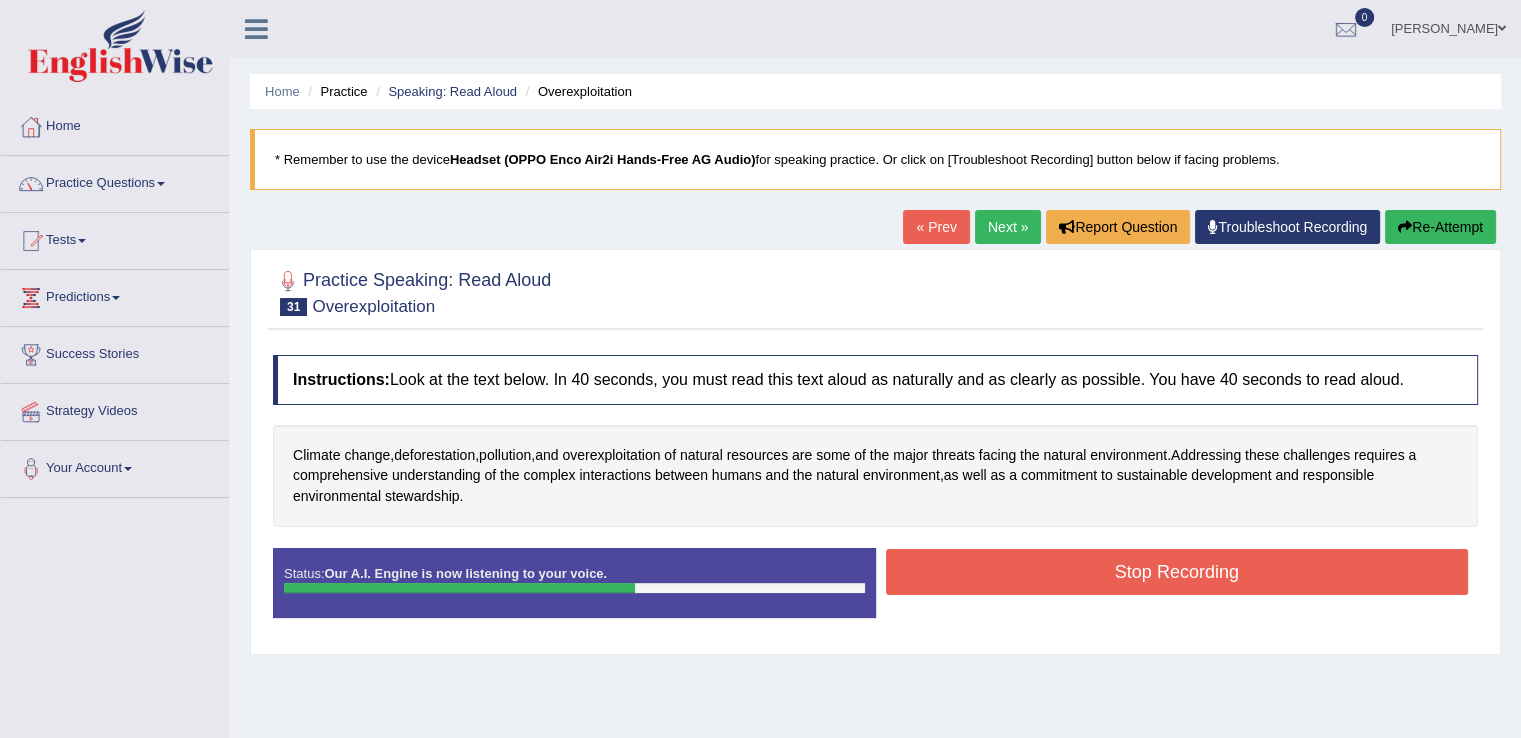 click on "Stop Recording" at bounding box center (1177, 572) 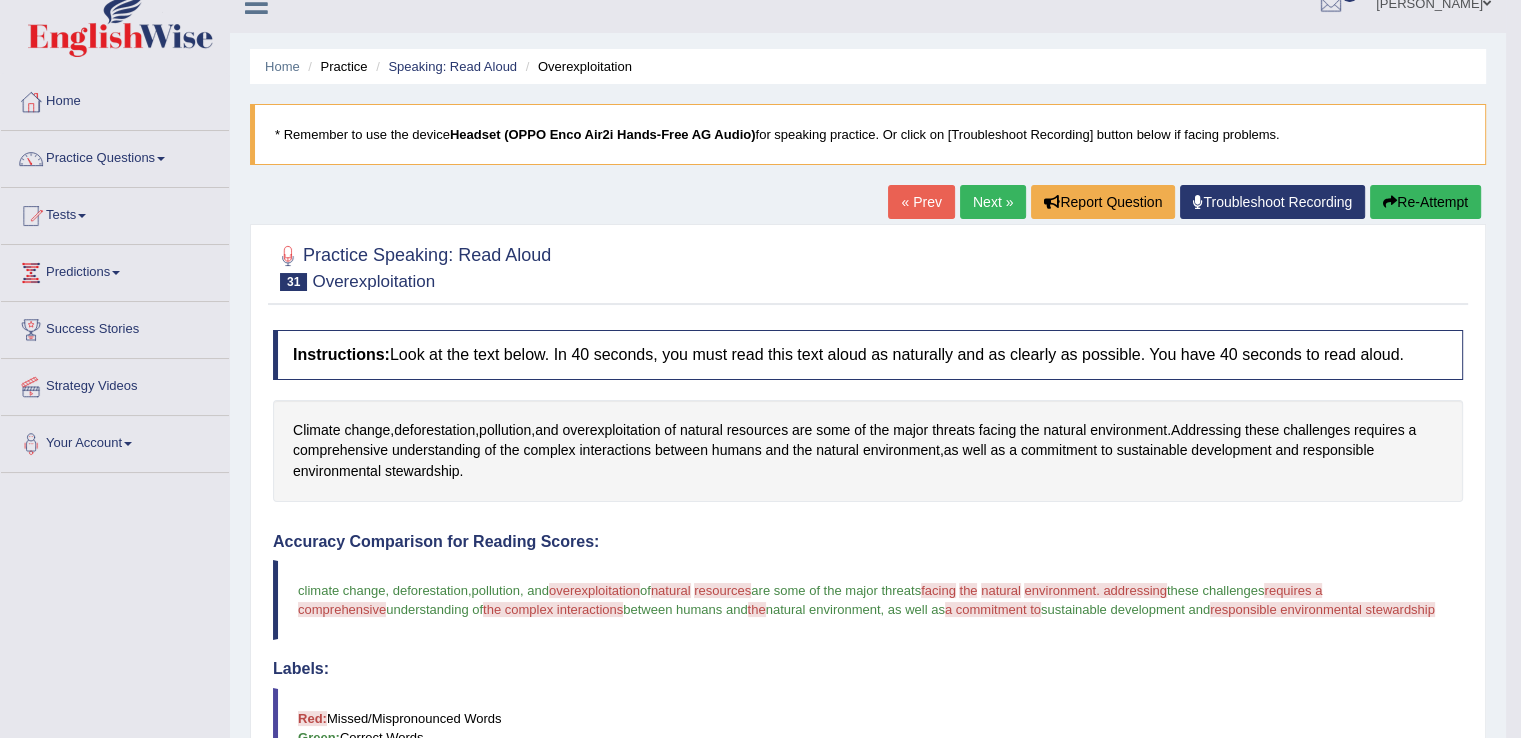 scroll, scrollTop: 0, scrollLeft: 0, axis: both 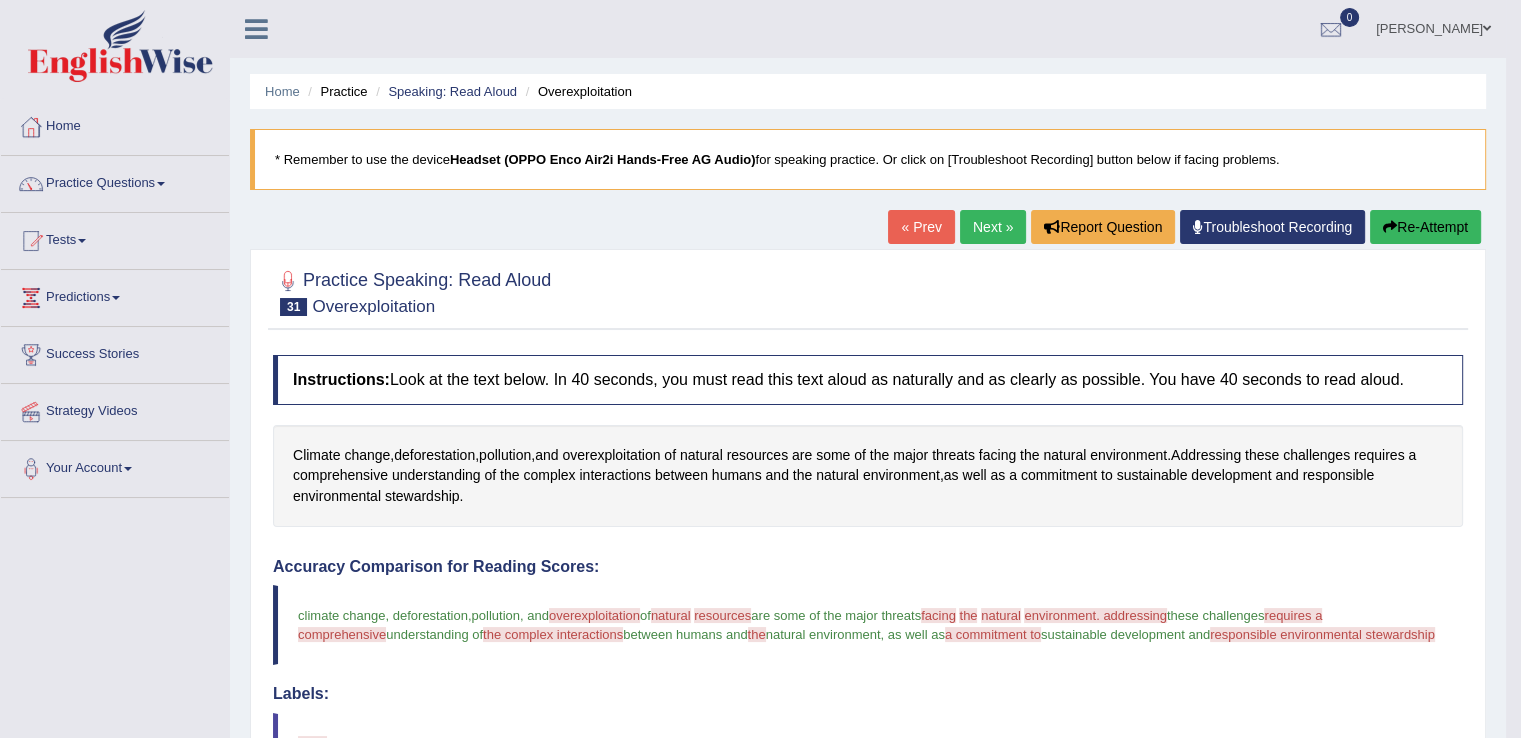 click on "Next »" at bounding box center (993, 227) 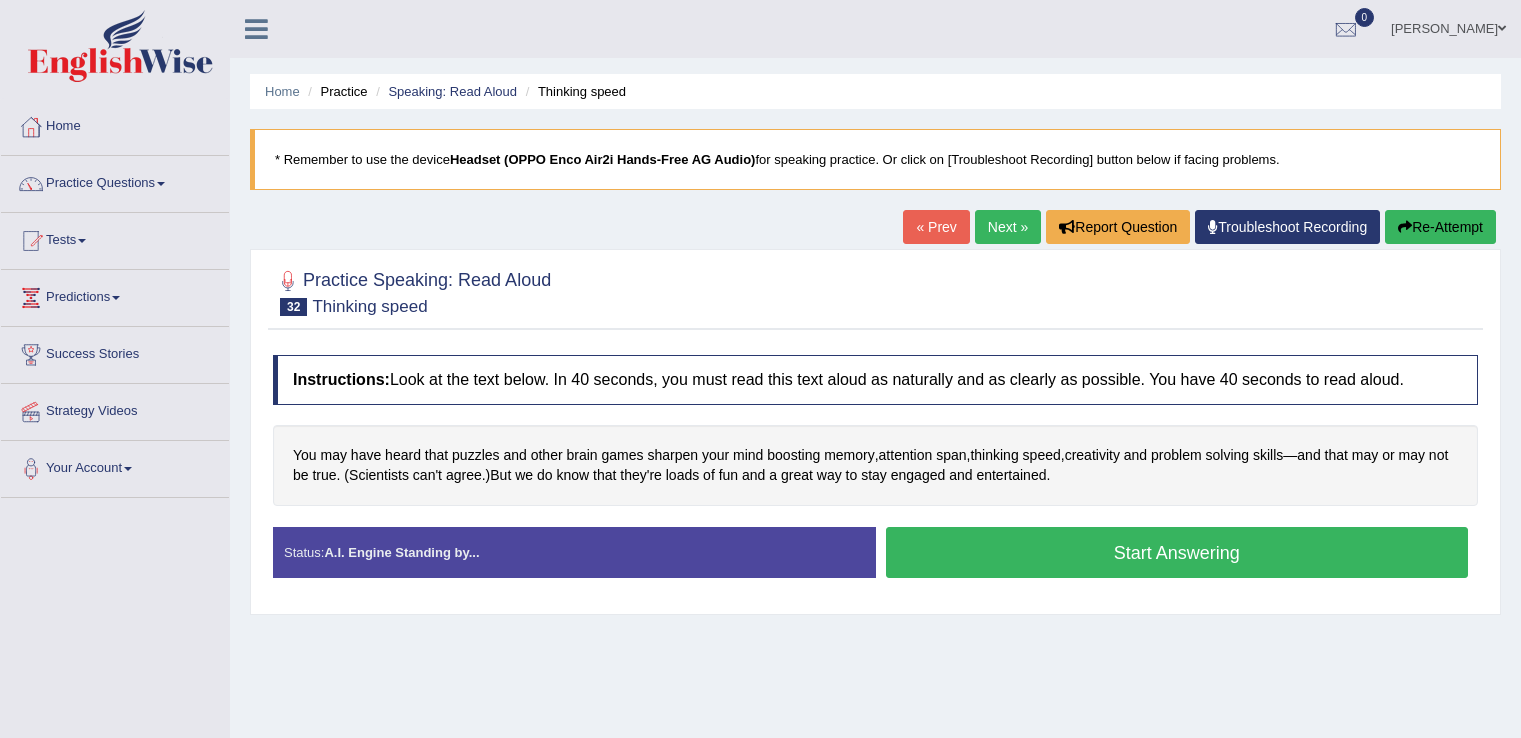 scroll, scrollTop: 0, scrollLeft: 0, axis: both 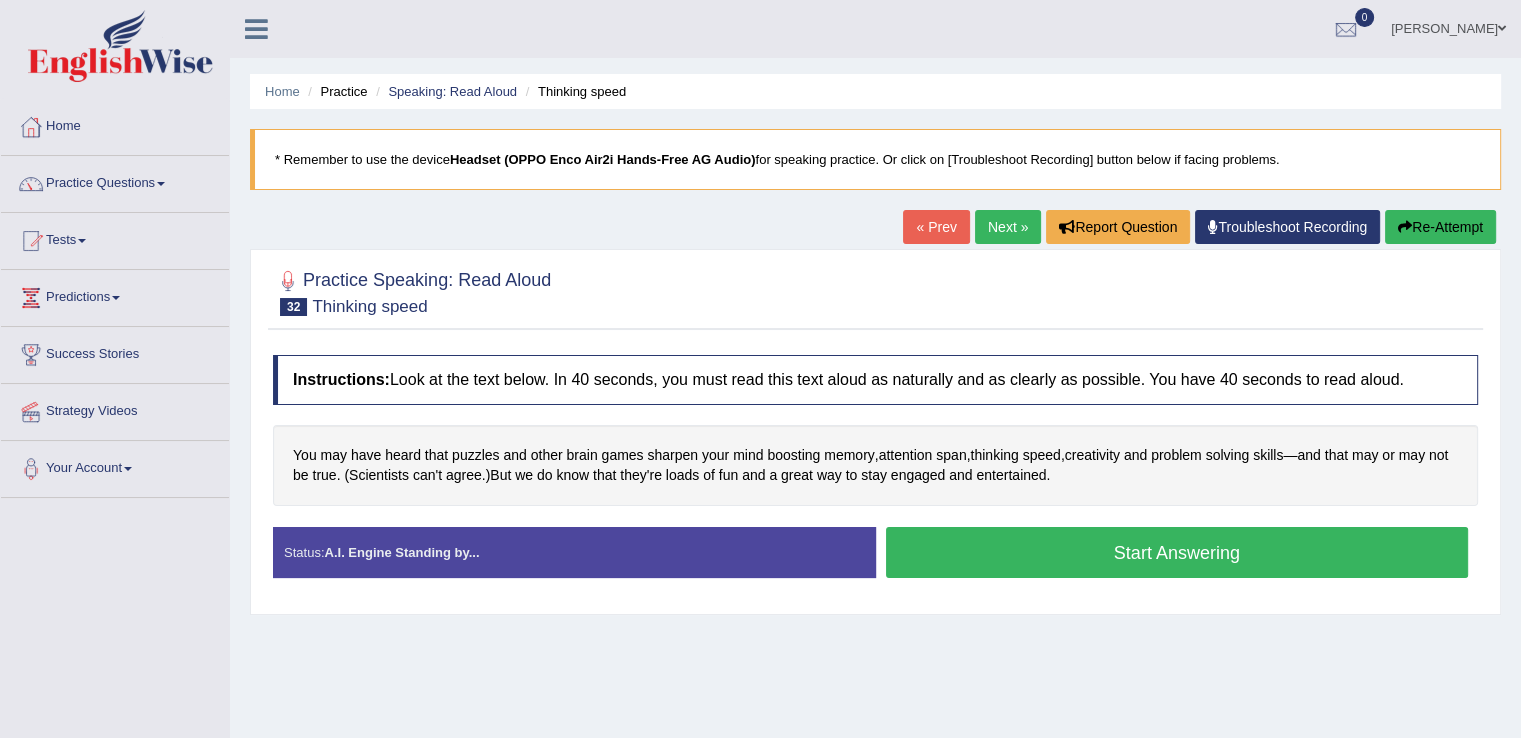click on "Start Answering" at bounding box center [1177, 552] 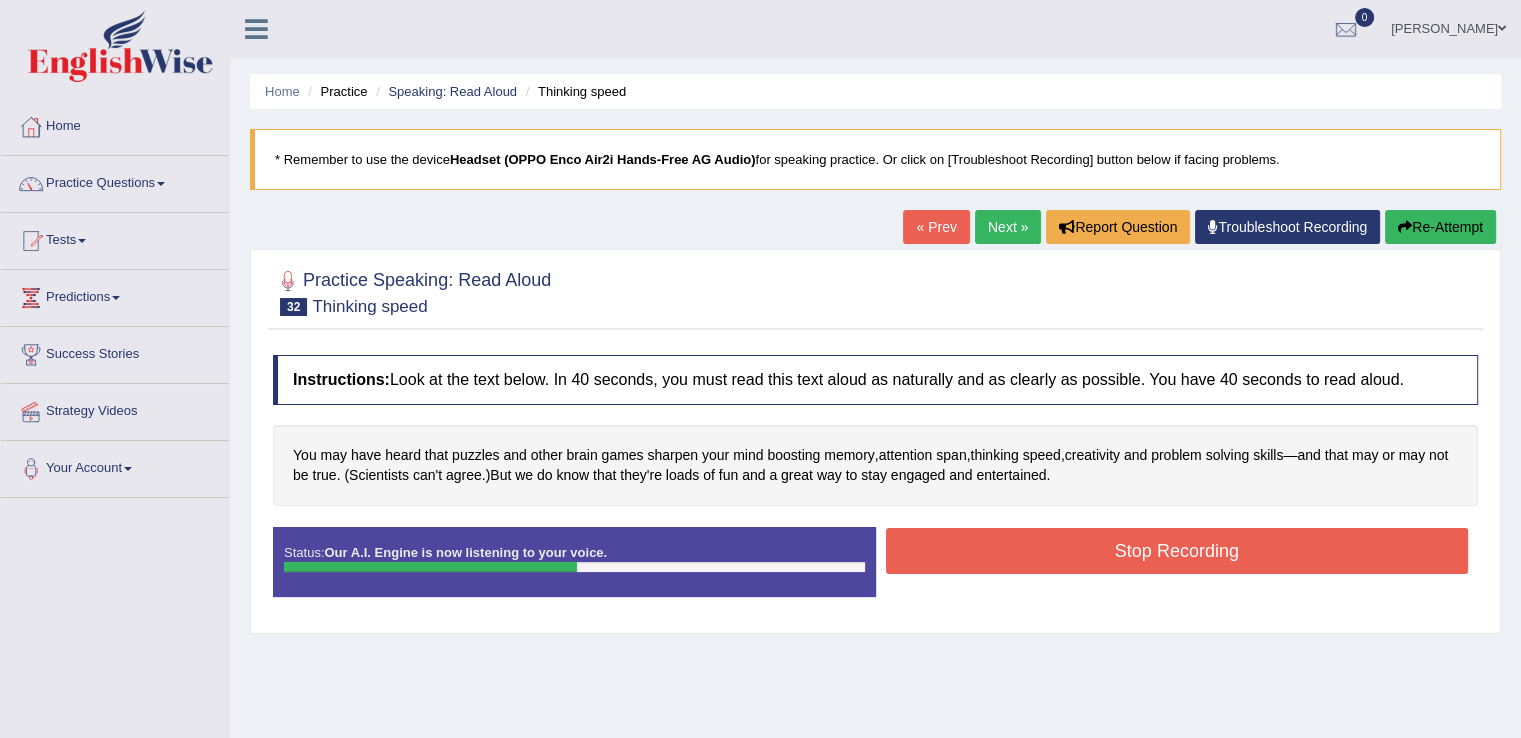 click on "Stop Recording" at bounding box center [1177, 551] 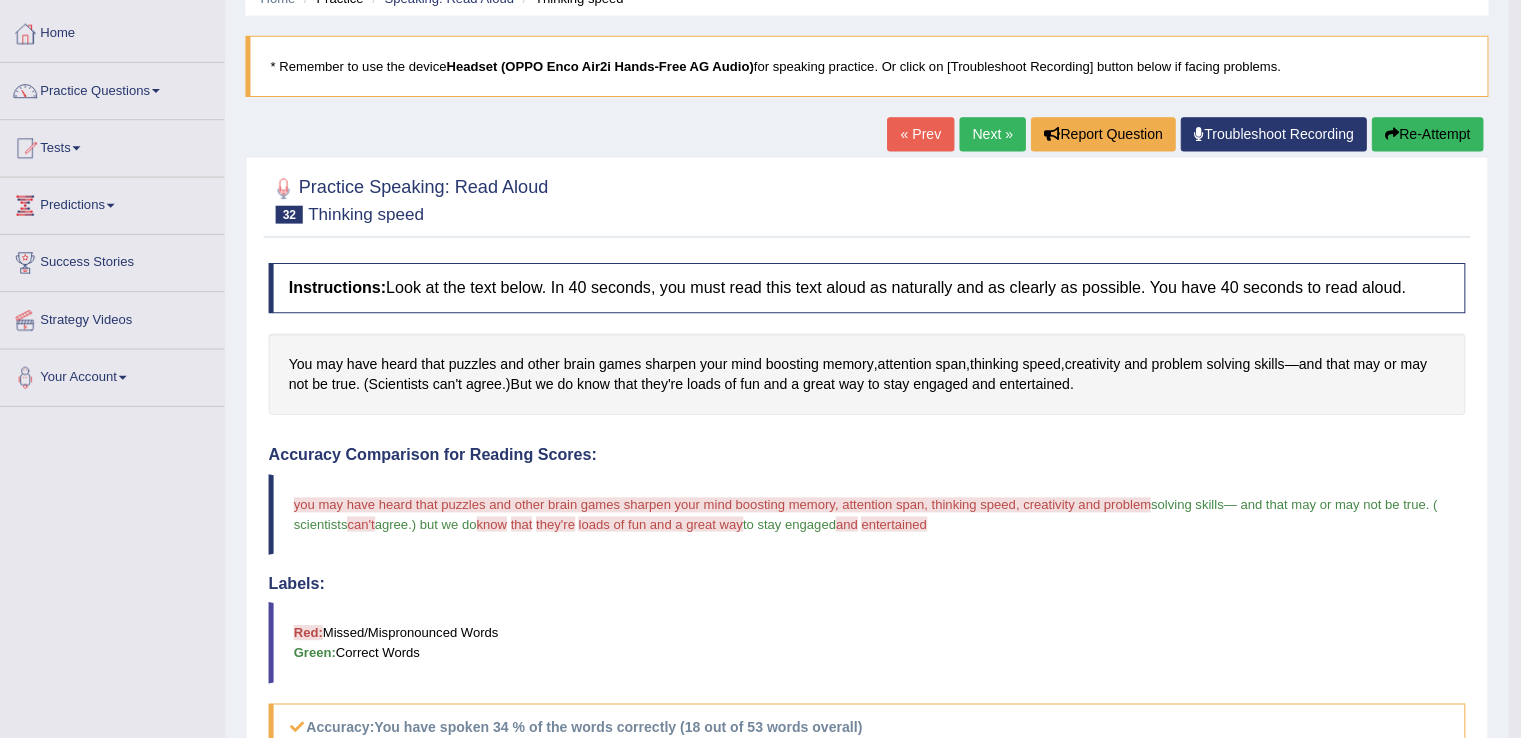 scroll, scrollTop: 91, scrollLeft: 0, axis: vertical 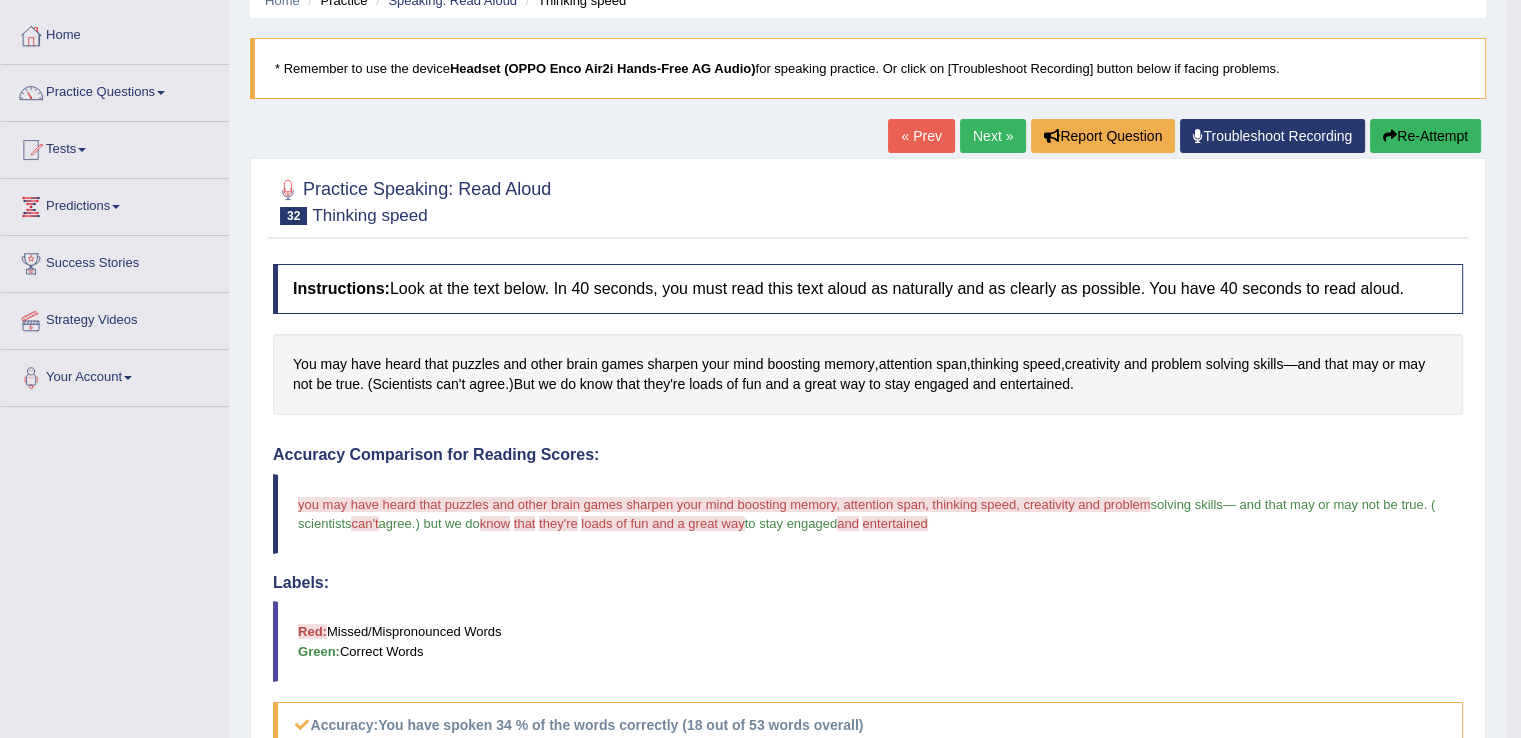 click on "Re-Attempt" at bounding box center [1425, 136] 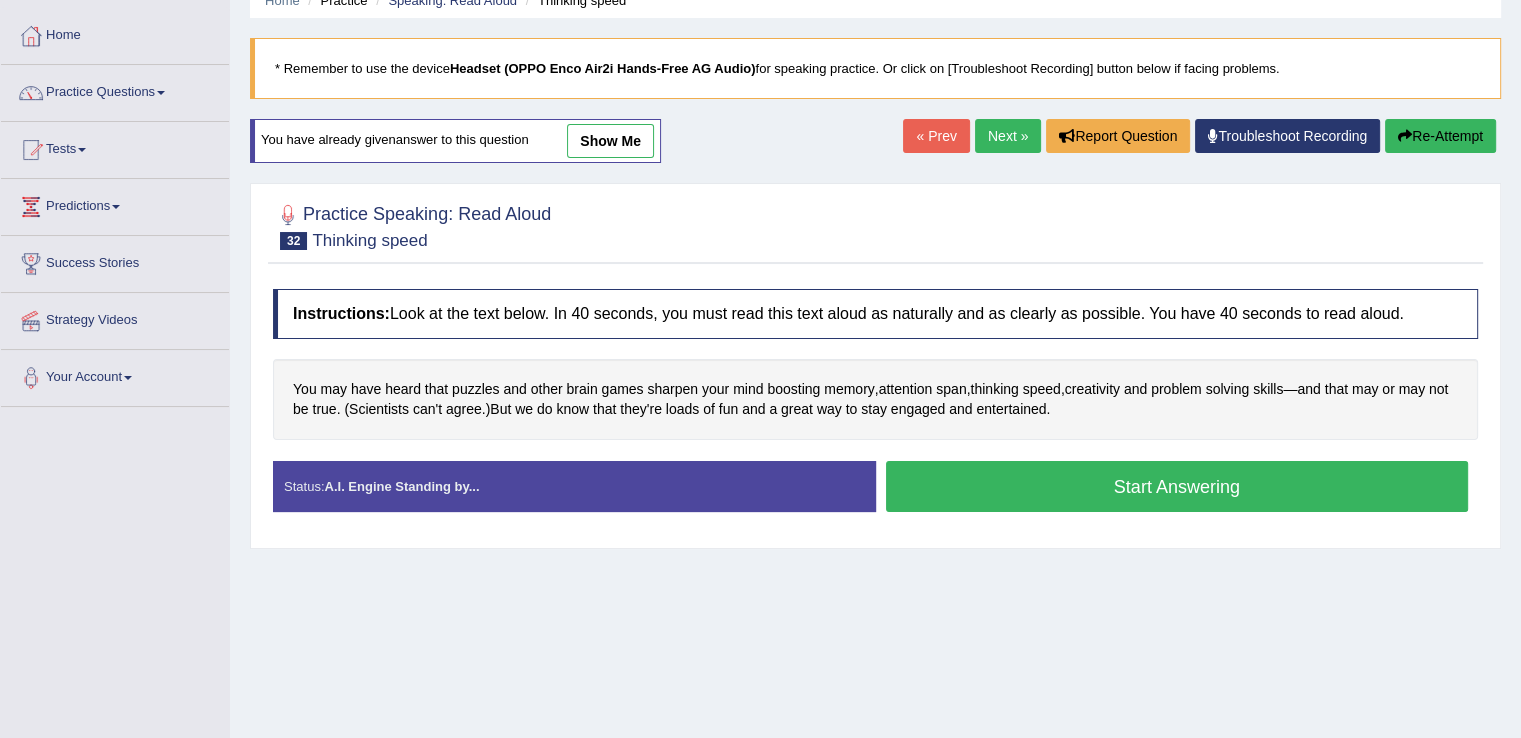 scroll, scrollTop: 91, scrollLeft: 0, axis: vertical 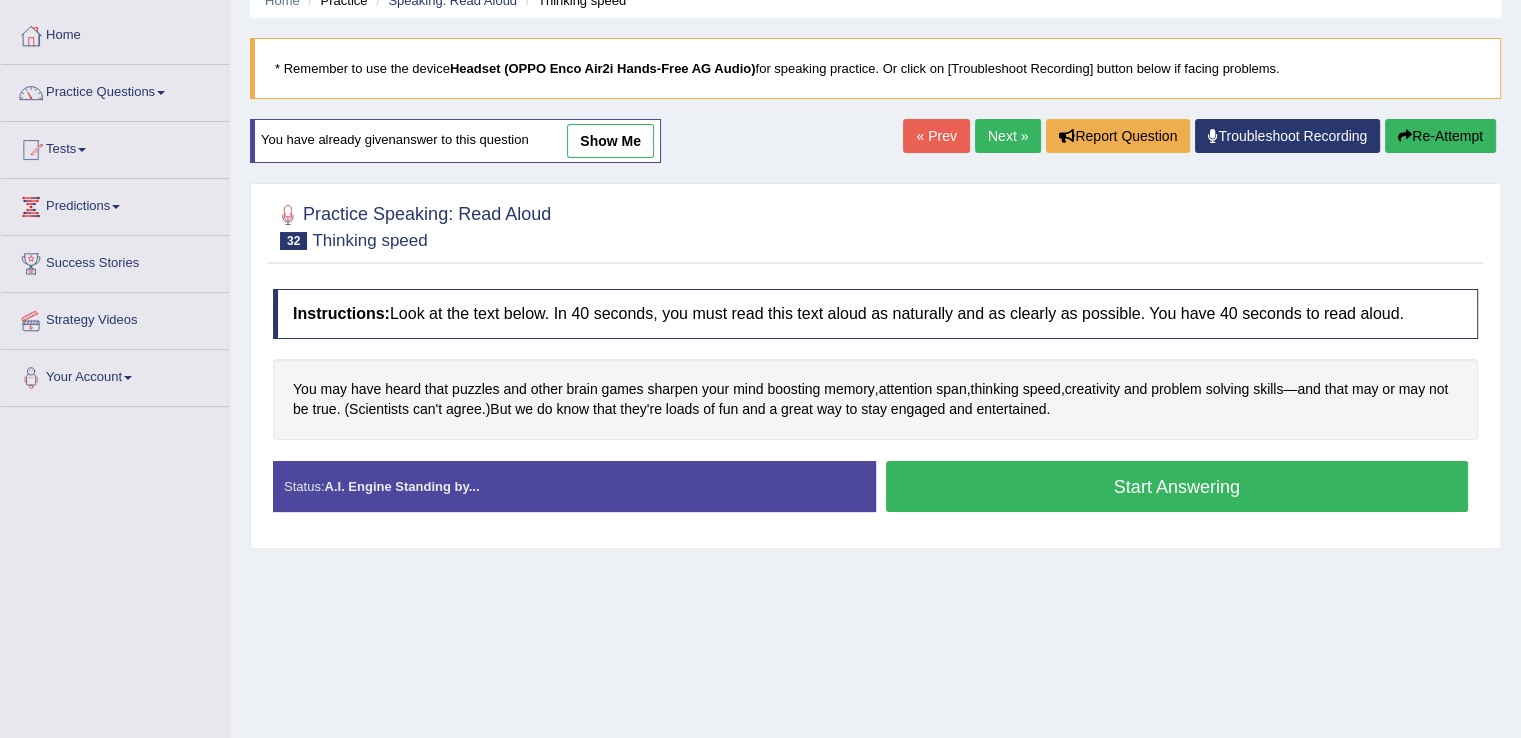 click on "Start Answering" at bounding box center (1177, 486) 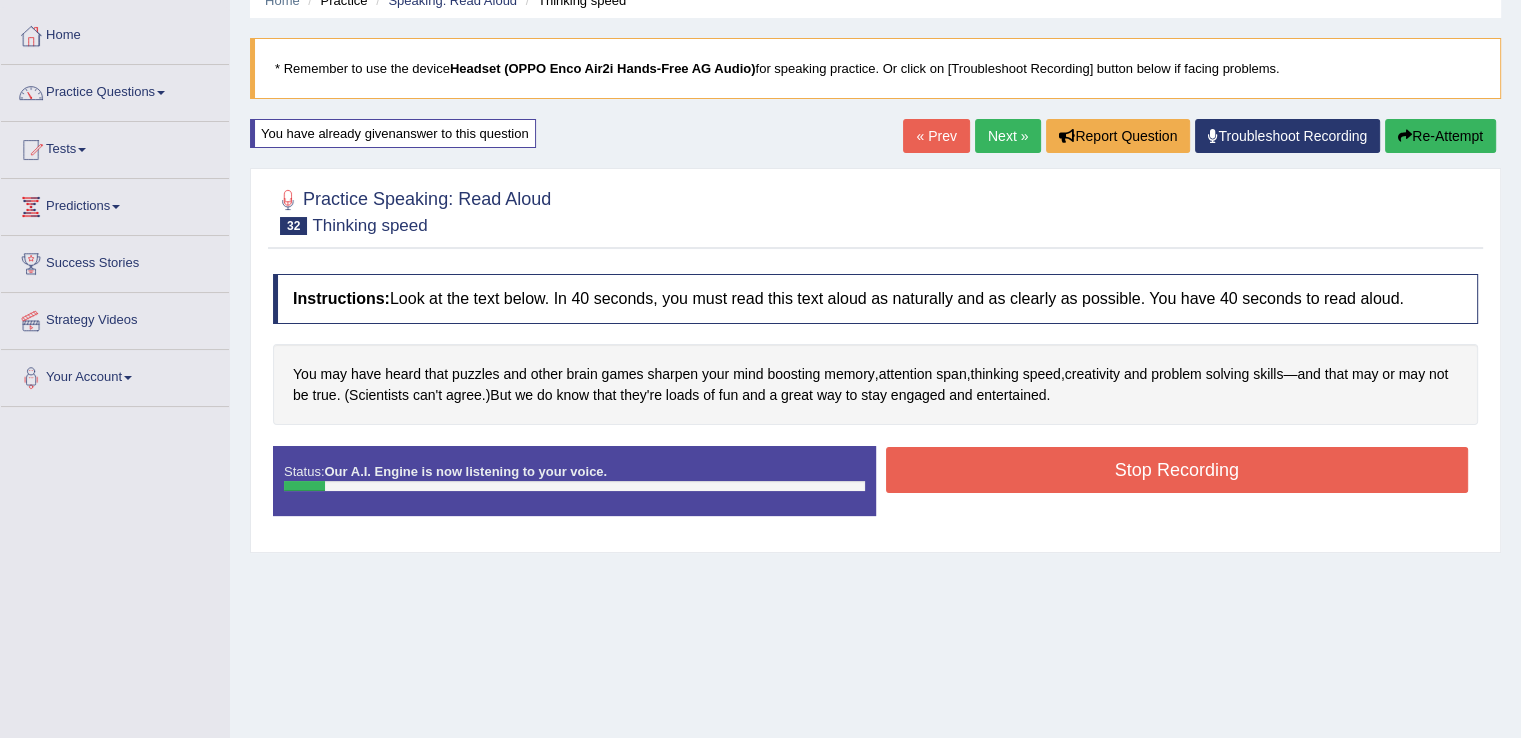 click on "Stop Recording" at bounding box center [1177, 470] 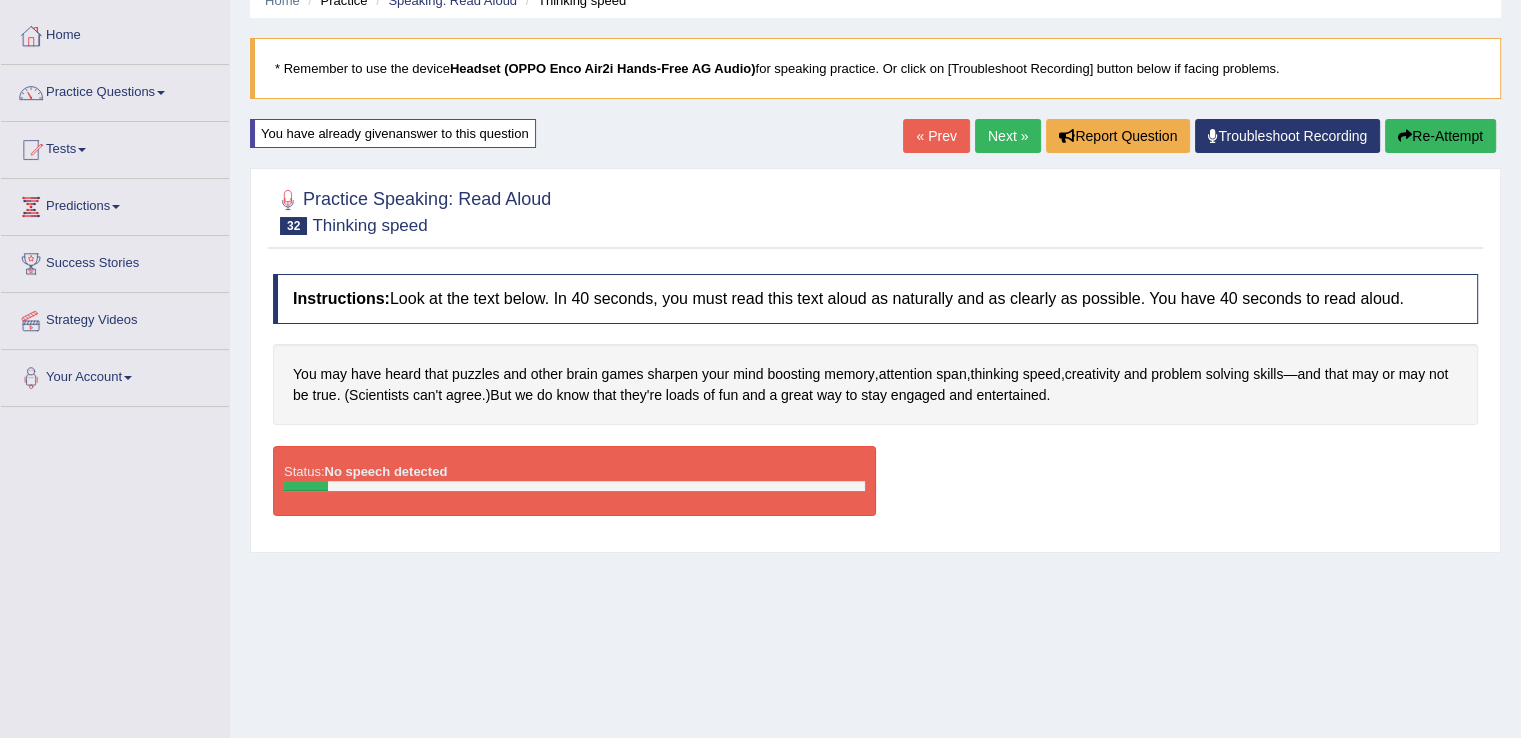 click on "Re-Attempt" at bounding box center (1440, 136) 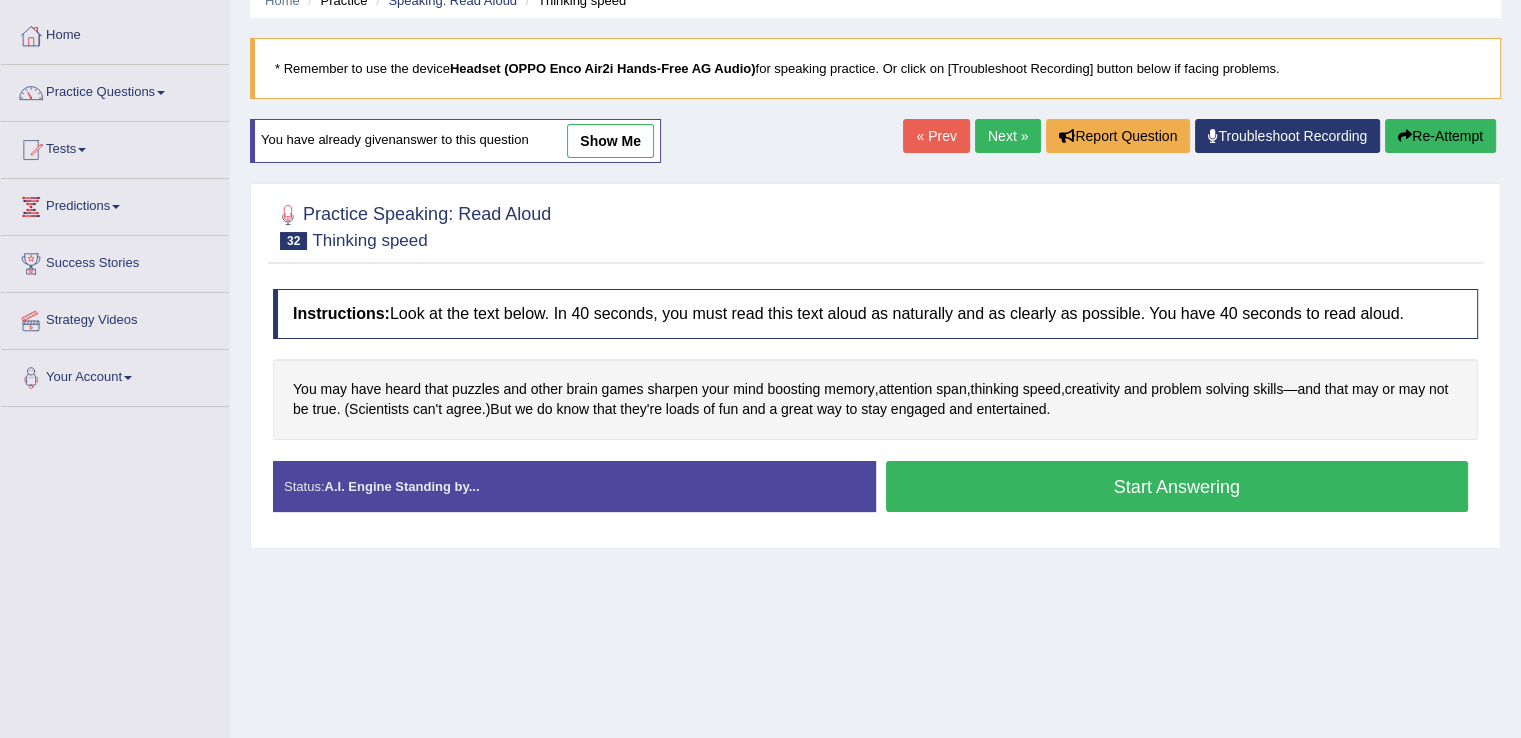 scroll, scrollTop: 0, scrollLeft: 0, axis: both 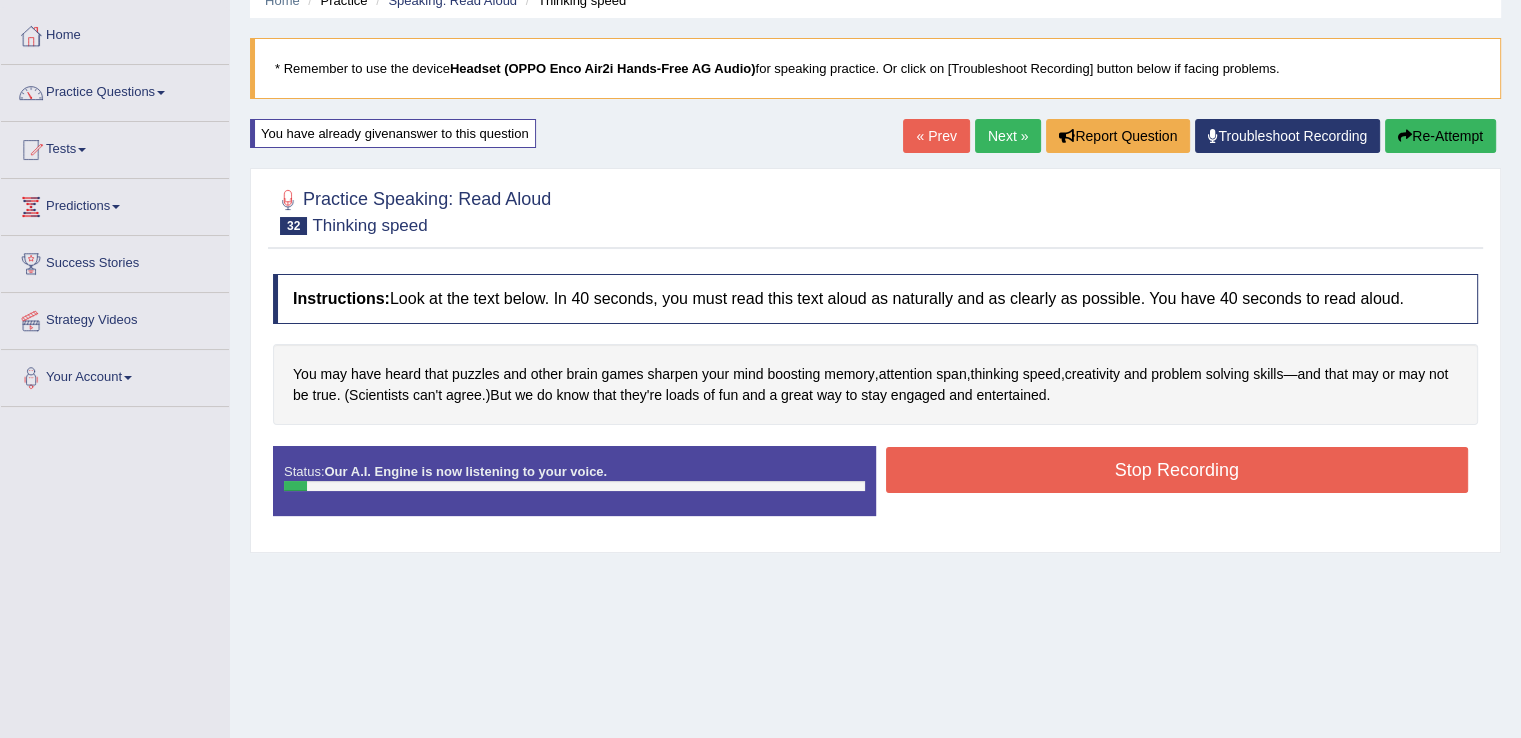 click on "Re-Attempt" at bounding box center [1440, 136] 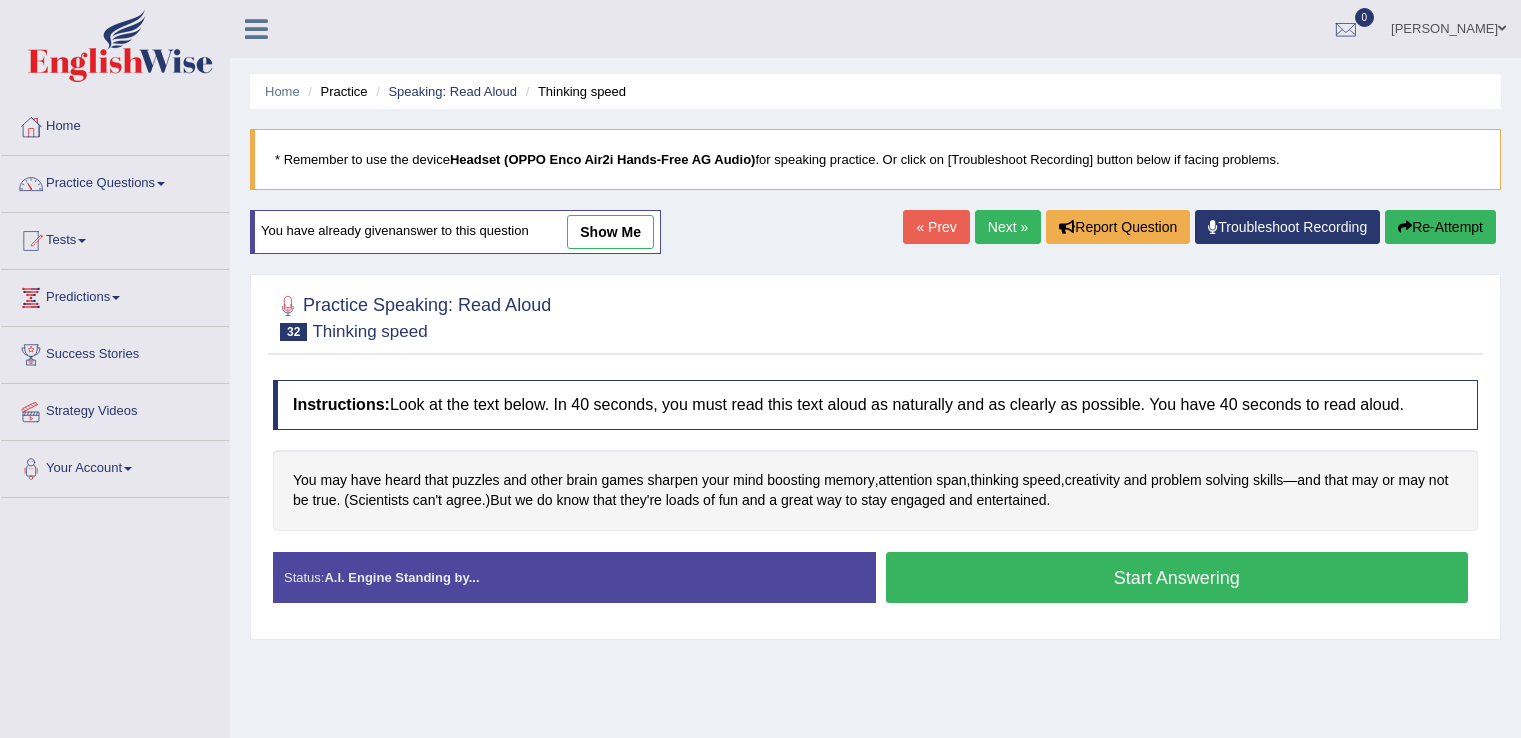 scroll, scrollTop: 91, scrollLeft: 0, axis: vertical 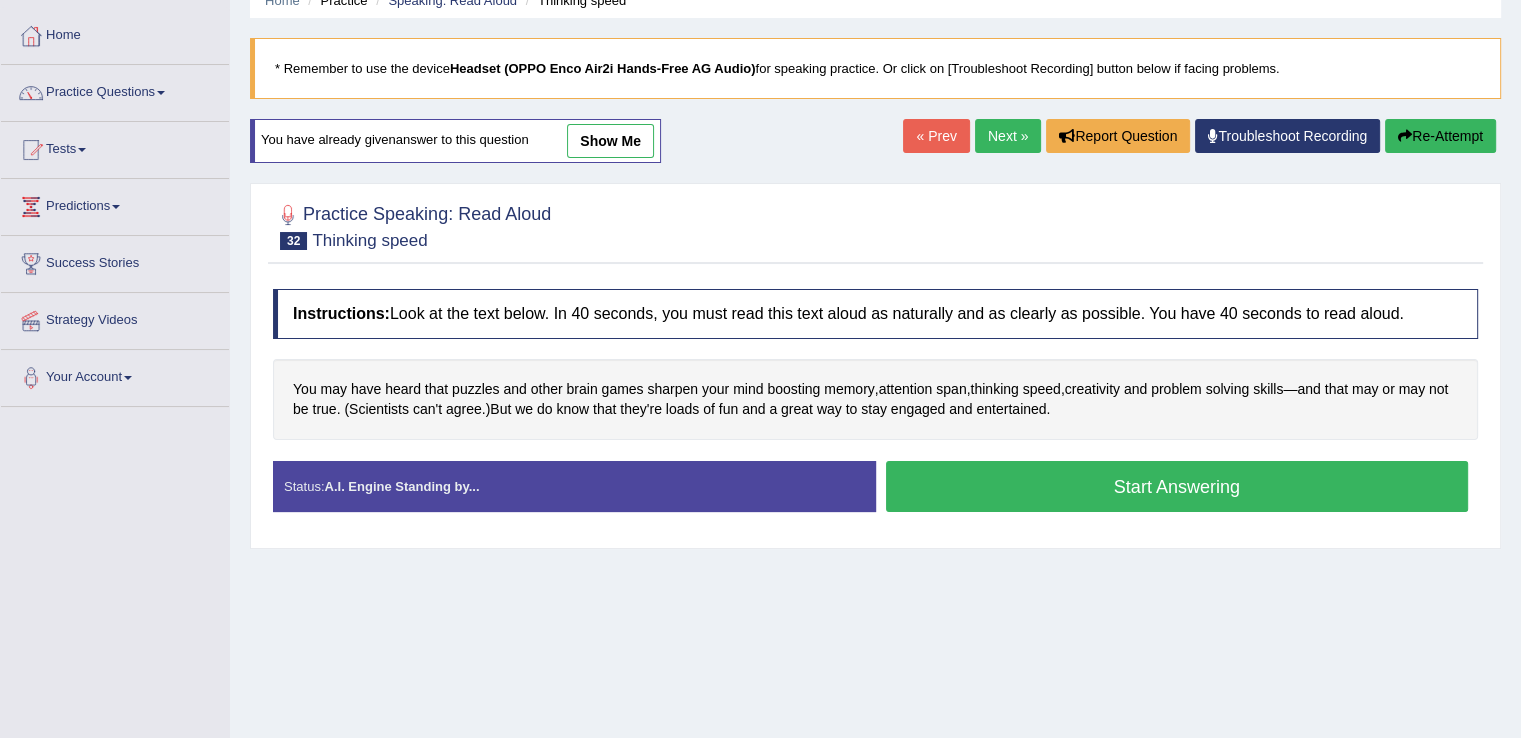 click on "Re-Attempt" at bounding box center [1440, 136] 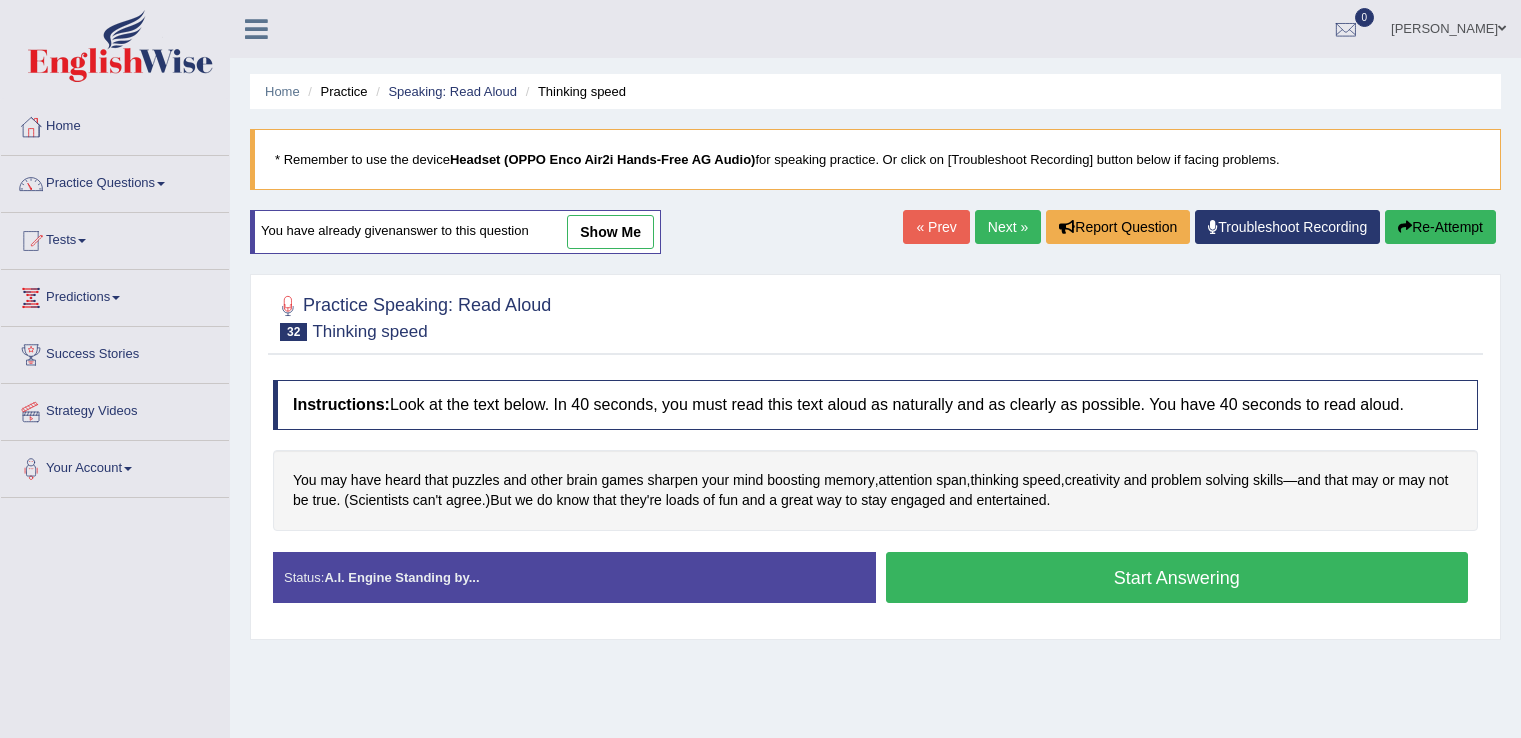 scroll, scrollTop: 91, scrollLeft: 0, axis: vertical 